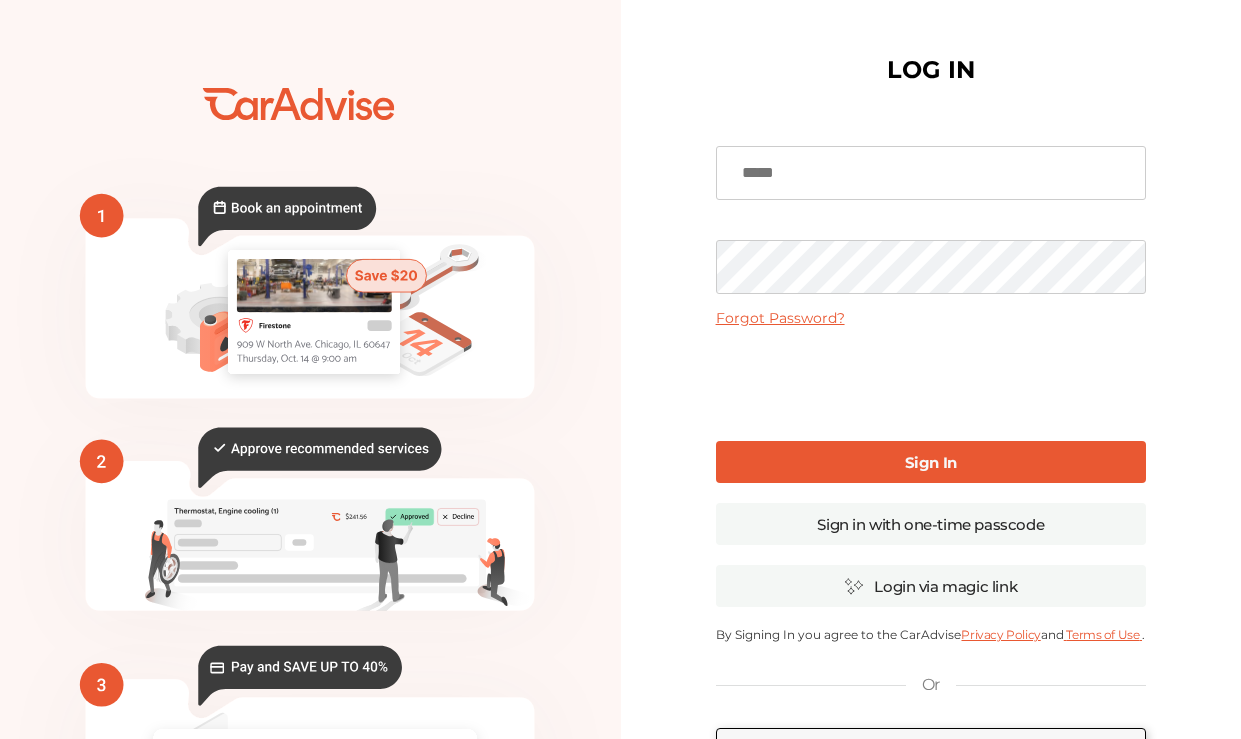 scroll, scrollTop: 0, scrollLeft: 0, axis: both 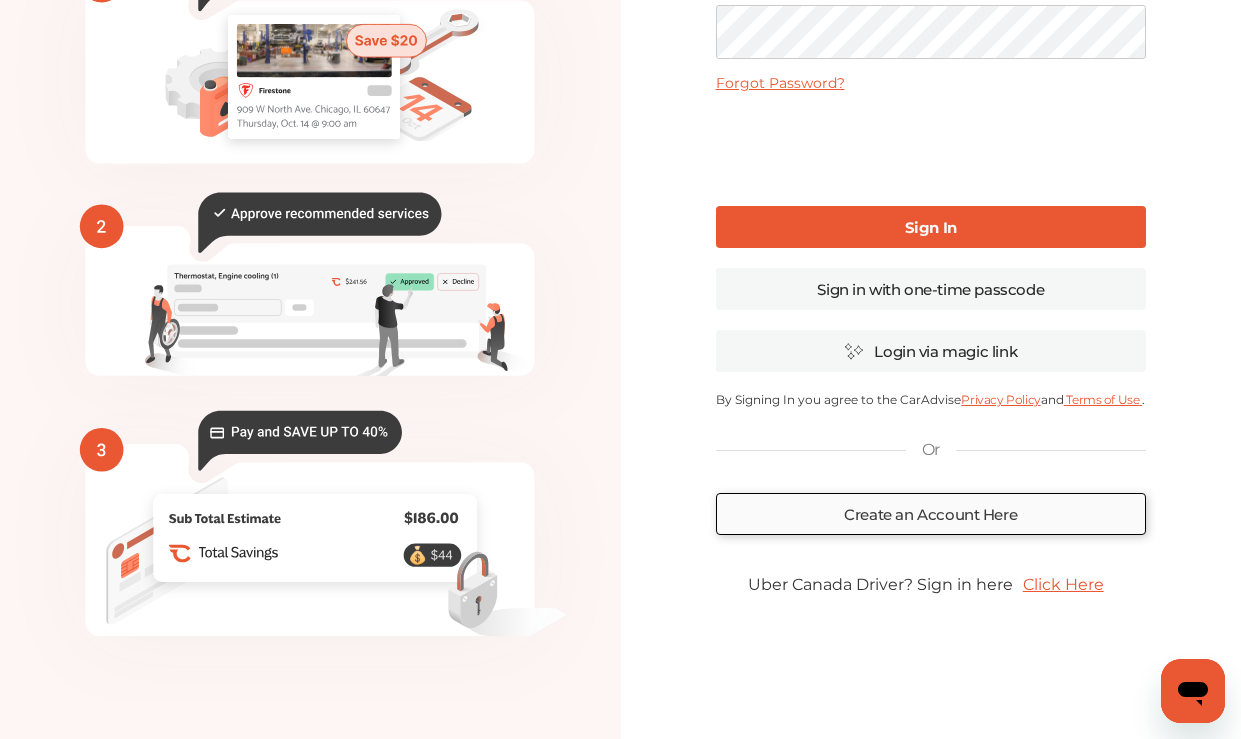 click on "Create an Account Here" at bounding box center [931, 514] 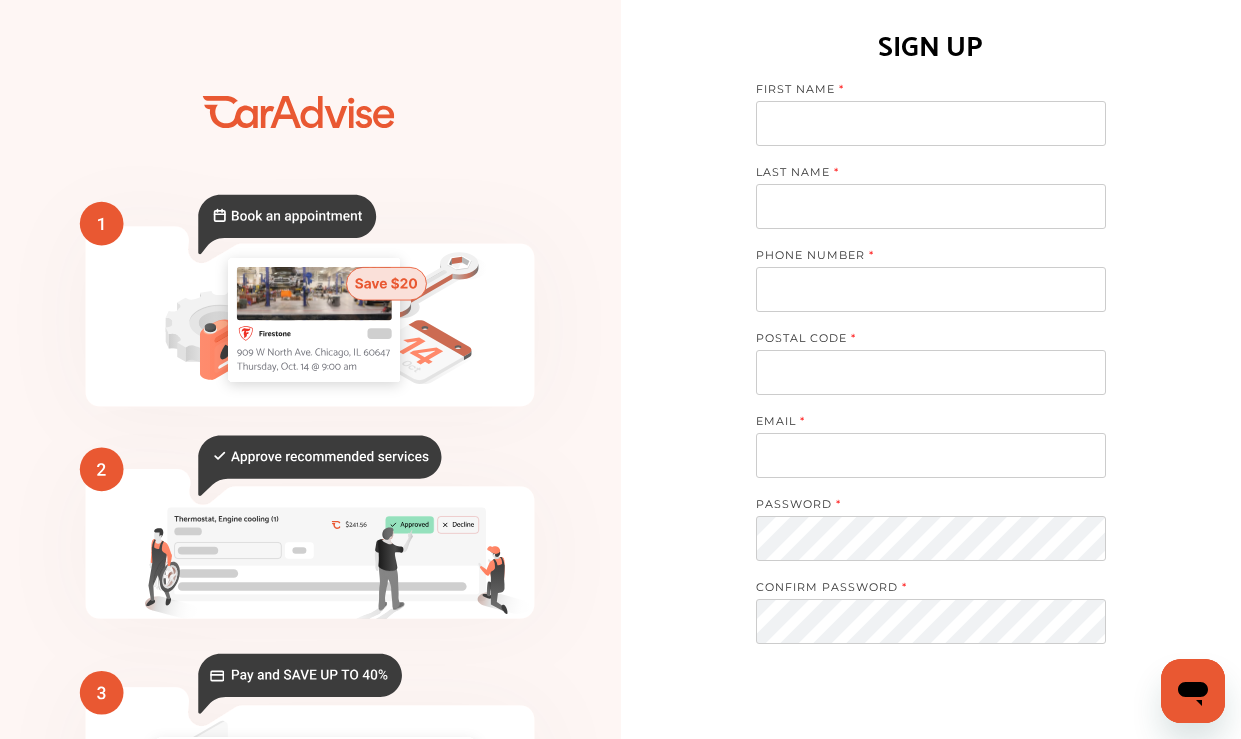 scroll, scrollTop: -1, scrollLeft: 0, axis: vertical 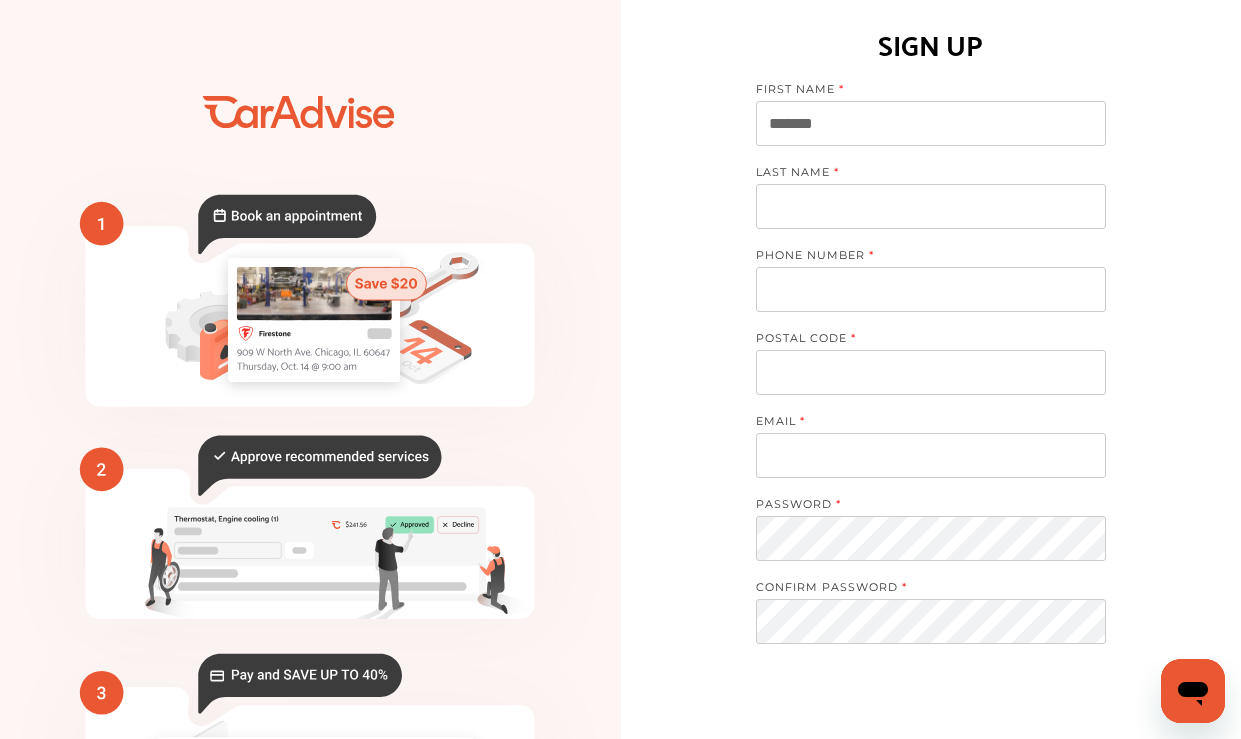 type on "*******" 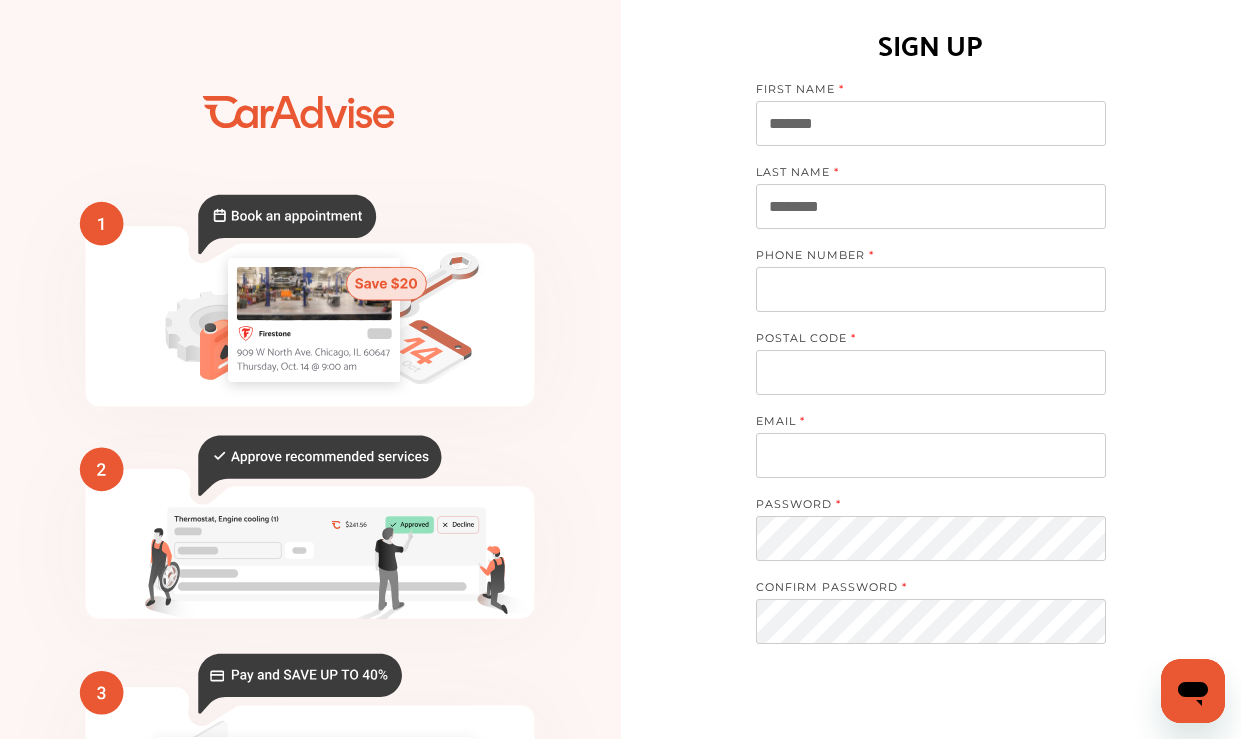 type on "********" 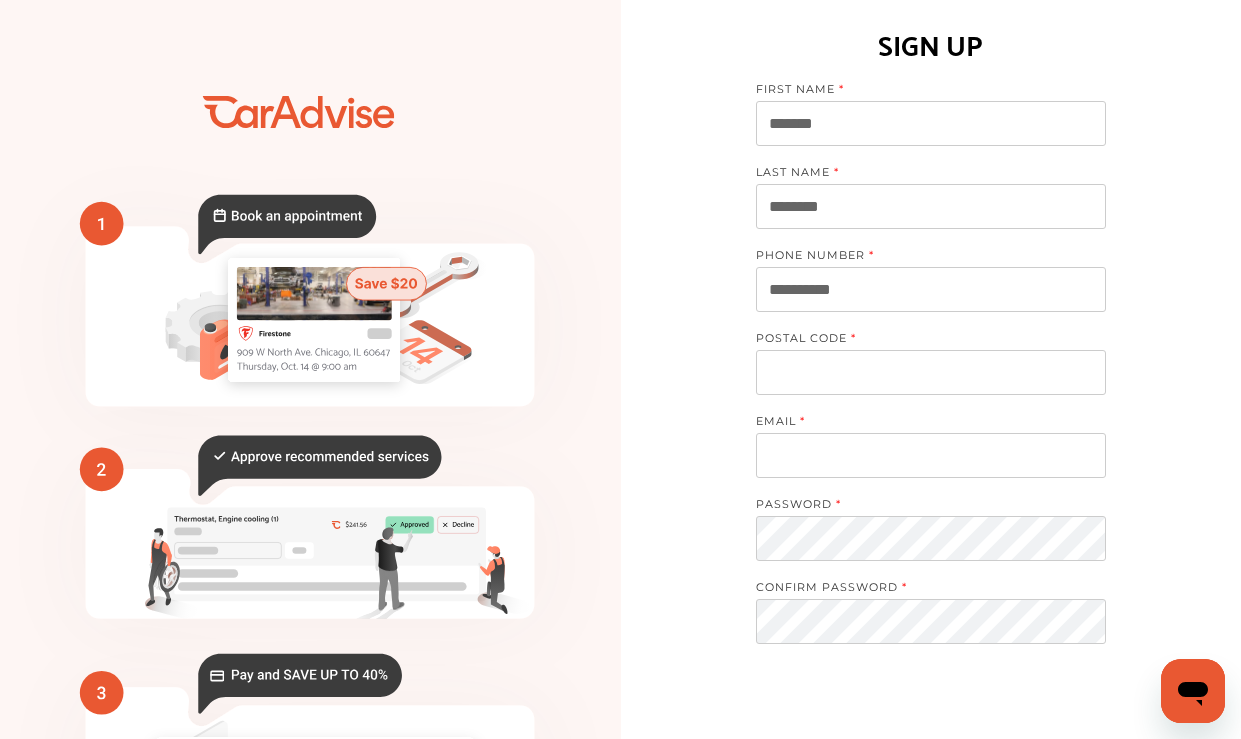 type on "*******" 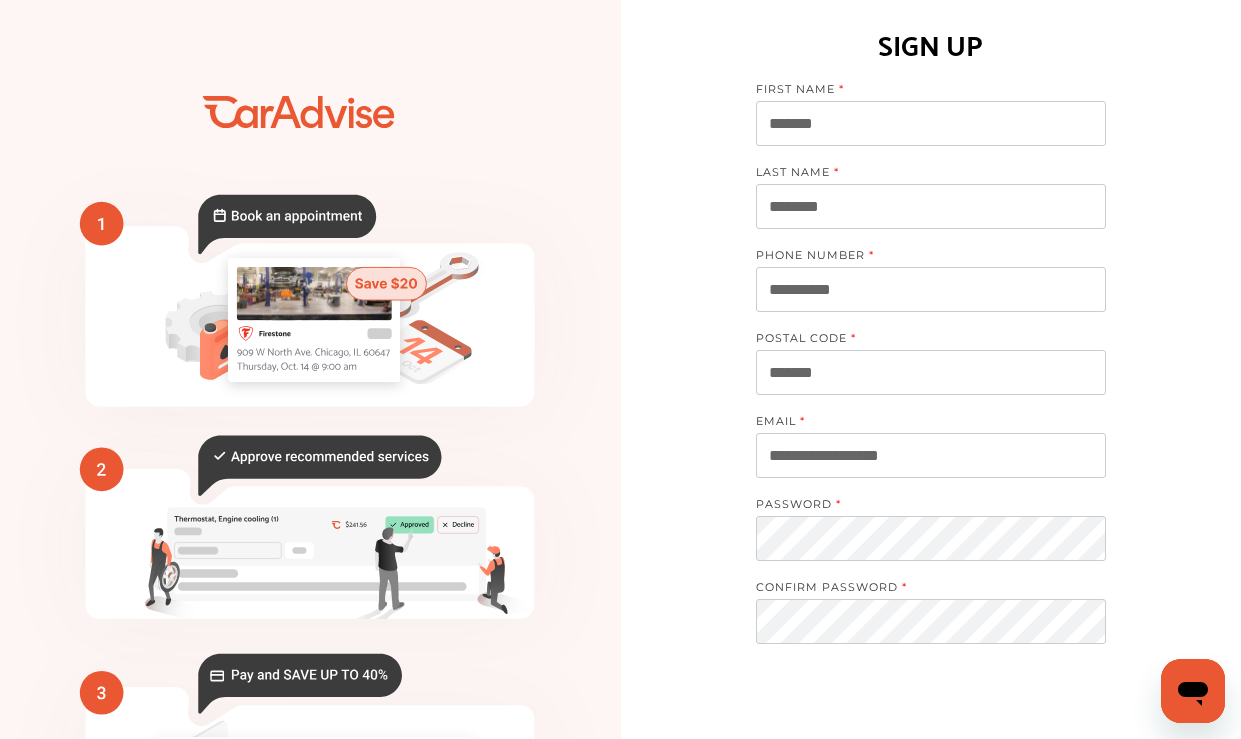 type on "**********" 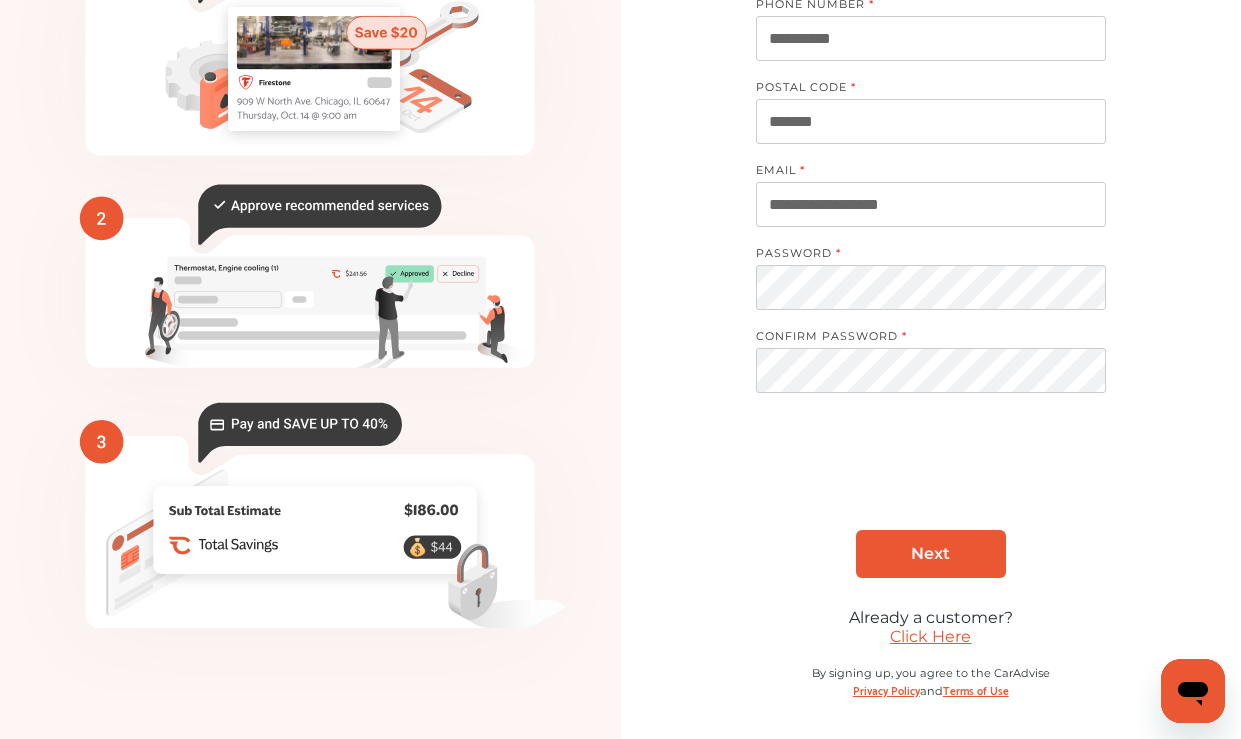 scroll, scrollTop: 251, scrollLeft: 0, axis: vertical 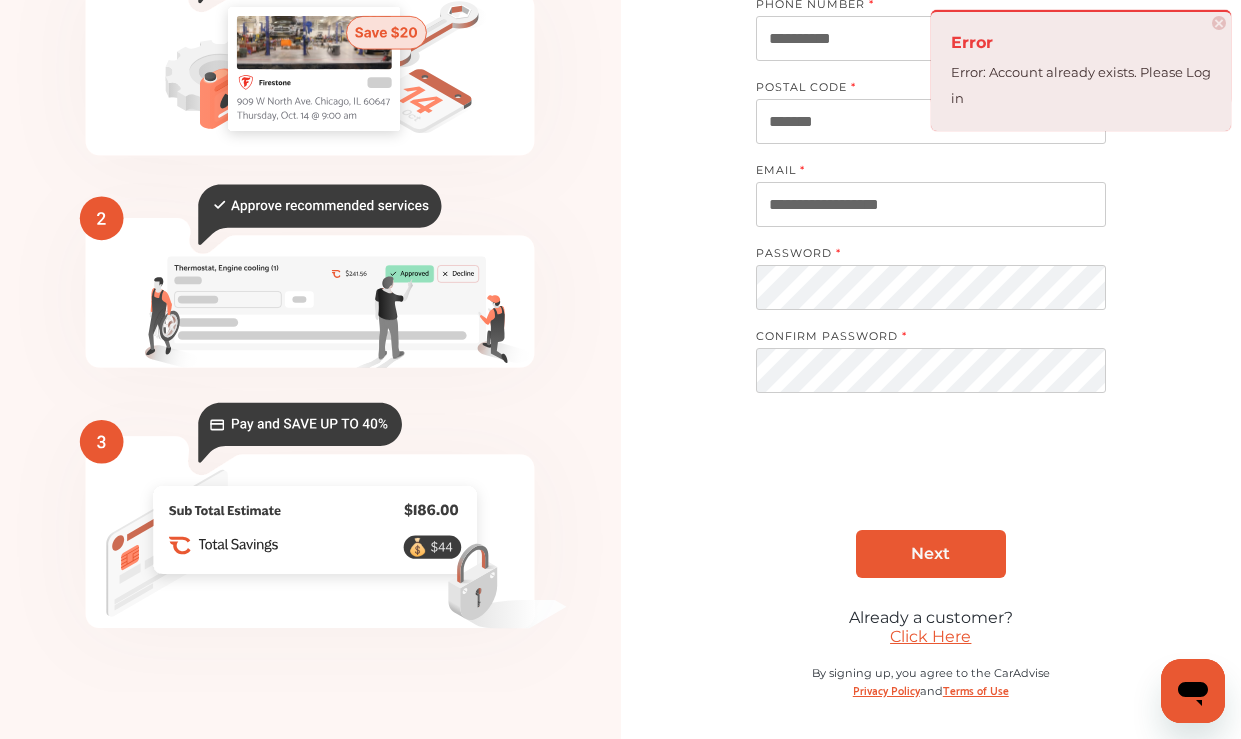 click on "Click Here" at bounding box center (930, 636) 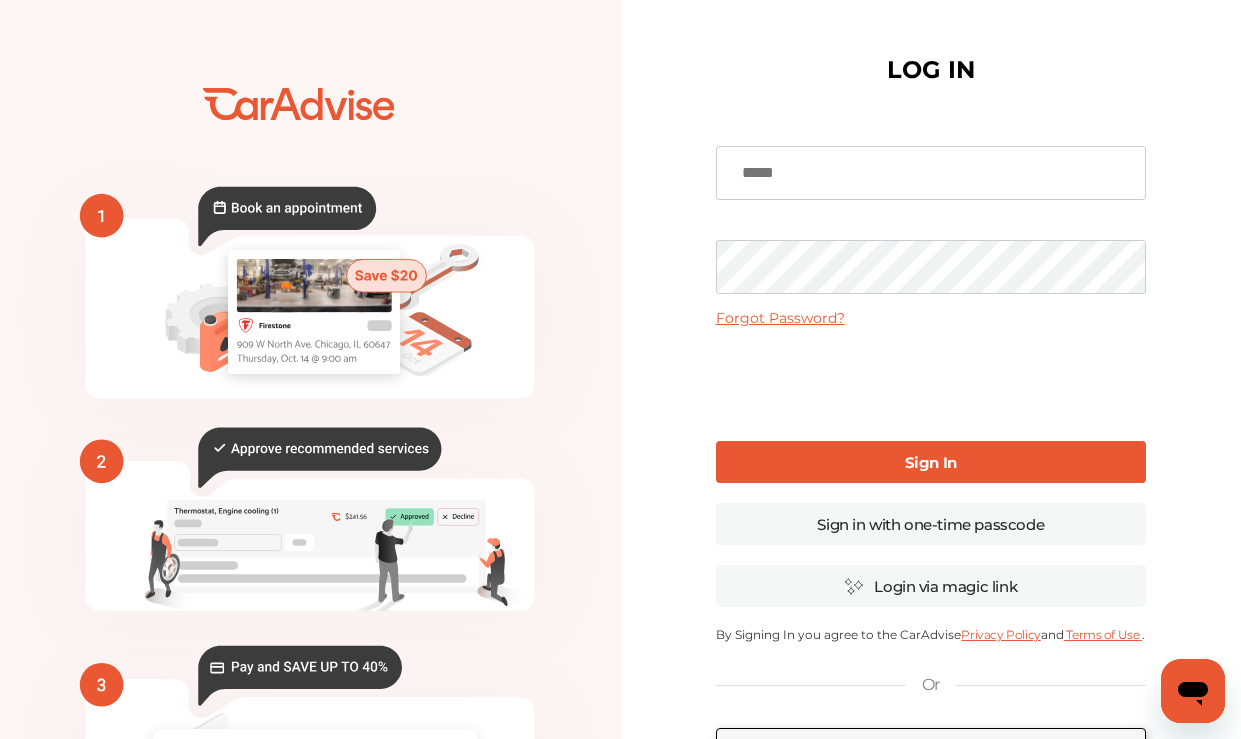 scroll, scrollTop: -1, scrollLeft: 0, axis: vertical 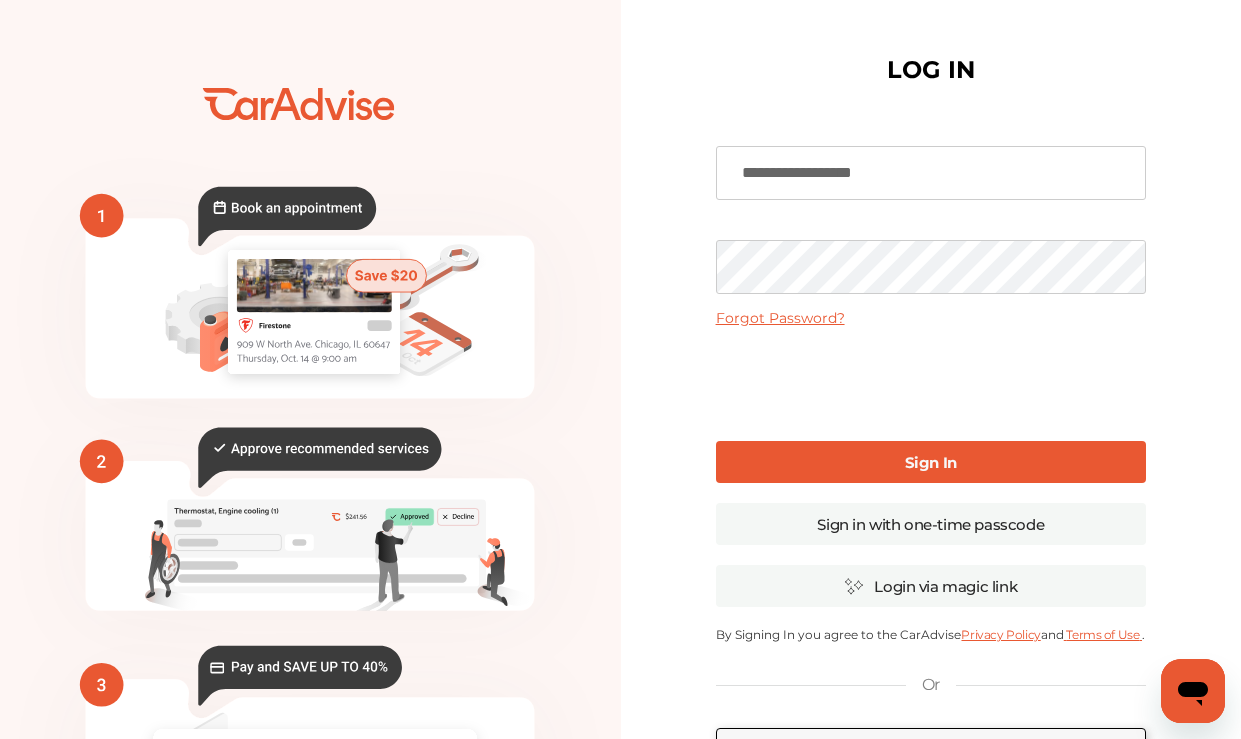 click on "Sign In" at bounding box center (931, 462) 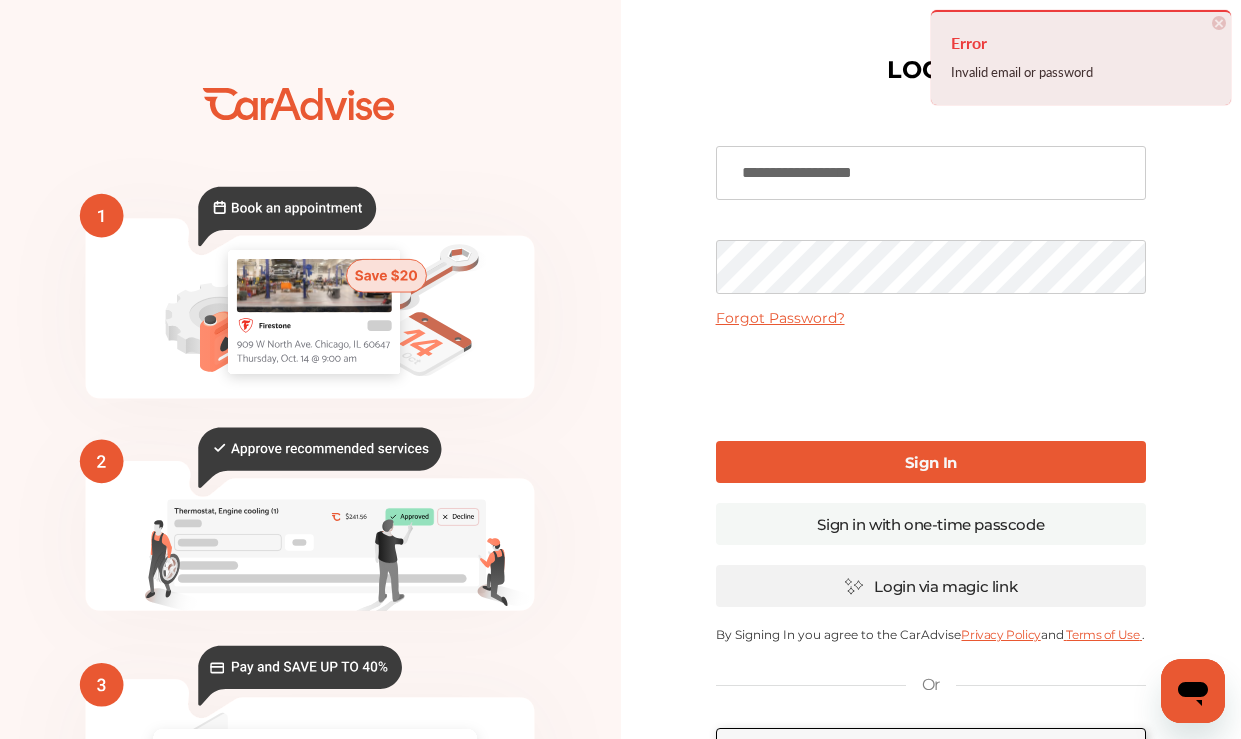 click on "Login via magic link" at bounding box center [931, 586] 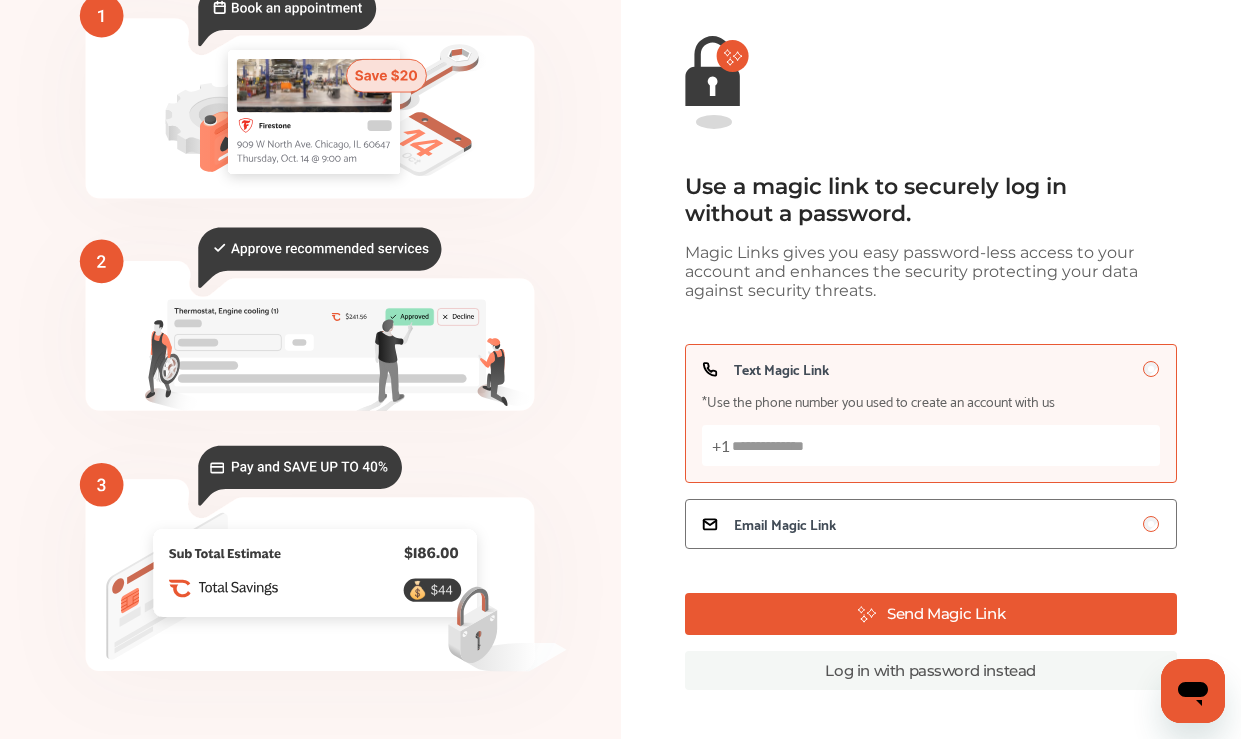scroll, scrollTop: 165, scrollLeft: 0, axis: vertical 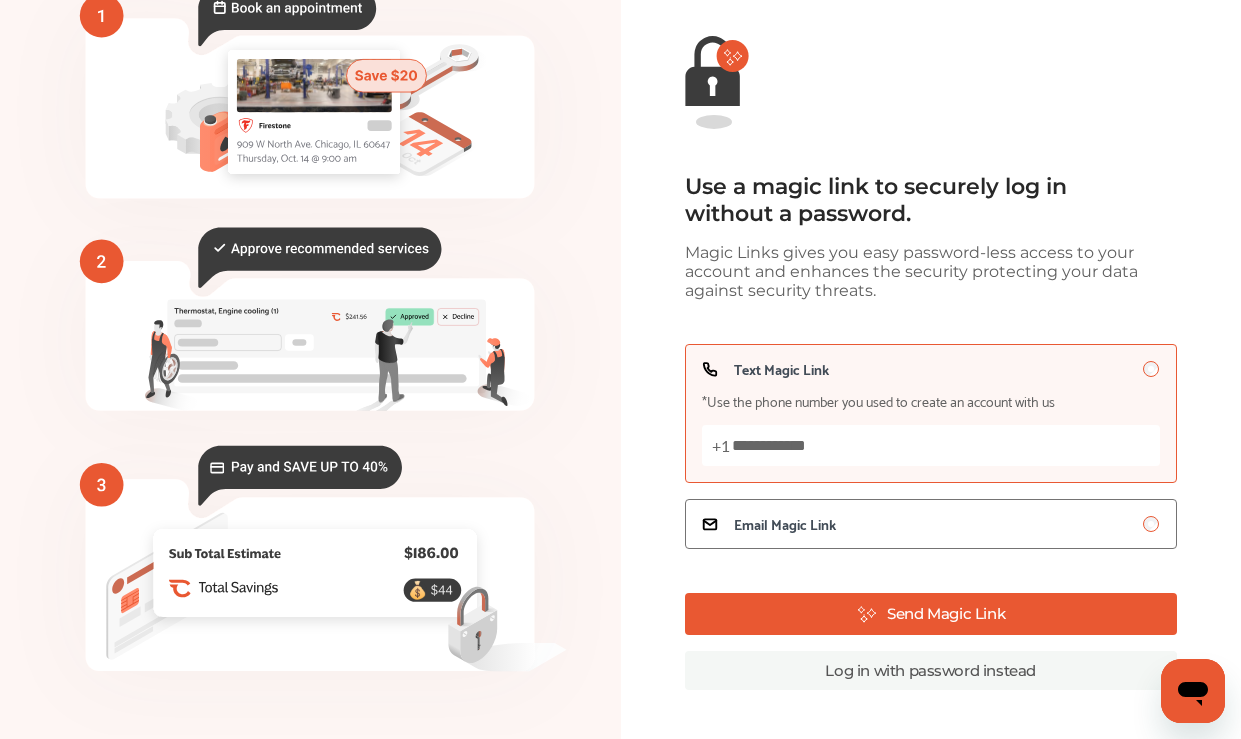click on "Send Magic Link" at bounding box center (931, 614) 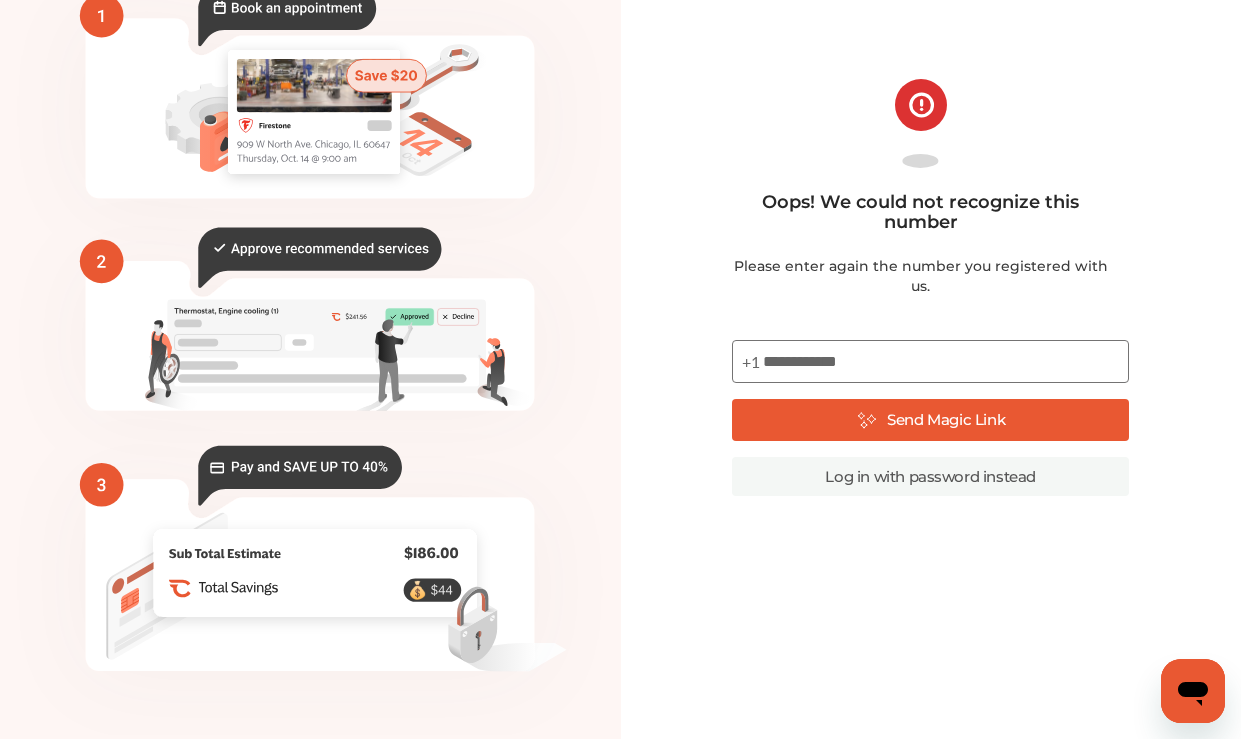 click on "Send Magic Link" at bounding box center [930, 420] 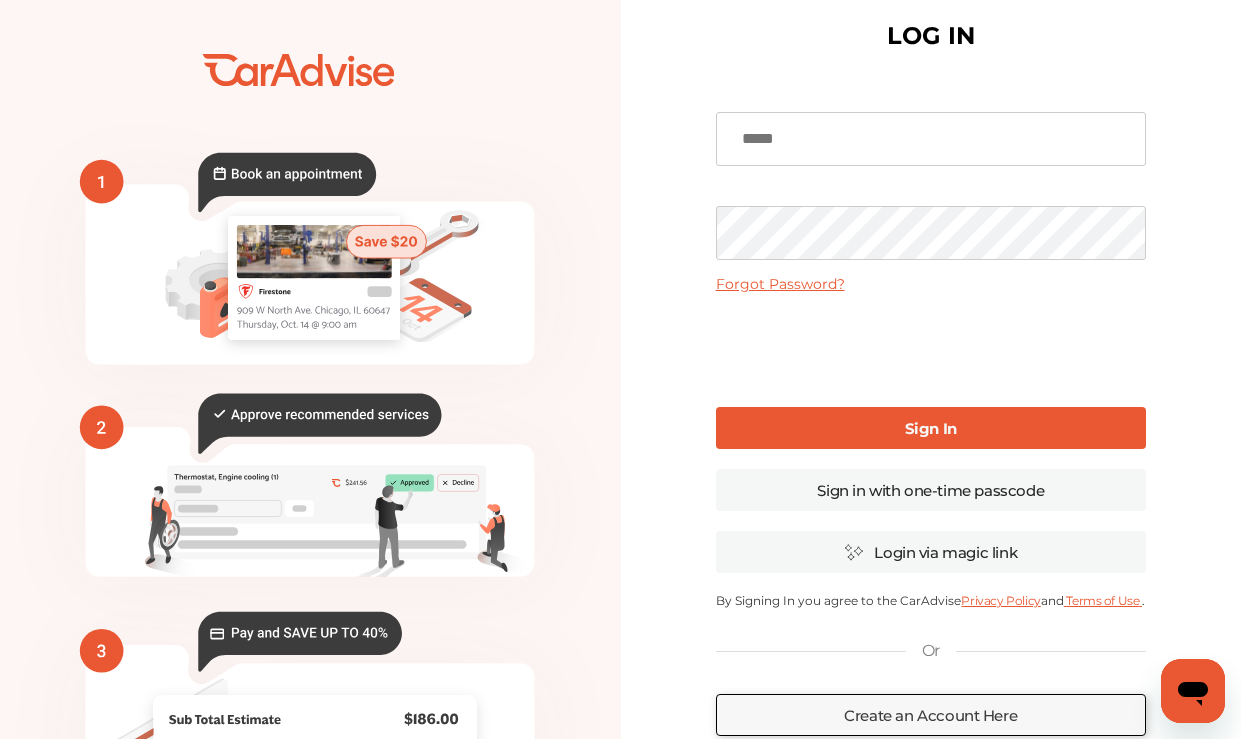 scroll, scrollTop: 28, scrollLeft: 0, axis: vertical 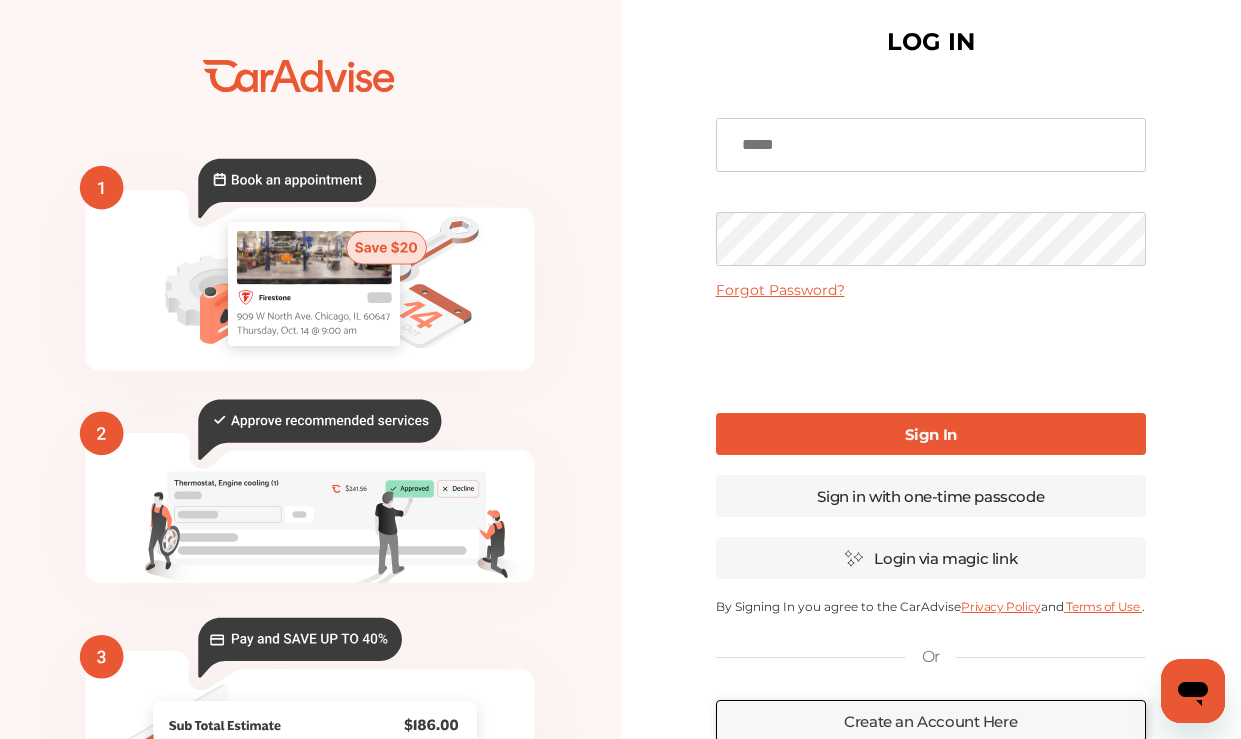 click on "Forgot Password?" at bounding box center [780, 290] 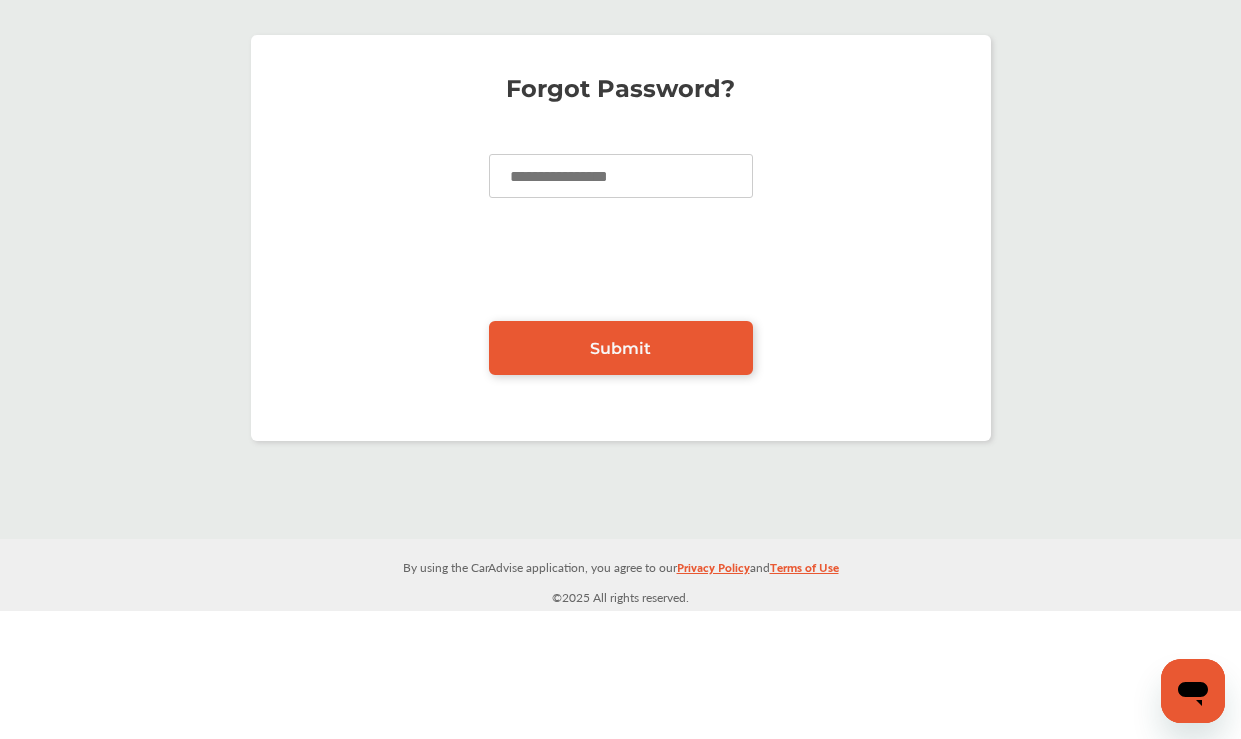 click at bounding box center (621, 176) 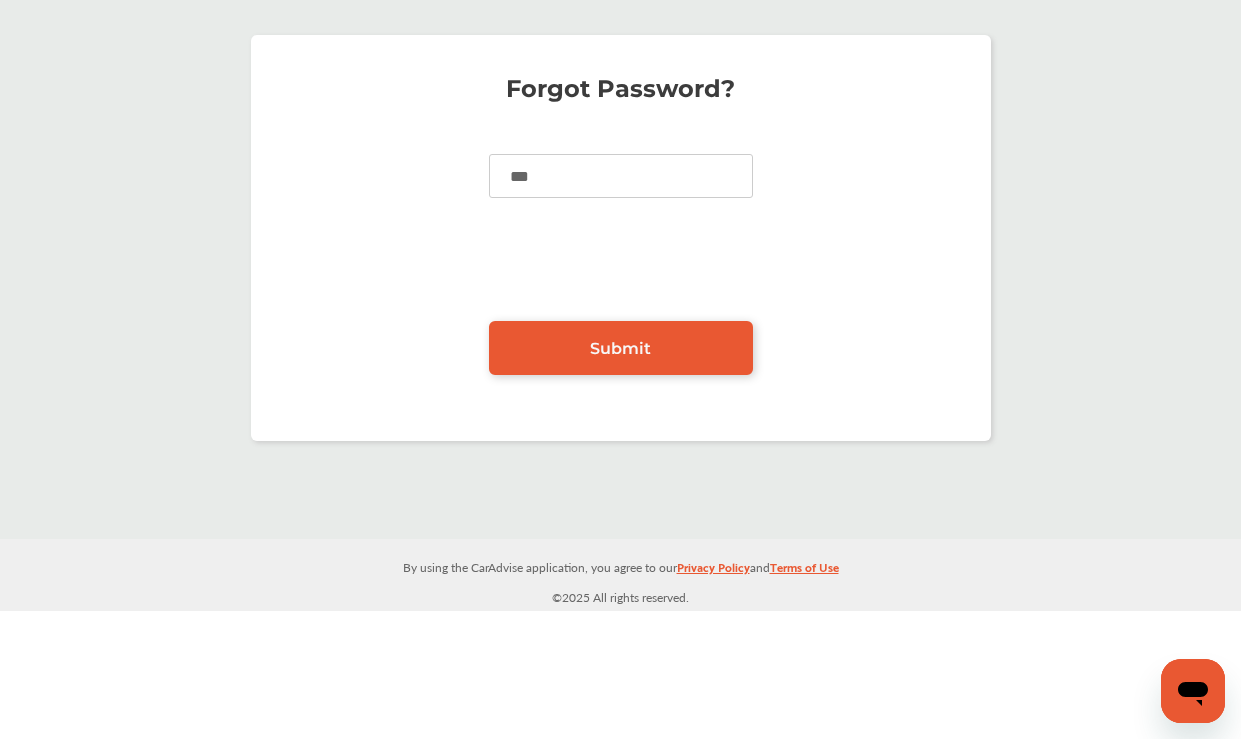 type on "****" 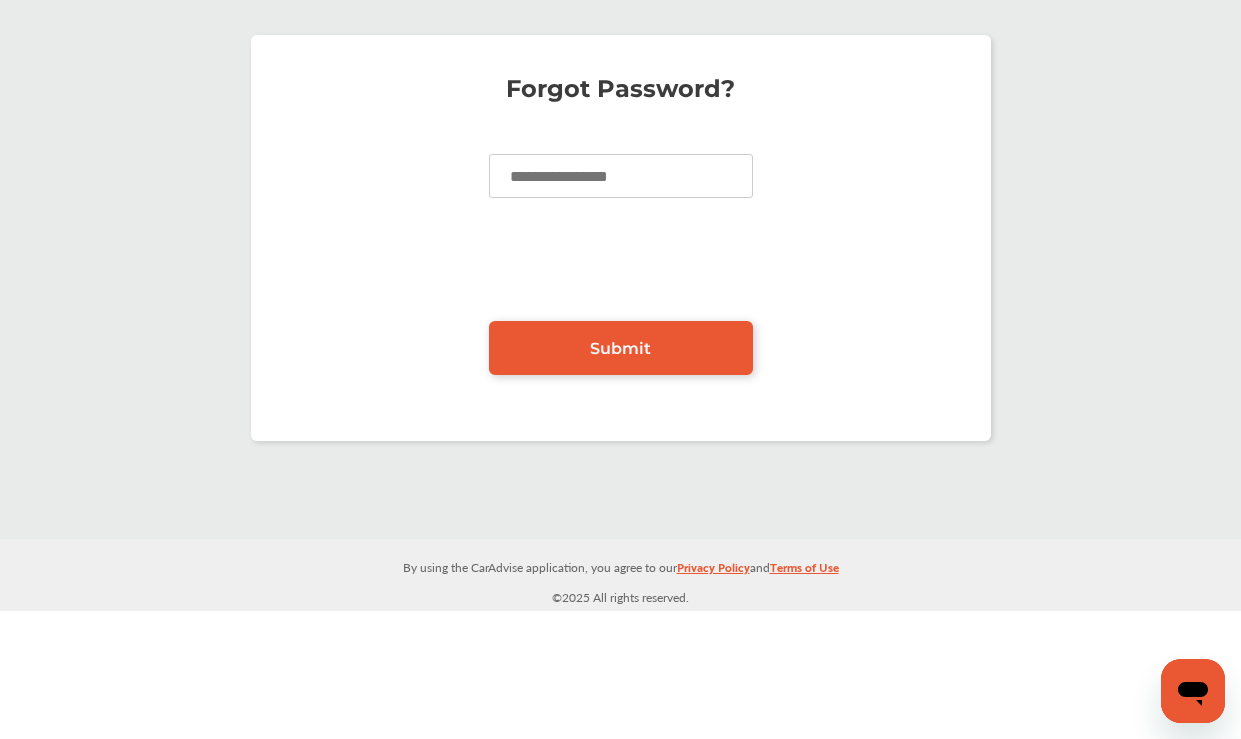 type on "**********" 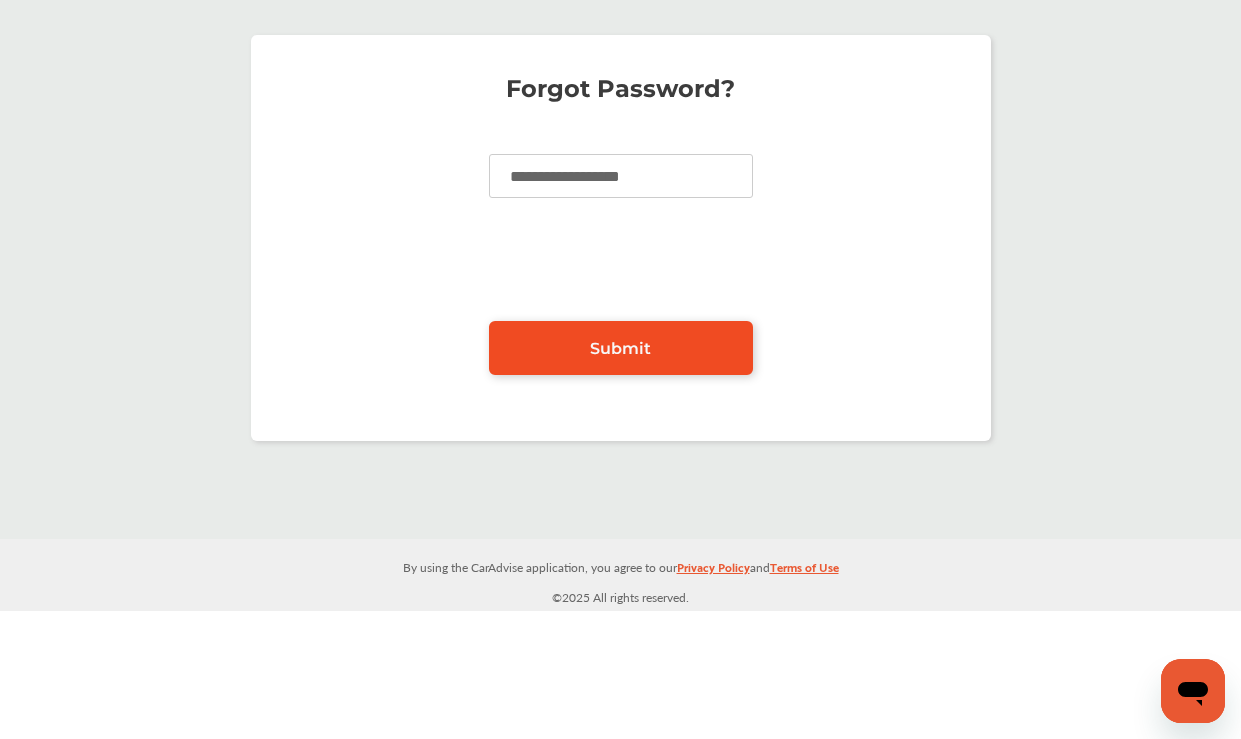 click on "Submit" at bounding box center (620, 348) 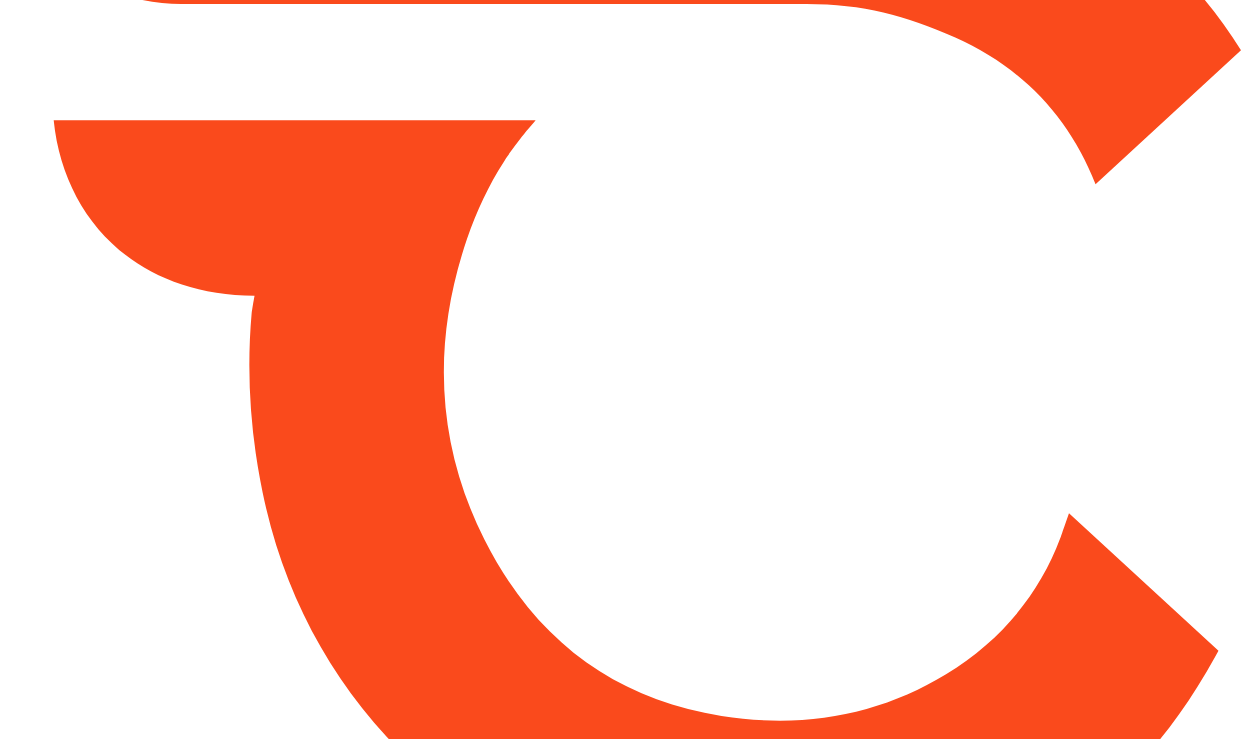 scroll, scrollTop: 0, scrollLeft: 0, axis: both 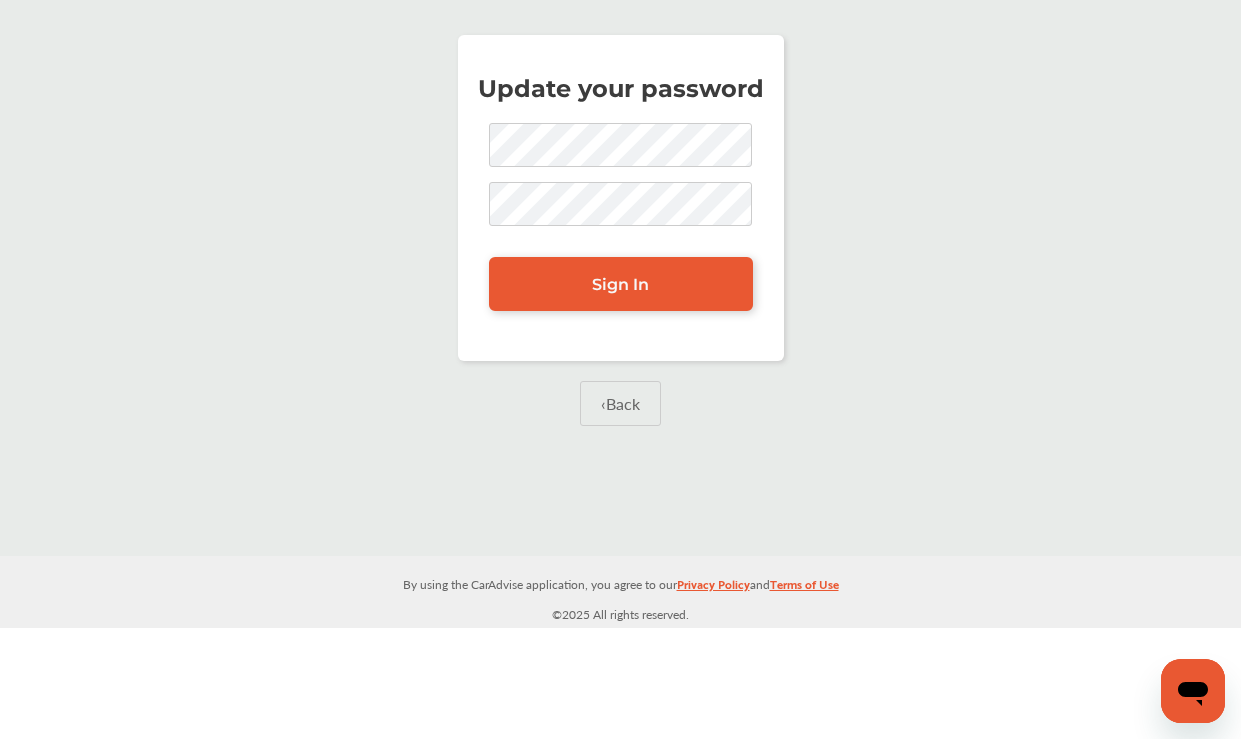 click on "Update your password Sign In" at bounding box center [621, 198] 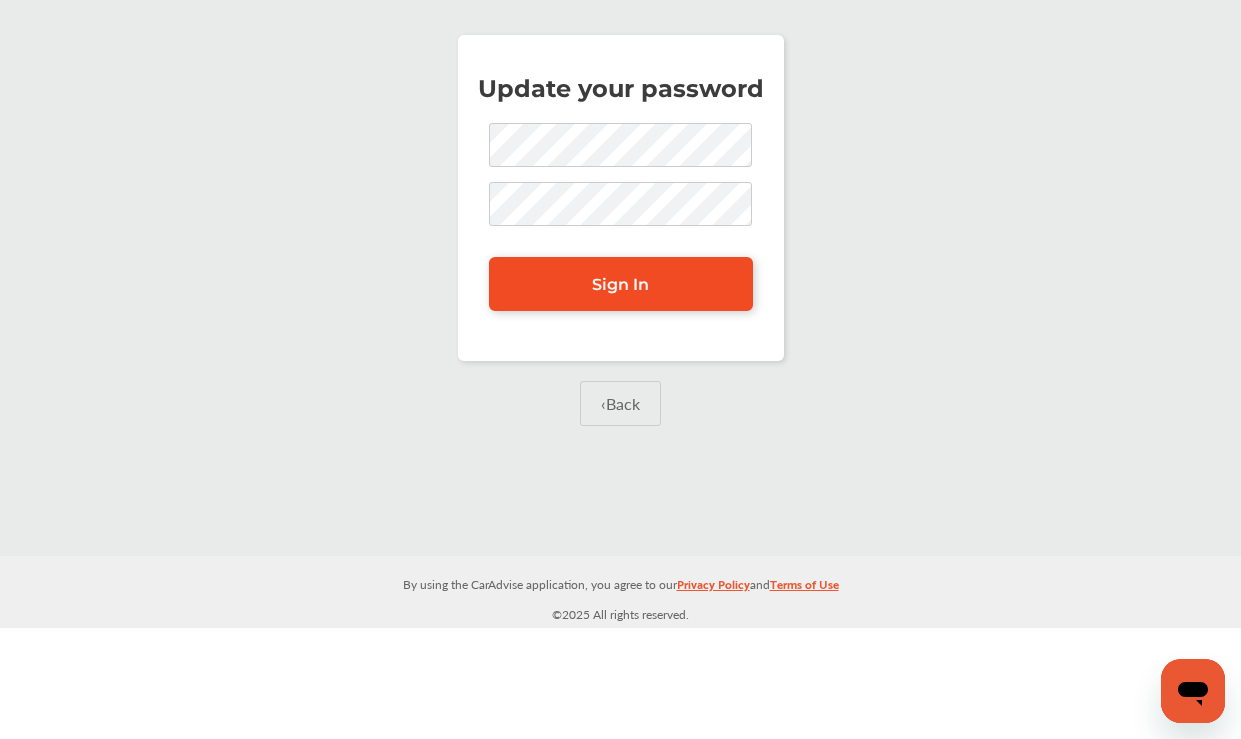 click on "Sign In" at bounding box center (621, 284) 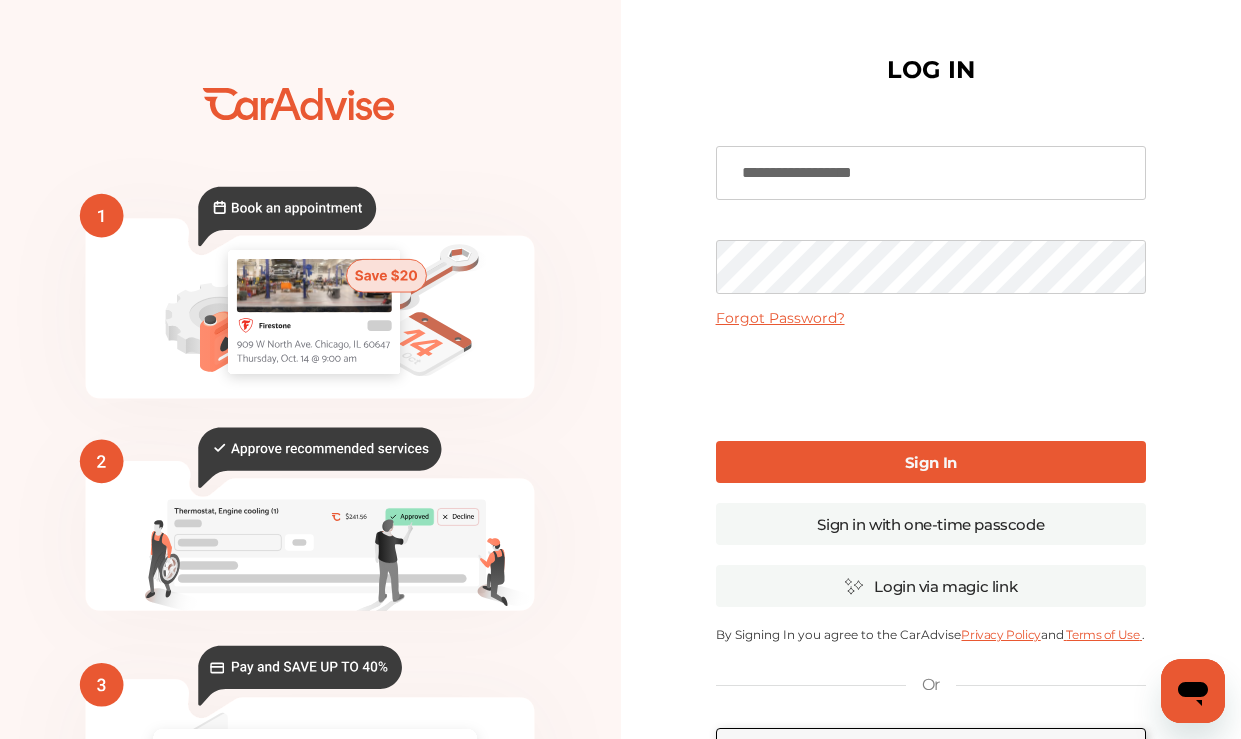 type on "**********" 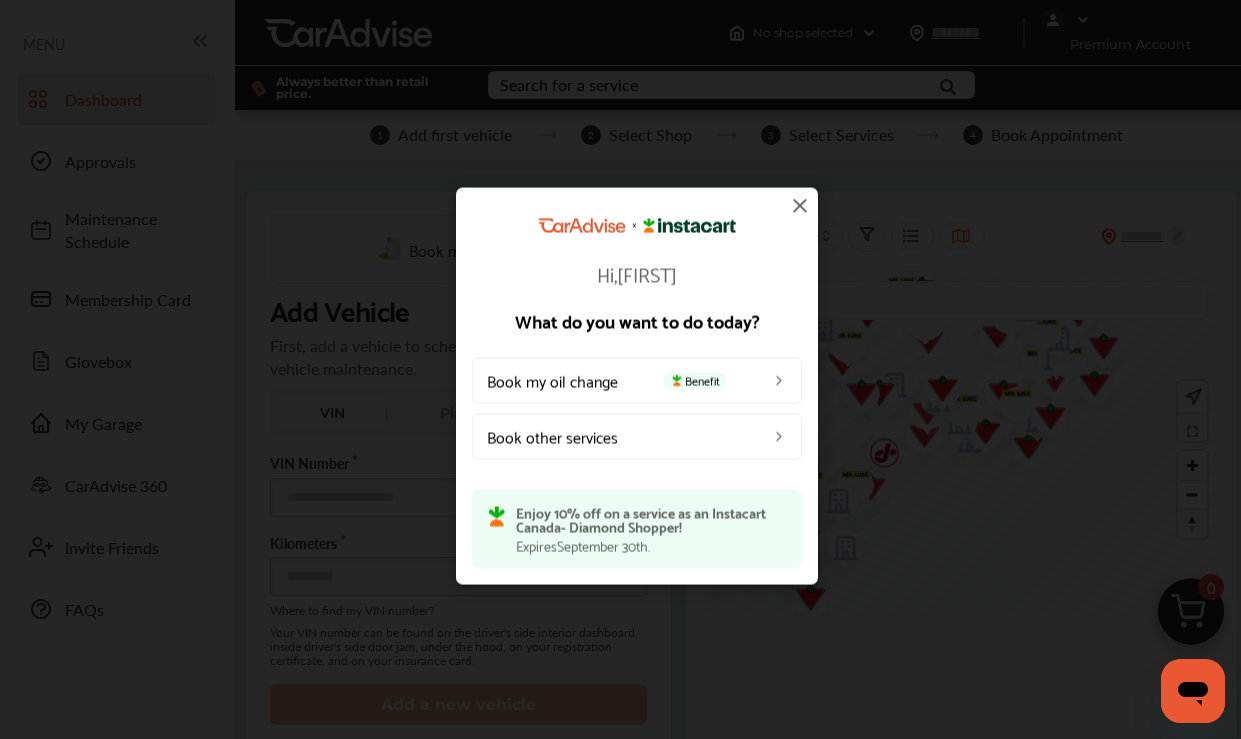 click on "Book other services" at bounding box center [637, 436] 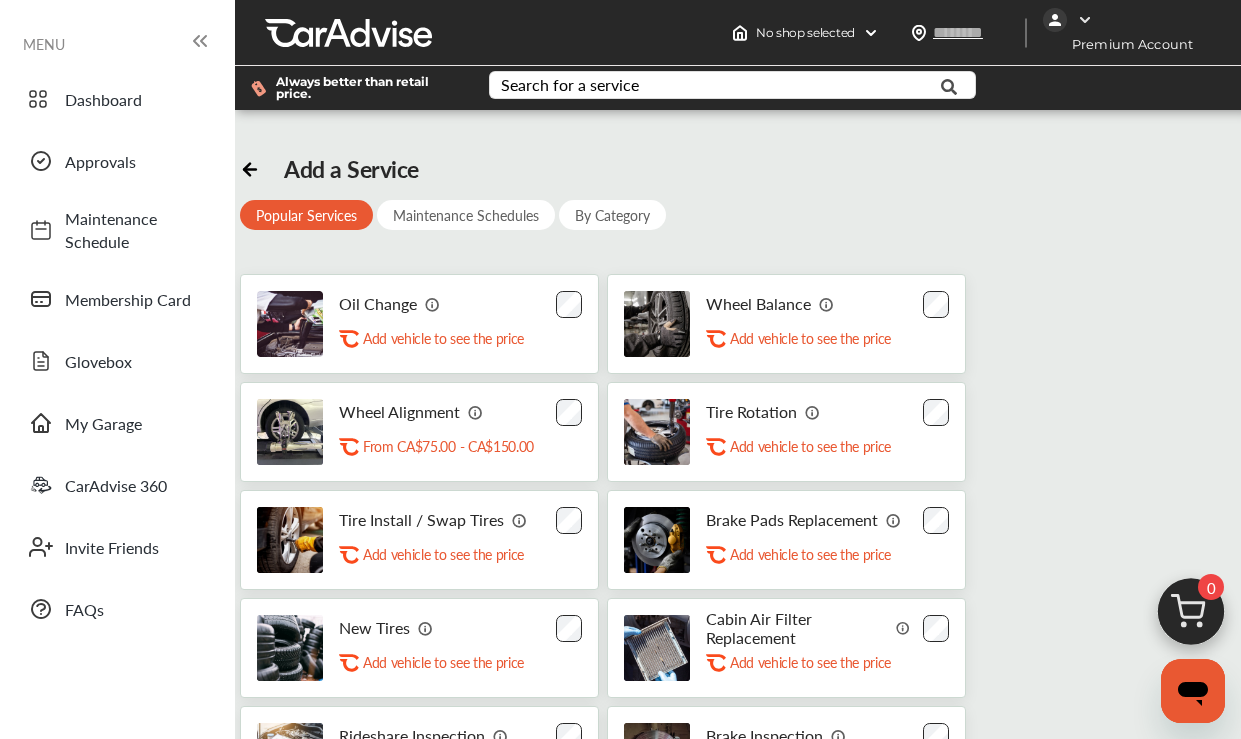 click at bounding box center (1085, 20) 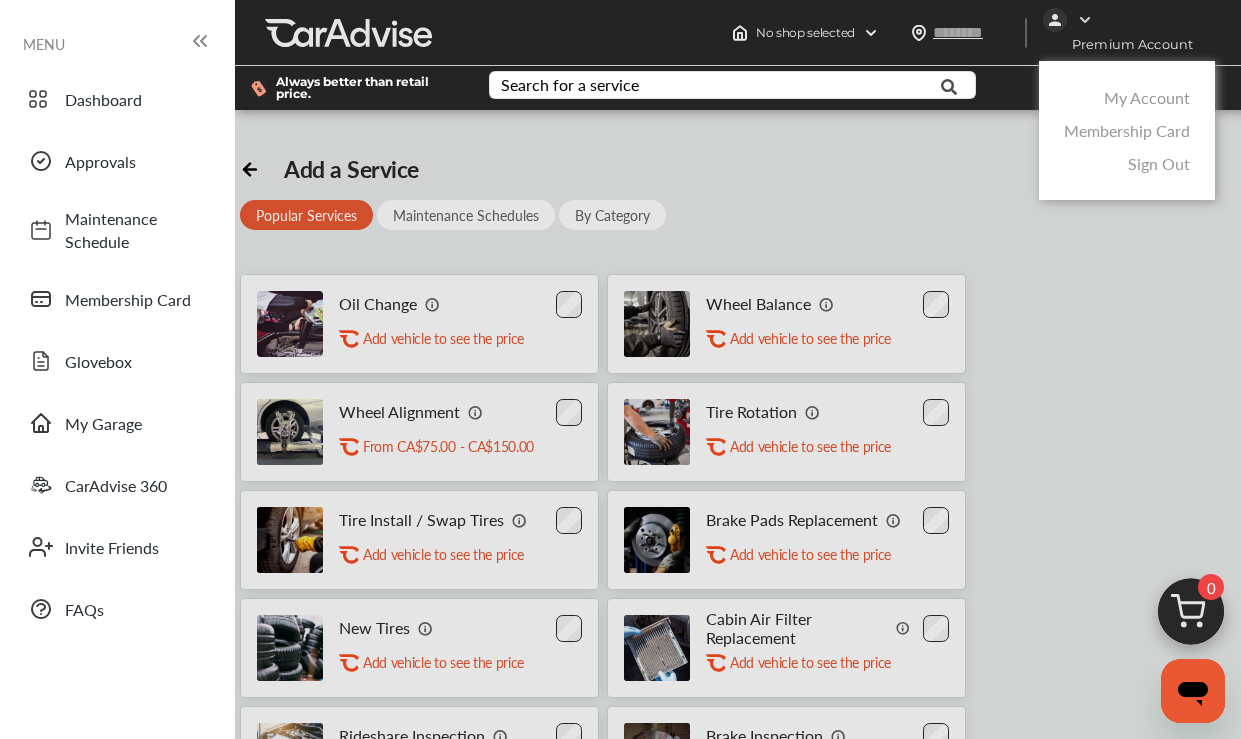 click on "My Account" at bounding box center (1147, 97) 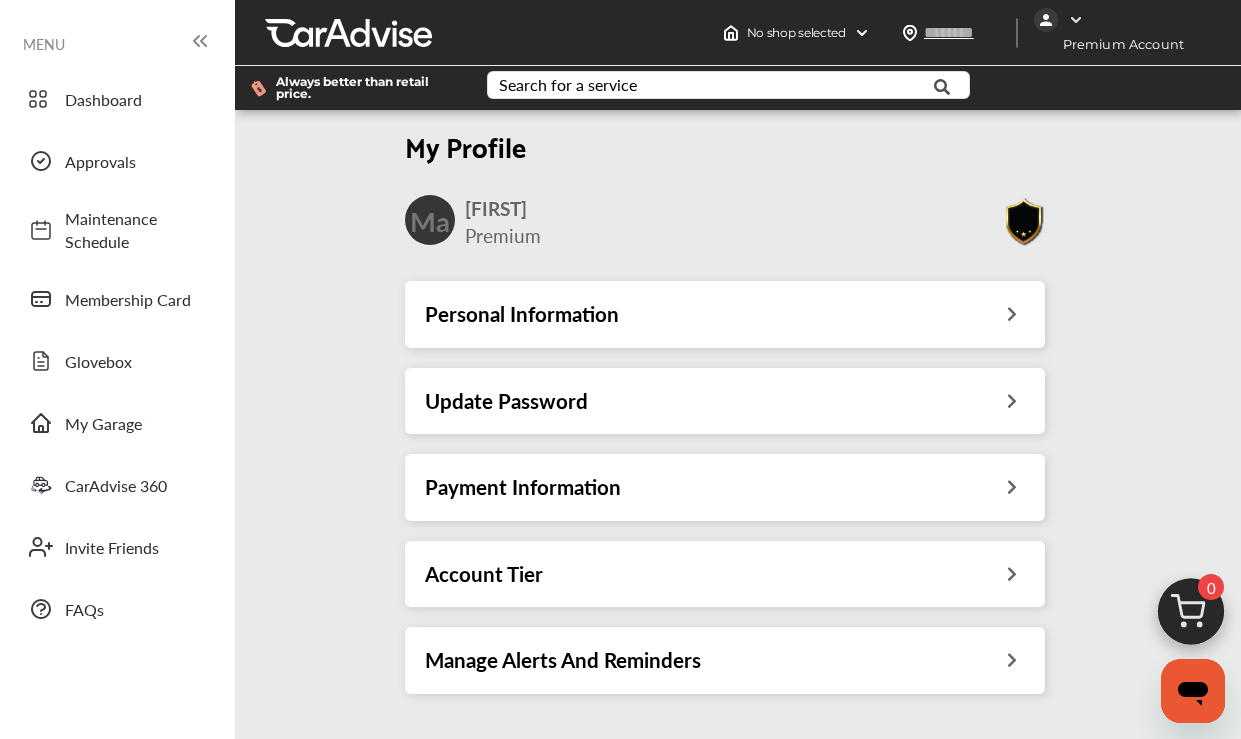 click on "Update Password" at bounding box center (506, 401) 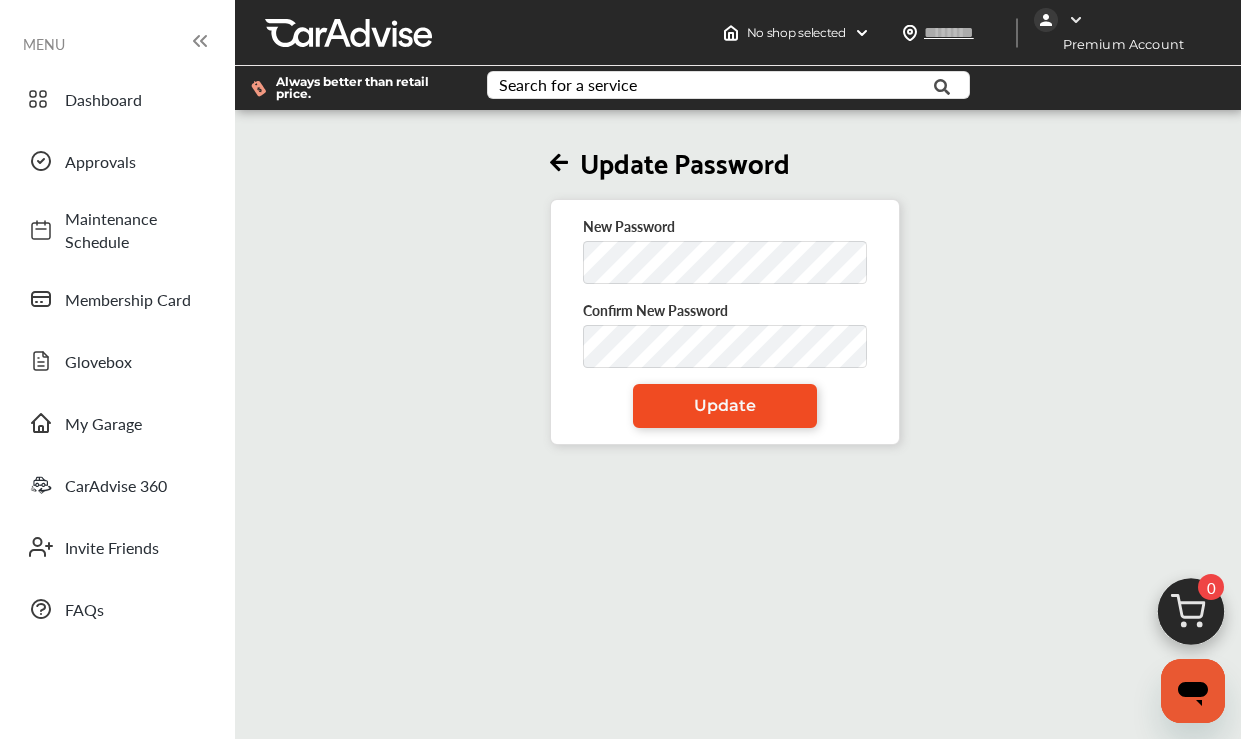 click on "Update" at bounding box center [725, 406] 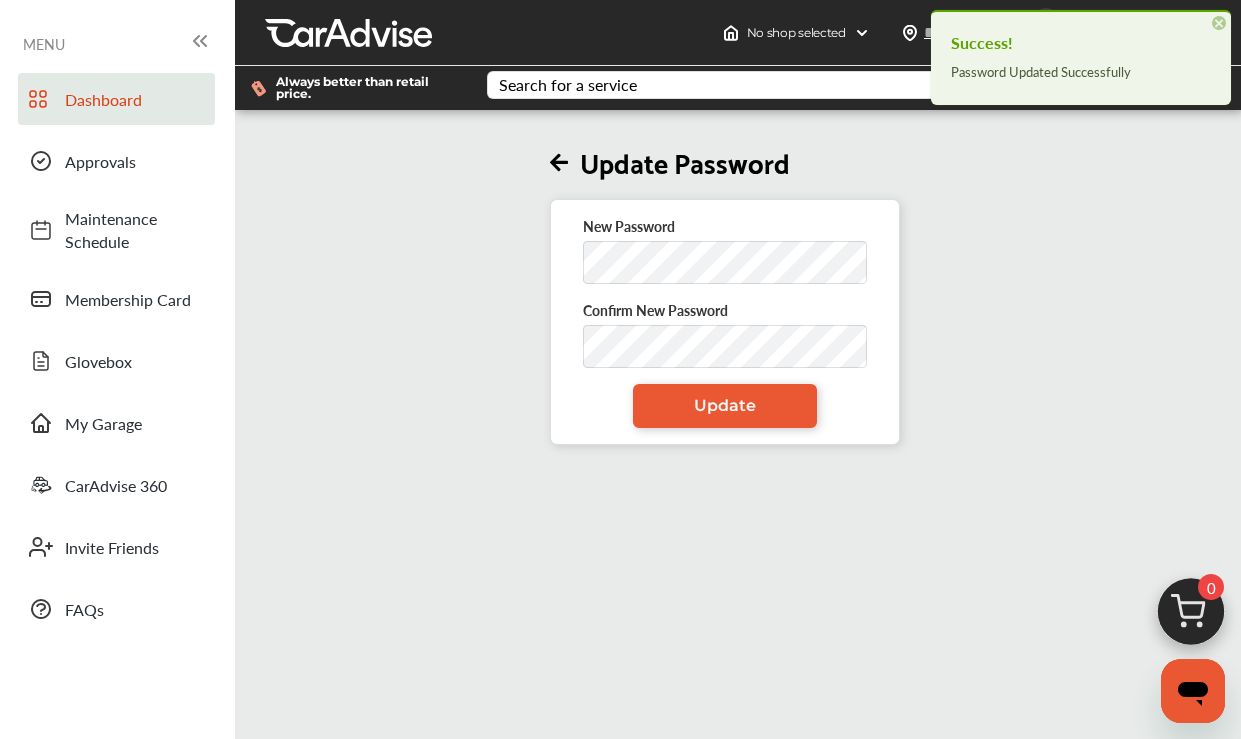 click on "Dashboard" at bounding box center (135, 99) 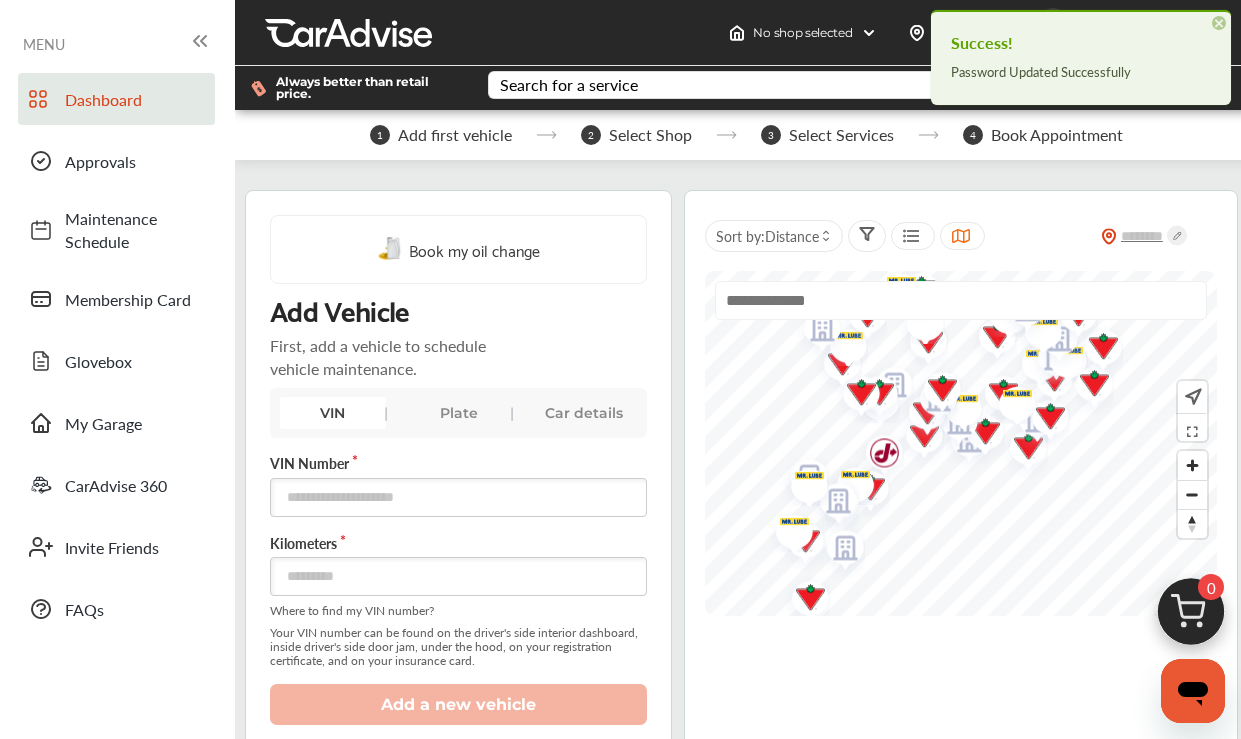 click on "×" at bounding box center [1219, 23] 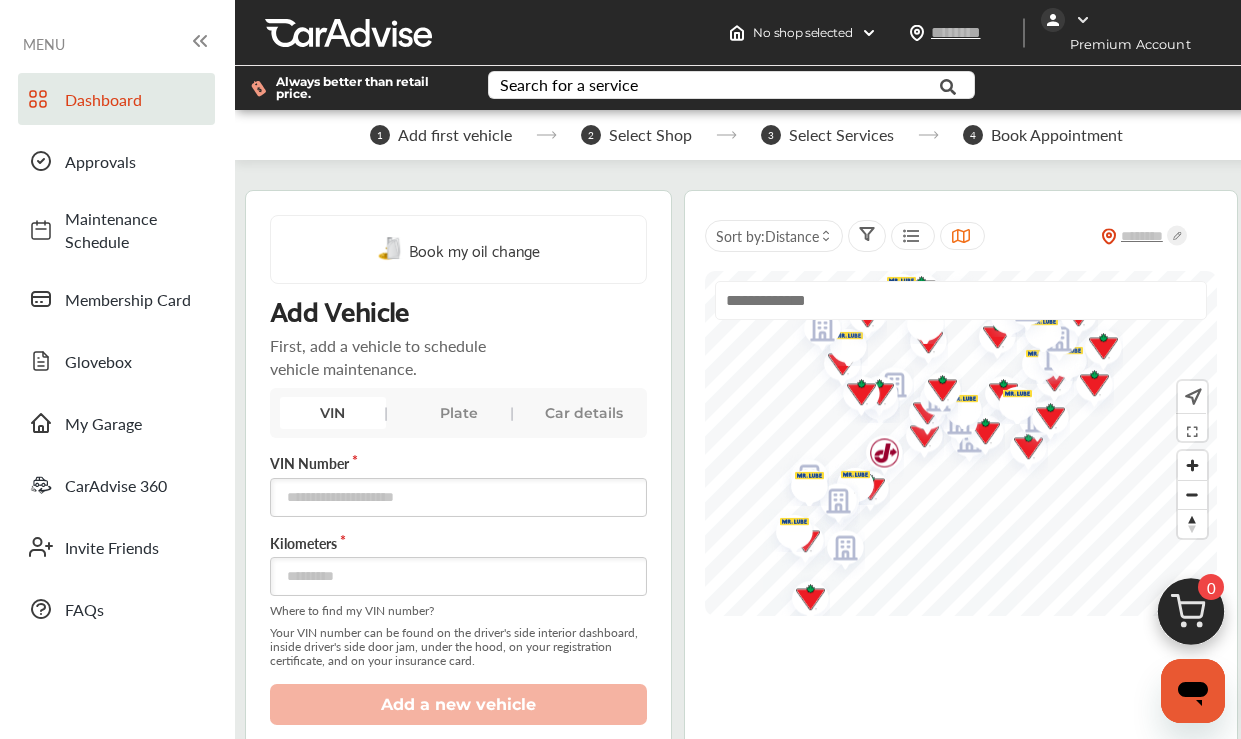 click on "Premium   Account" at bounding box center (1144, 32) 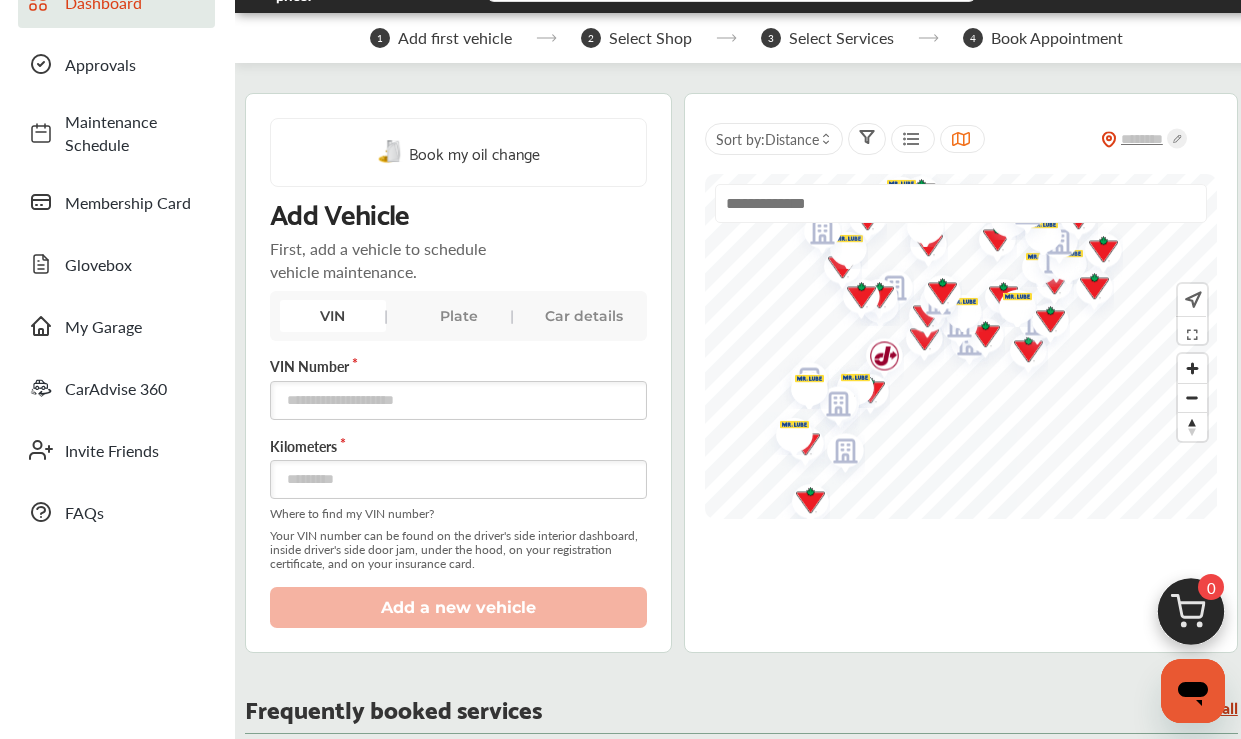 scroll, scrollTop: 108, scrollLeft: 0, axis: vertical 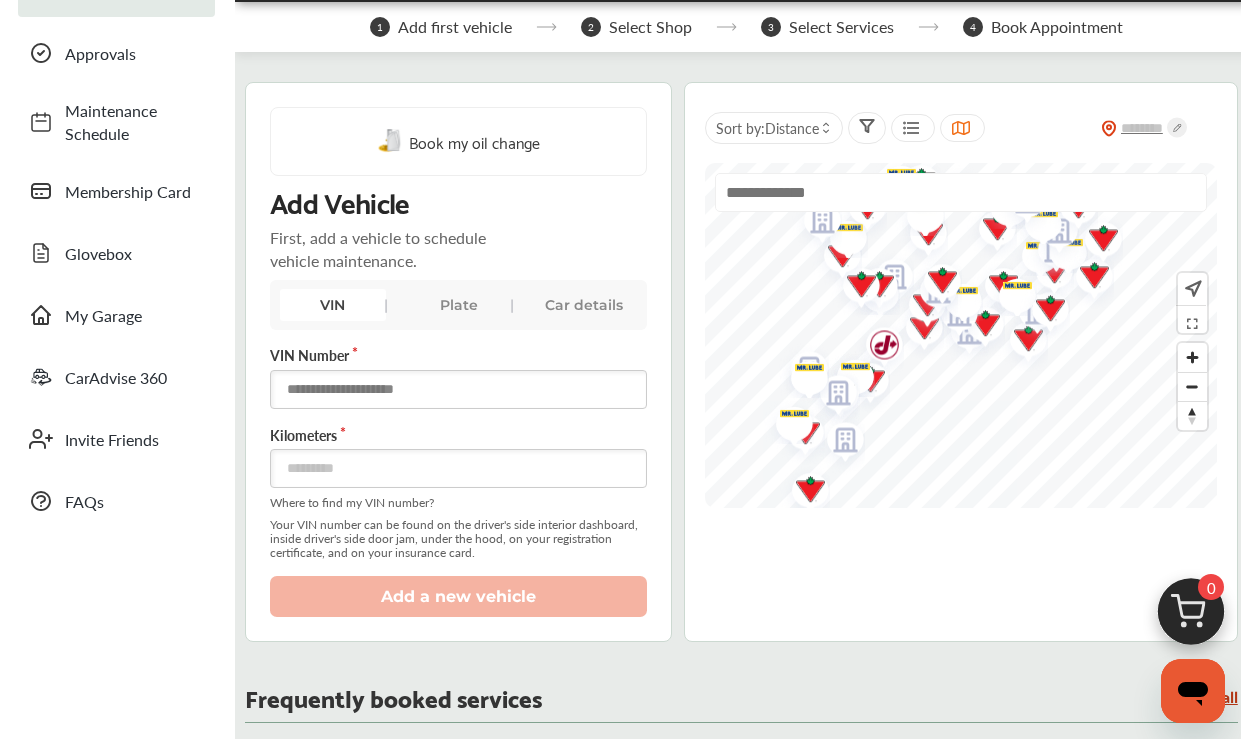 click at bounding box center [458, 389] 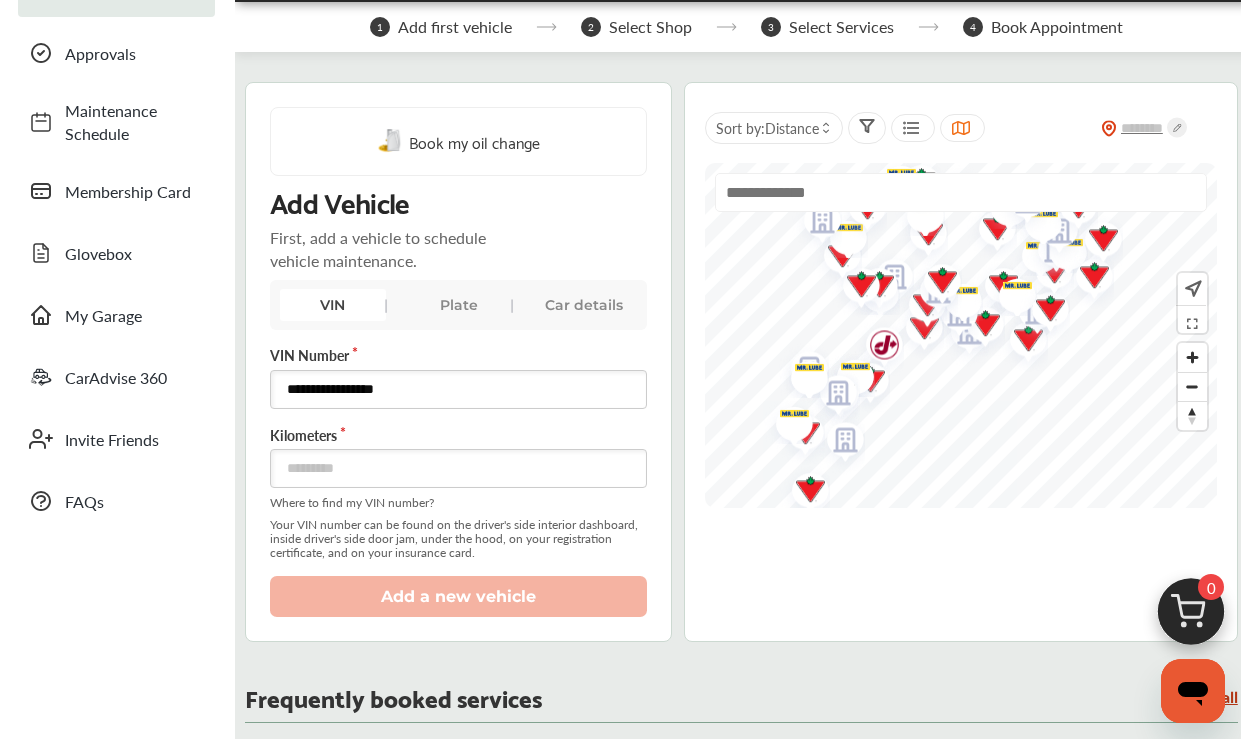 type on "**********" 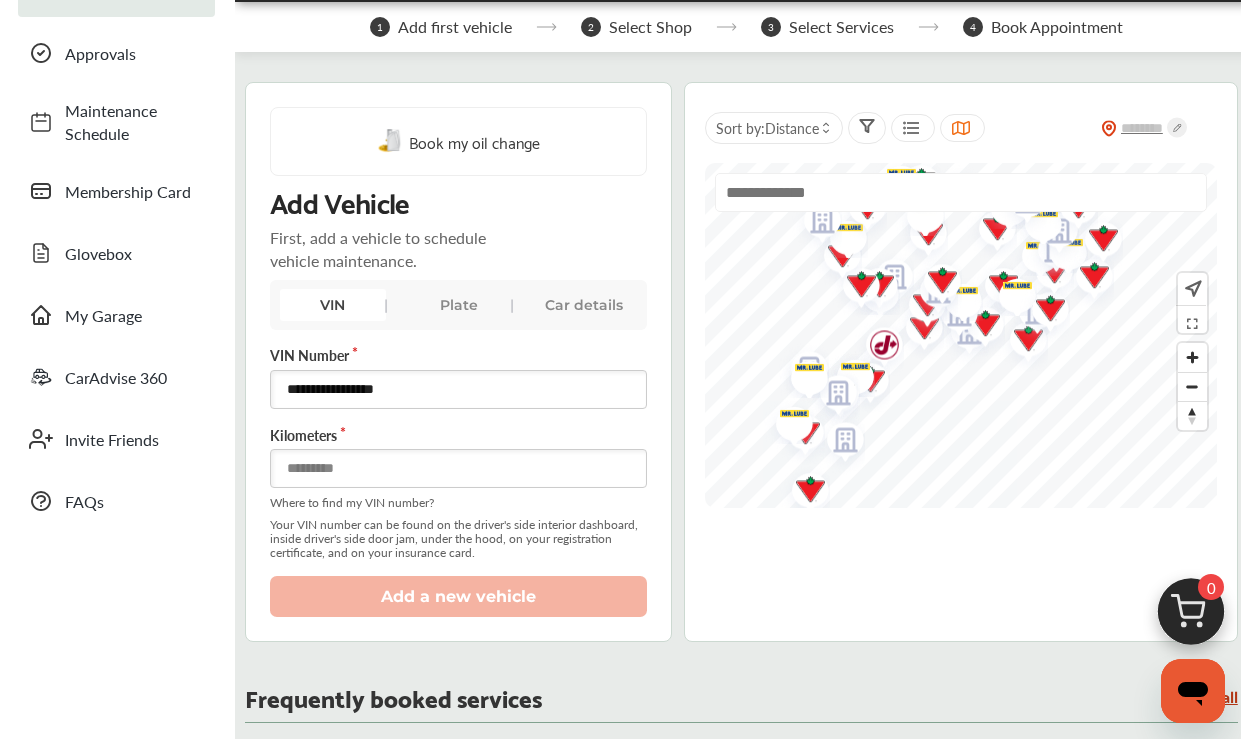 click at bounding box center (458, 468) 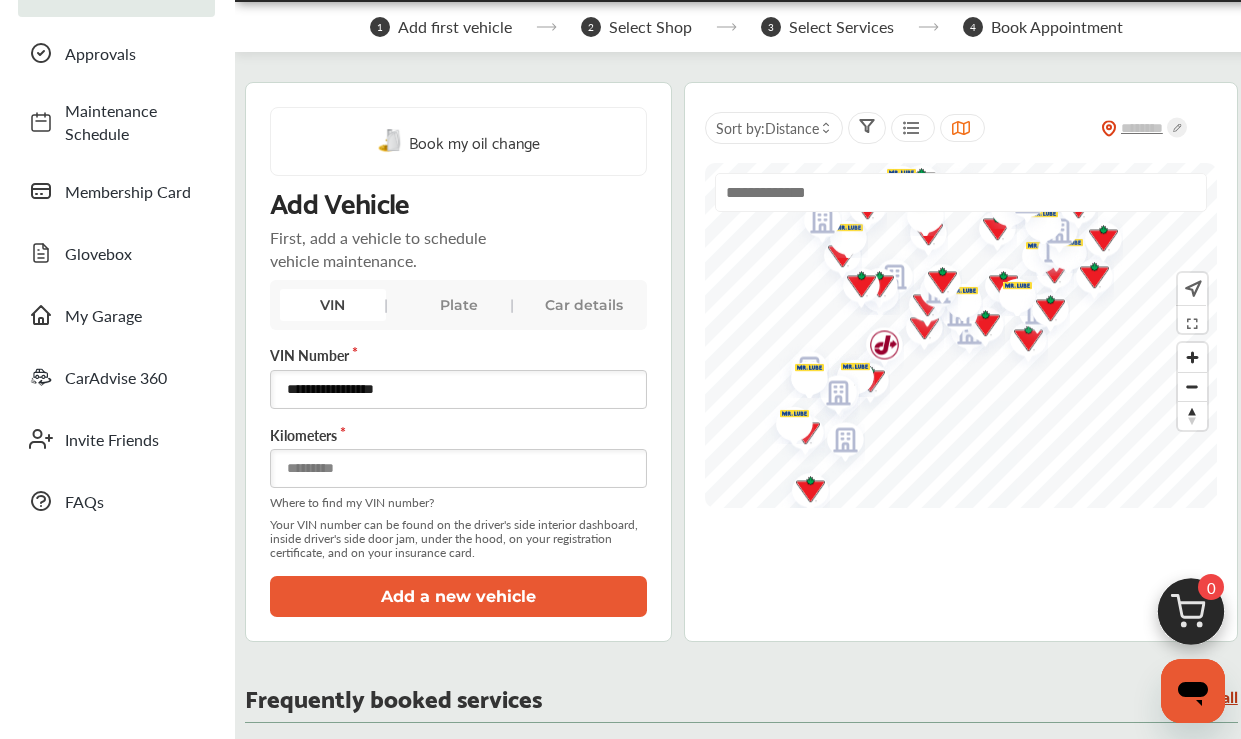 type on "******" 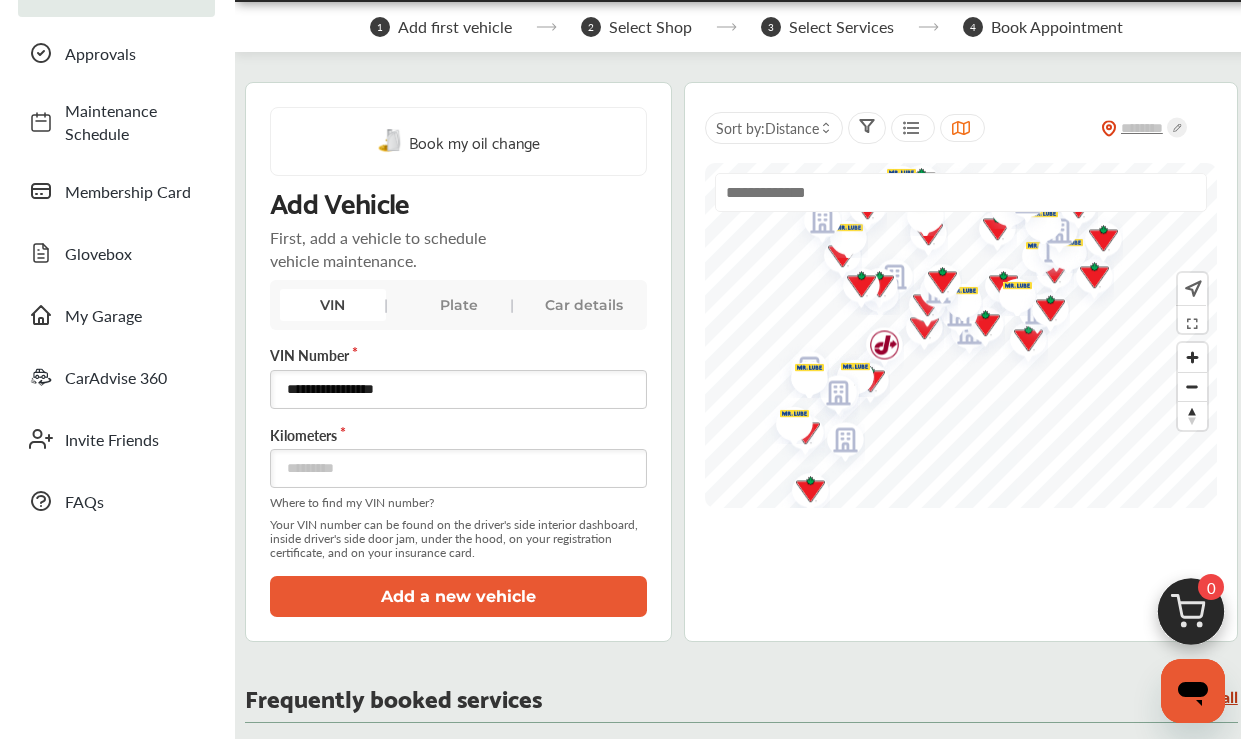 click on "Add a new vehicle" at bounding box center [458, 596] 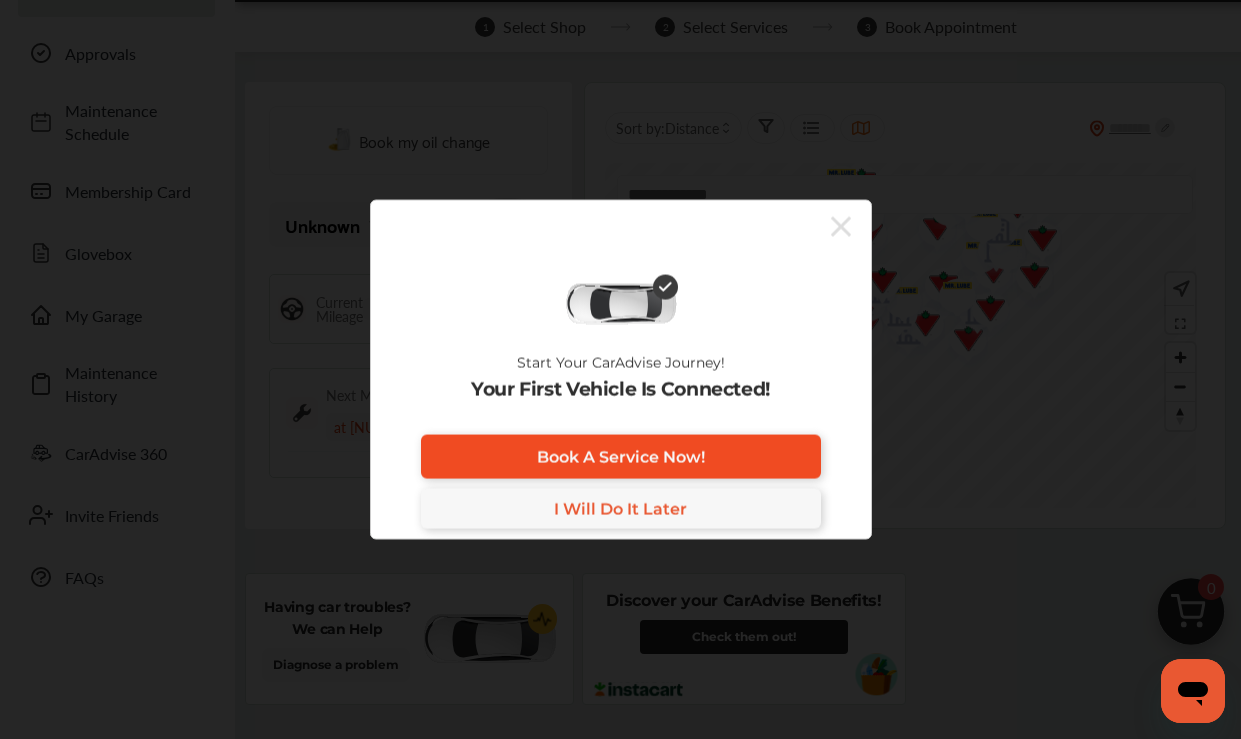 click on "Book A Service Now!" at bounding box center [621, 456] 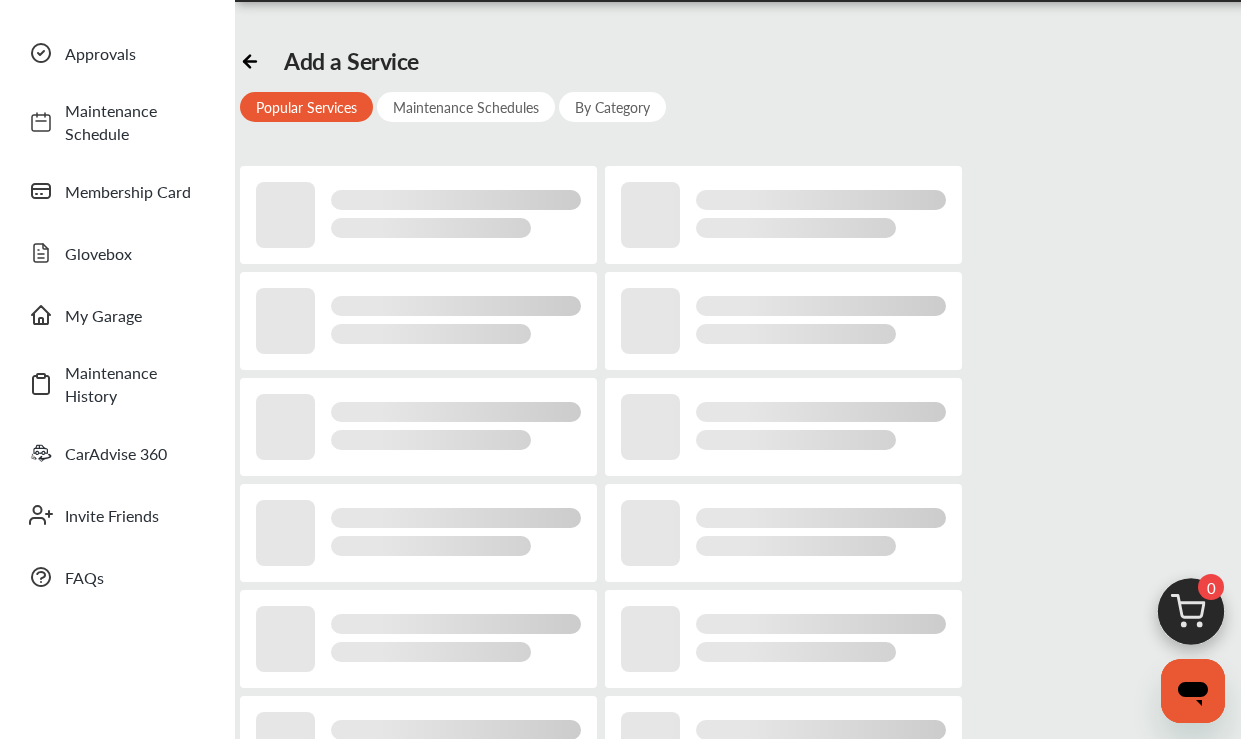 scroll, scrollTop: 0, scrollLeft: 0, axis: both 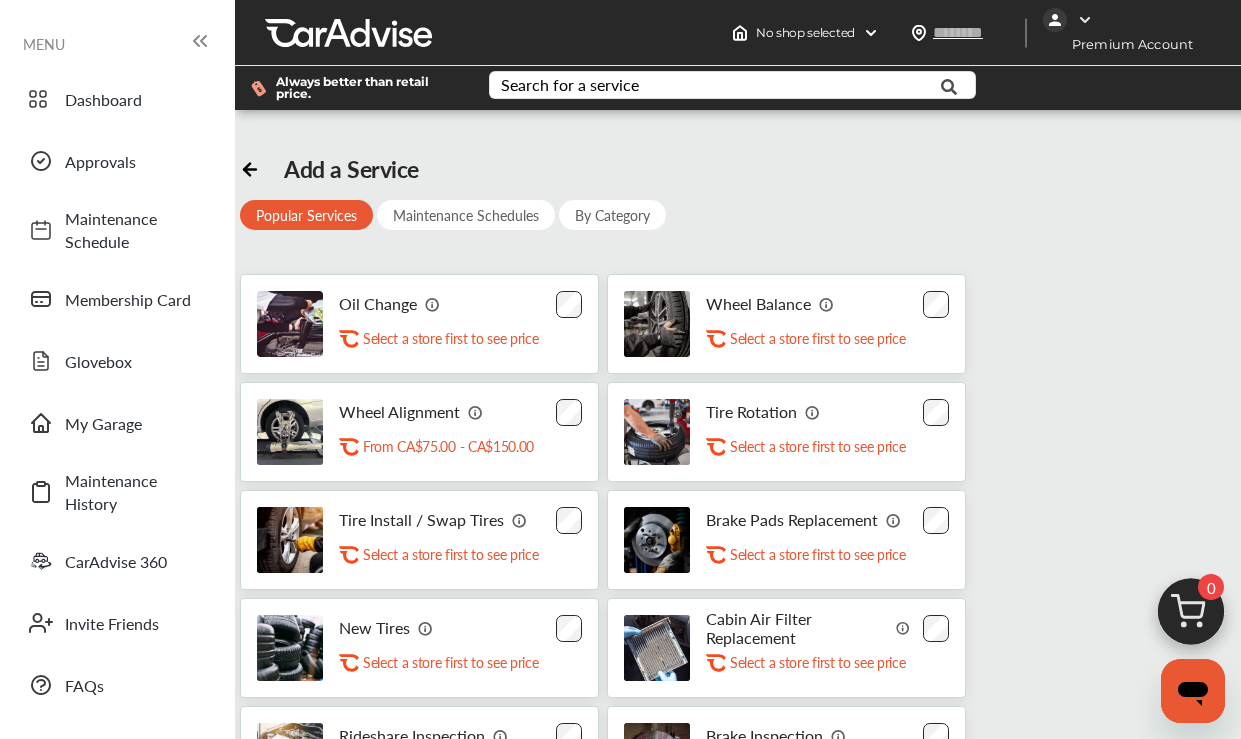 click on "MENU" at bounding box center [44, 44] 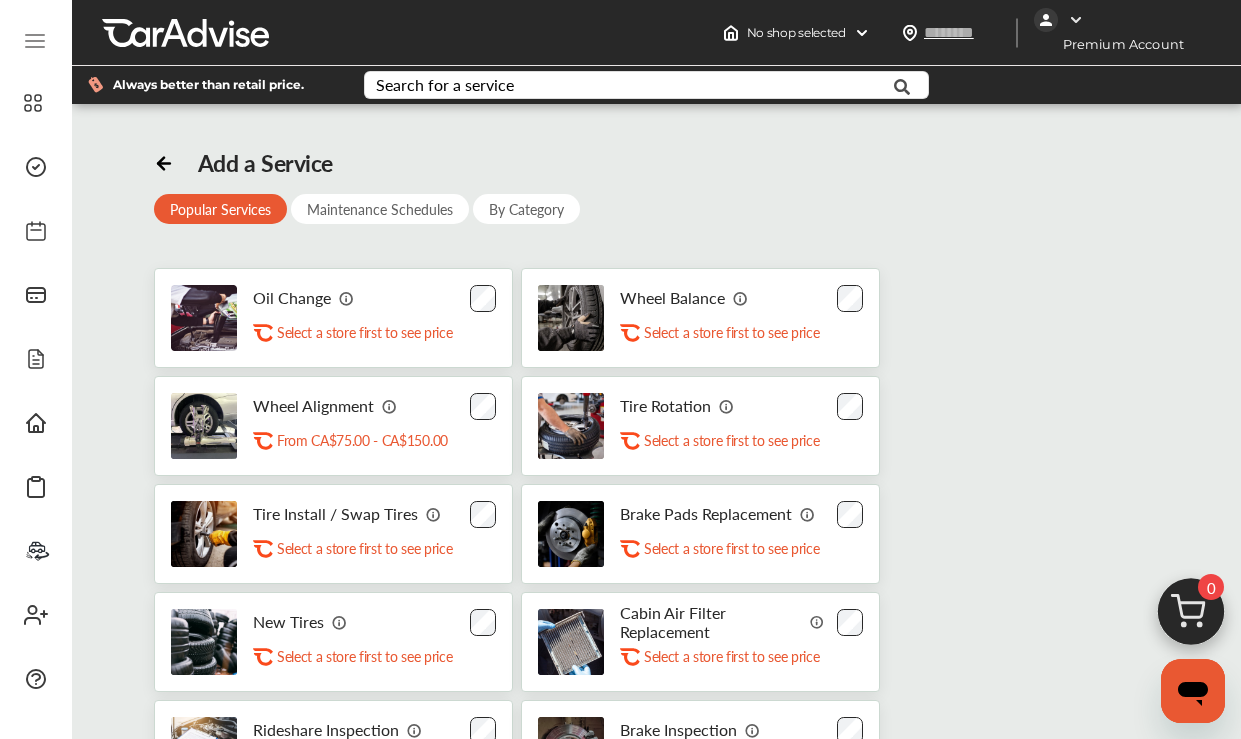click at bounding box center (1076, 20) 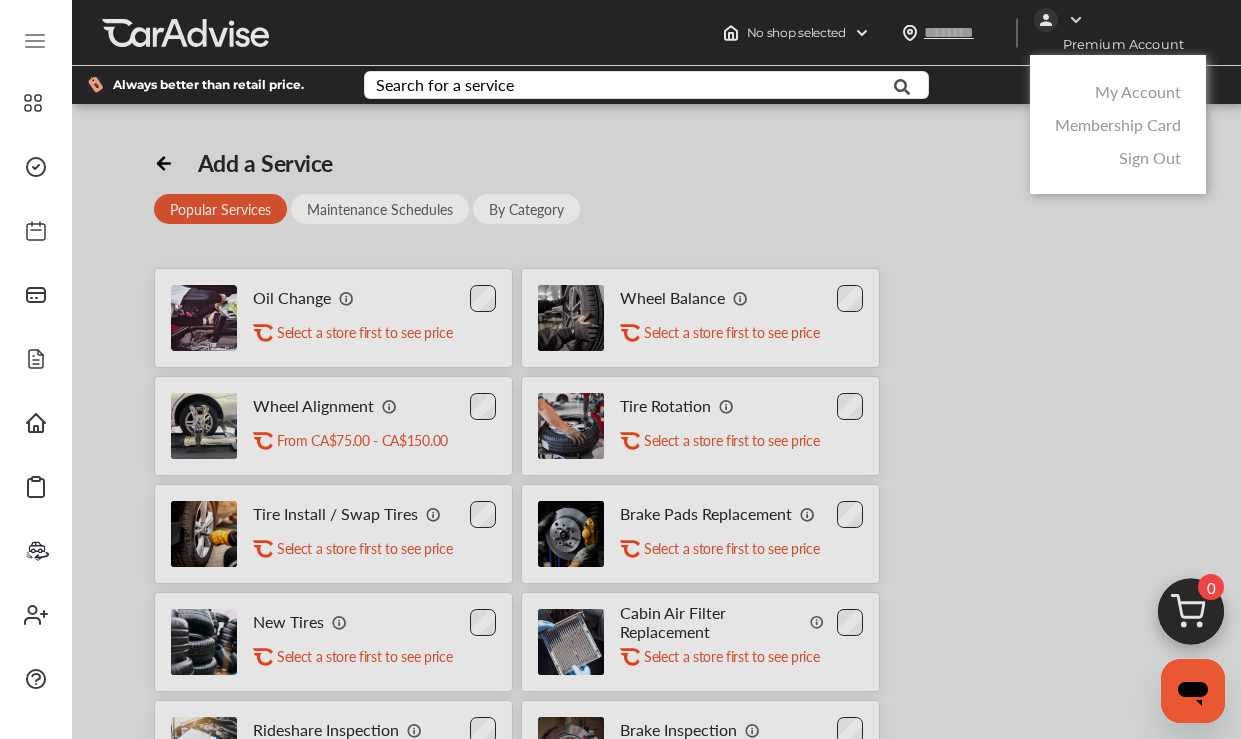 click on "My Account" at bounding box center [1138, 91] 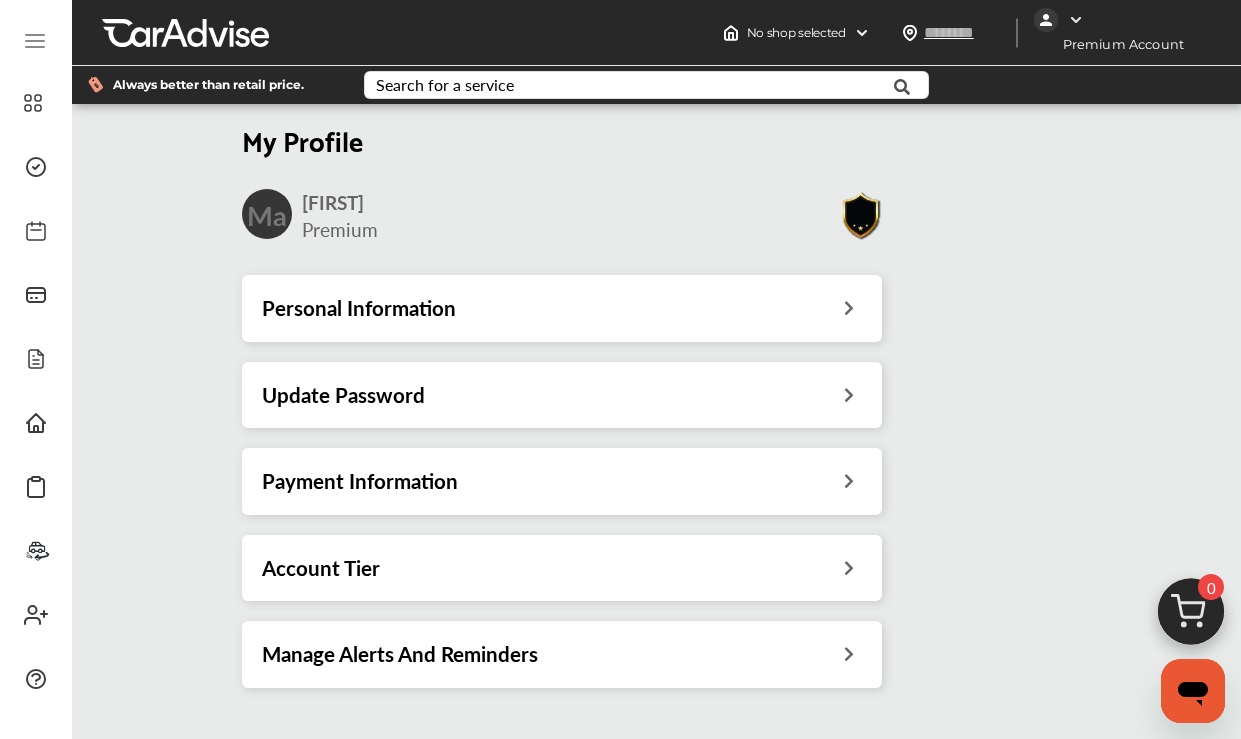 click on "Account Tier" at bounding box center [562, 568] 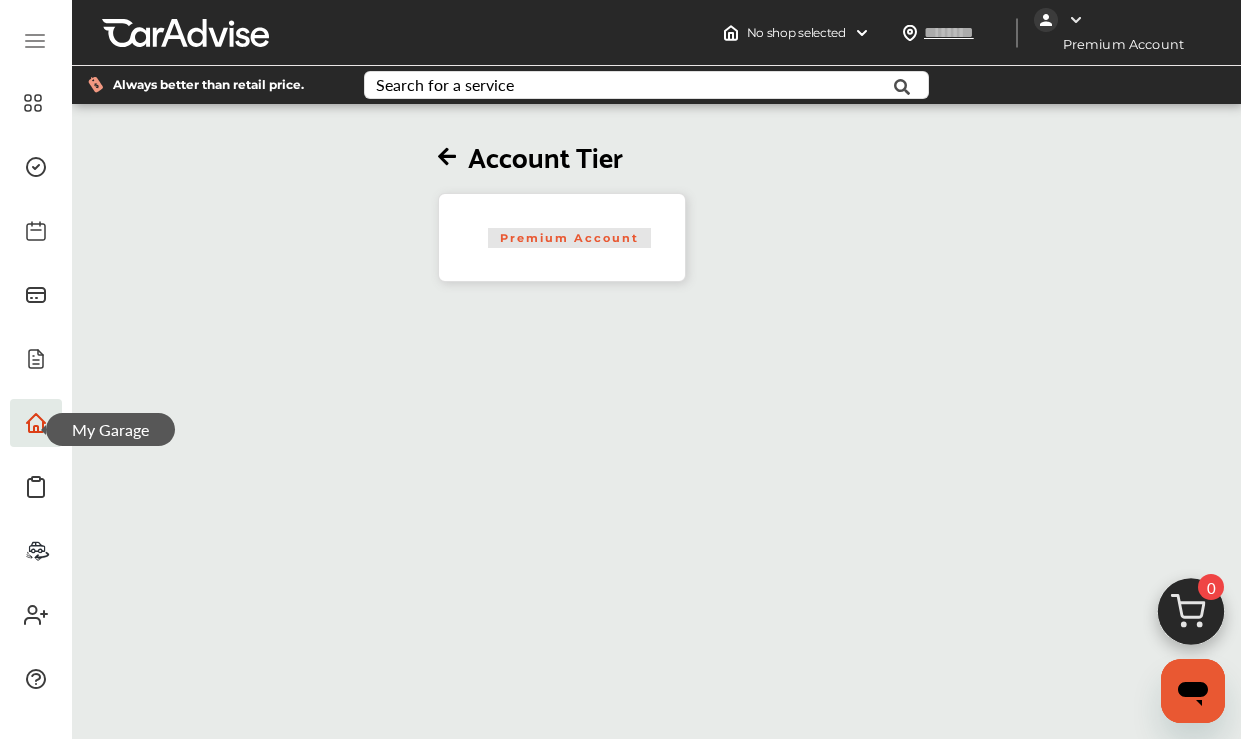 click 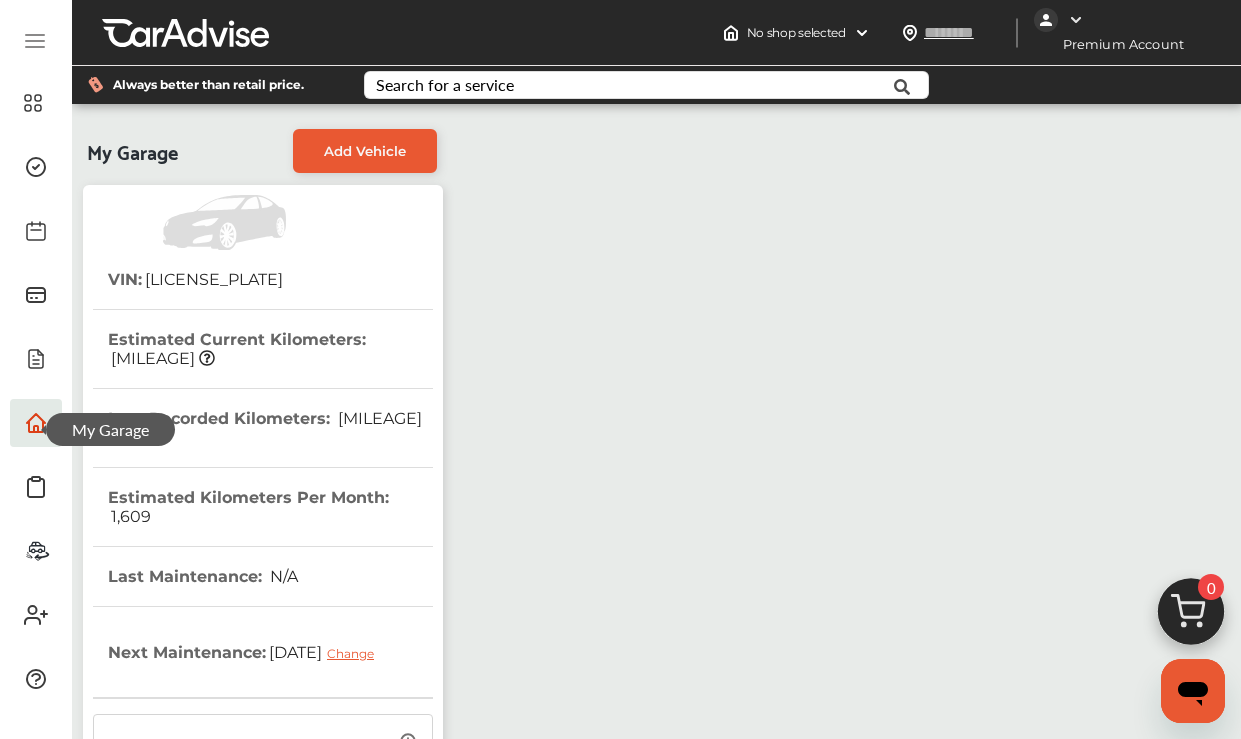 scroll, scrollTop: 0, scrollLeft: 0, axis: both 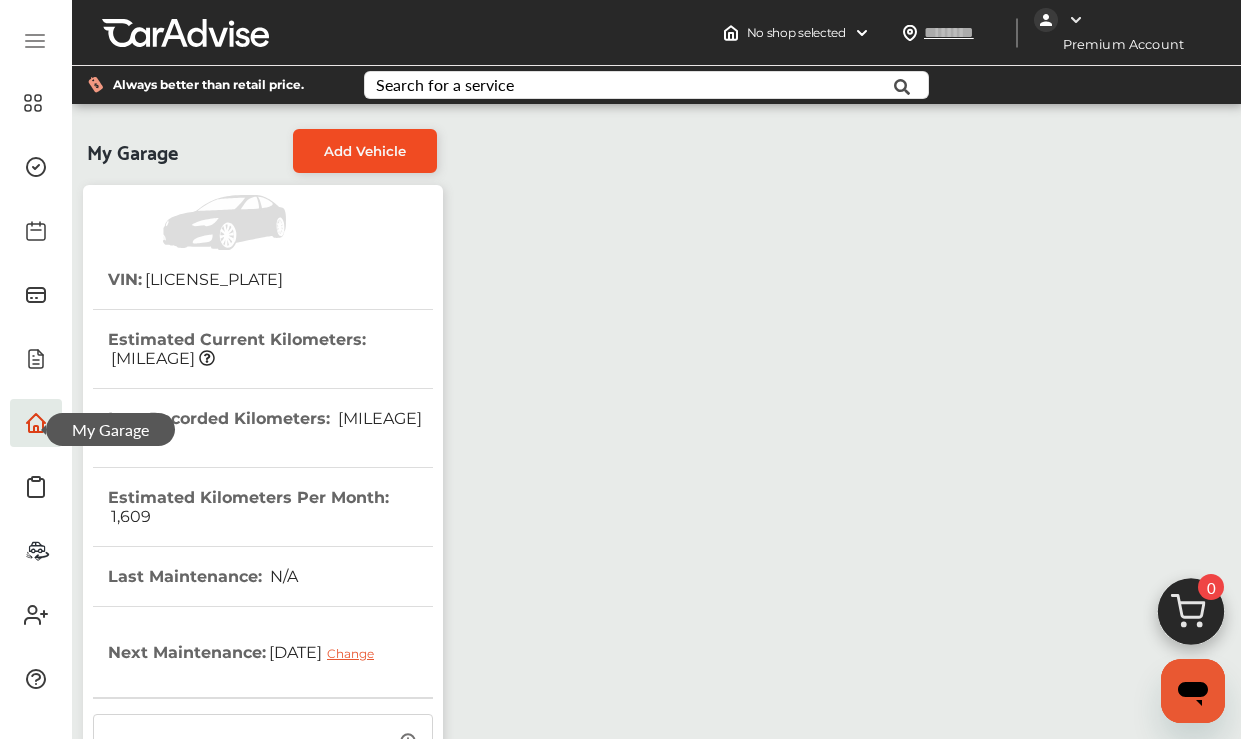 click on "Add Vehicle" at bounding box center (365, 151) 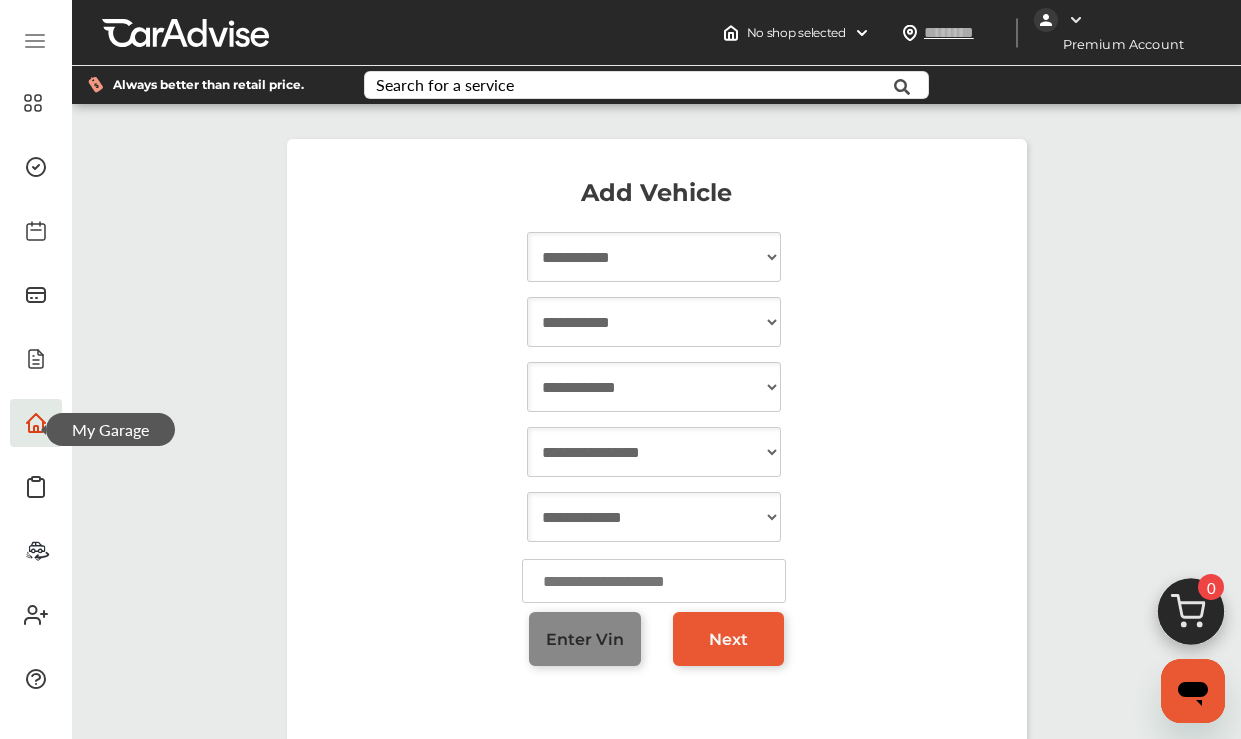 click on "Enter Vin" at bounding box center [585, 639] 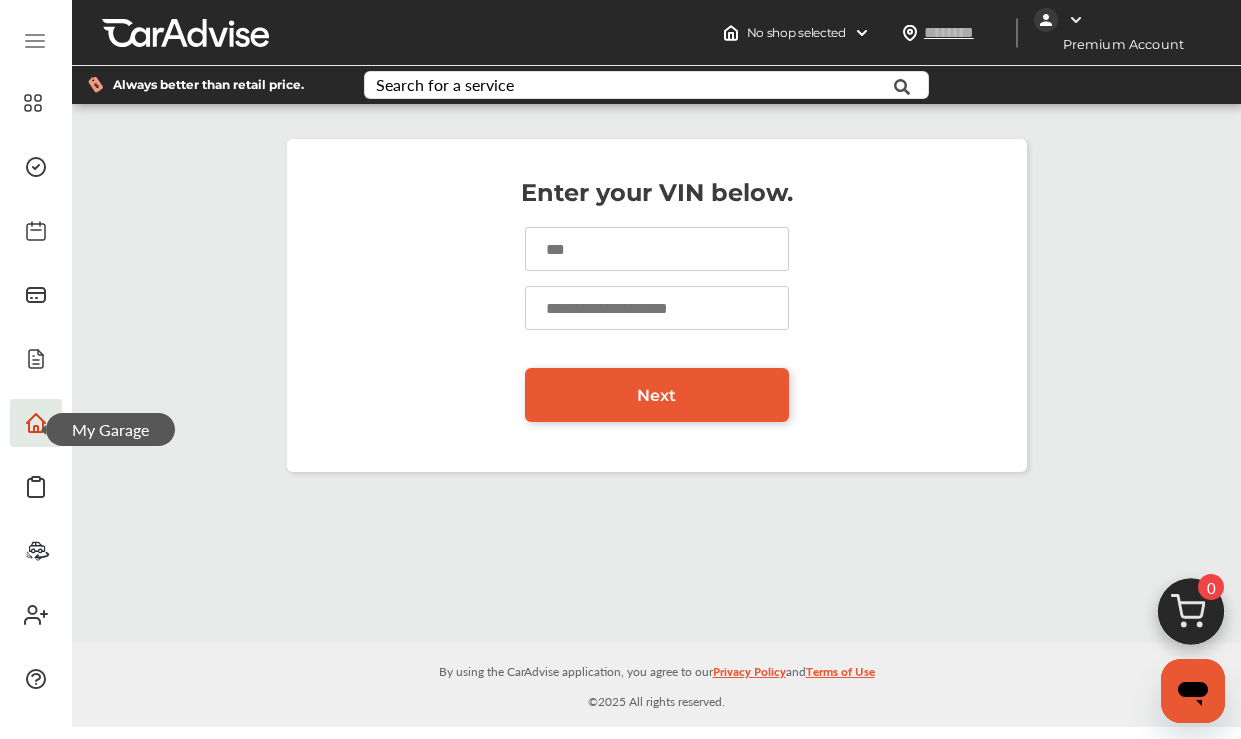 click at bounding box center (657, 249) 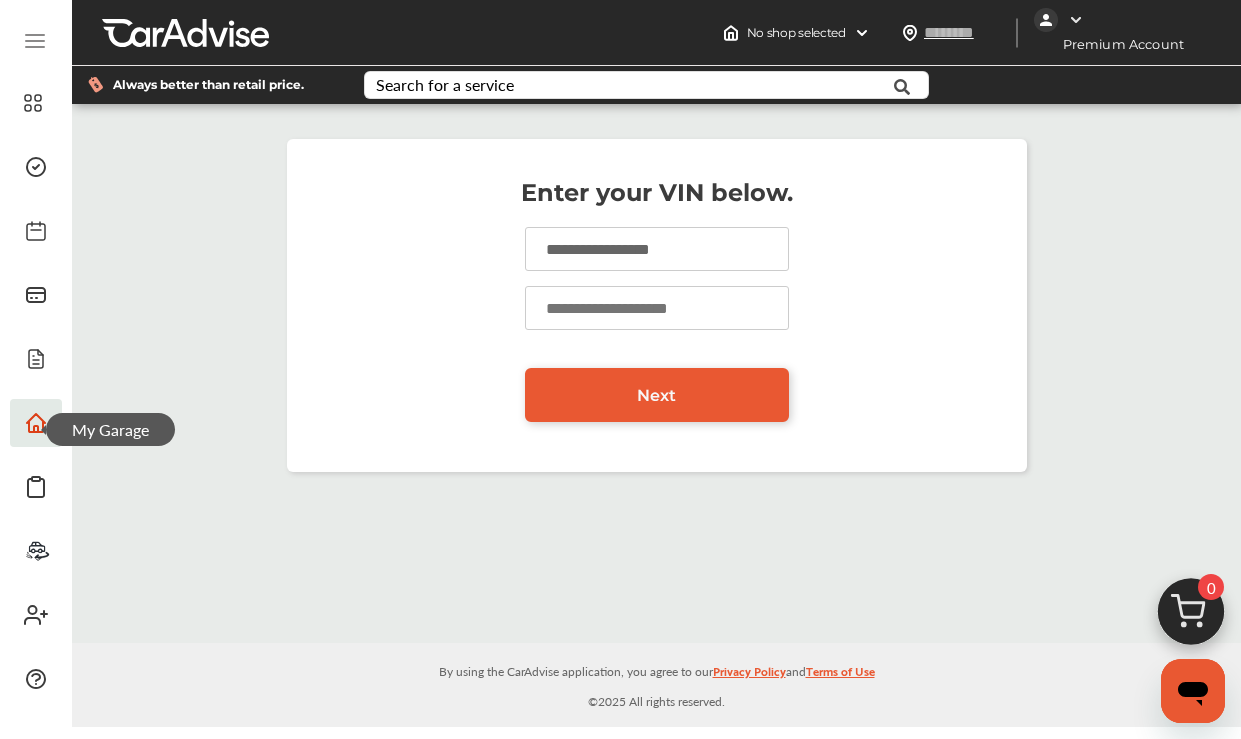 type on "**********" 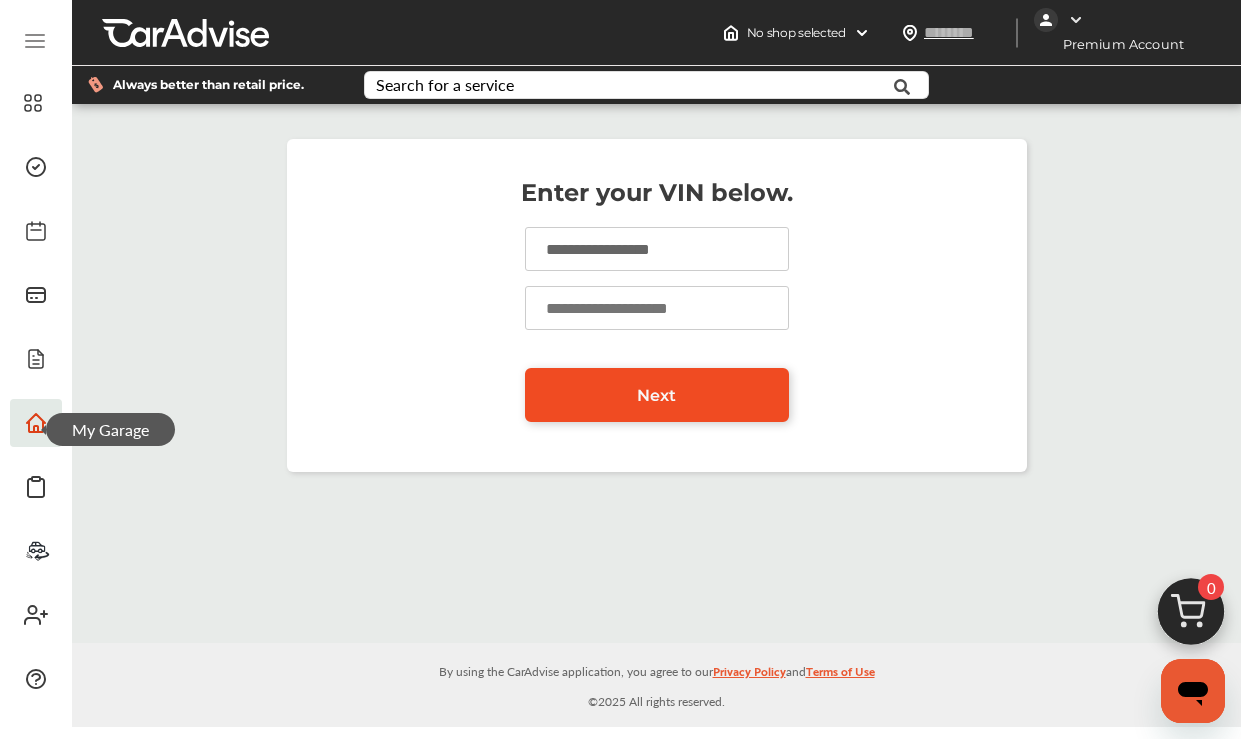 type on "******" 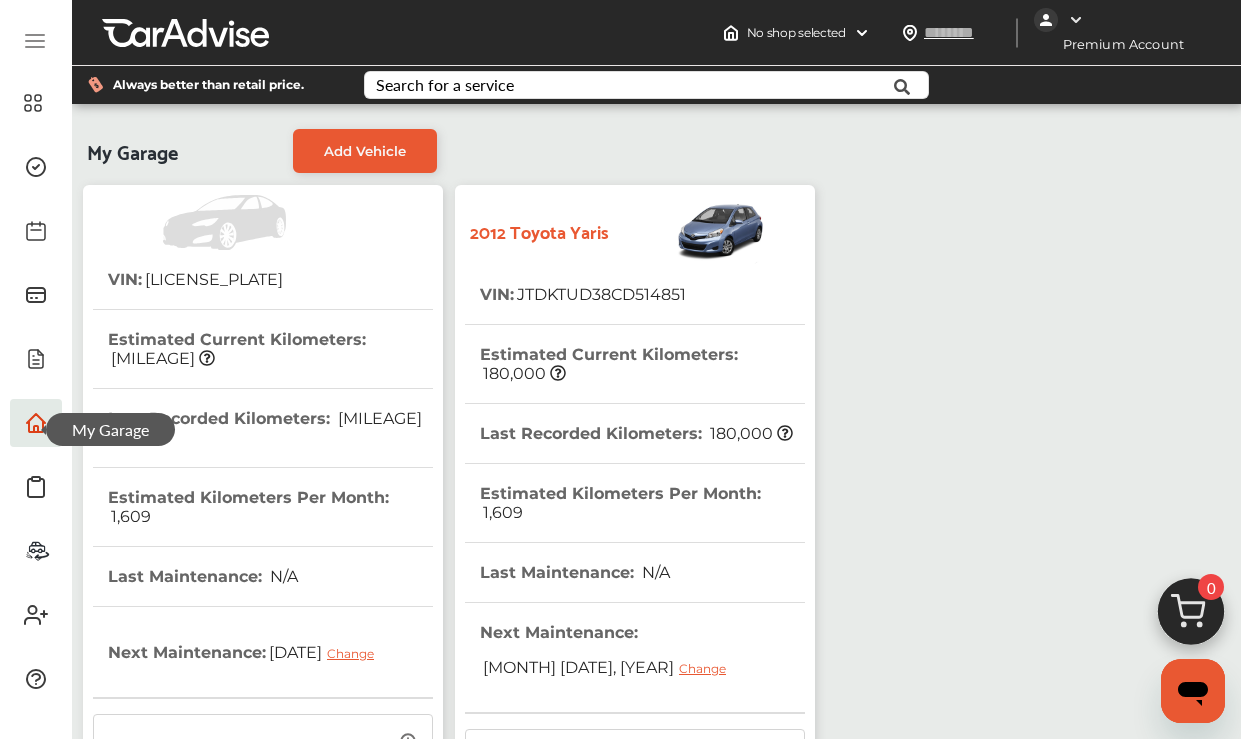 scroll, scrollTop: 0, scrollLeft: 0, axis: both 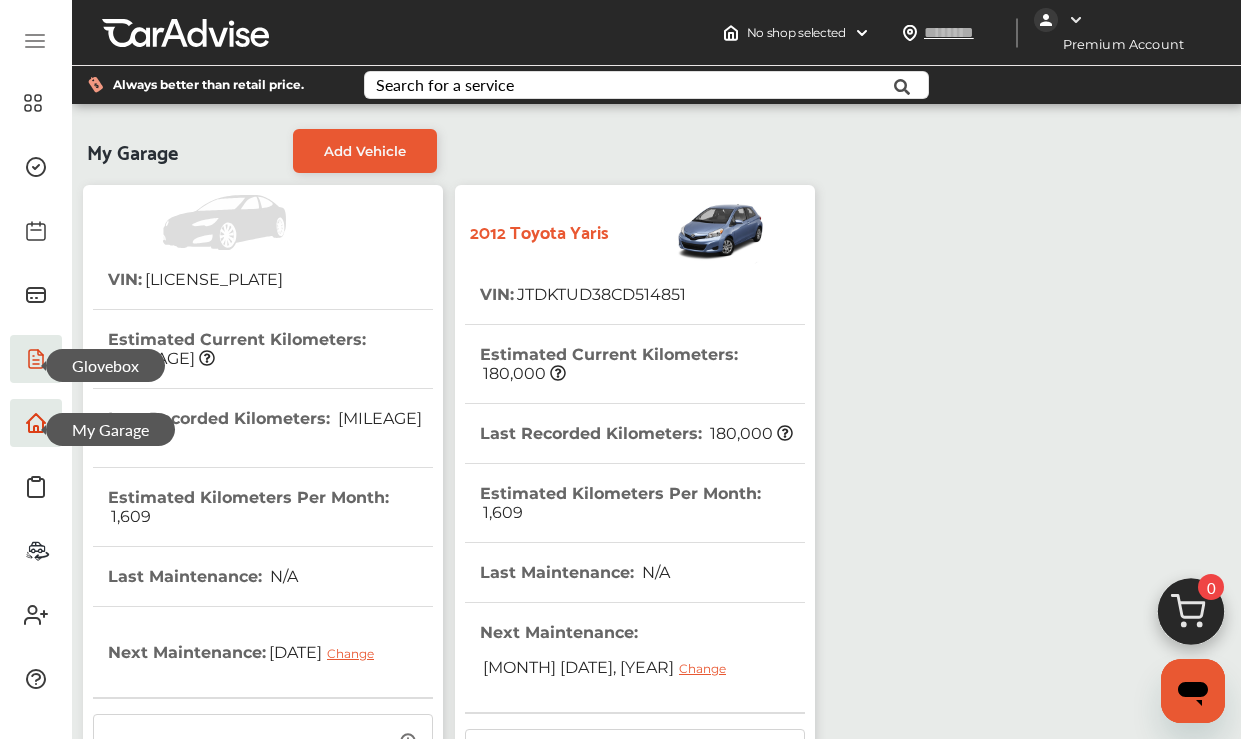 click 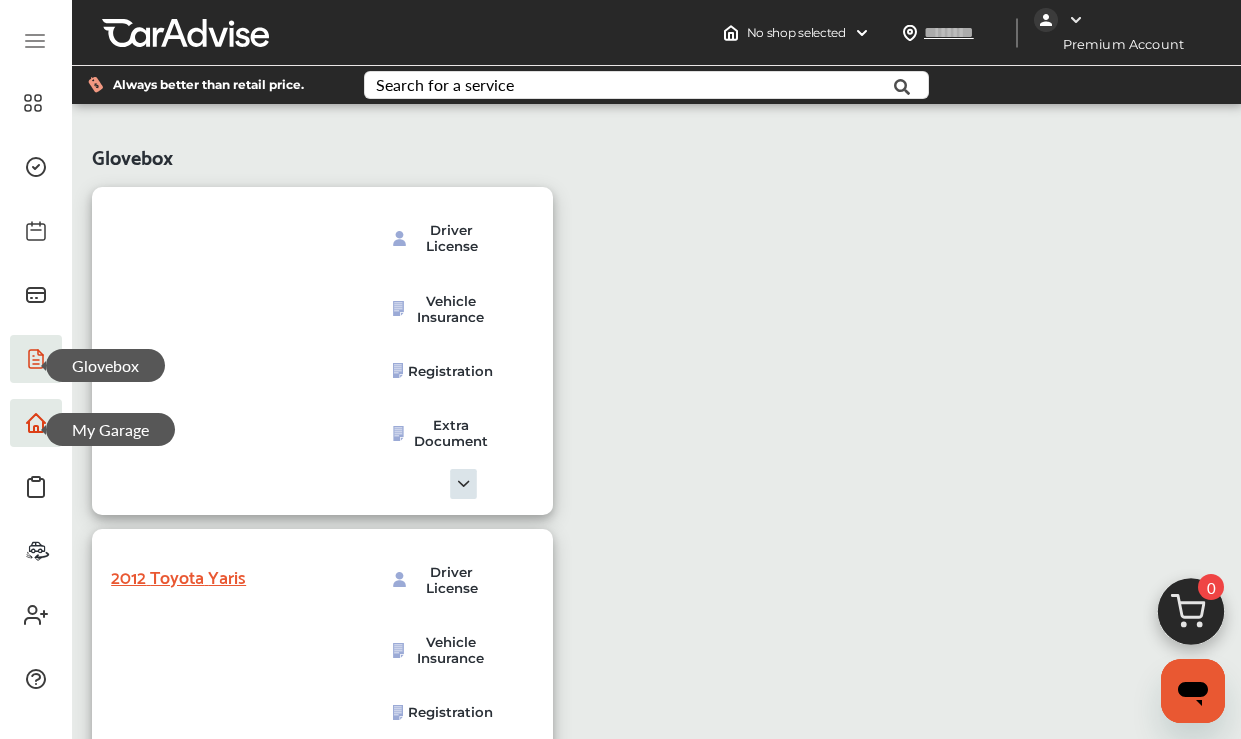 scroll, scrollTop: 0, scrollLeft: 0, axis: both 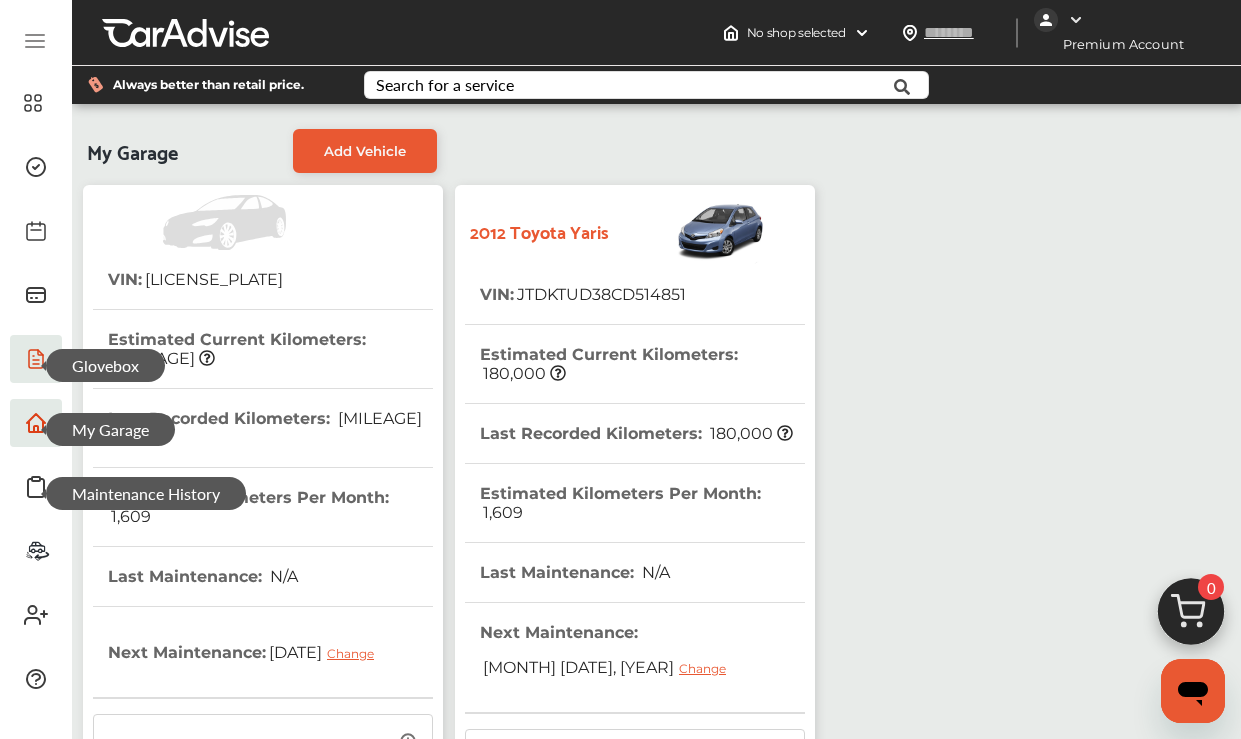 click on "Maintenance History" at bounding box center (146, 493) 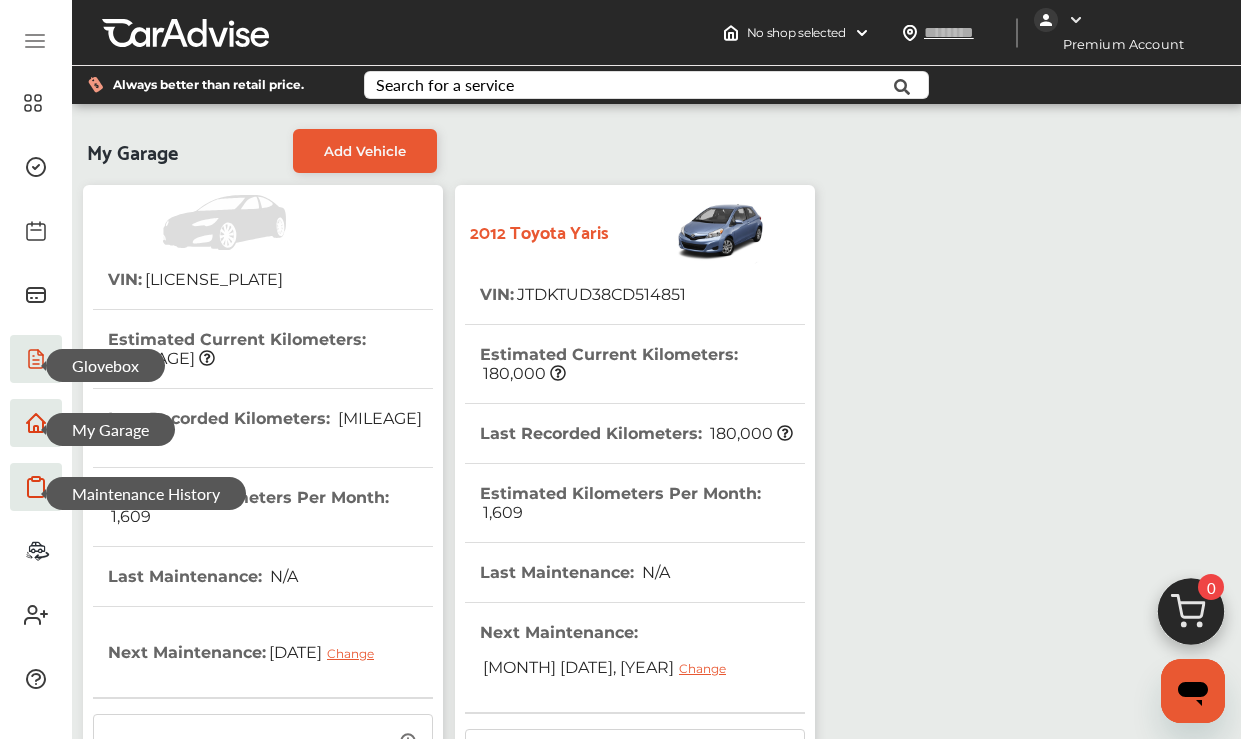 click 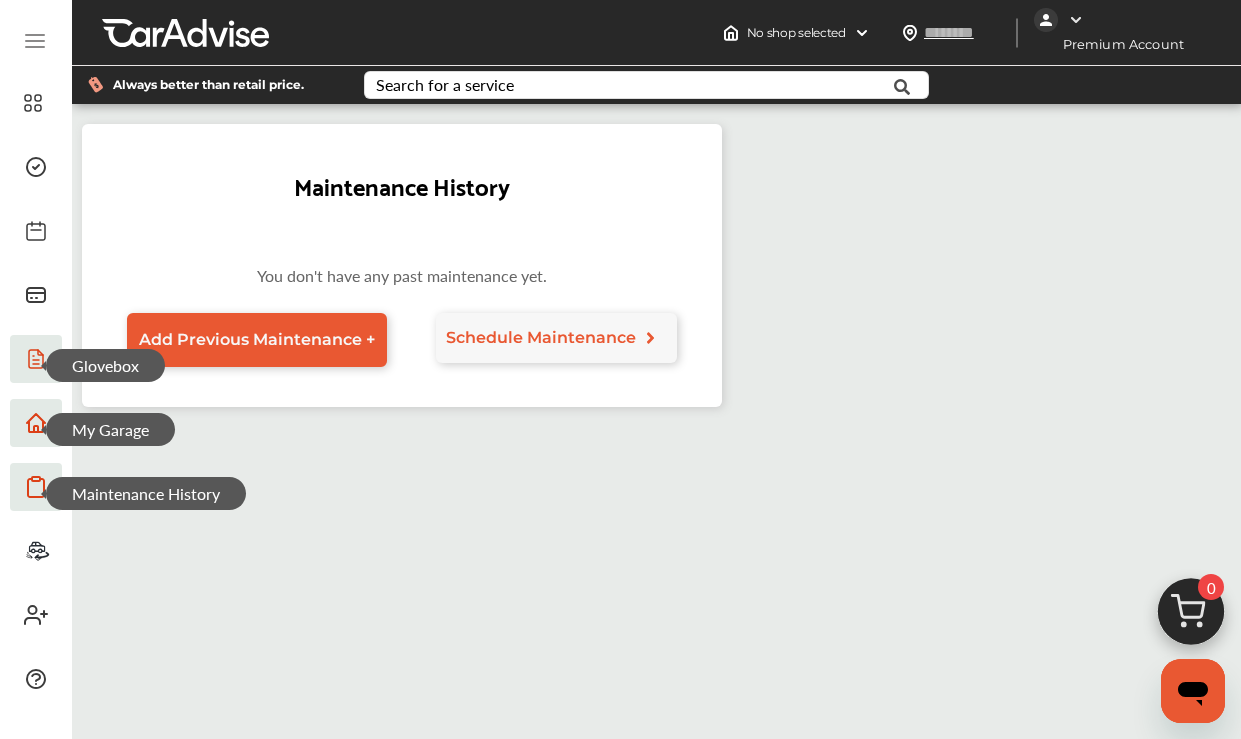 click 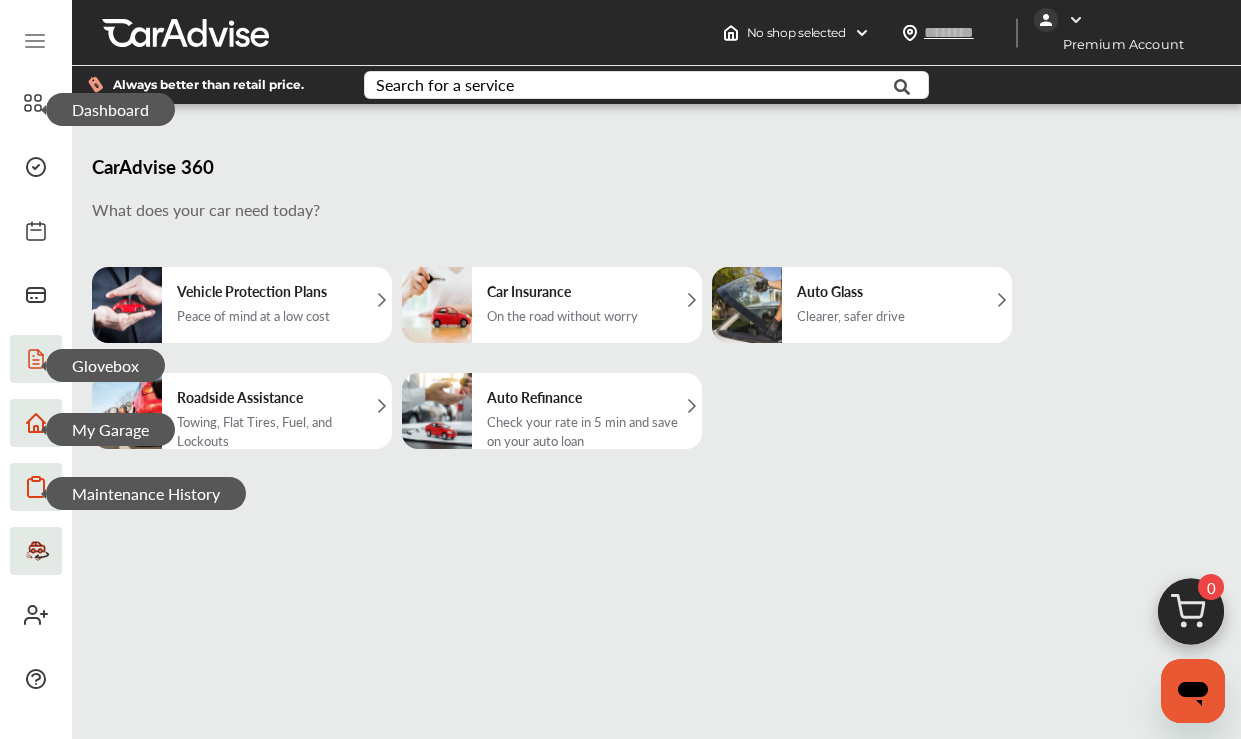 click on "Dashboard" at bounding box center (110, 109) 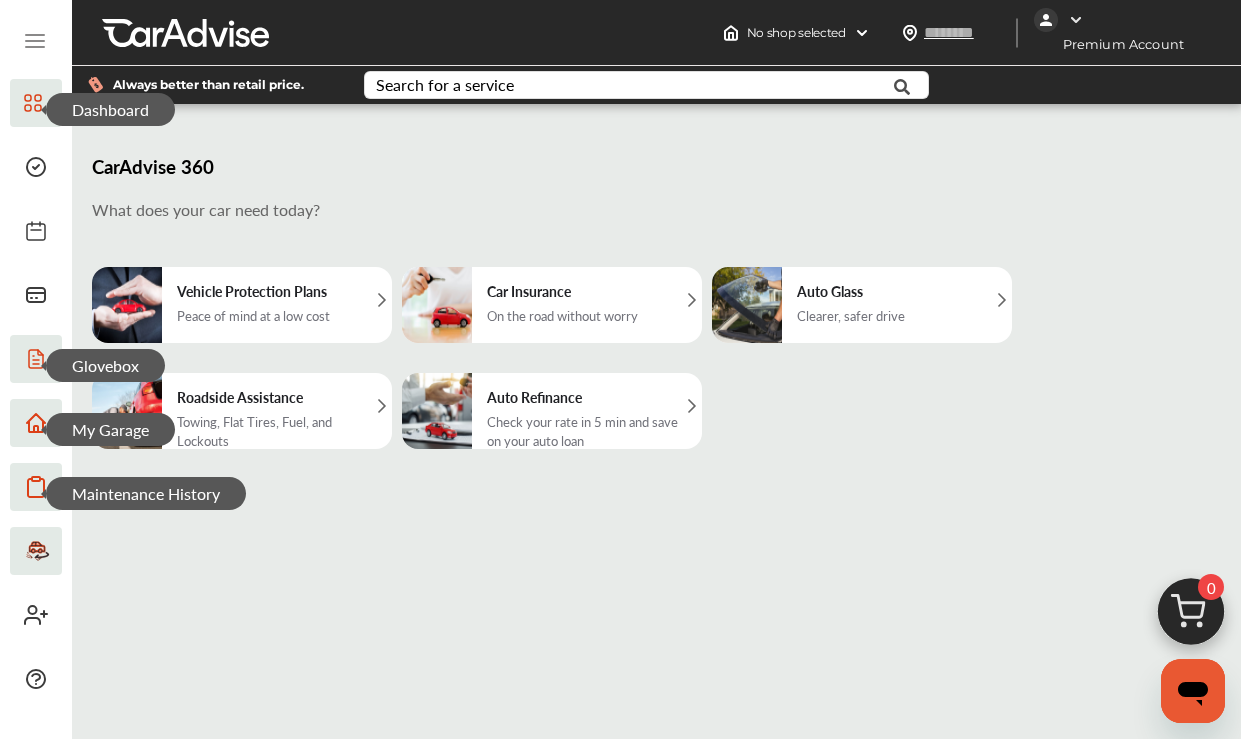 click 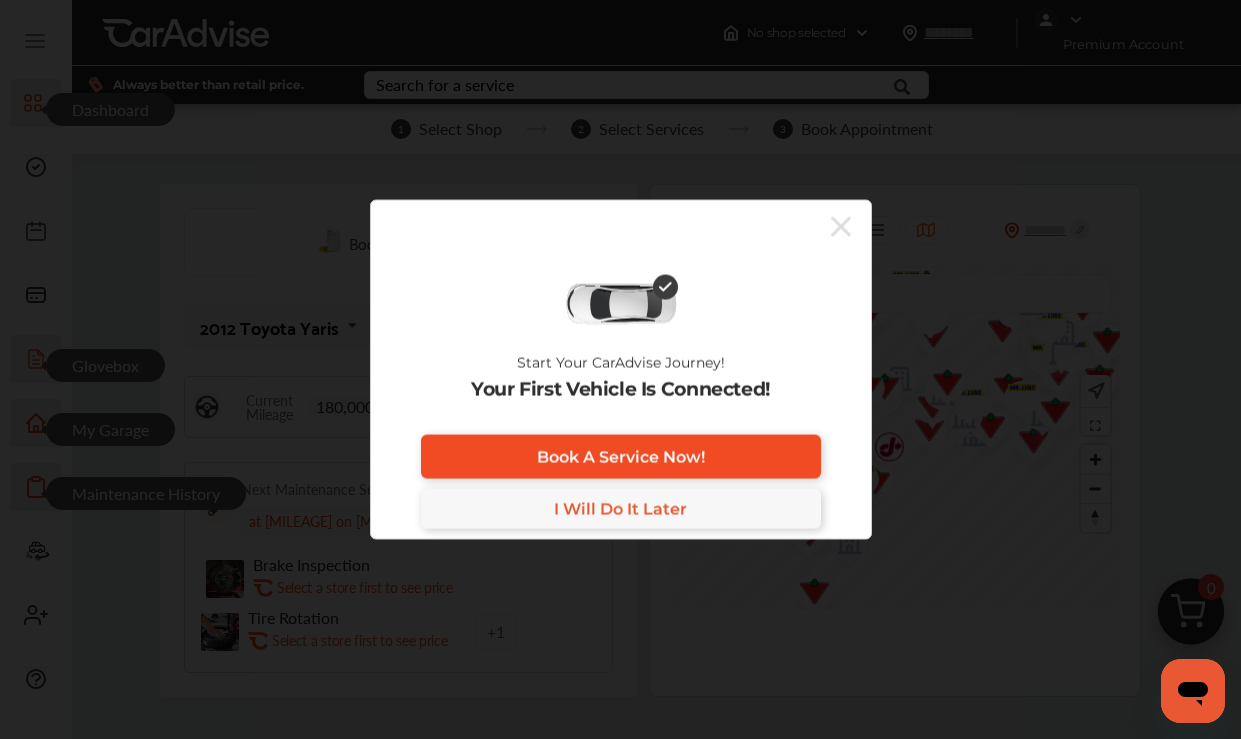 click on "Book A Service Now!" at bounding box center [621, 457] 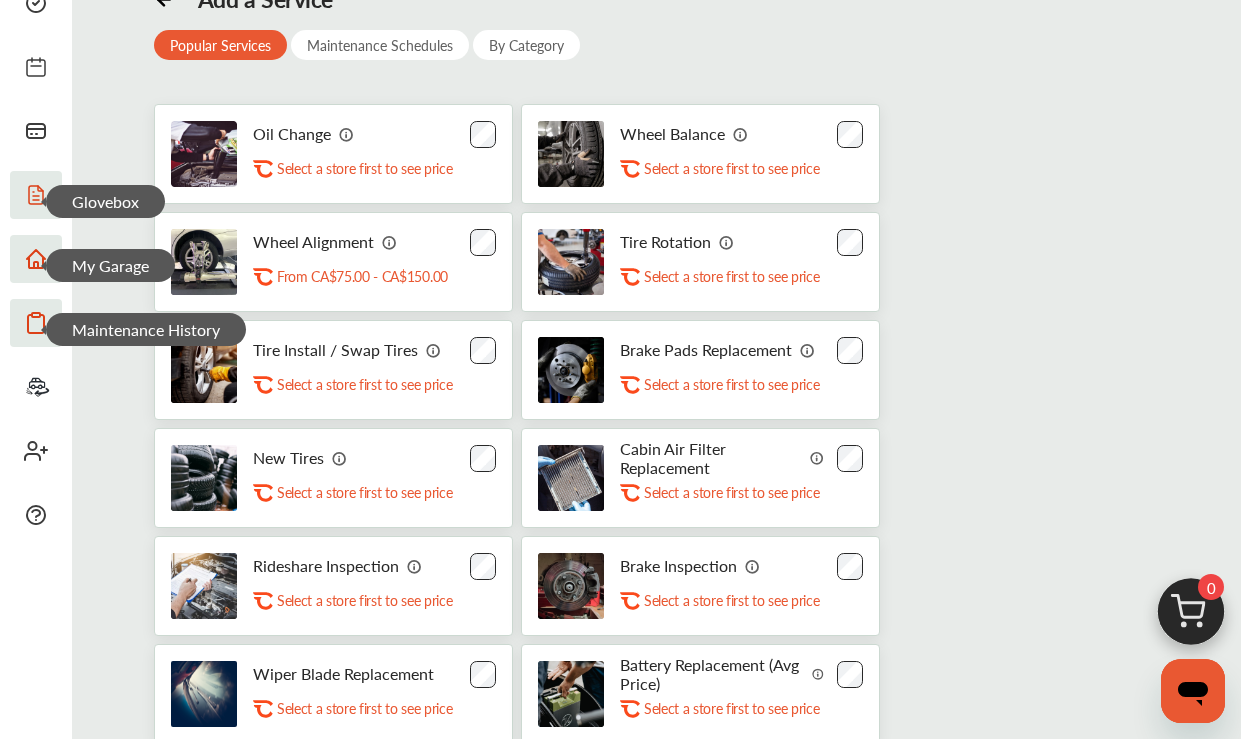 scroll, scrollTop: 161, scrollLeft: 0, axis: vertical 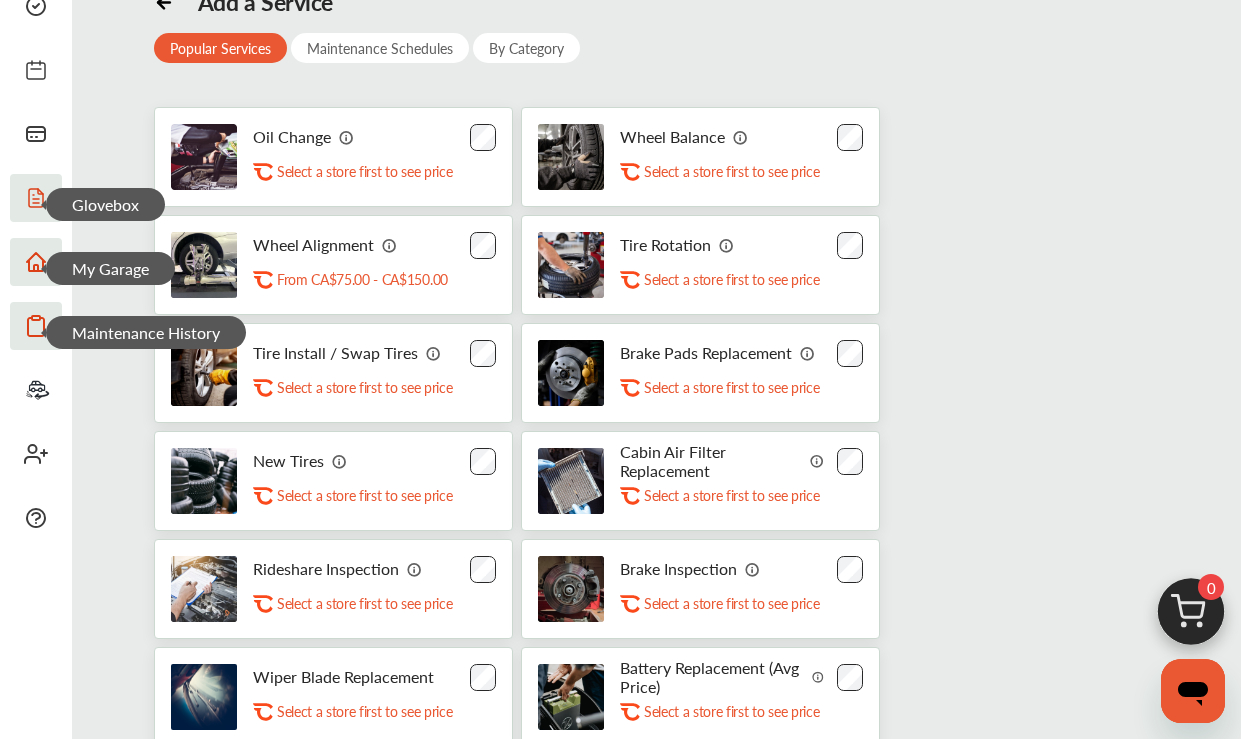 click at bounding box center (727, 245) 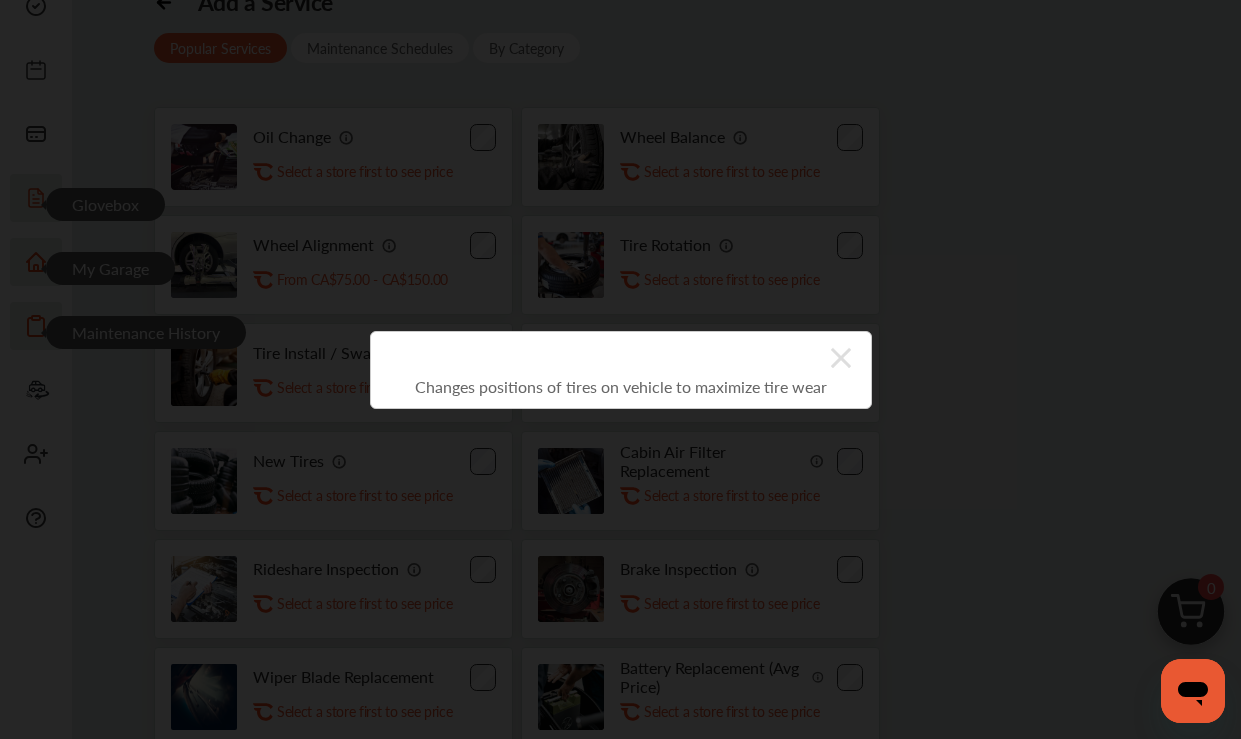 click 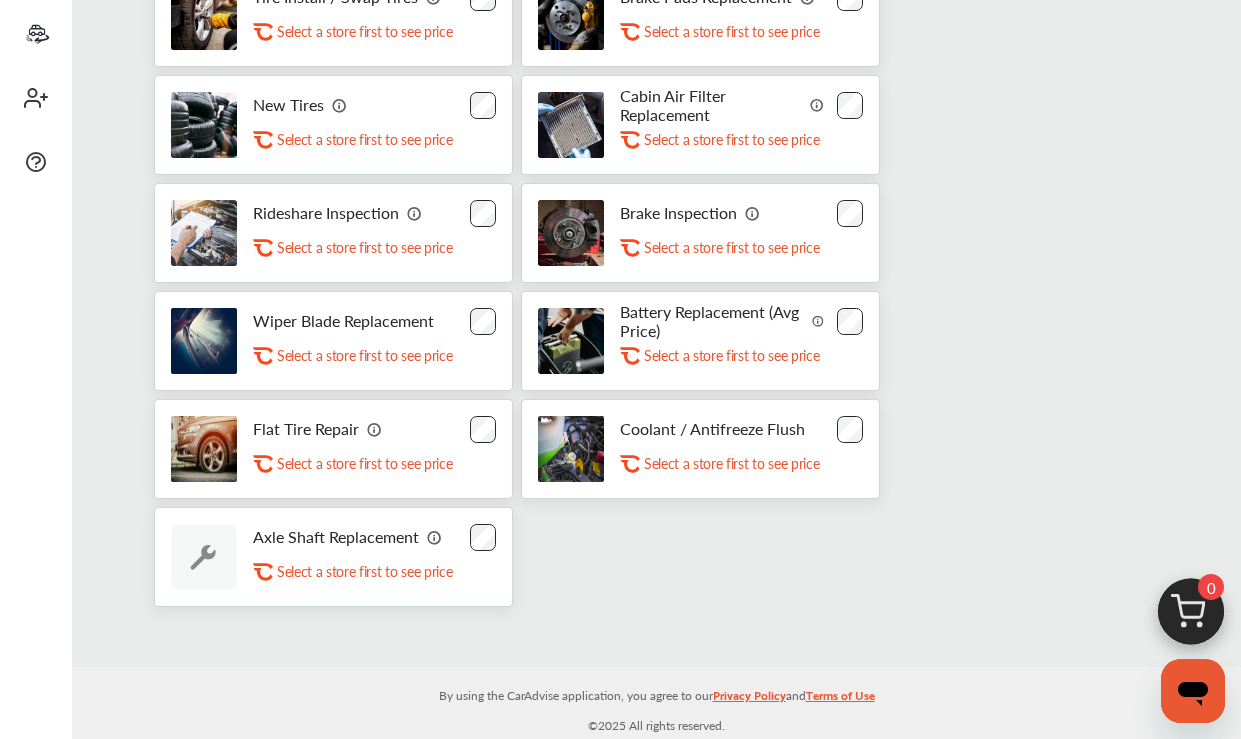 scroll, scrollTop: 517, scrollLeft: 0, axis: vertical 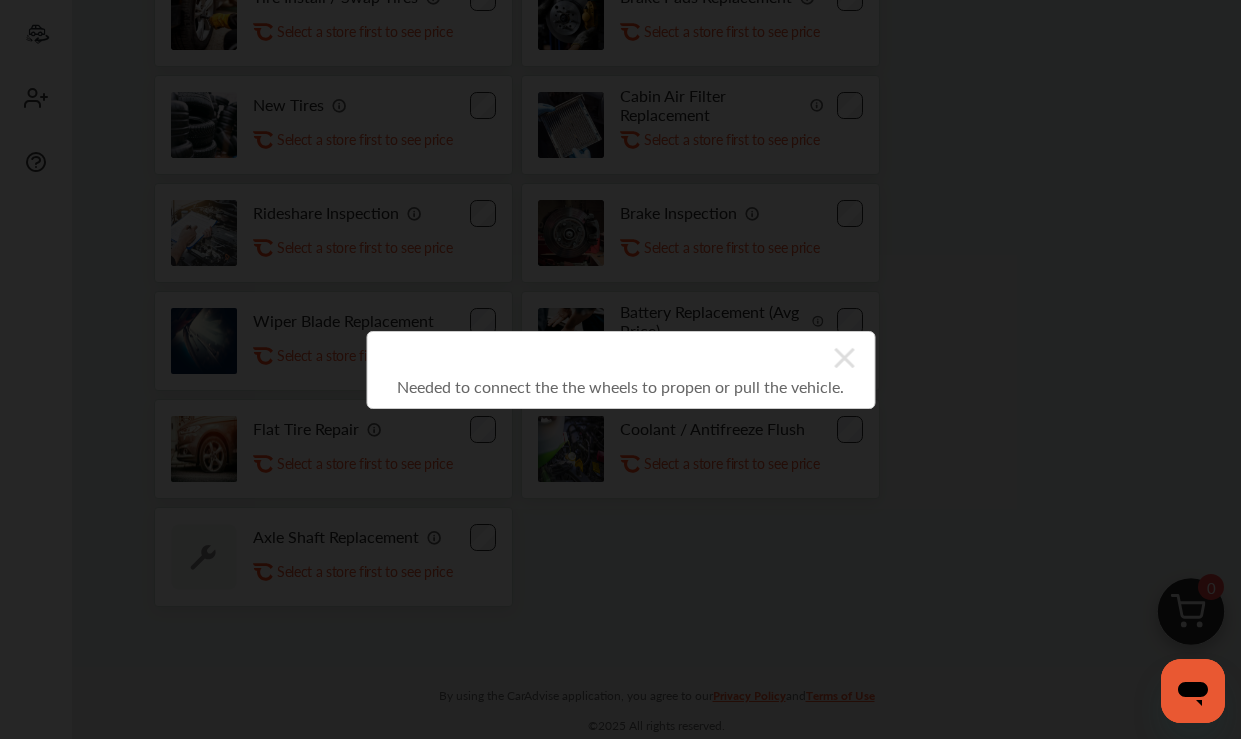 click 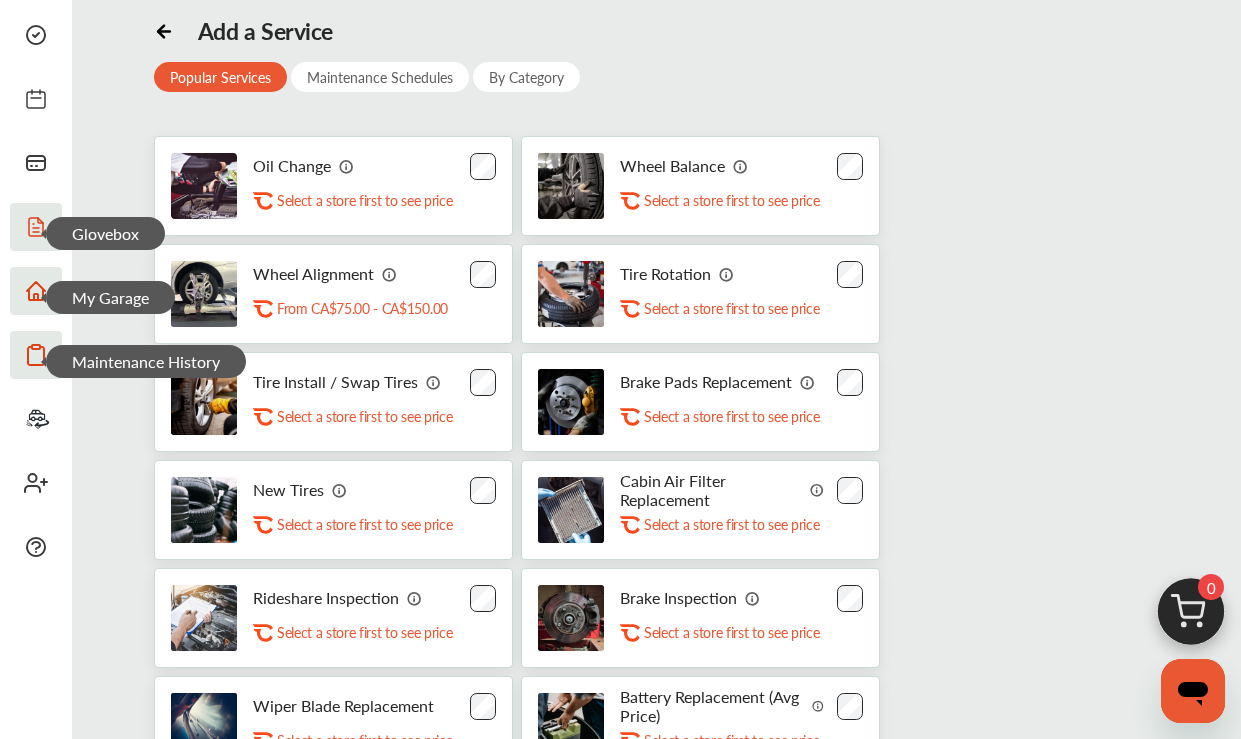 scroll, scrollTop: 119, scrollLeft: 0, axis: vertical 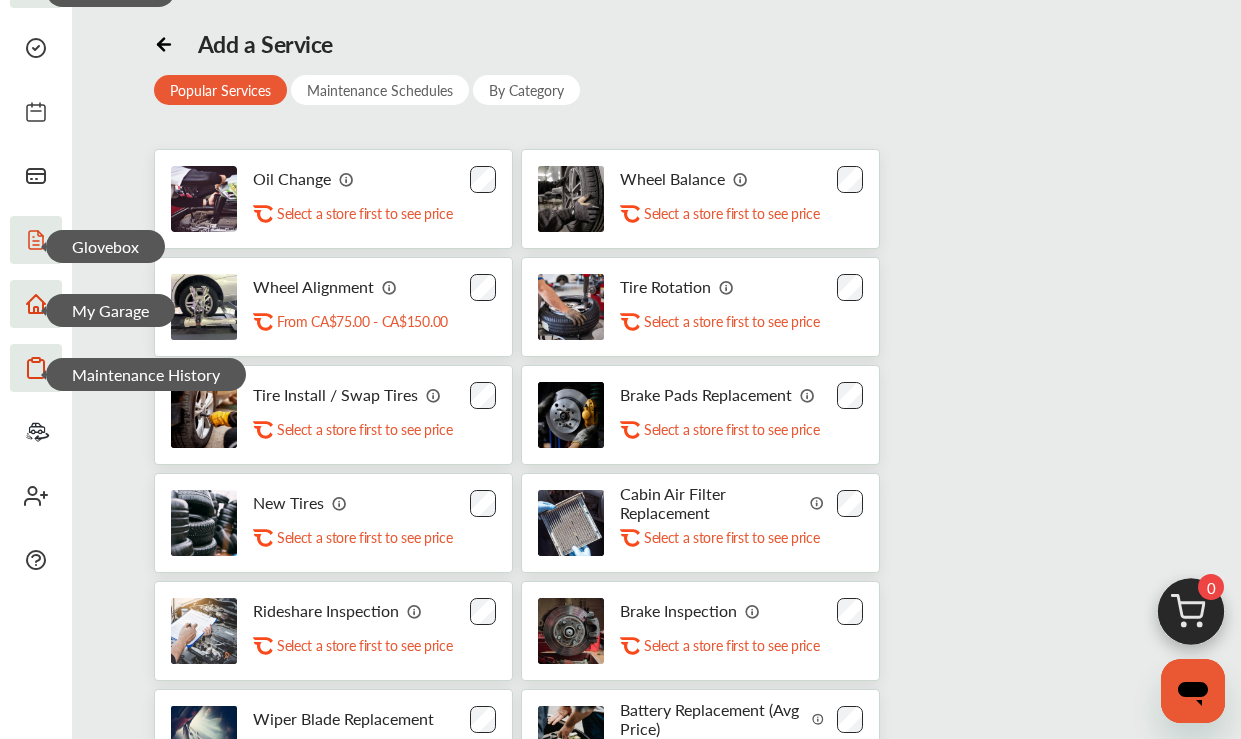 click at bounding box center (741, 179) 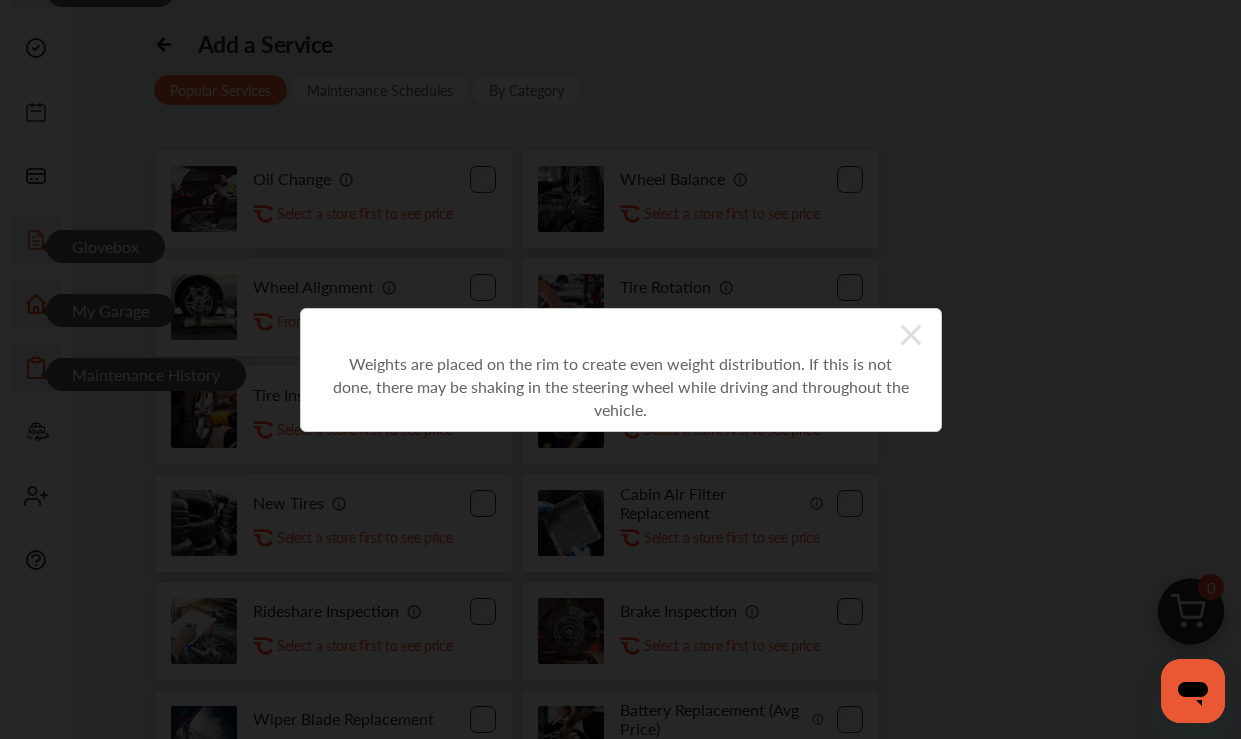 click 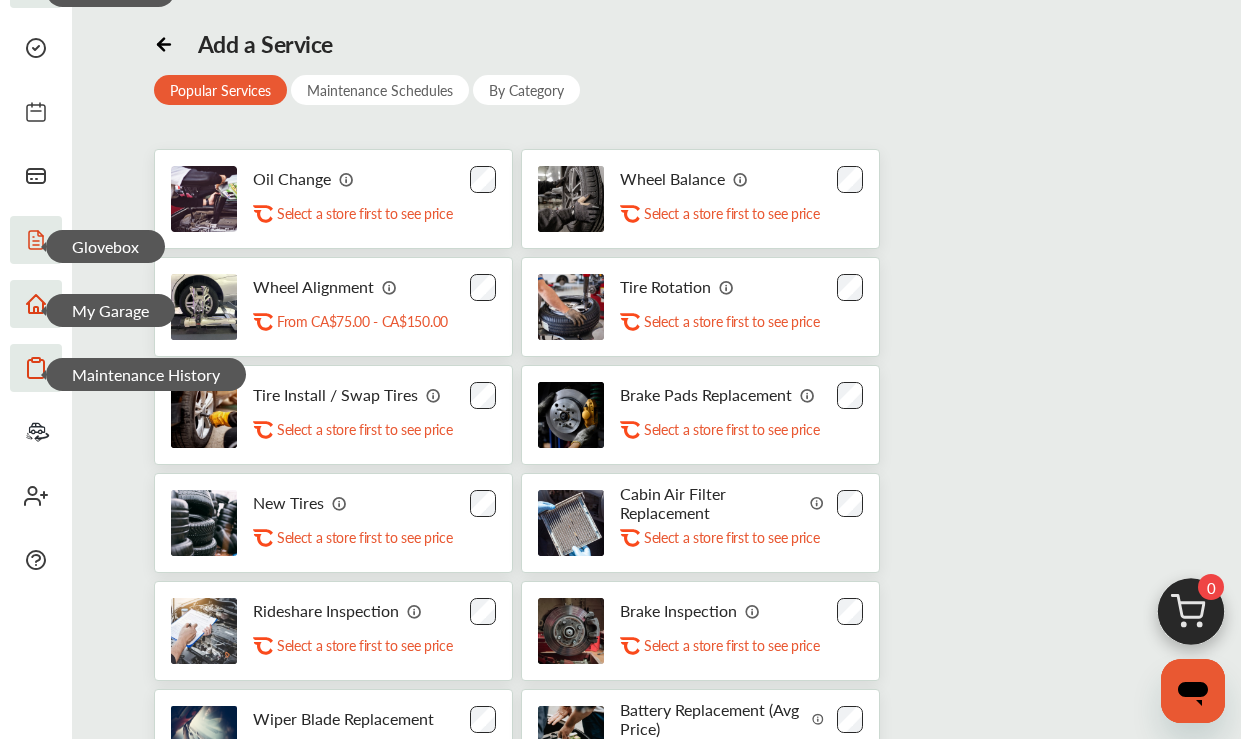 click on "Maintenance Schedules" at bounding box center (380, 90) 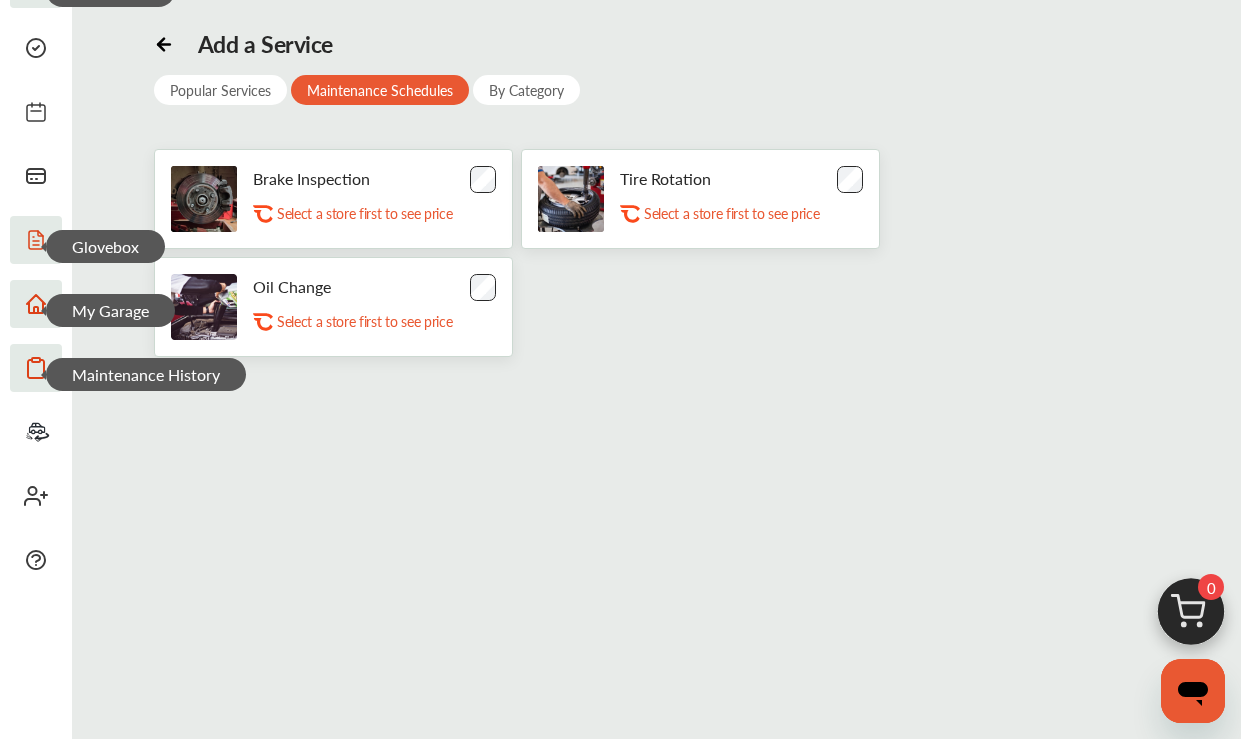 click on "Popular Services" at bounding box center (220, 90) 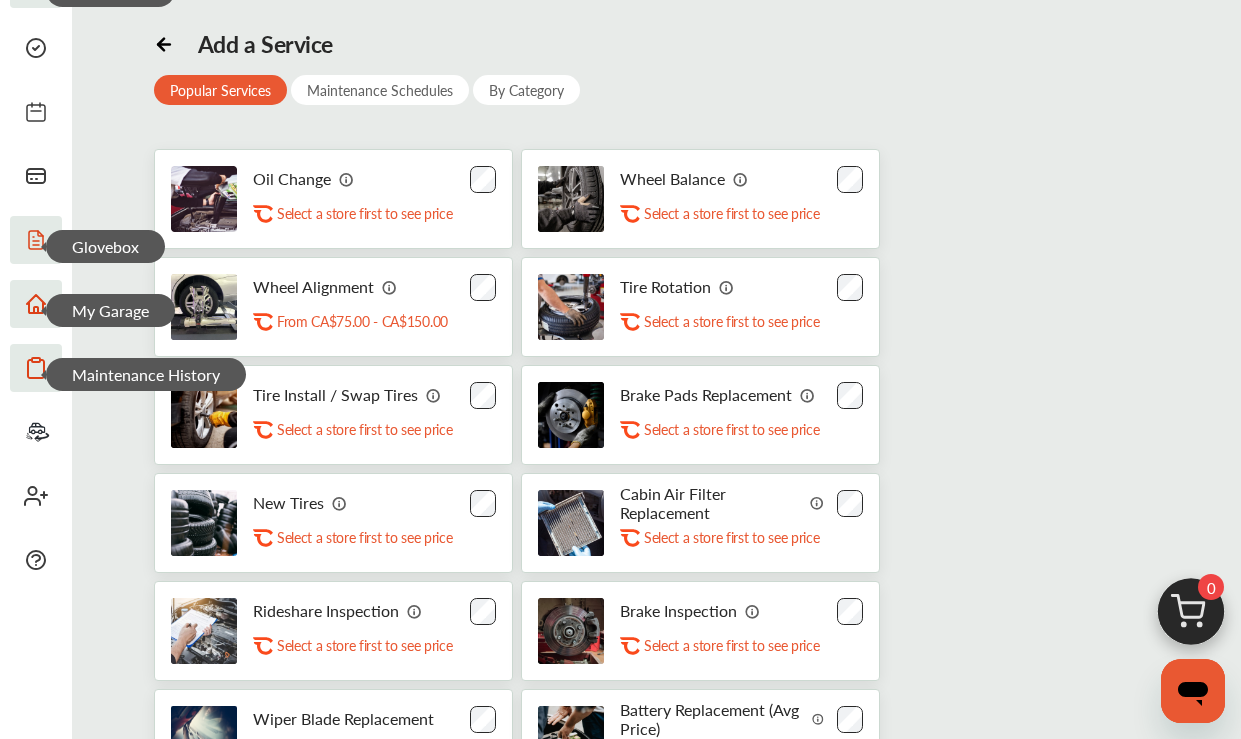 click on "By Category" at bounding box center (526, 90) 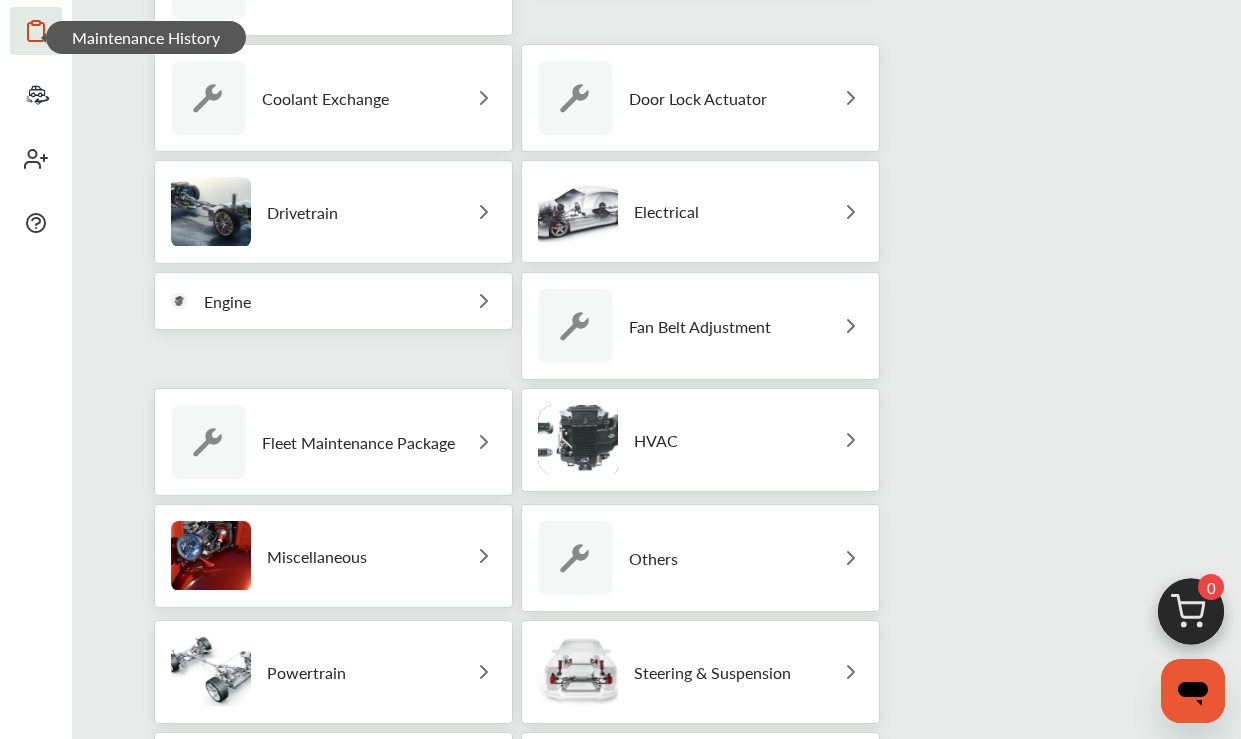 scroll, scrollTop: 460, scrollLeft: 0, axis: vertical 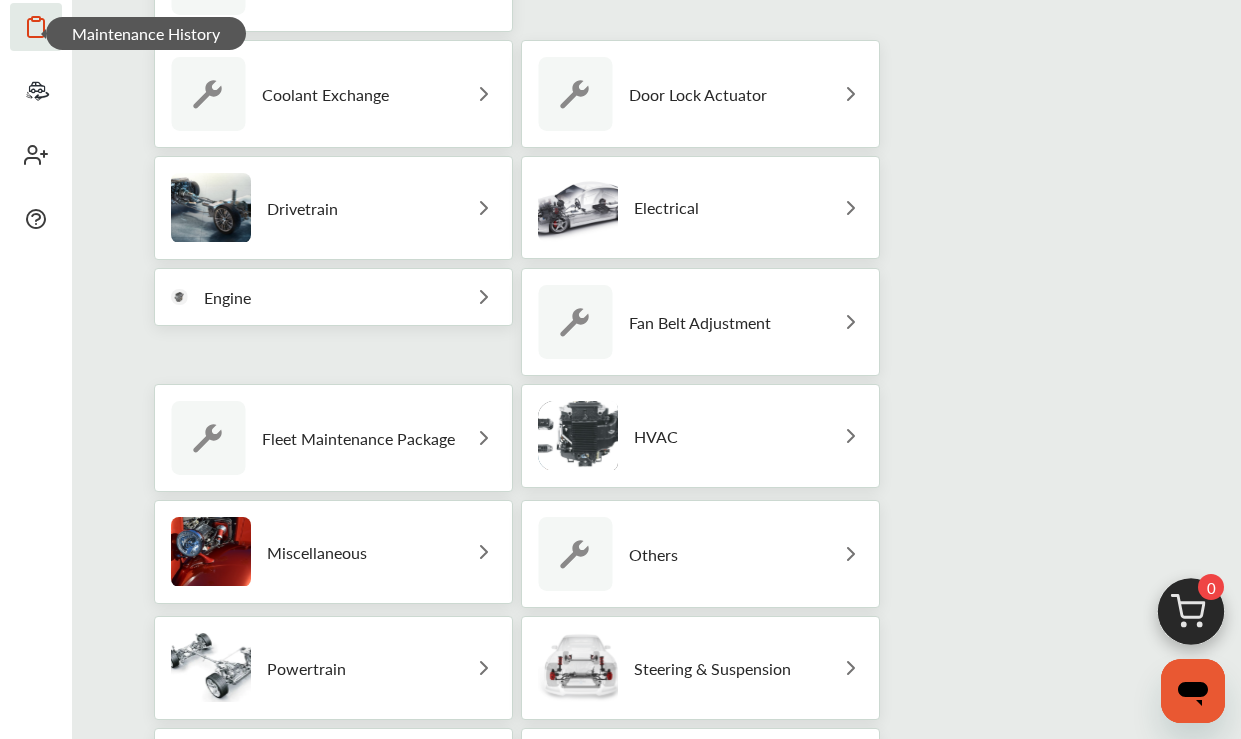 click on "Fleet Maintenance Package" at bounding box center [358, 438] 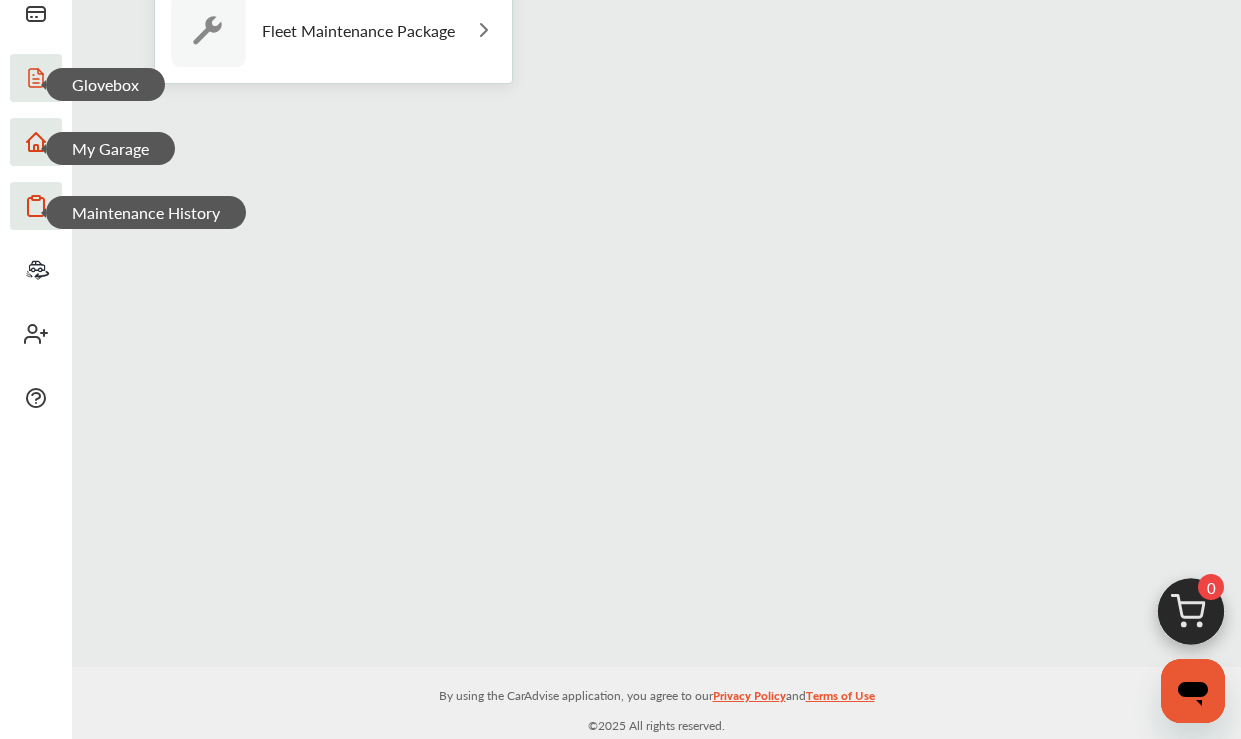 scroll, scrollTop: 281, scrollLeft: 0, axis: vertical 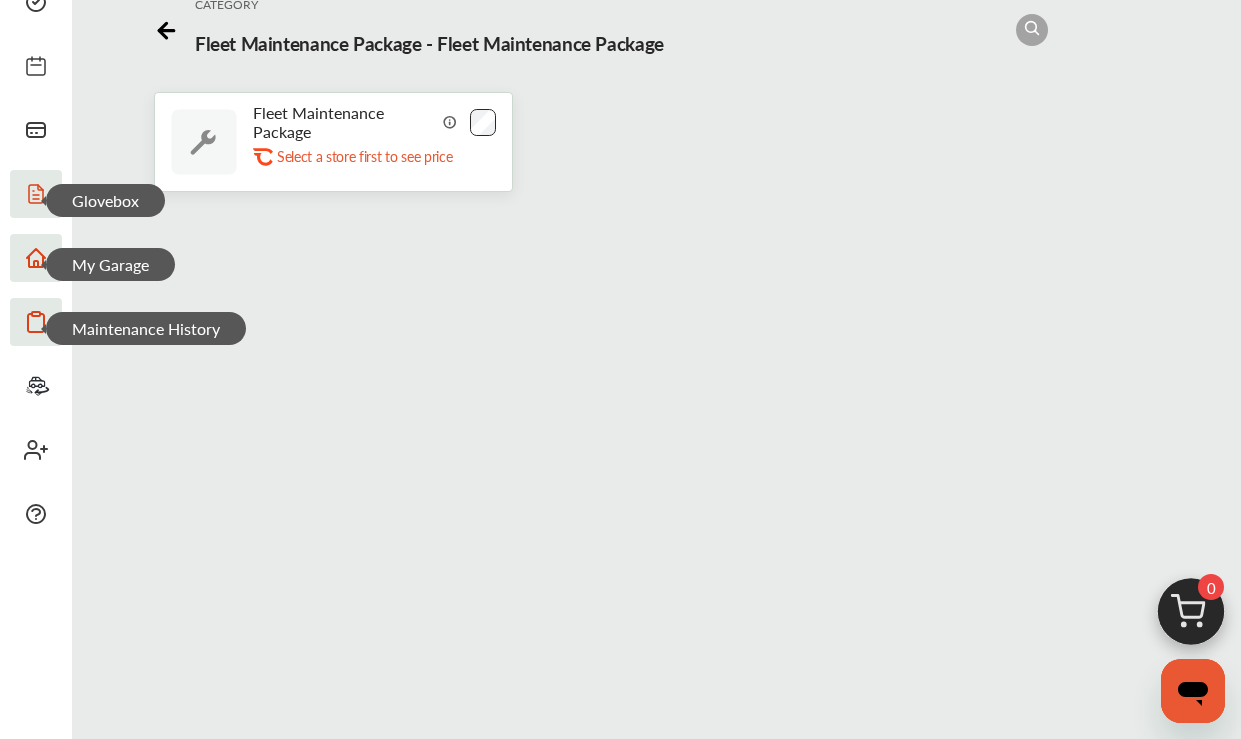 click at bounding box center [450, 121] 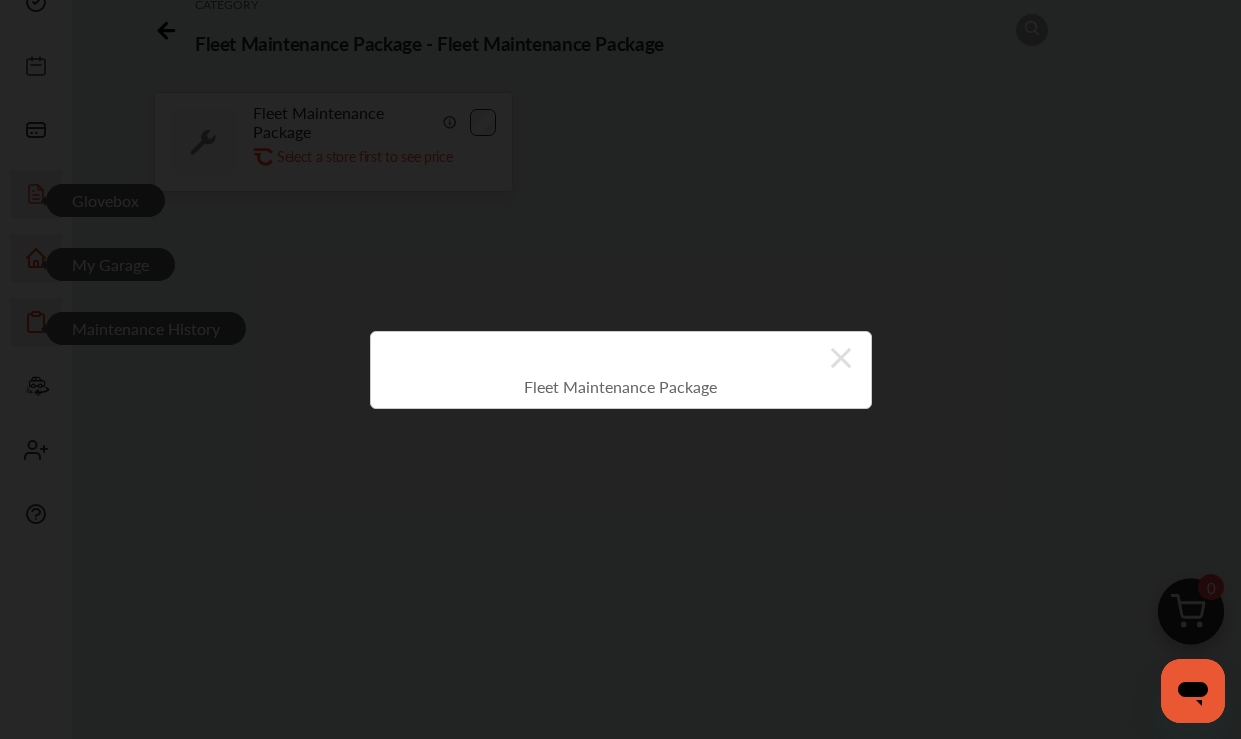 click 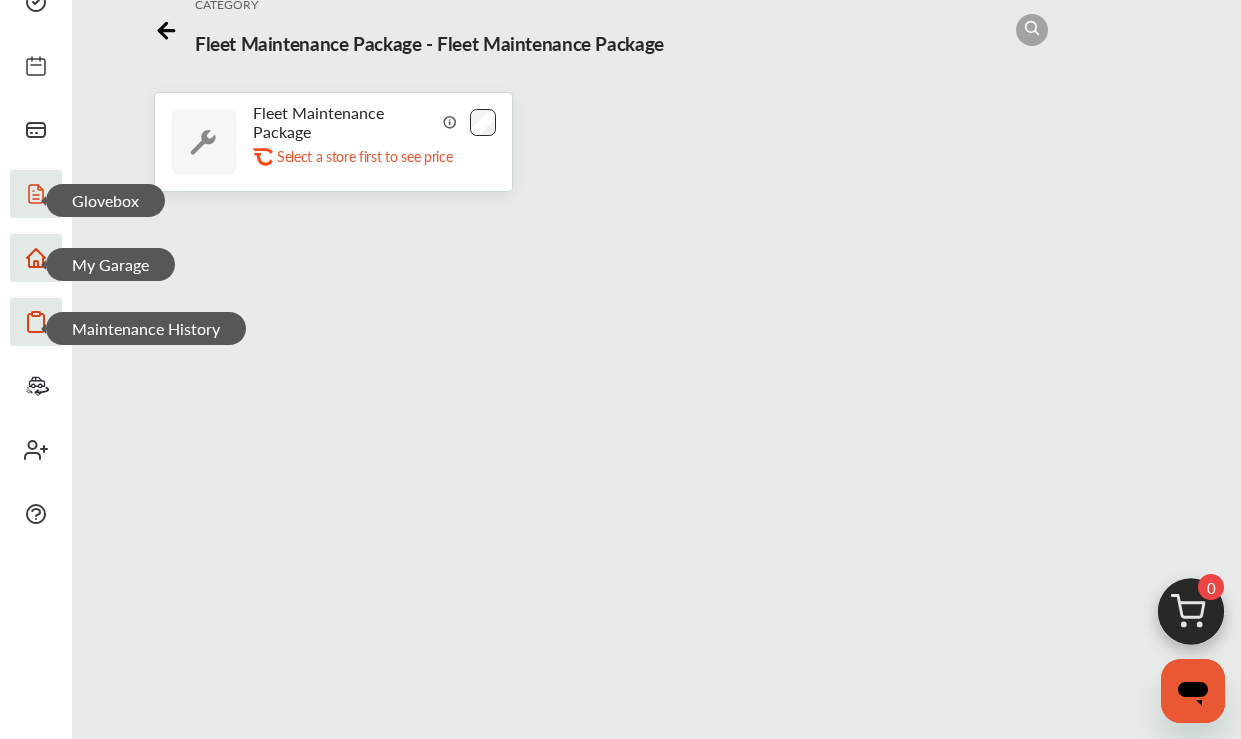 click 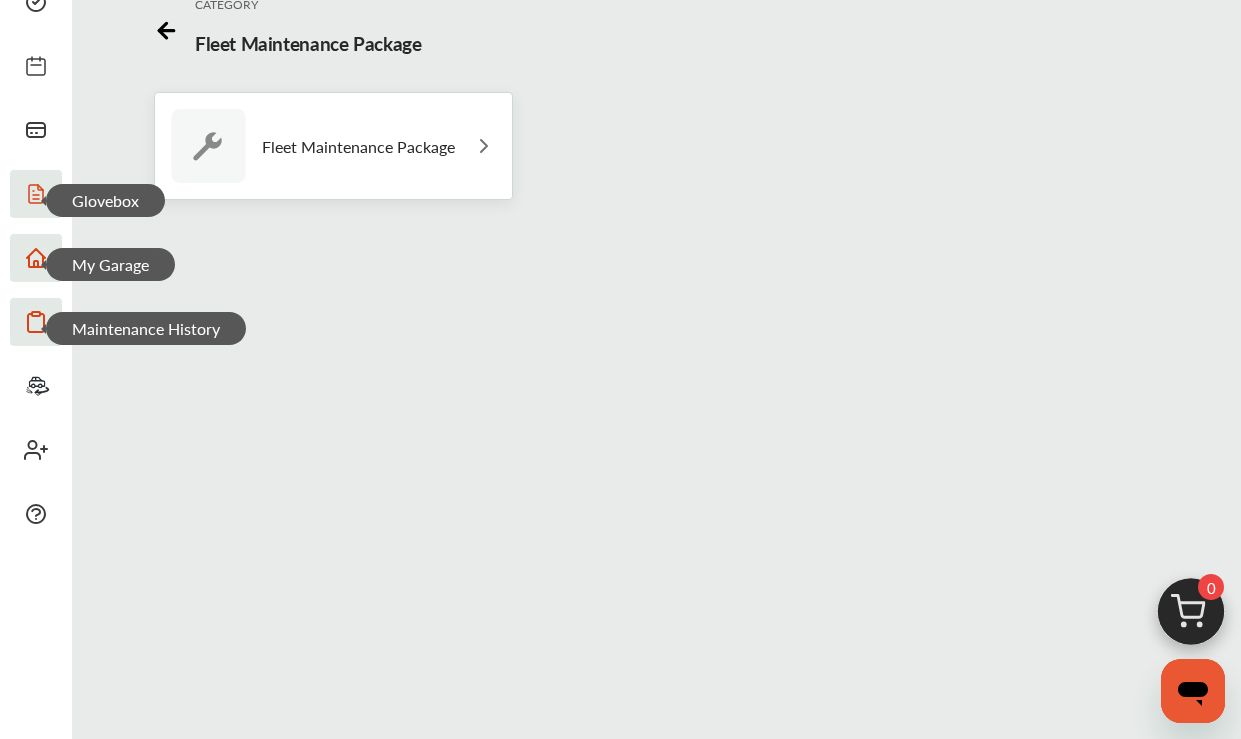 click 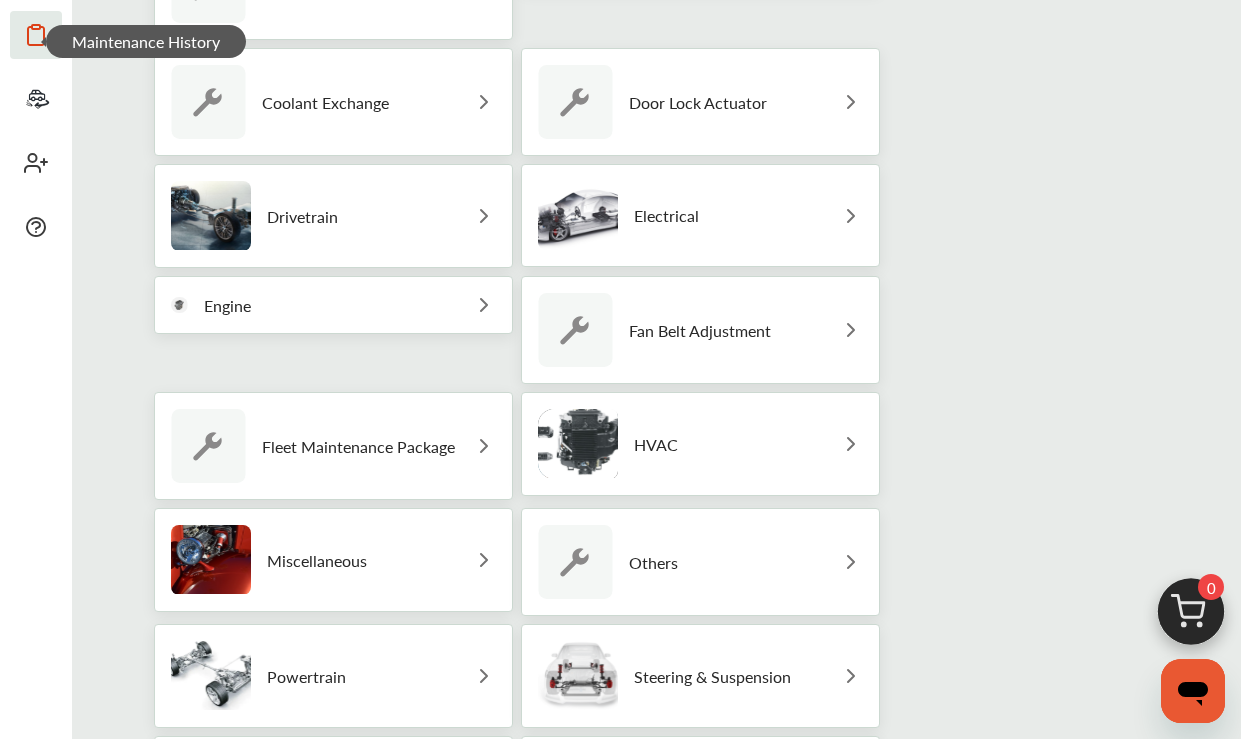 scroll, scrollTop: 453, scrollLeft: 0, axis: vertical 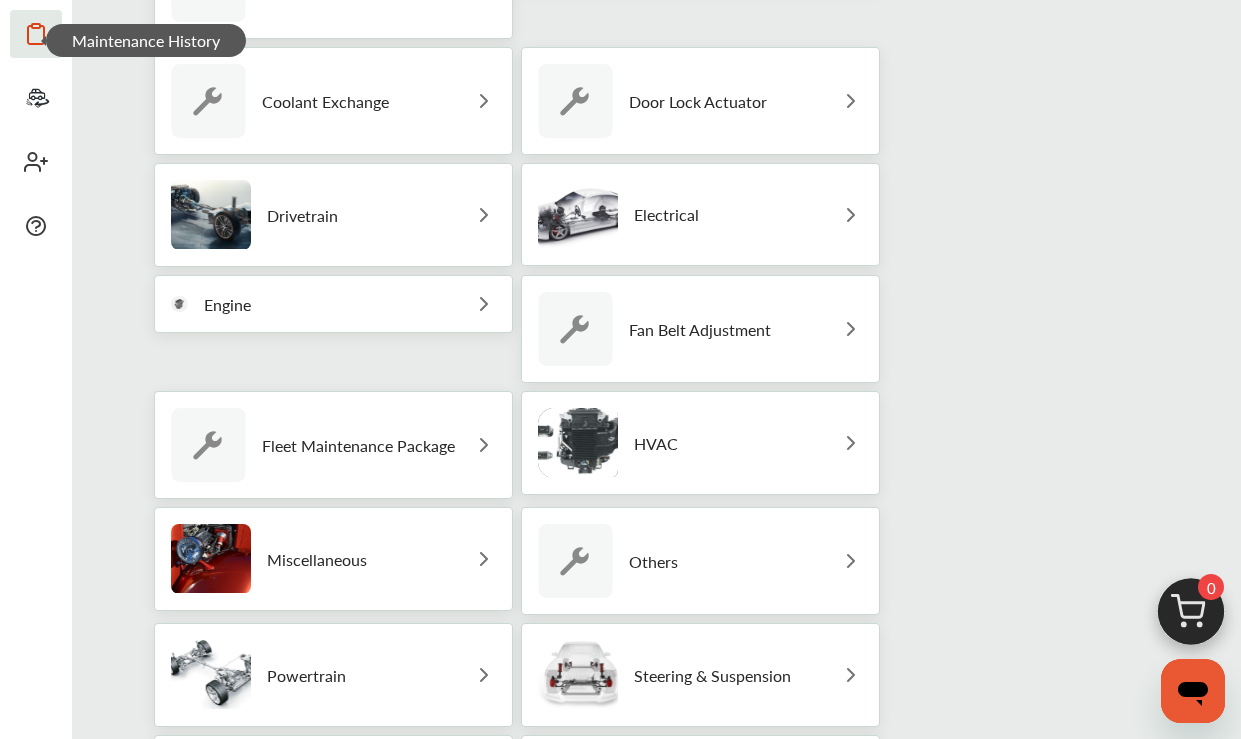 click on "Others" at bounding box center (608, 561) 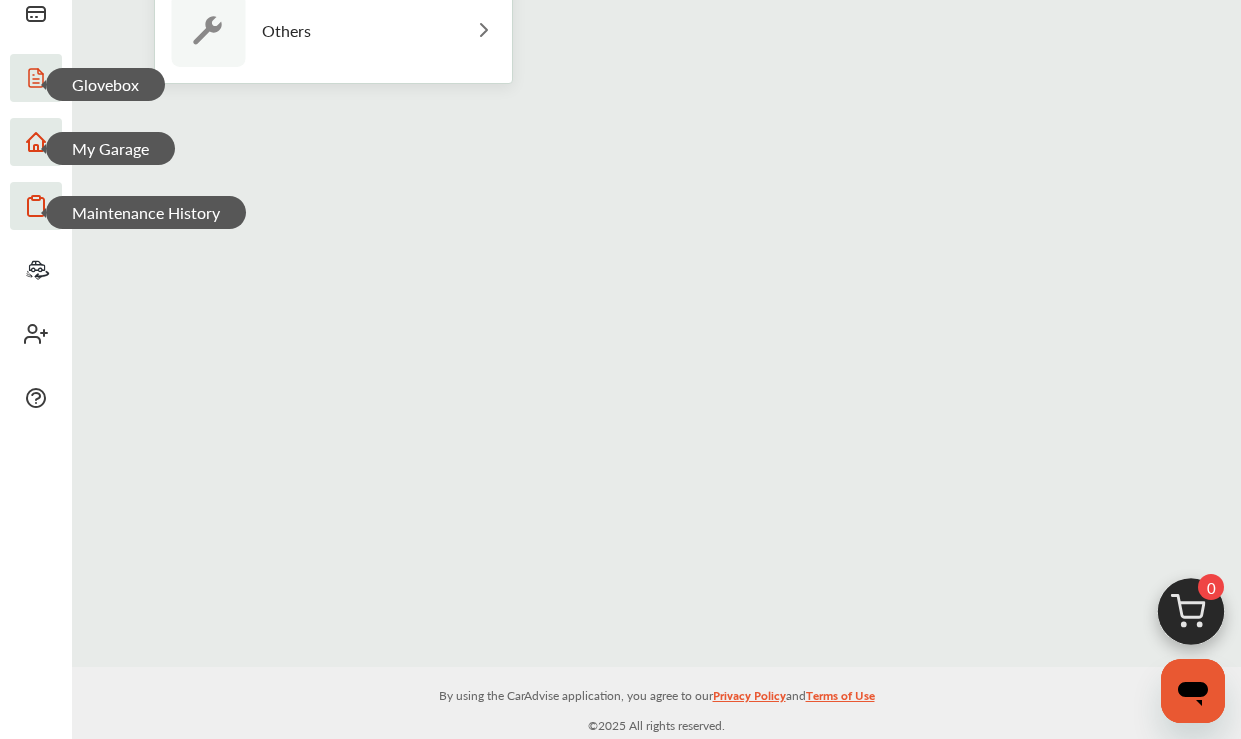 click on "Others" at bounding box center [333, 30] 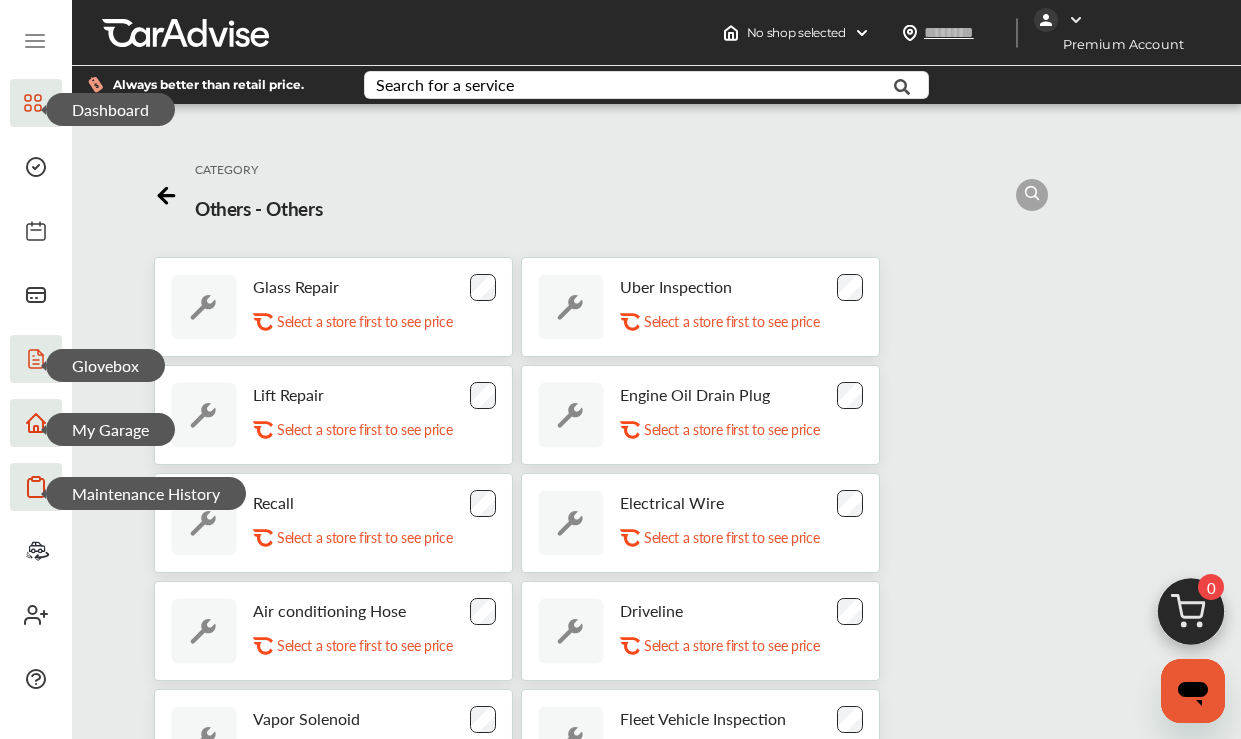 scroll, scrollTop: 0, scrollLeft: 0, axis: both 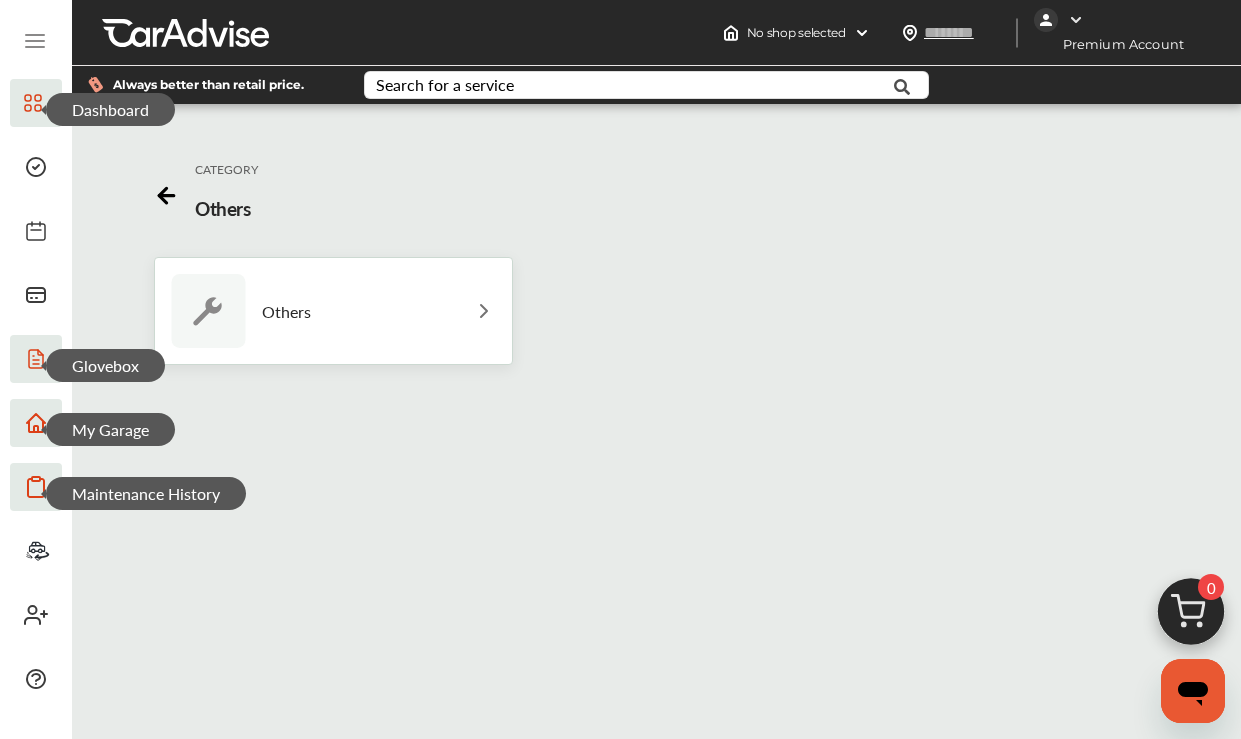 click 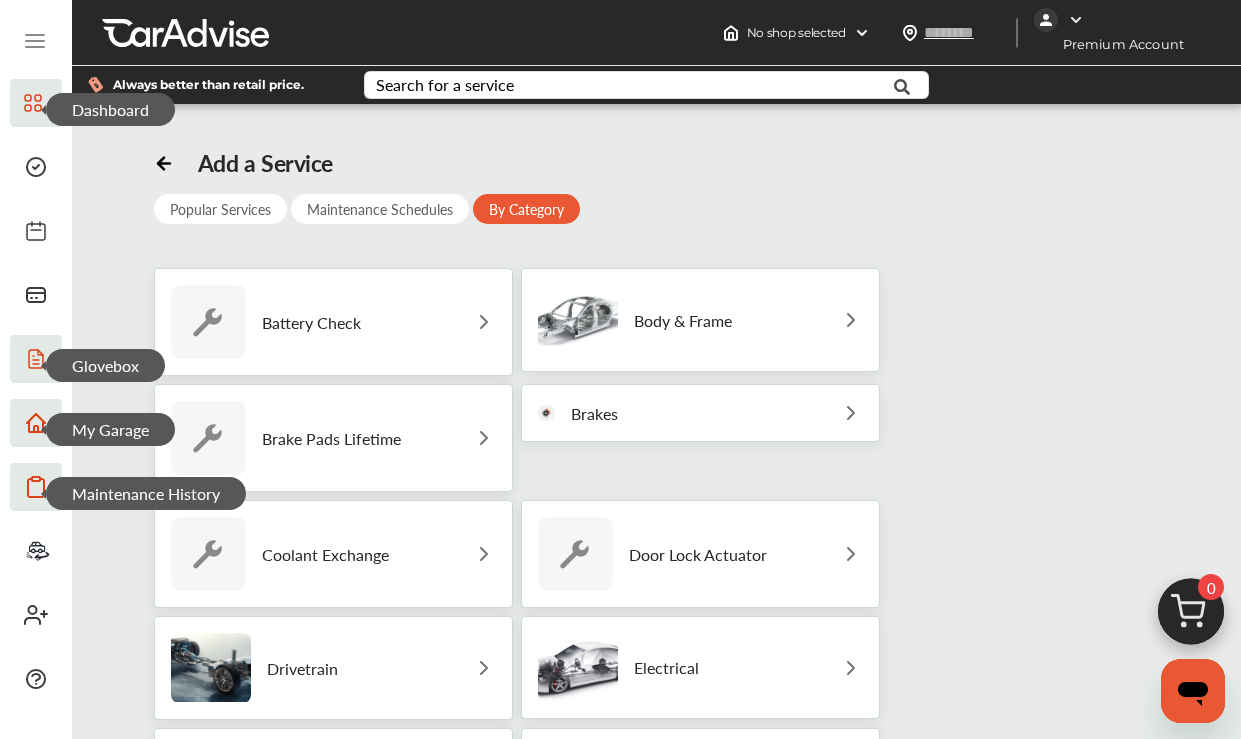 scroll, scrollTop: 0, scrollLeft: 0, axis: both 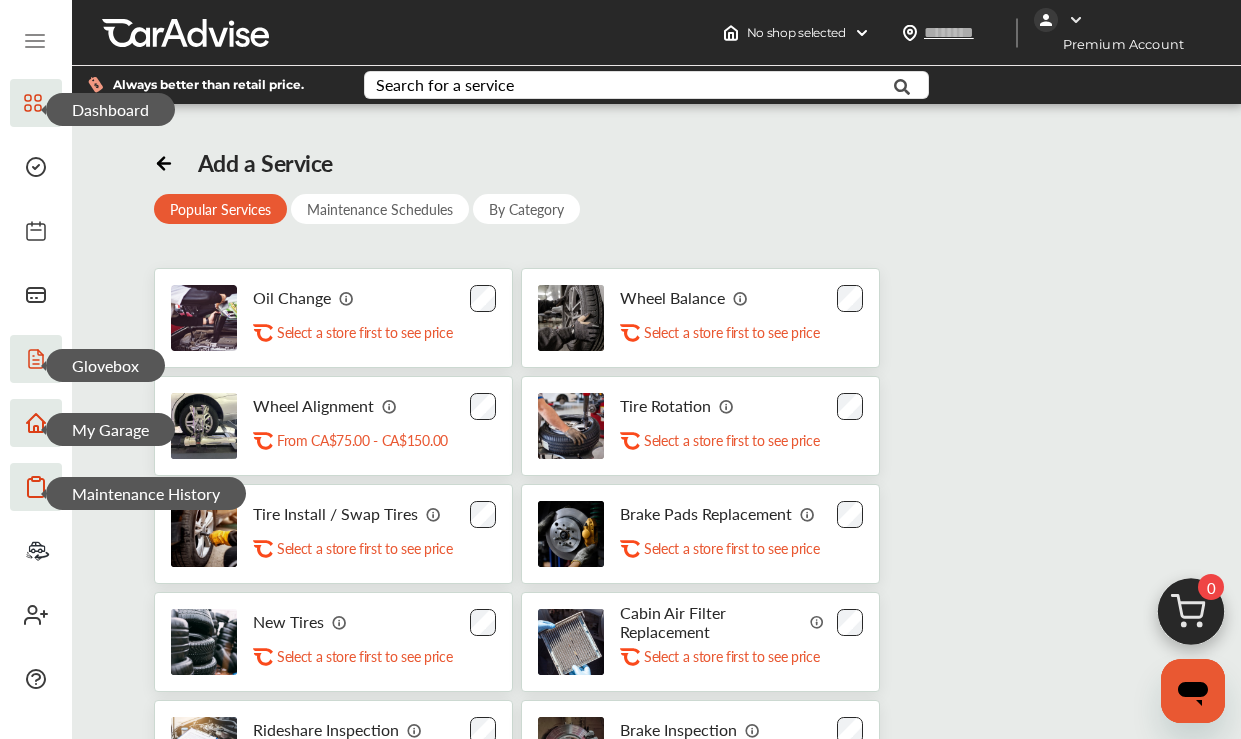 click on "By Category" at bounding box center (526, 209) 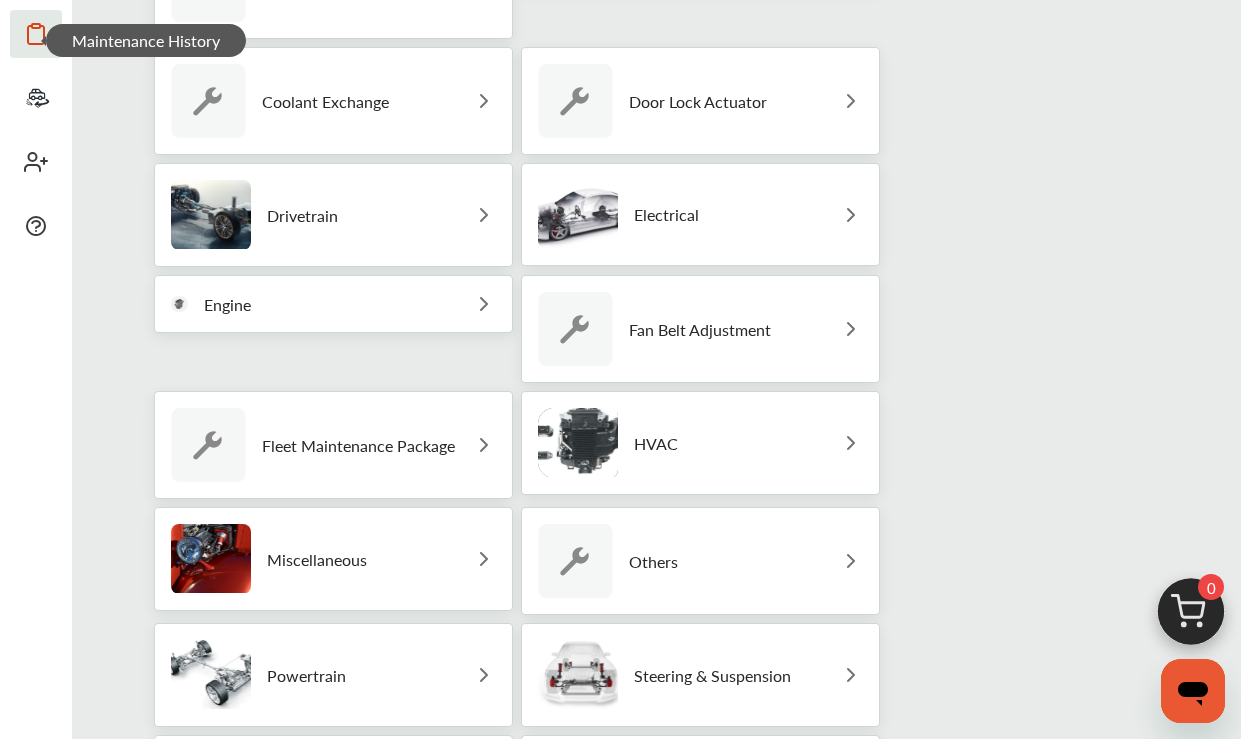 scroll, scrollTop: 468, scrollLeft: 0, axis: vertical 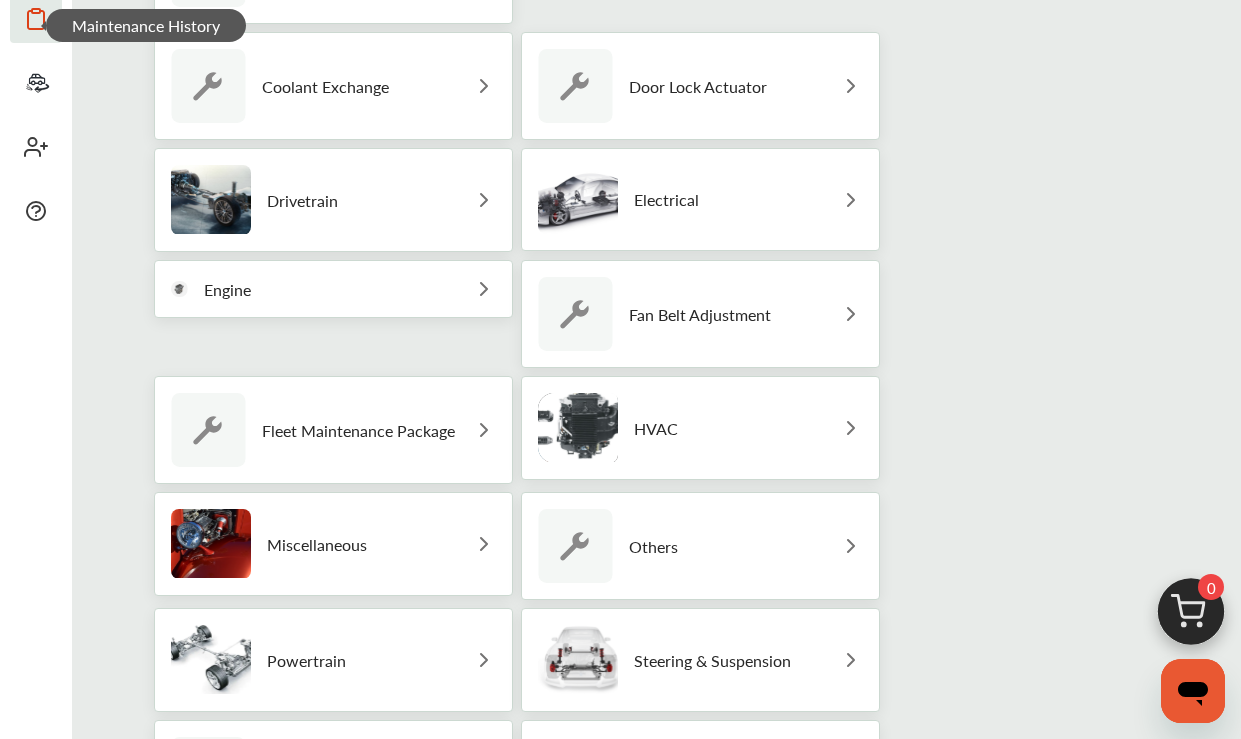 click on "Miscellaneous" at bounding box center [317, 544] 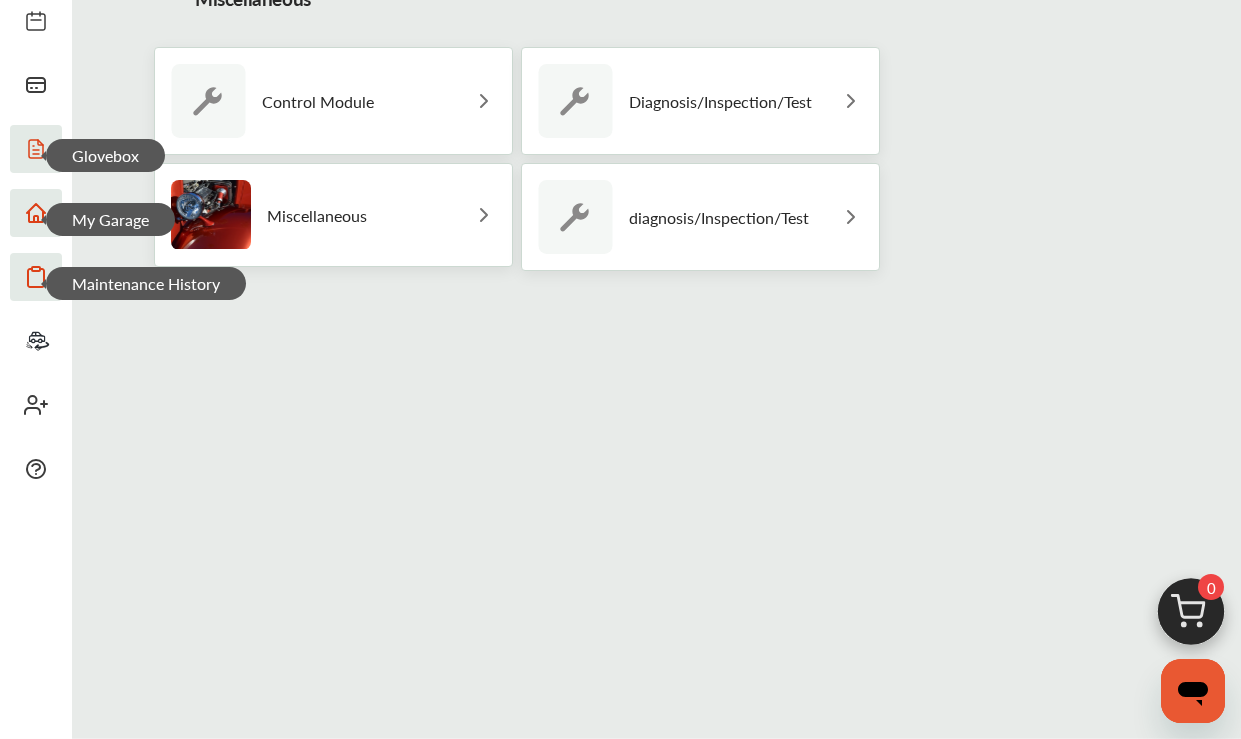 scroll, scrollTop: 185, scrollLeft: 0, axis: vertical 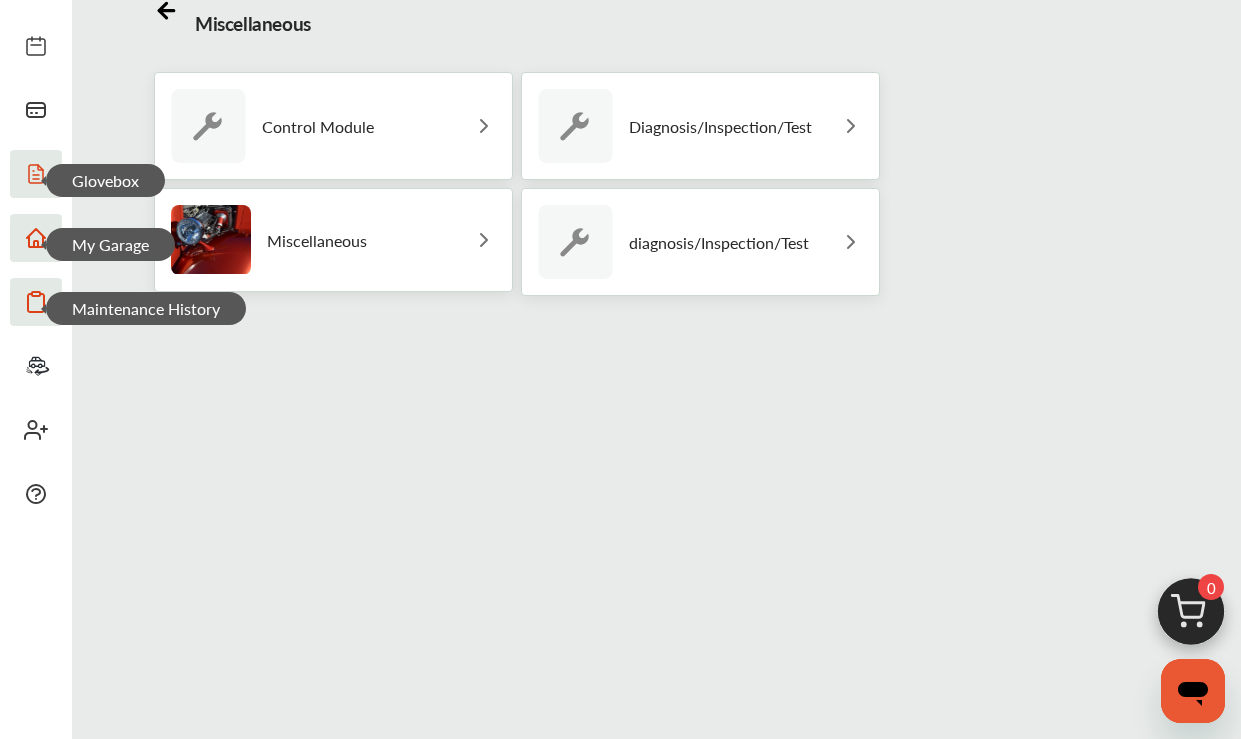 click on "diagnosis/Inspection/Test" at bounding box center (700, 242) 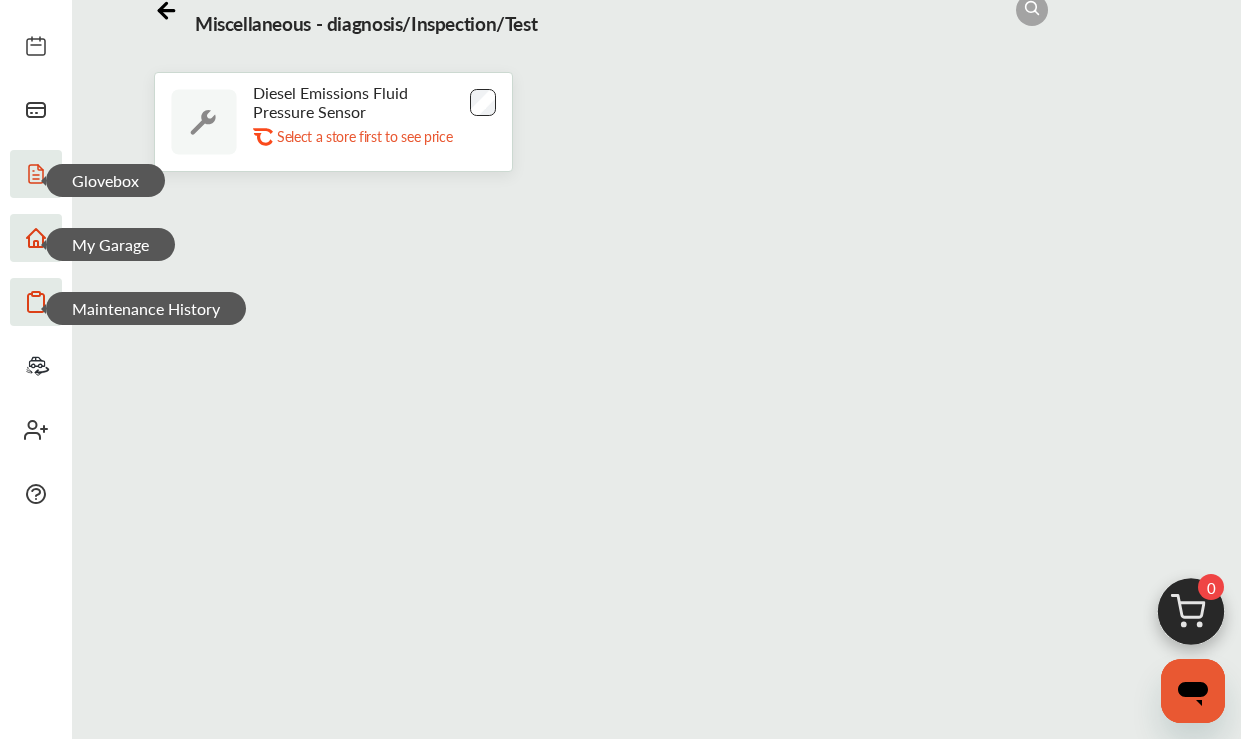 click 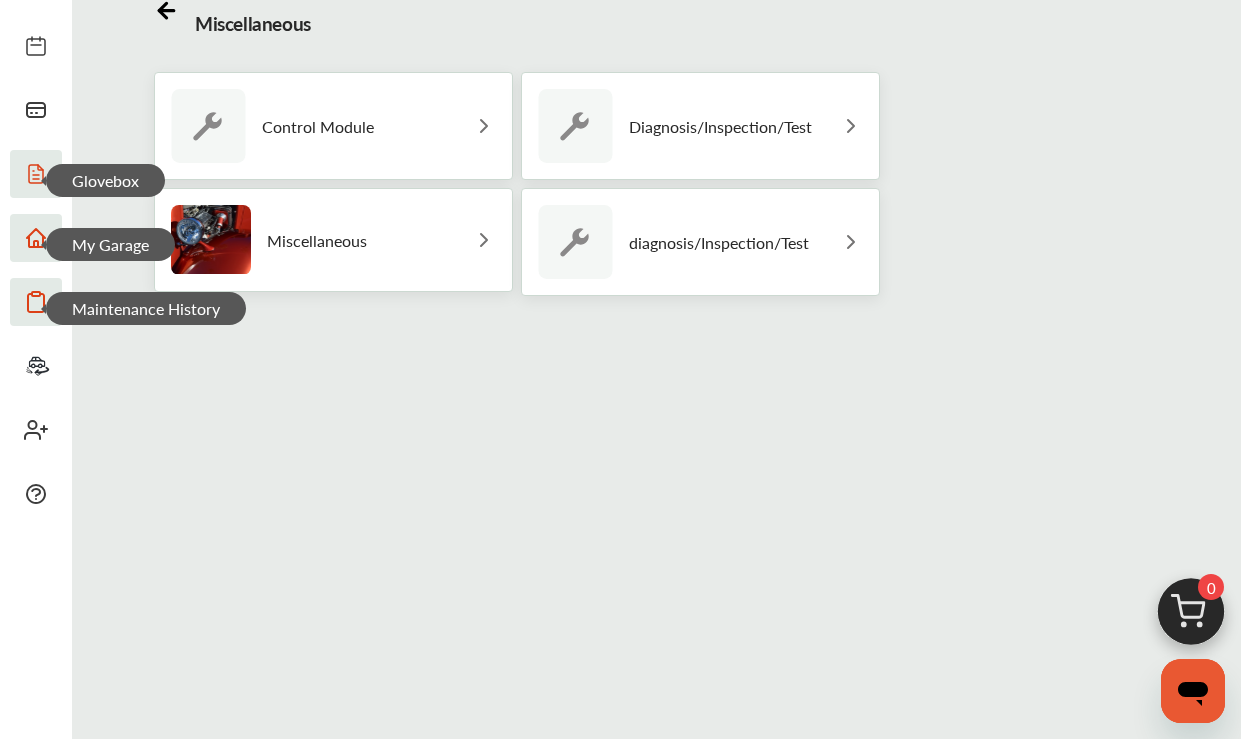 click 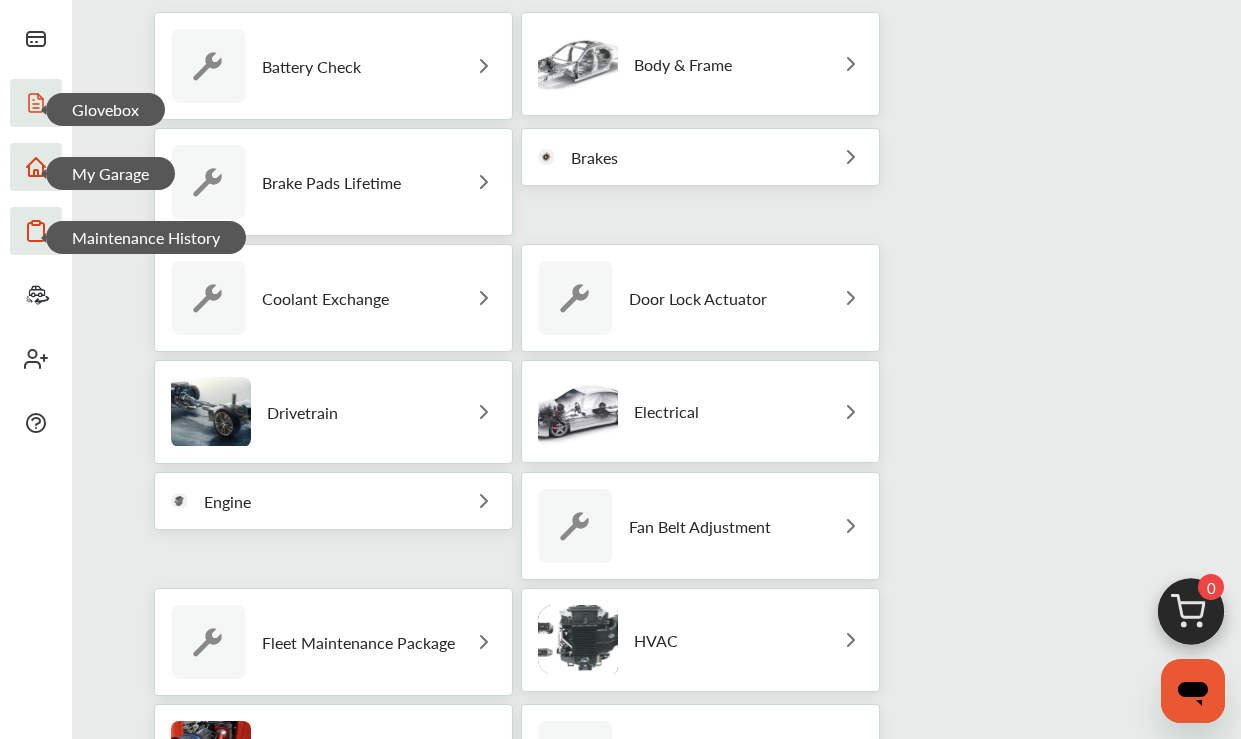 scroll, scrollTop: 320, scrollLeft: 0, axis: vertical 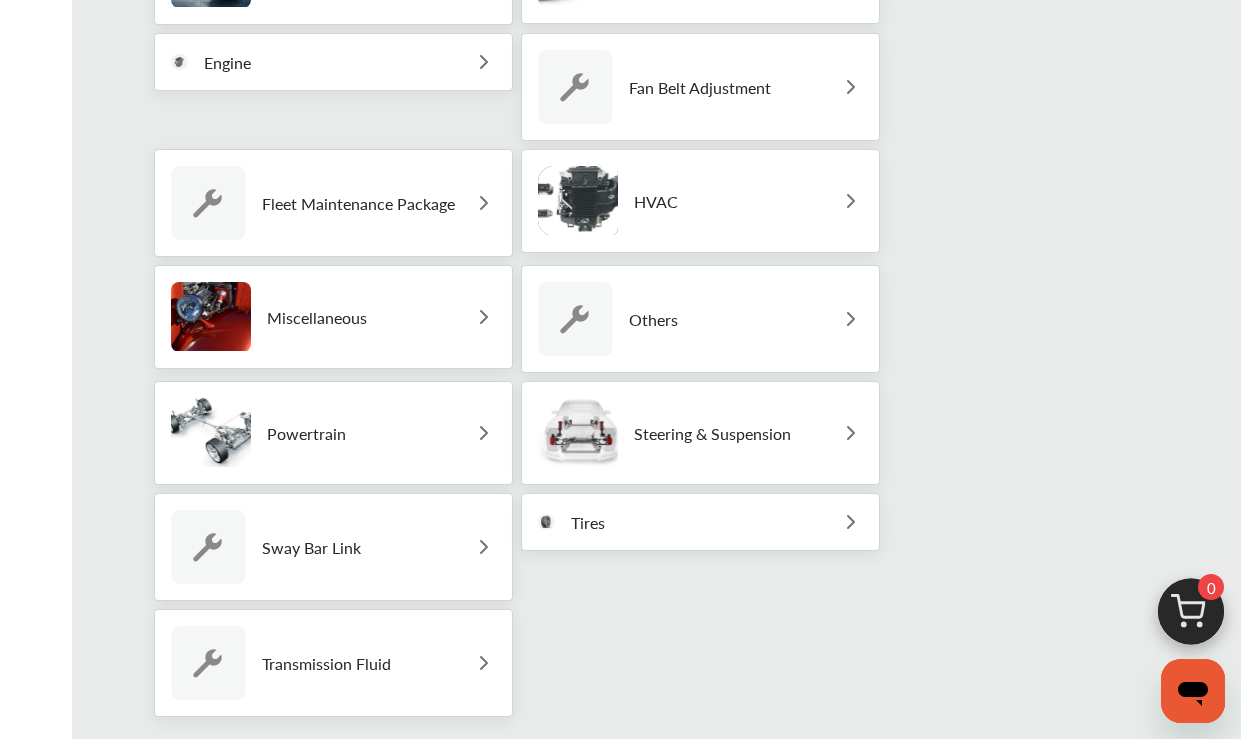 click on "Others" at bounding box center [700, 319] 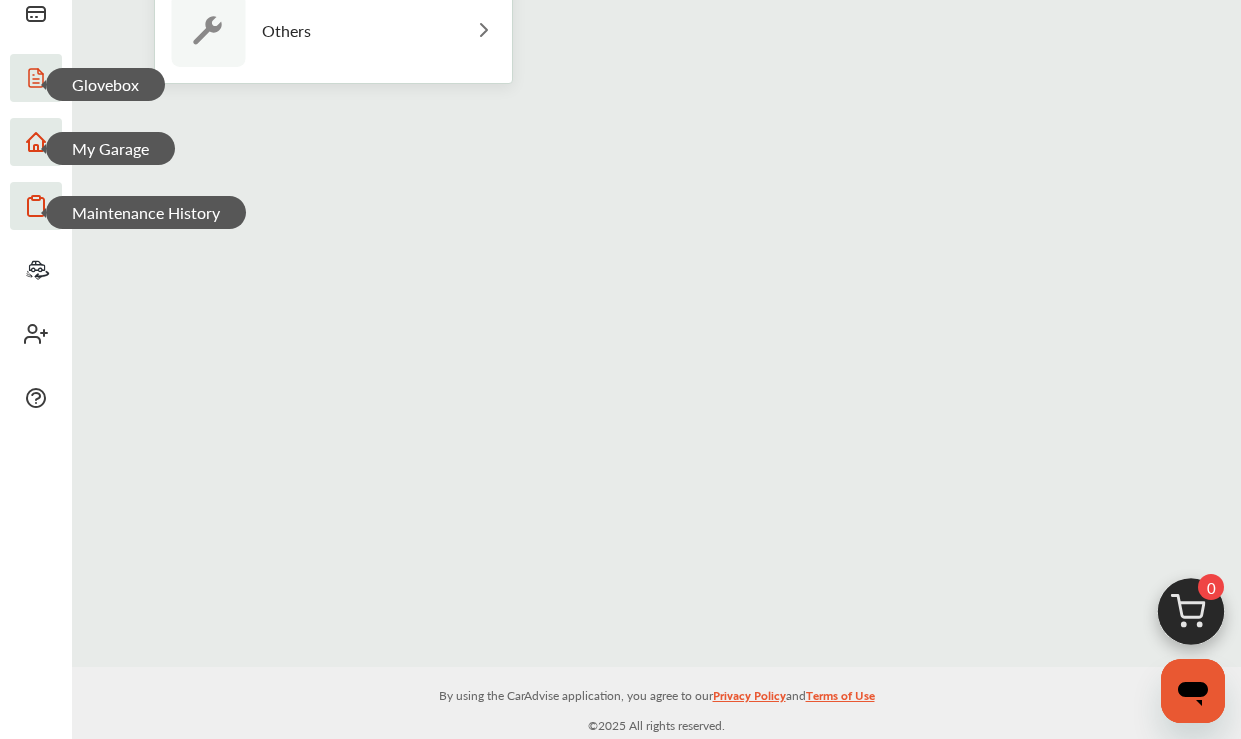 click on "Others" at bounding box center [333, 30] 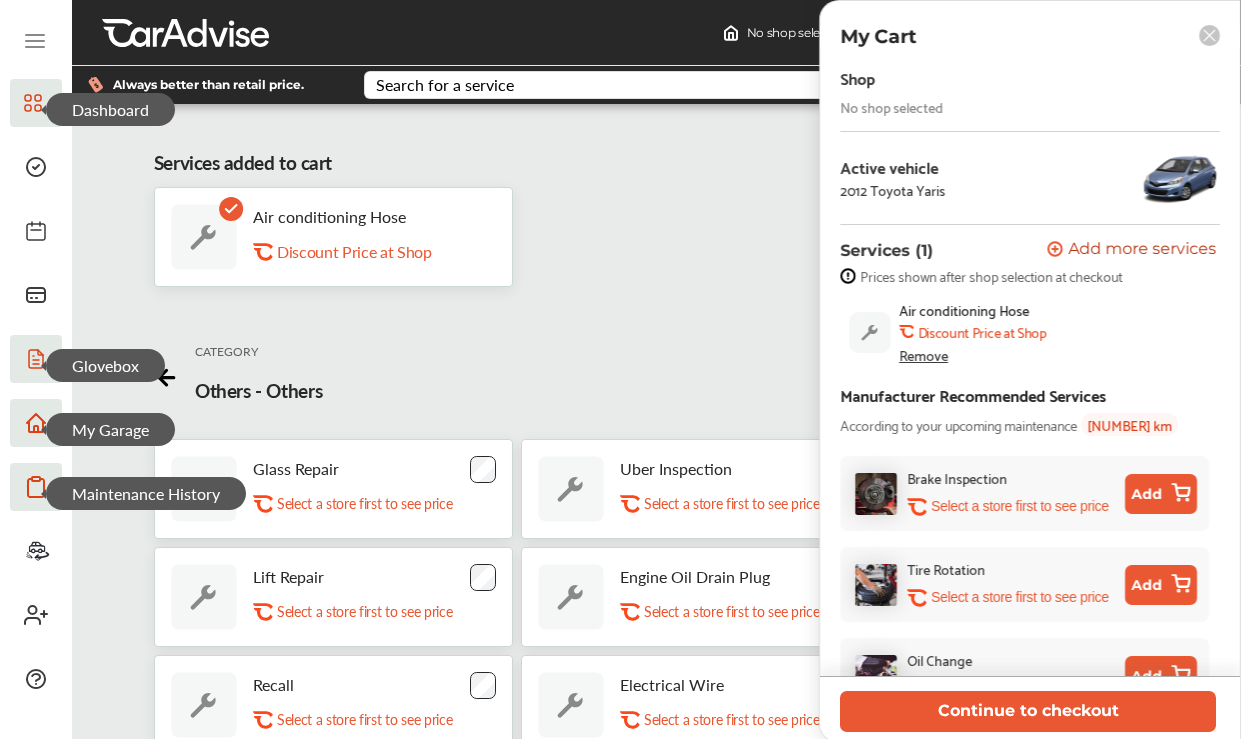 scroll, scrollTop: 0, scrollLeft: 0, axis: both 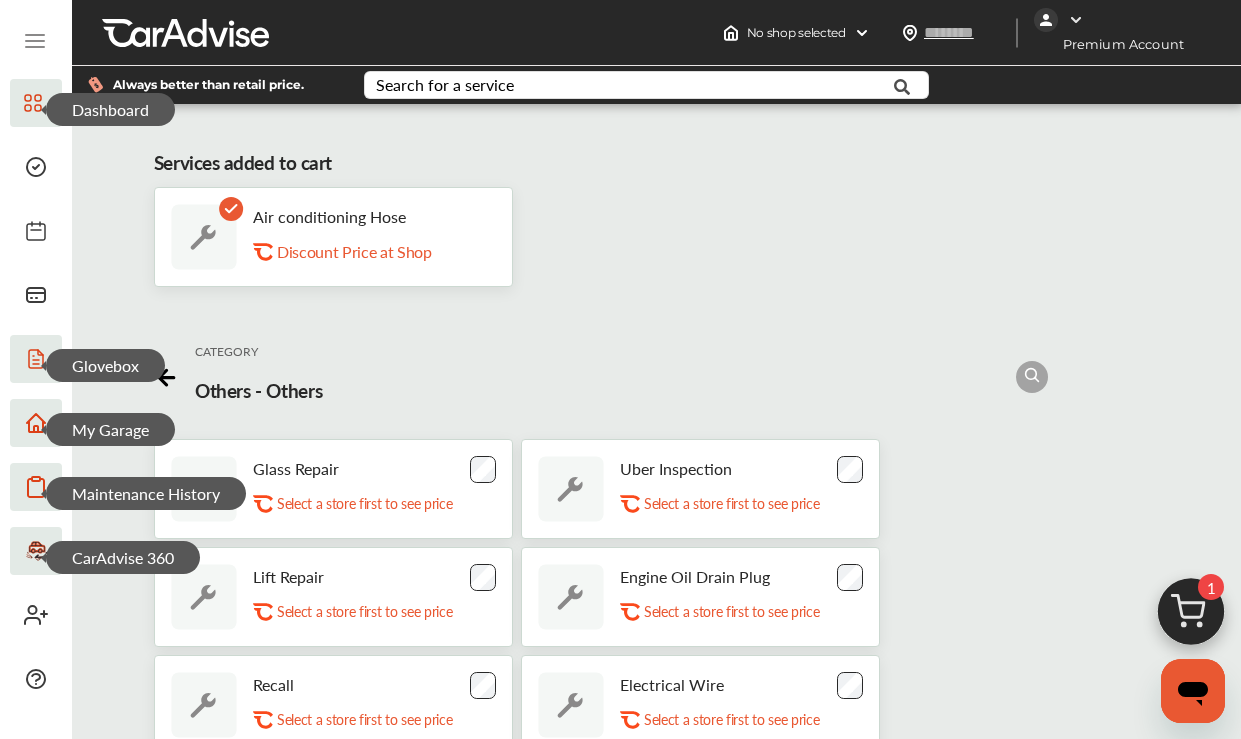 click 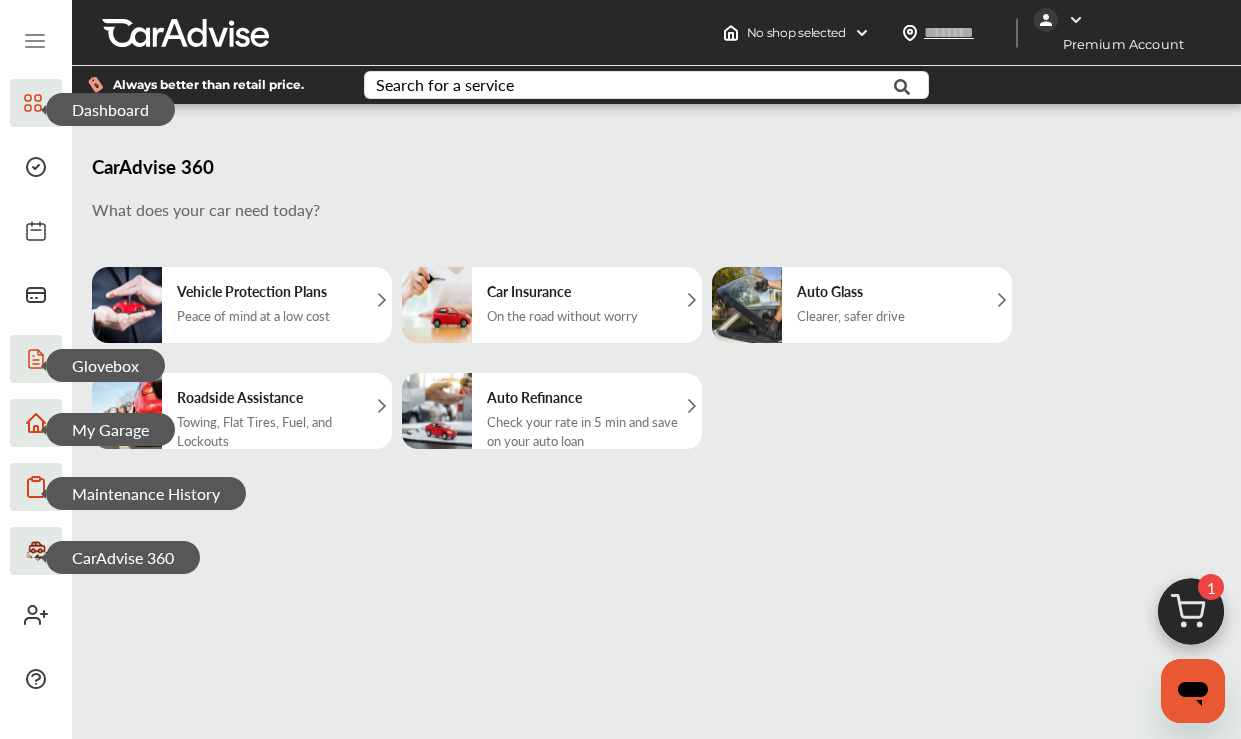 click 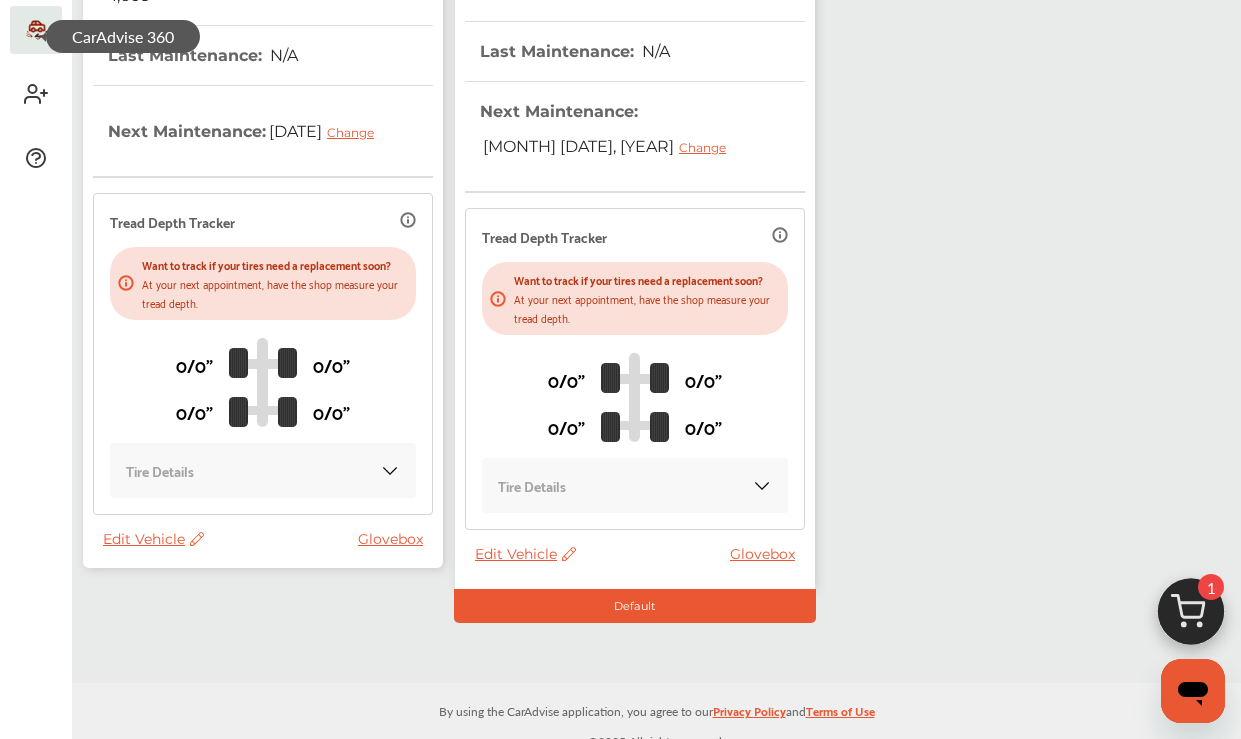 scroll, scrollTop: 520, scrollLeft: 0, axis: vertical 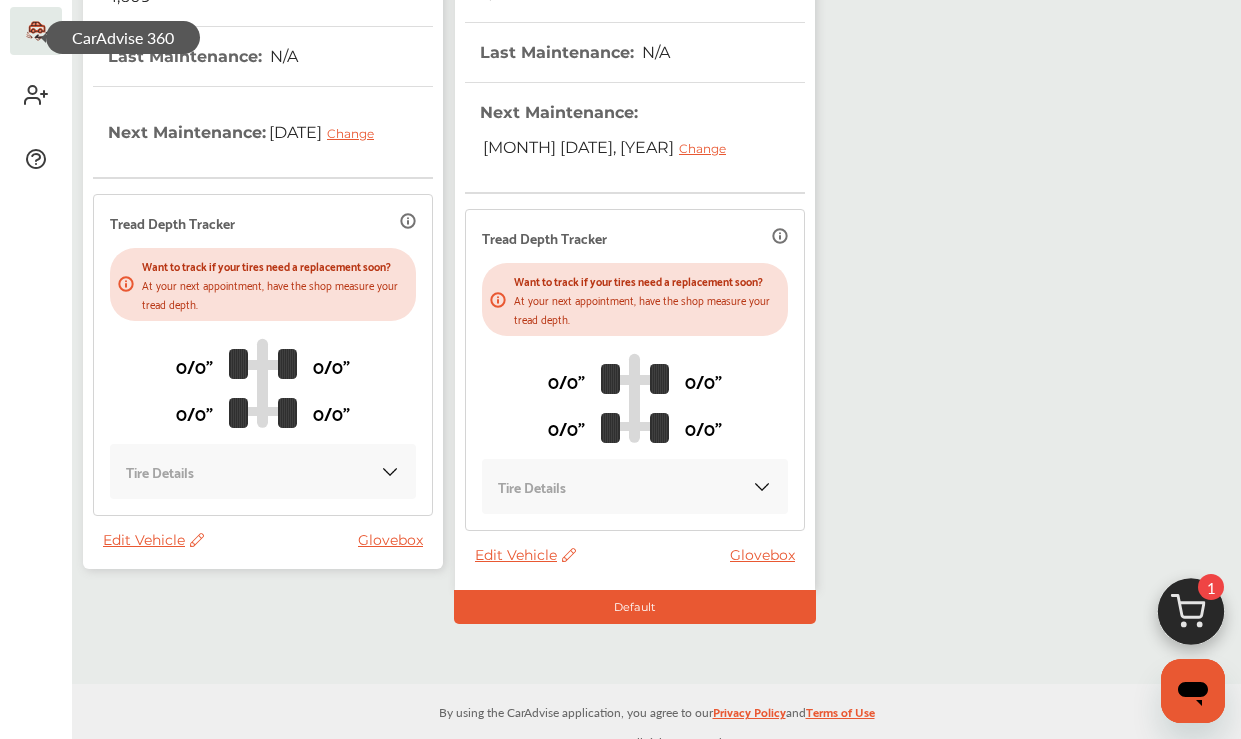 click on "Tire Details" at bounding box center (263, 471) 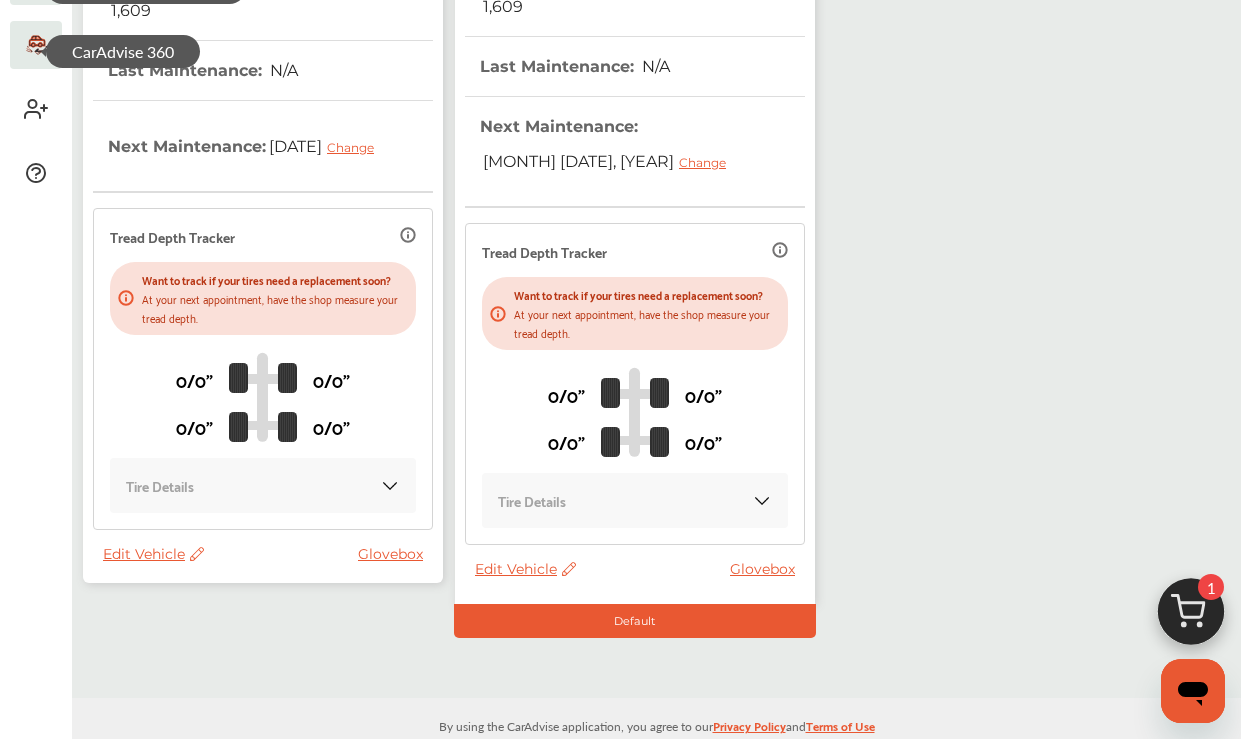 scroll, scrollTop: 518, scrollLeft: 0, axis: vertical 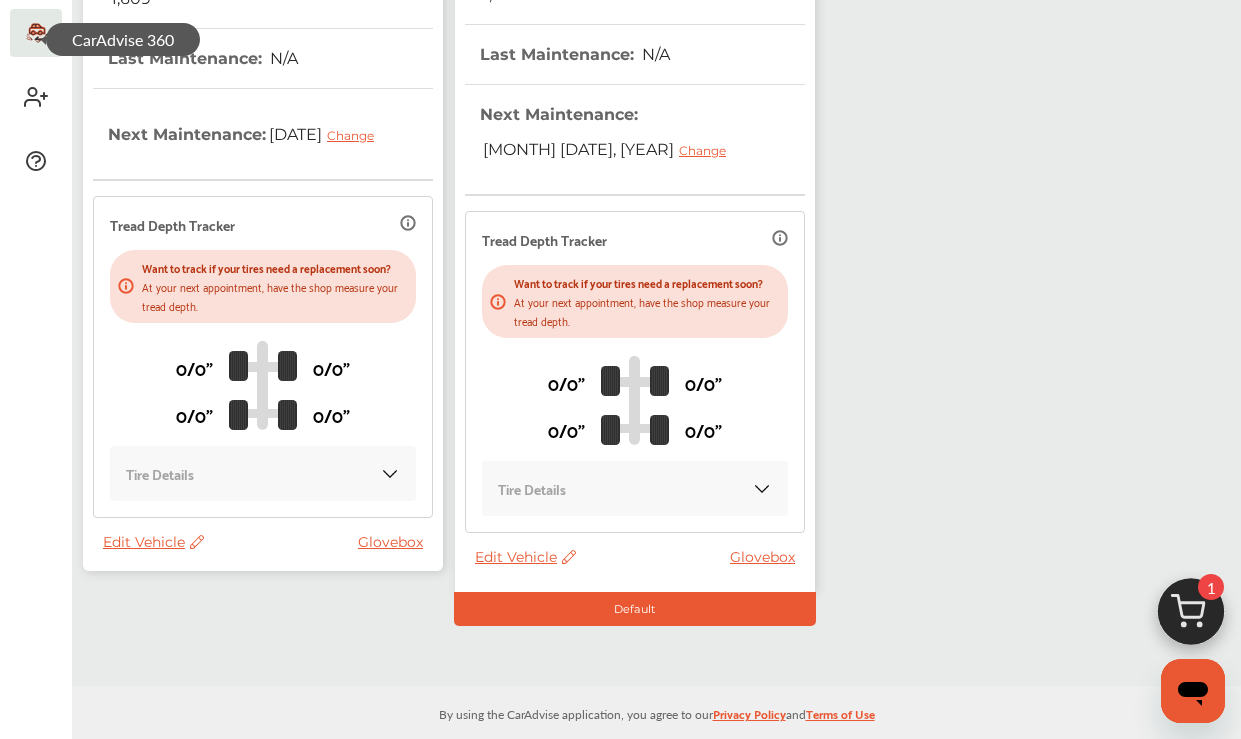 click on "Default" at bounding box center [635, 609] 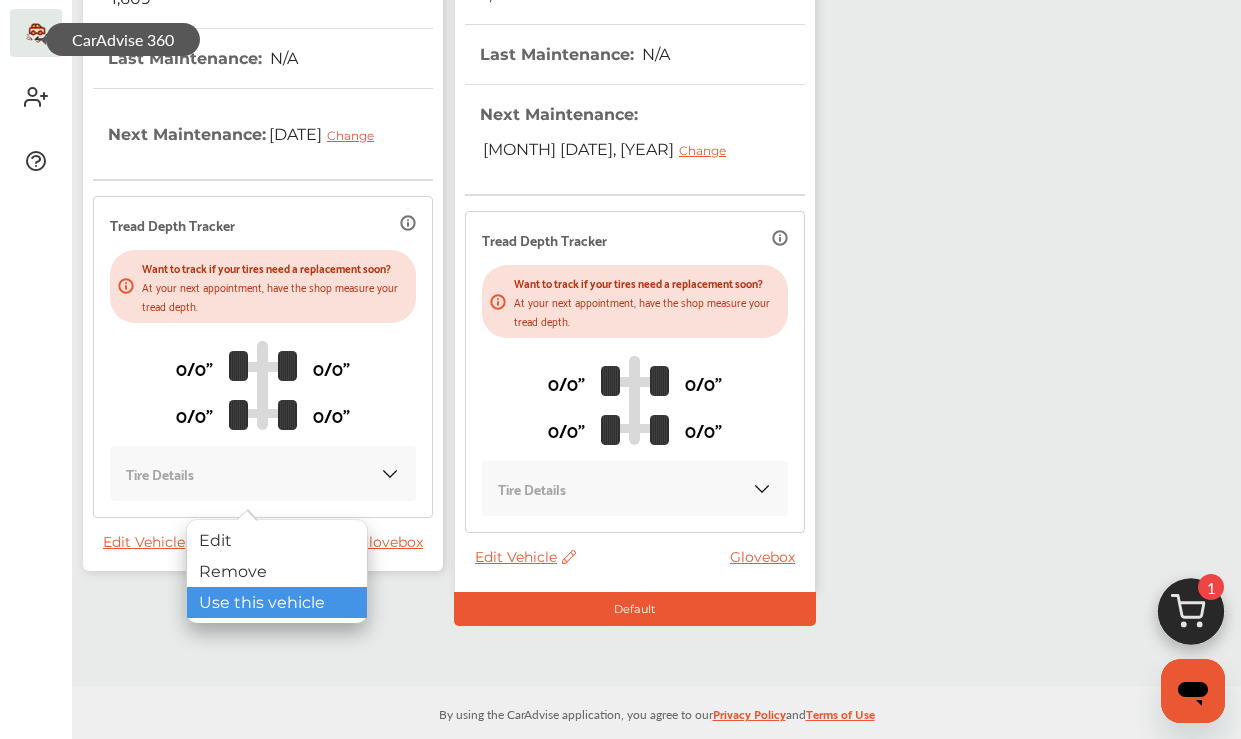 click on "Use this vehicle" at bounding box center (277, 602) 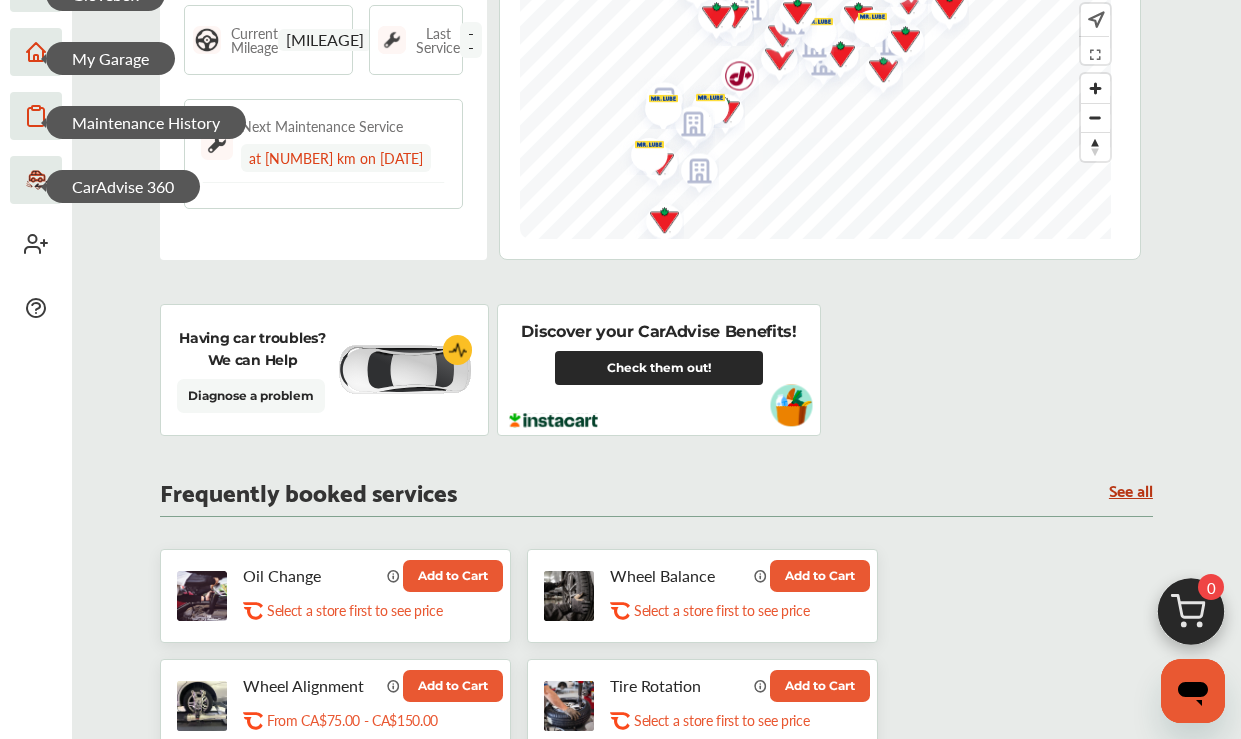 scroll, scrollTop: 397, scrollLeft: 0, axis: vertical 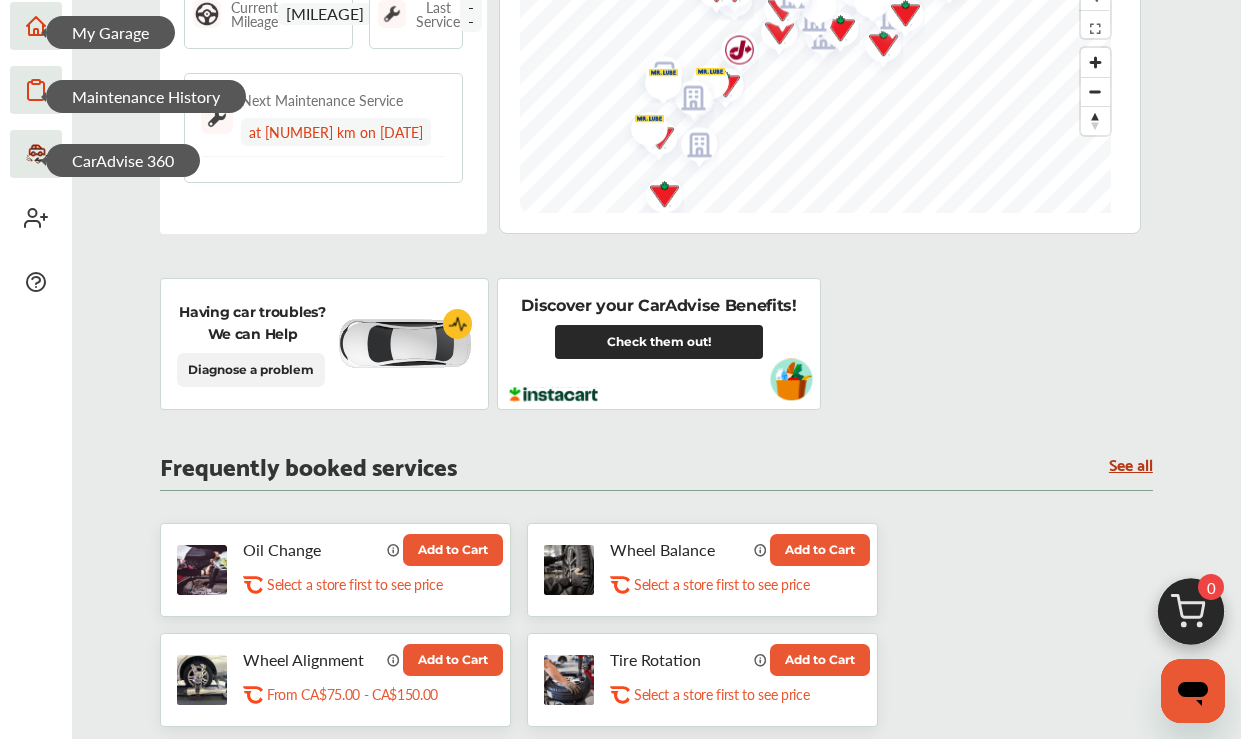 click on "Diagnose a problem" at bounding box center [251, 370] 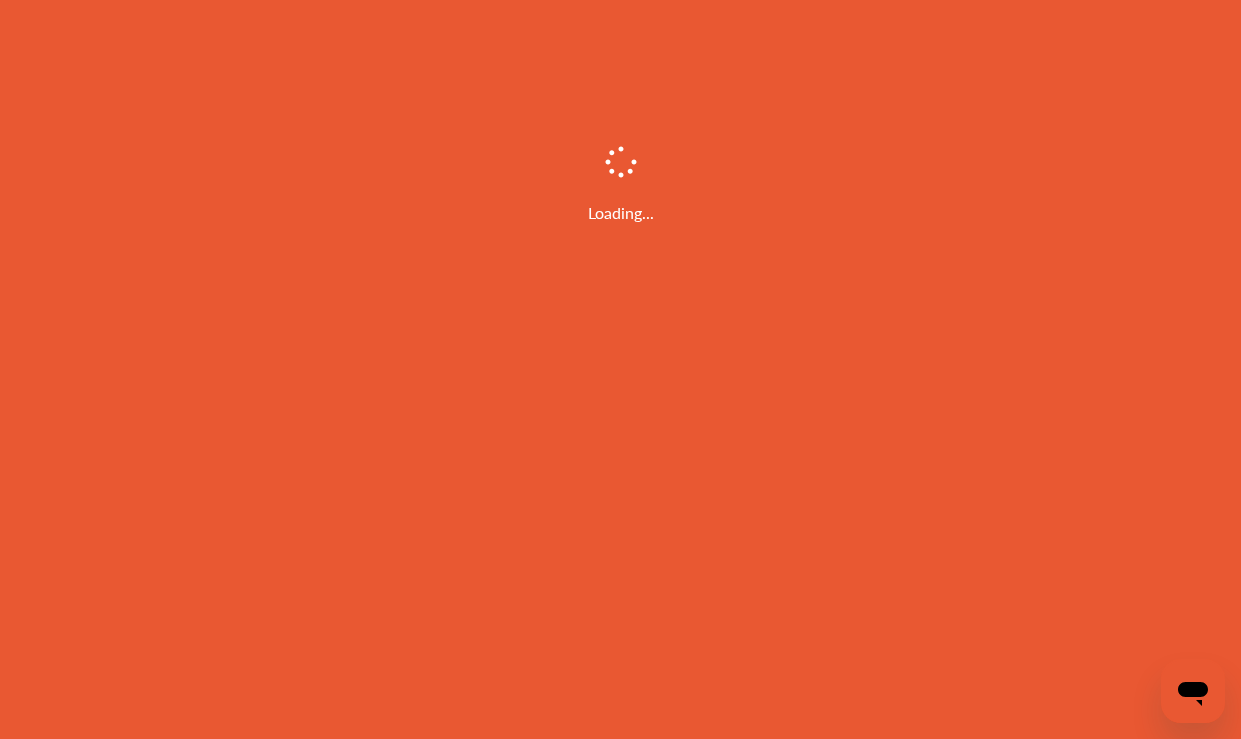 scroll, scrollTop: 0, scrollLeft: 0, axis: both 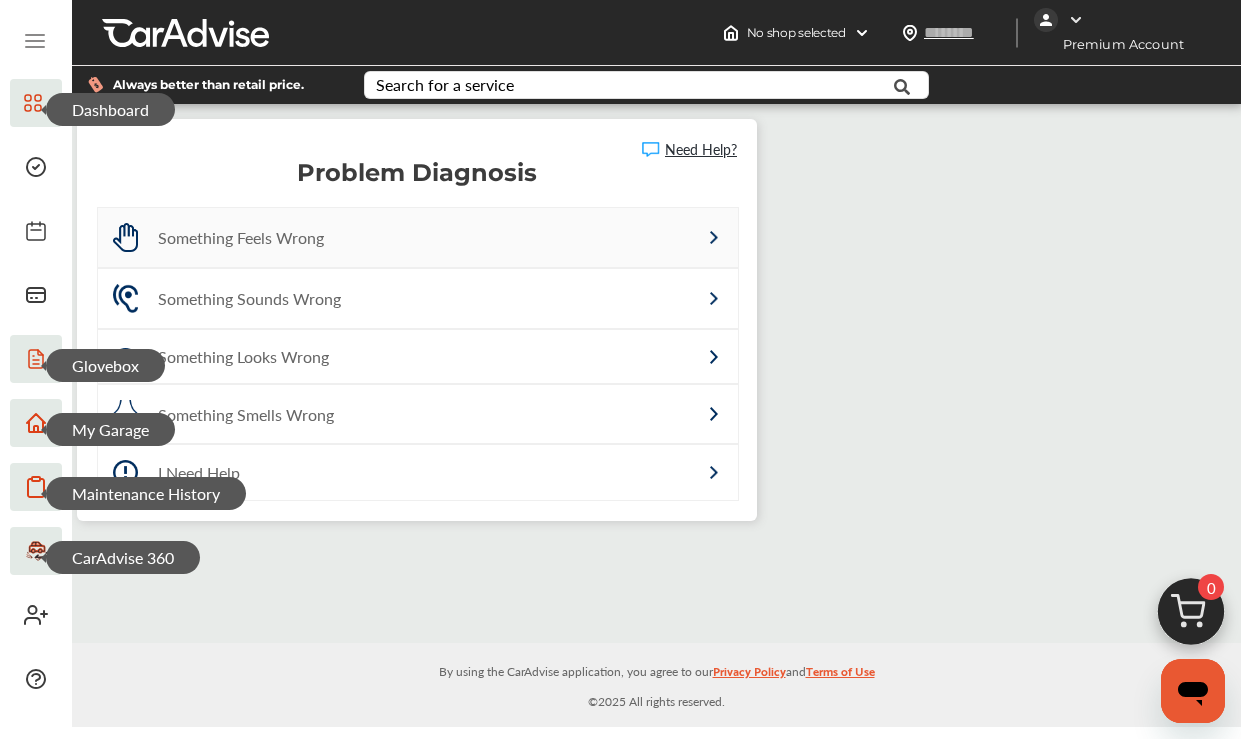 click on "Something Feels Wrong" at bounding box center [375, 237] 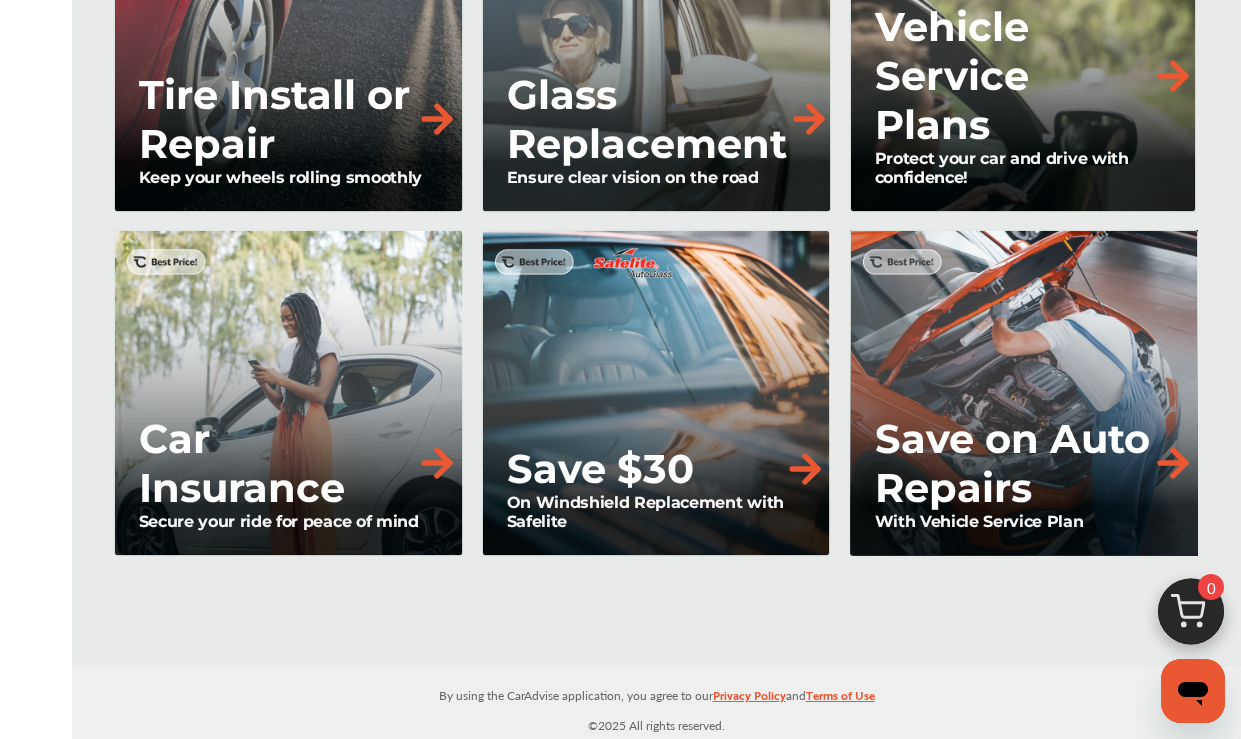 scroll, scrollTop: 1740, scrollLeft: 0, axis: vertical 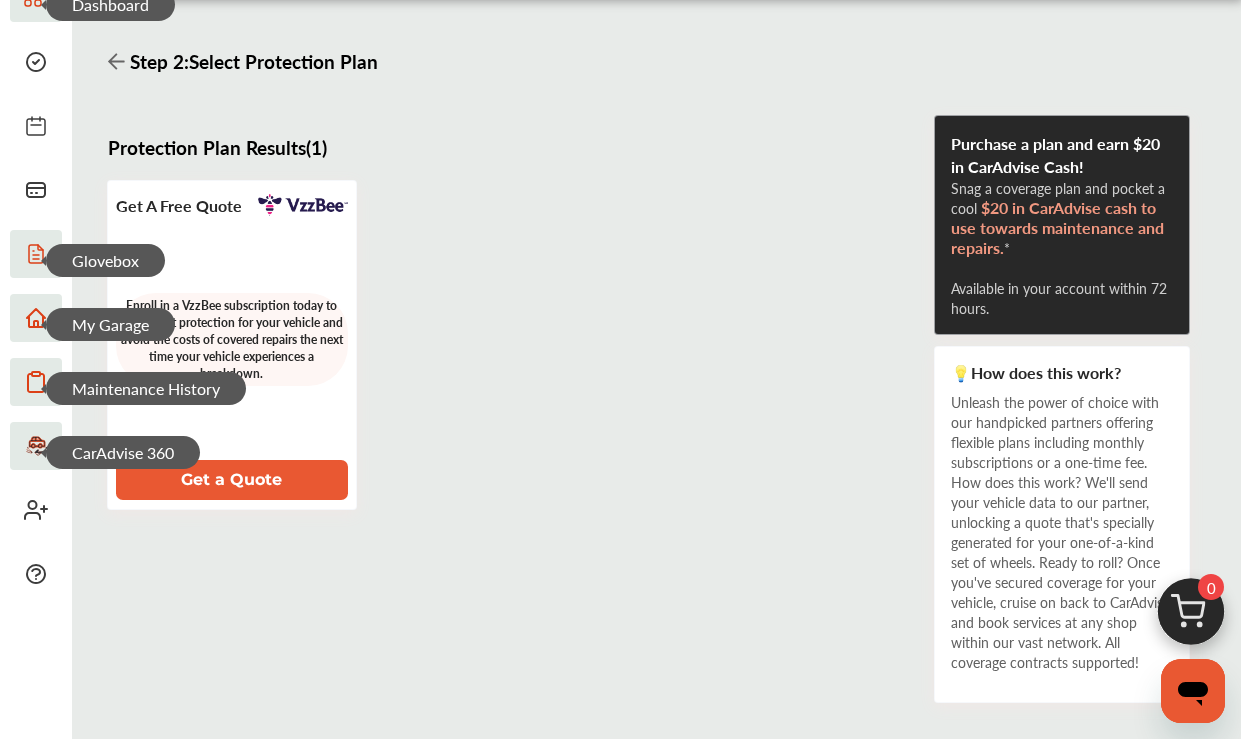 click on "Step 2 :  Select Protection Plan" at bounding box center (656, 61) 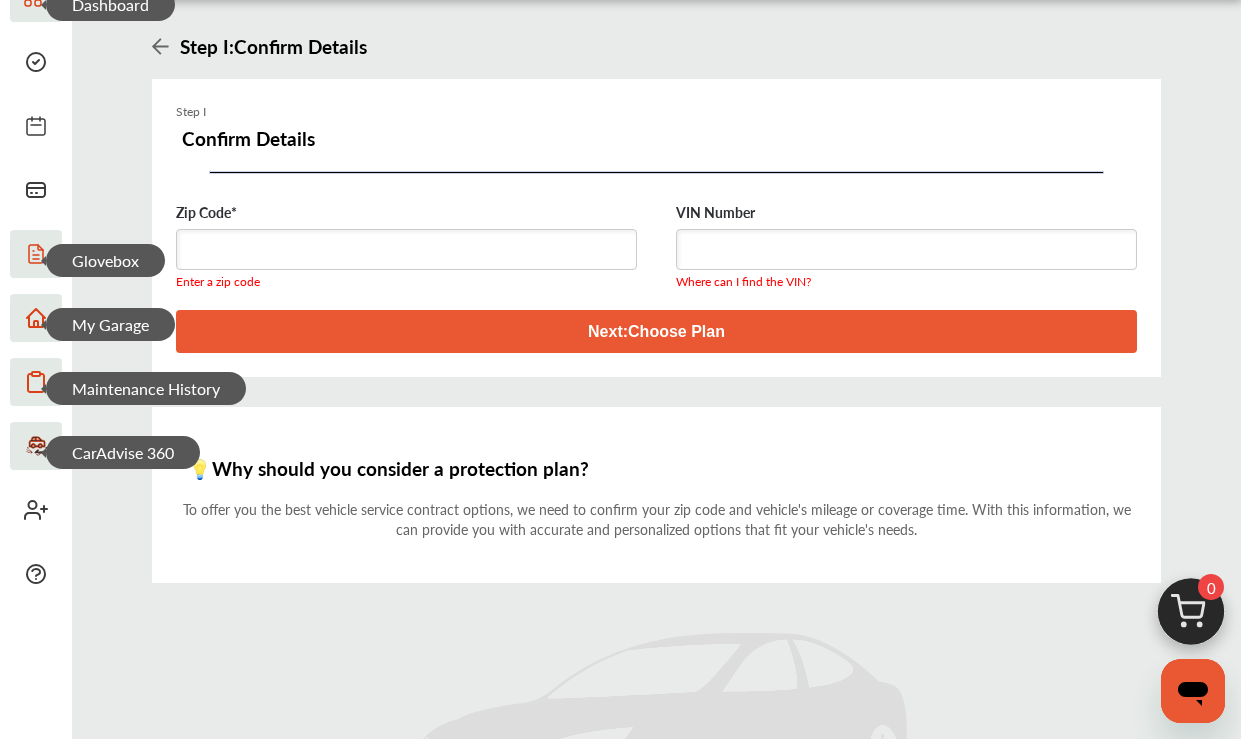 scroll, scrollTop: 0, scrollLeft: 0, axis: both 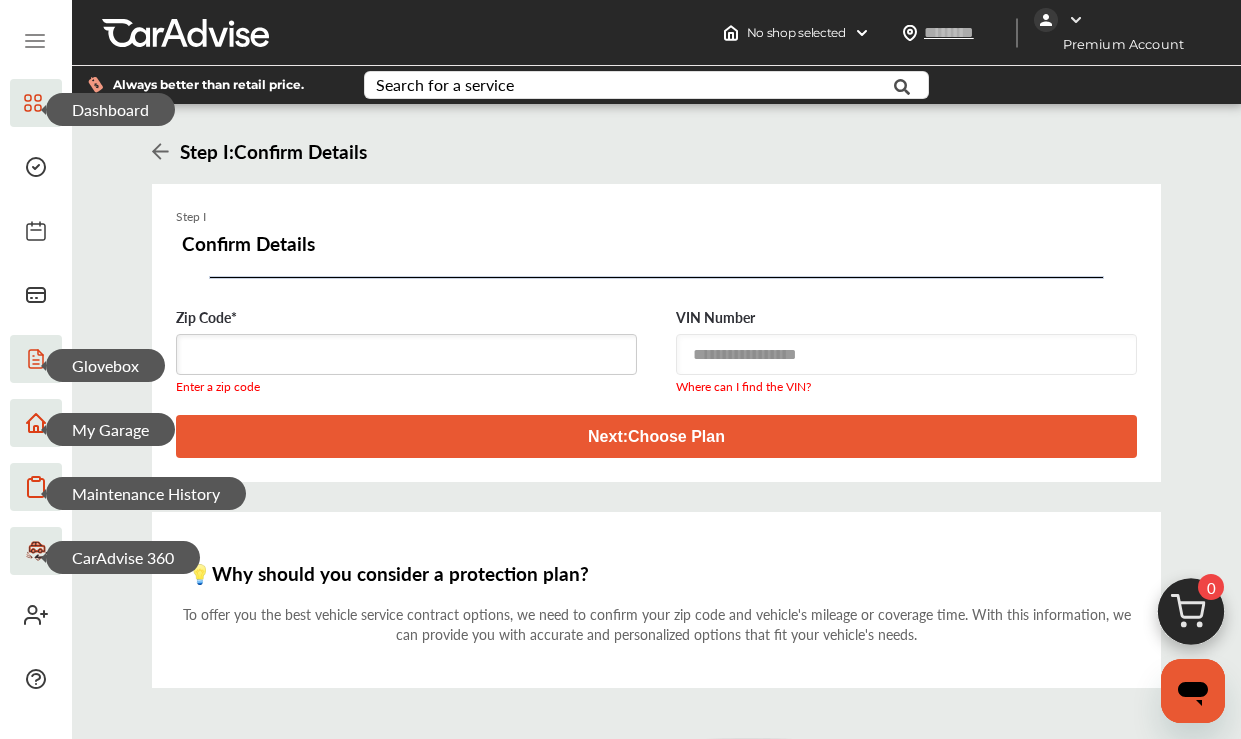 click 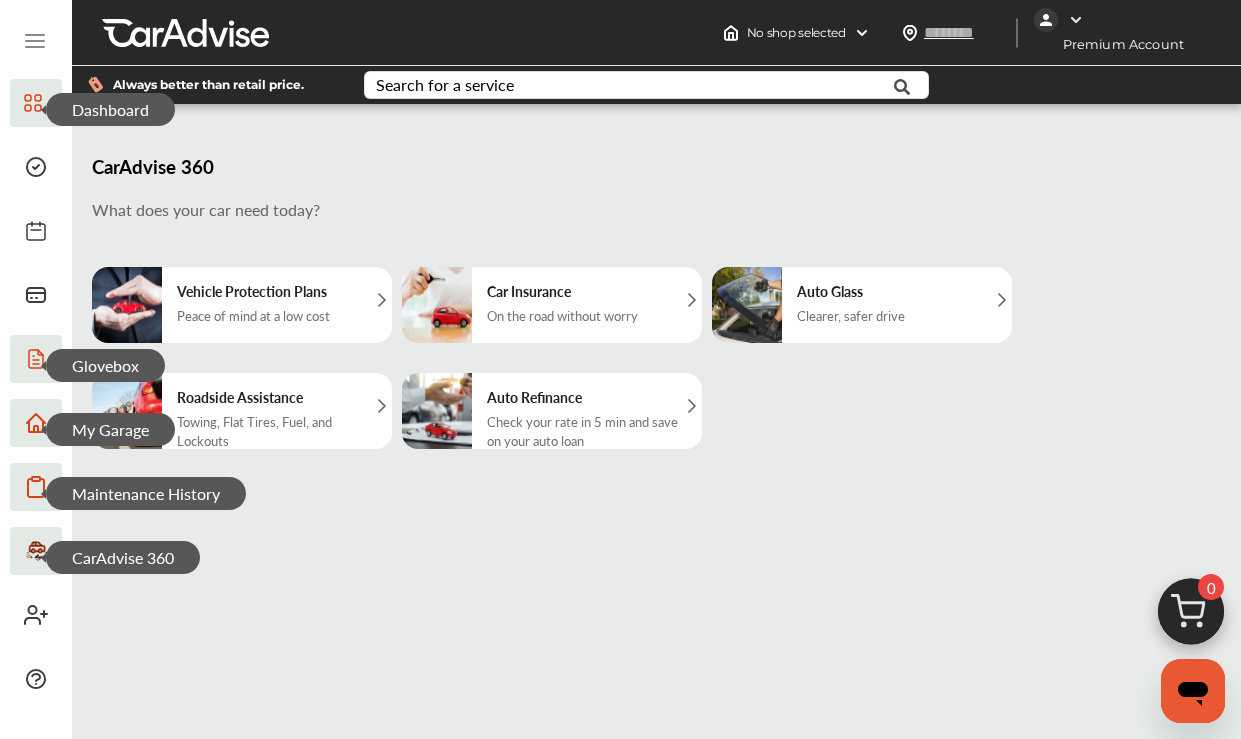 click at bounding box center [36, 103] 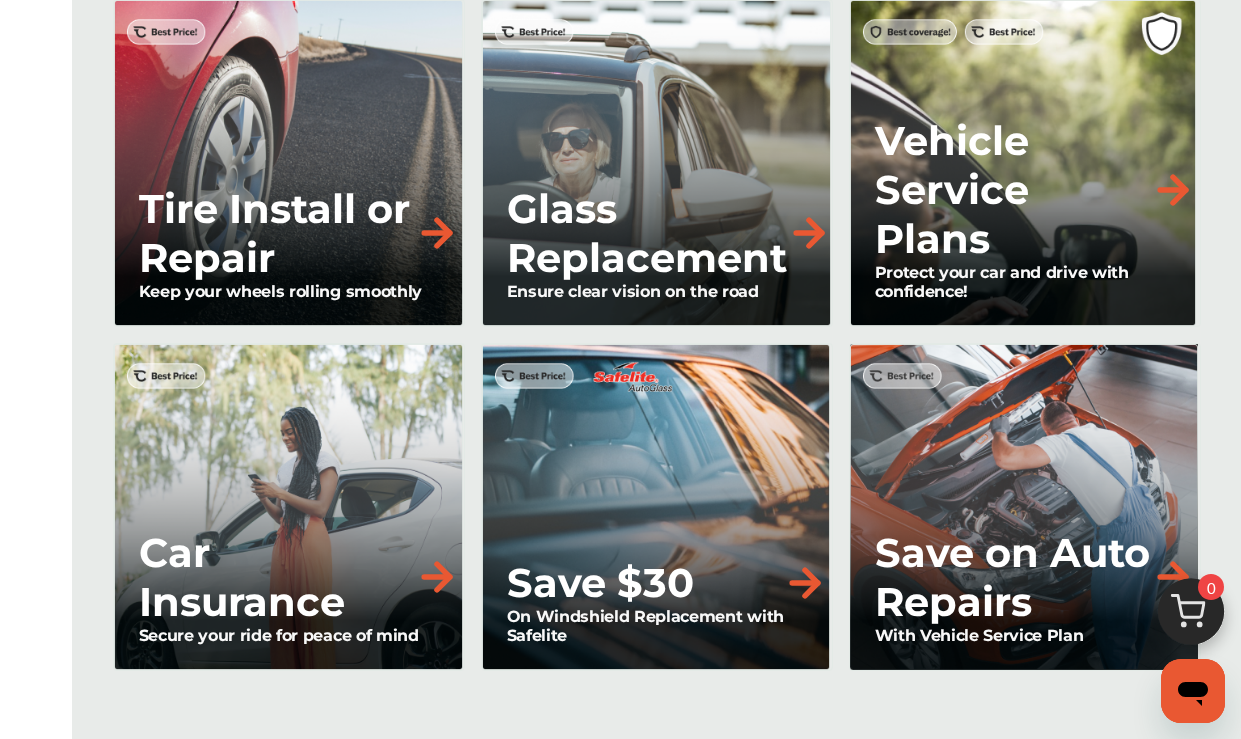 scroll, scrollTop: 1584, scrollLeft: 0, axis: vertical 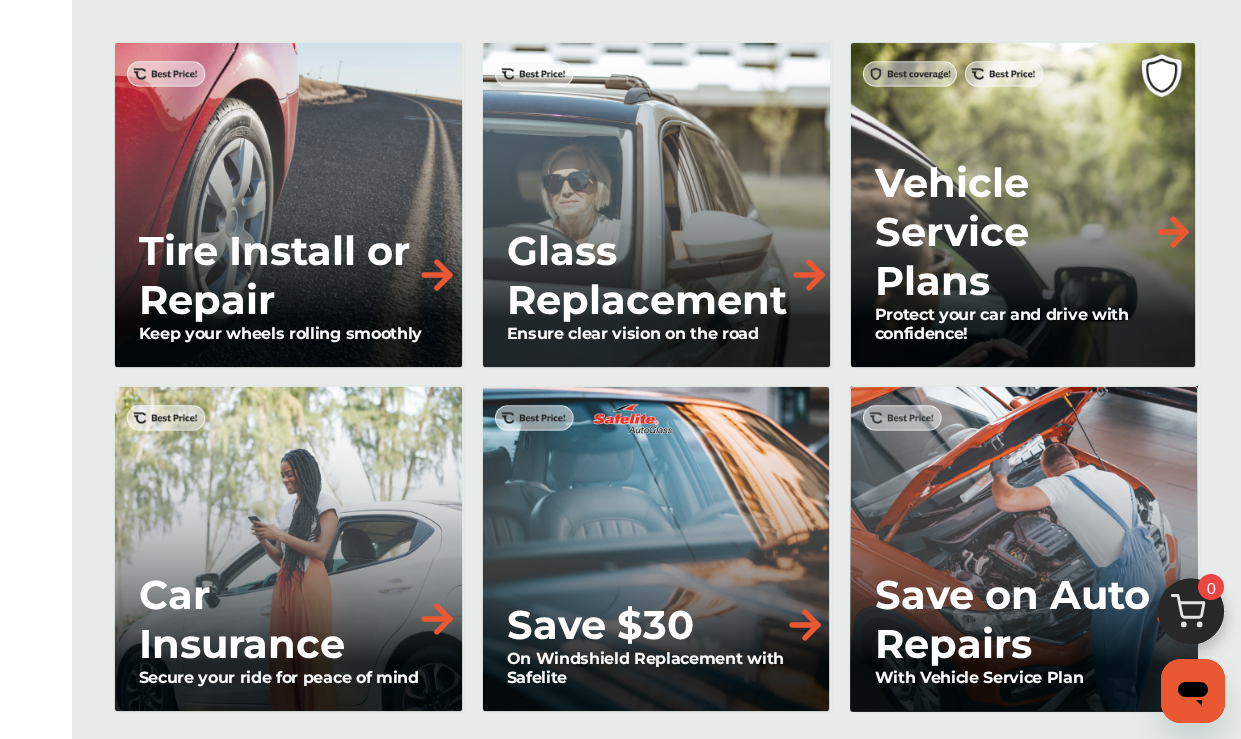 click on "Vehicle Service Plans" at bounding box center (1013, 231) 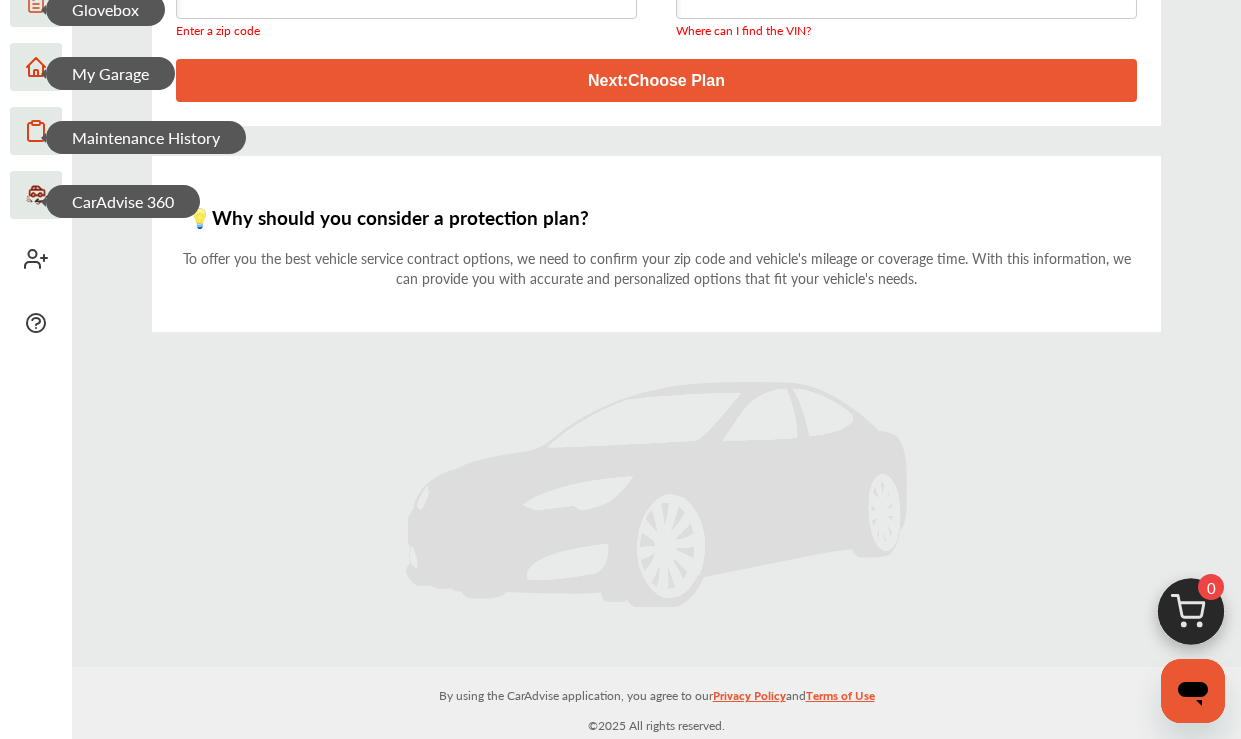 scroll, scrollTop: 0, scrollLeft: 0, axis: both 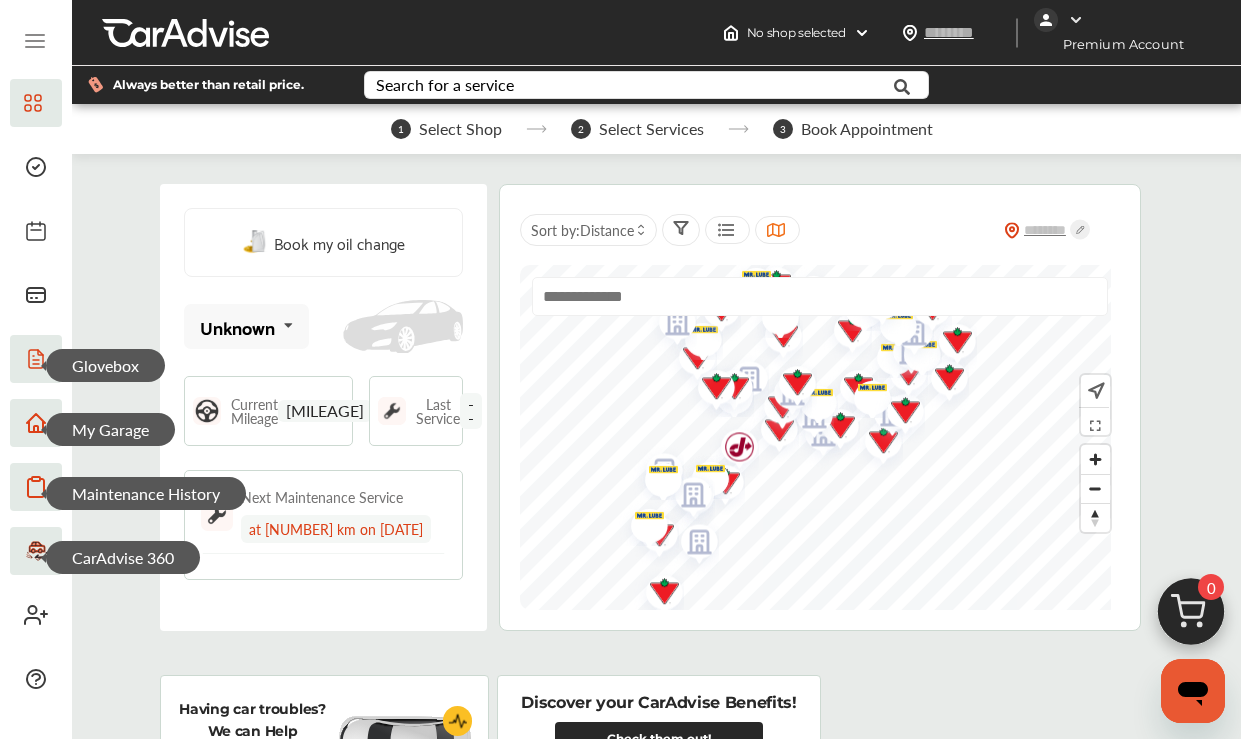 click on "Book my oil change Unknown Unknown 2012 Toyota Yaris Current Mileage [MILEAGE] Last Service -- Next Maintenance Service at [MILEAGE] km on [DATE]
Sort by :  Distance
Having car troubles? We can Help Diagnose a problem Discover your CarAdvise Benefits! Check them out! Frequently booked services See all Oil Change
.st0{fill:#FA4A1C;}
Select a store first to see price Add to Cart Wheel Balance
.st0{fill:#FA4A1C;}
Select a store first to see price Add to Cart Wheel Alignment
.st0{fill:#FA4A1C;}
From  CA$[PRICE] - CA$[PRICE] Add to Cart Tire Rotation
.st0{fill:#FA4A1C;}
Select a store first to see price Add to Cart Tire Install / Swap Tires
.st0{fill:#FA4A1C;}
Select a store first to see price Add to Cart Brake Pads Replacement
.st0{fill:#FA4A1C;}
Select a store first to see price Add to Cart Oil Change
.st0{fill:#FA4A1C;}
Select a store first to see price Wheel Balance" at bounding box center (656, 1235) 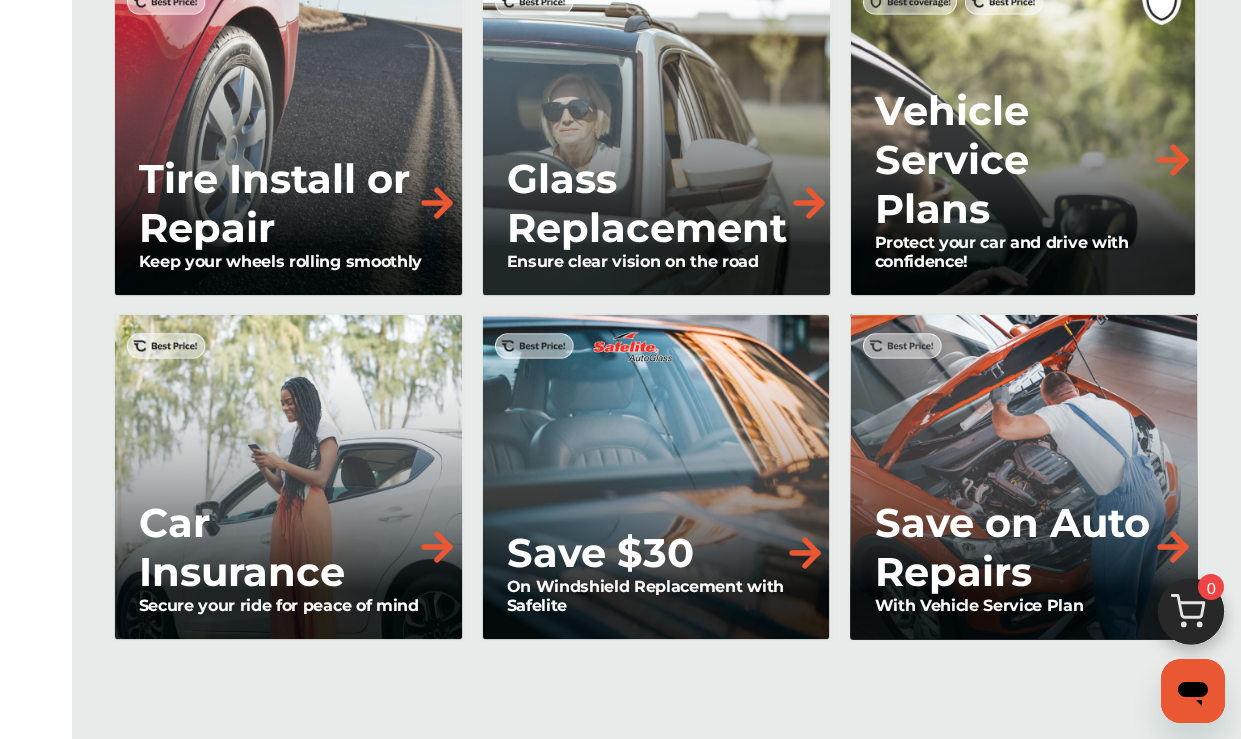 scroll, scrollTop: 1615, scrollLeft: 0, axis: vertical 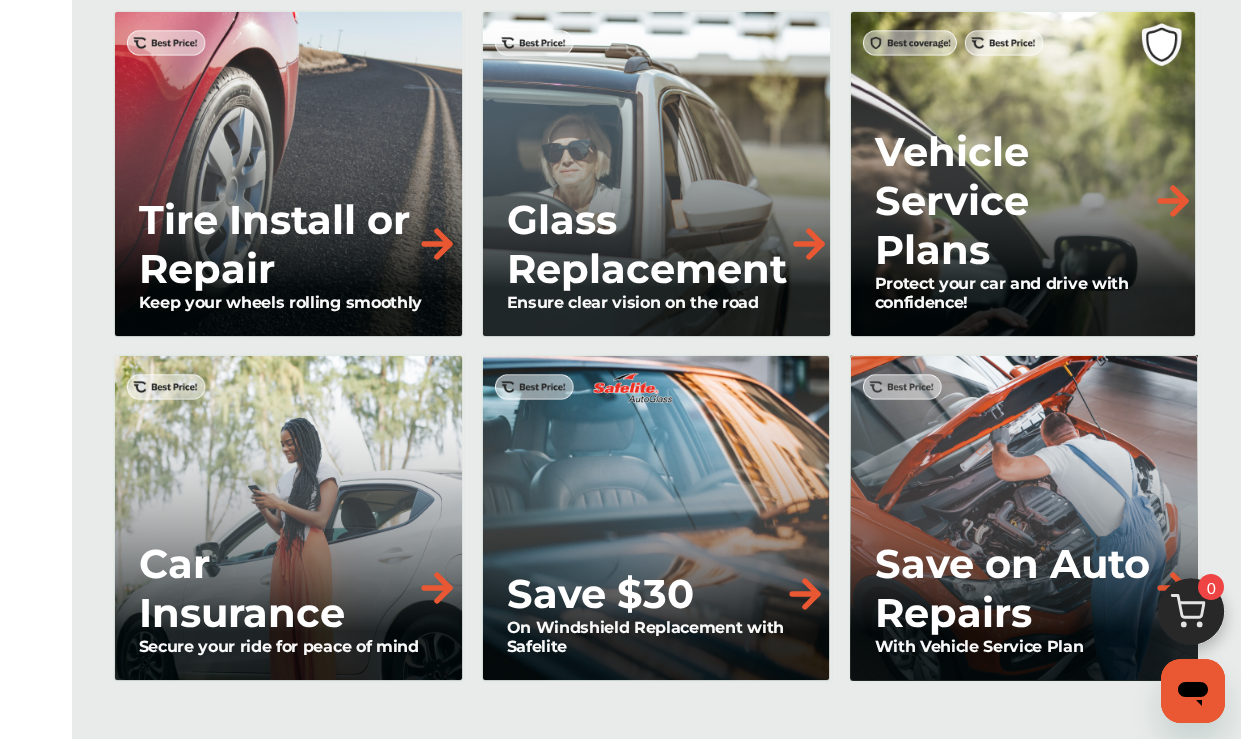 click on "Vehicle Service Plans Protect your car and drive with confidence!" at bounding box center (1025, 174) 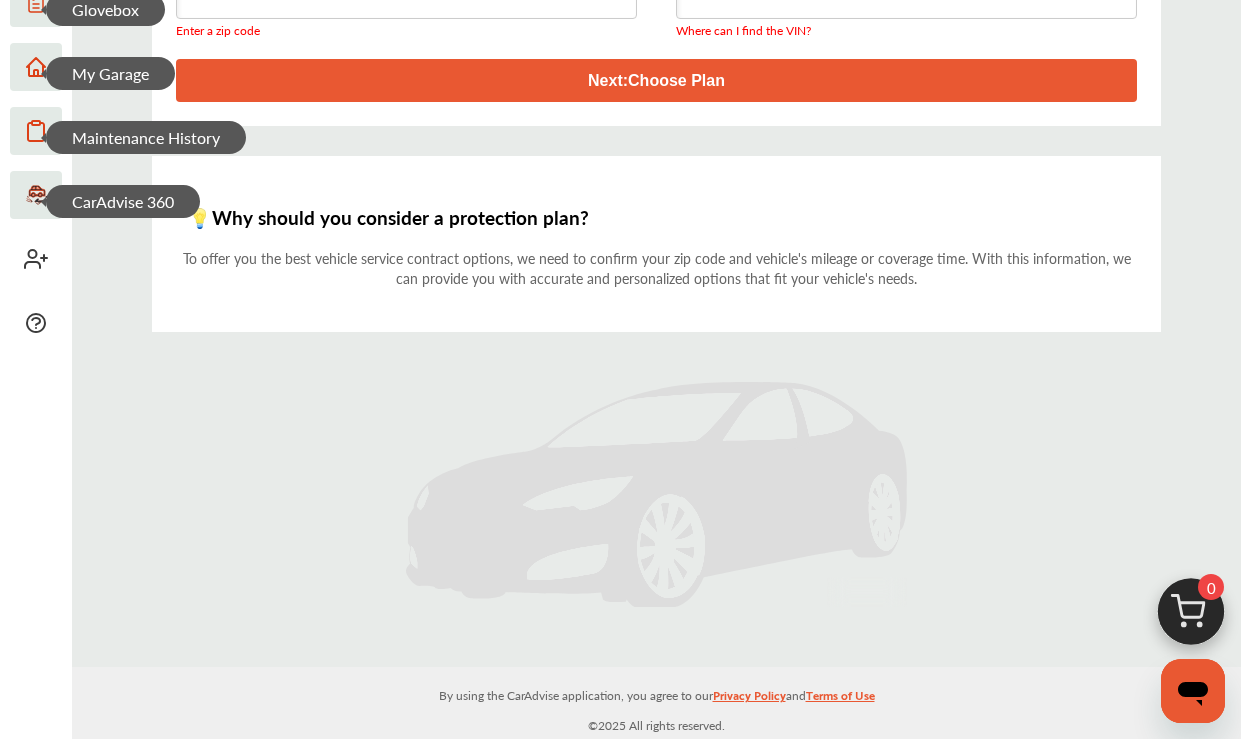 scroll, scrollTop: 0, scrollLeft: 0, axis: both 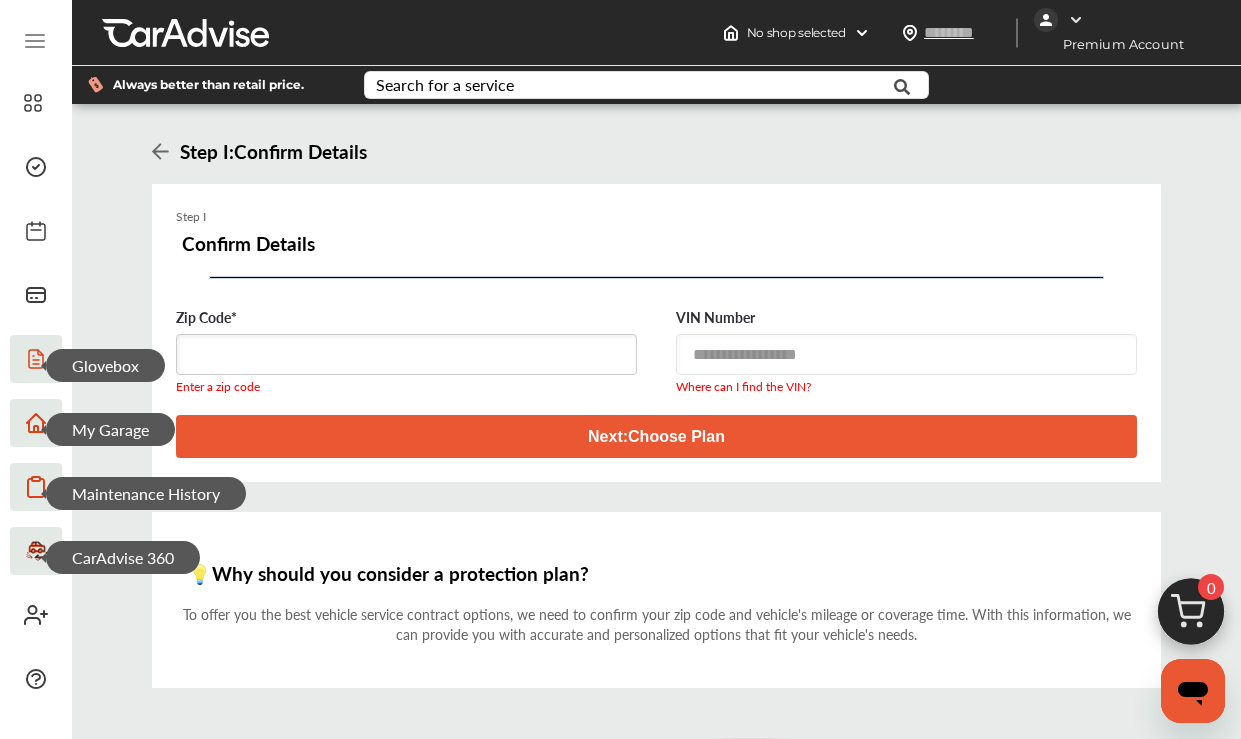 click at bounding box center (406, 354) 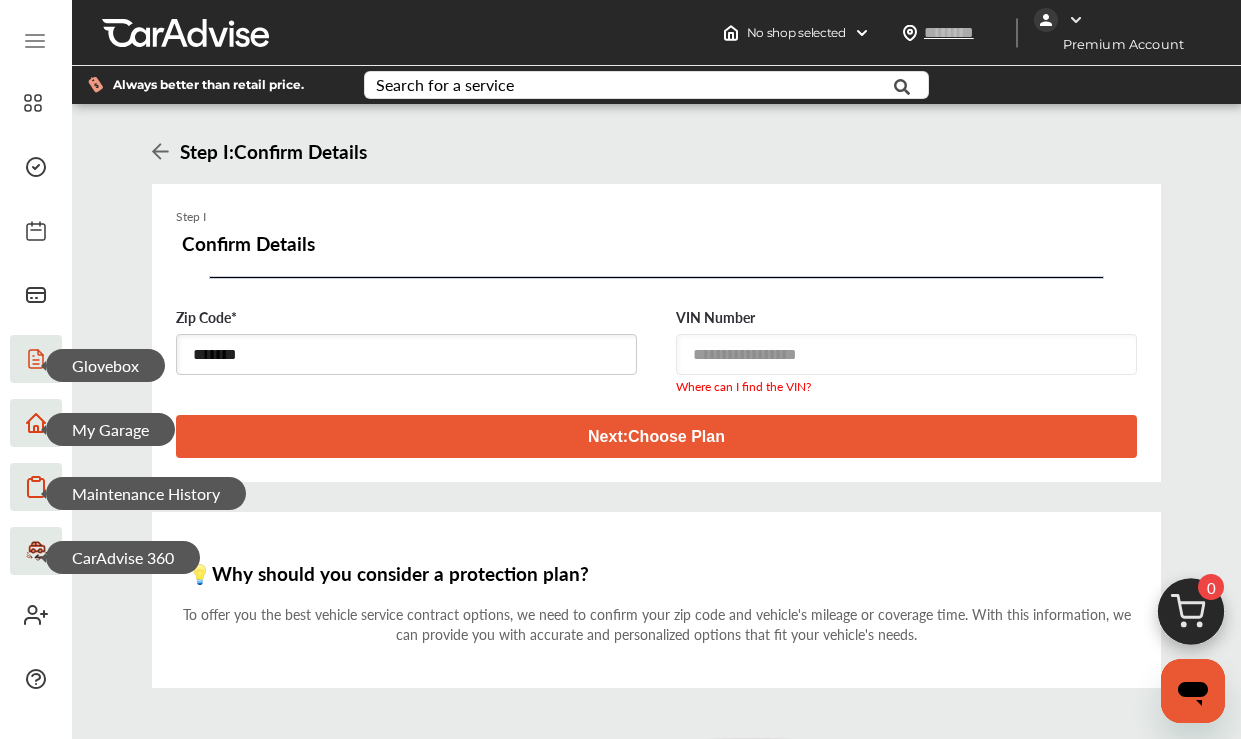 click at bounding box center [906, 354] 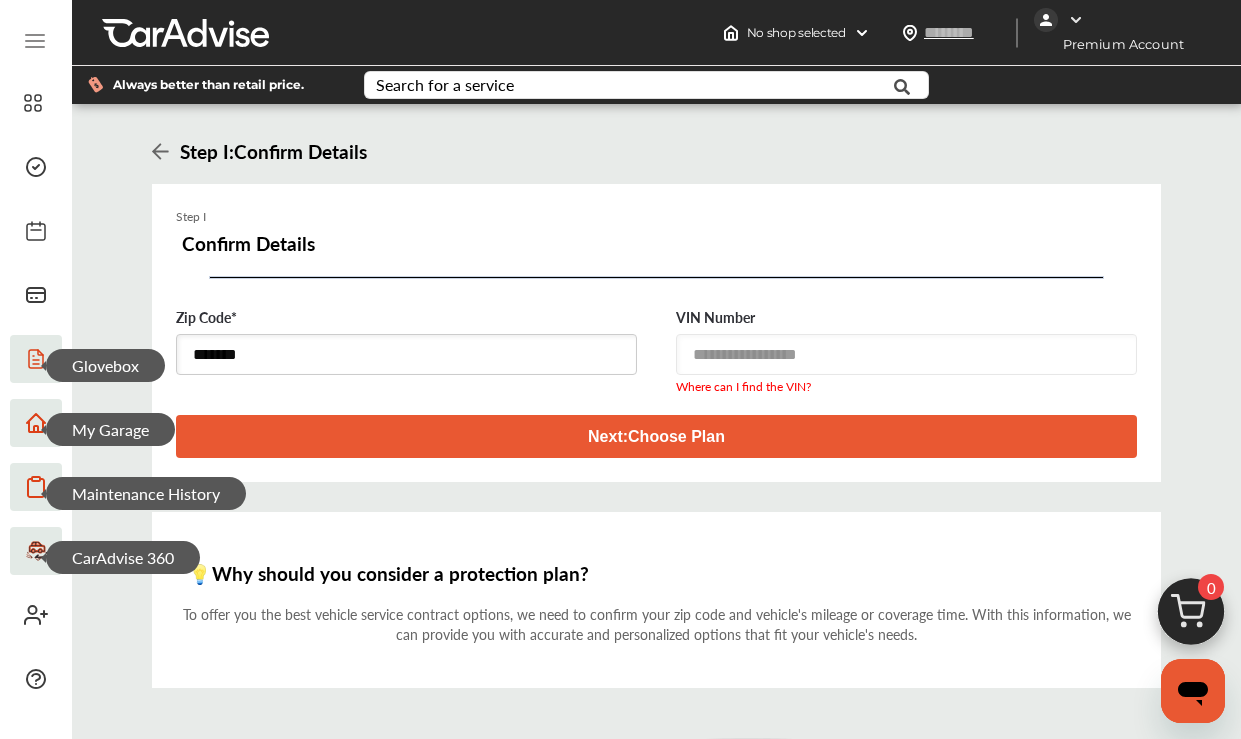 click on "*******" at bounding box center [406, 354] 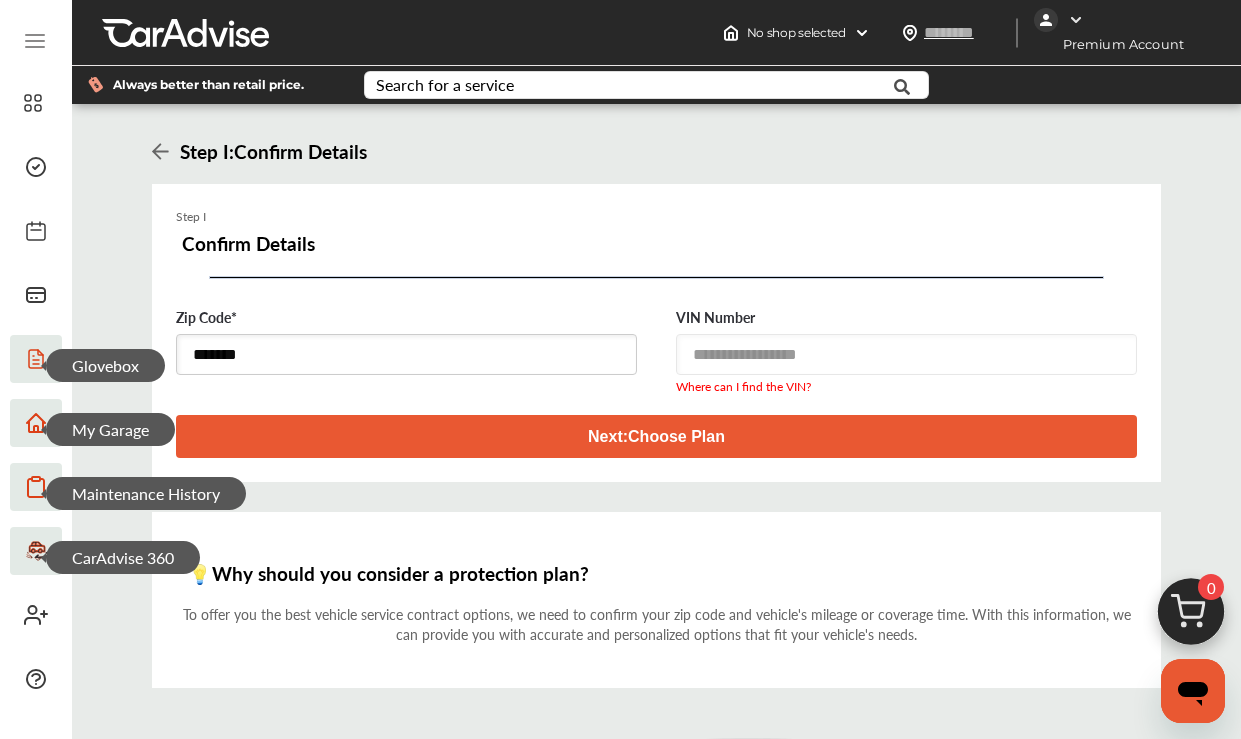 drag, startPoint x: 334, startPoint y: 357, endPoint x: 110, endPoint y: 348, distance: 224.18073 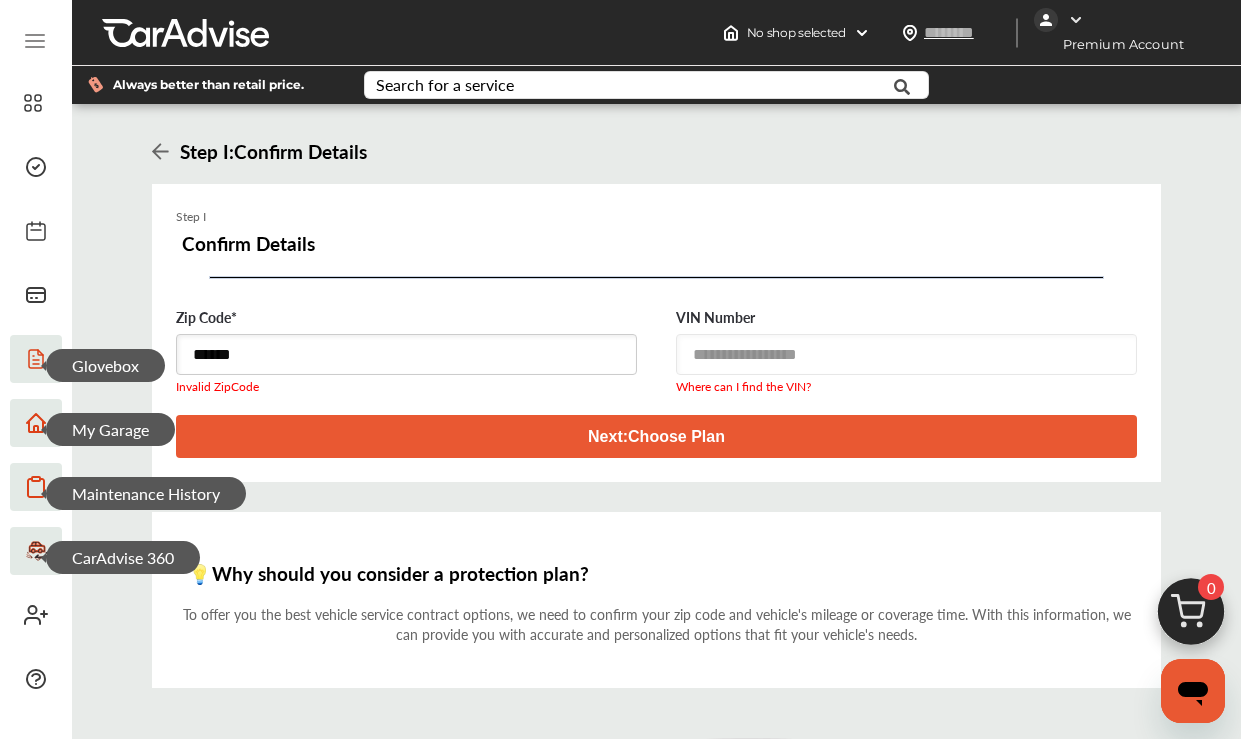 type on "******" 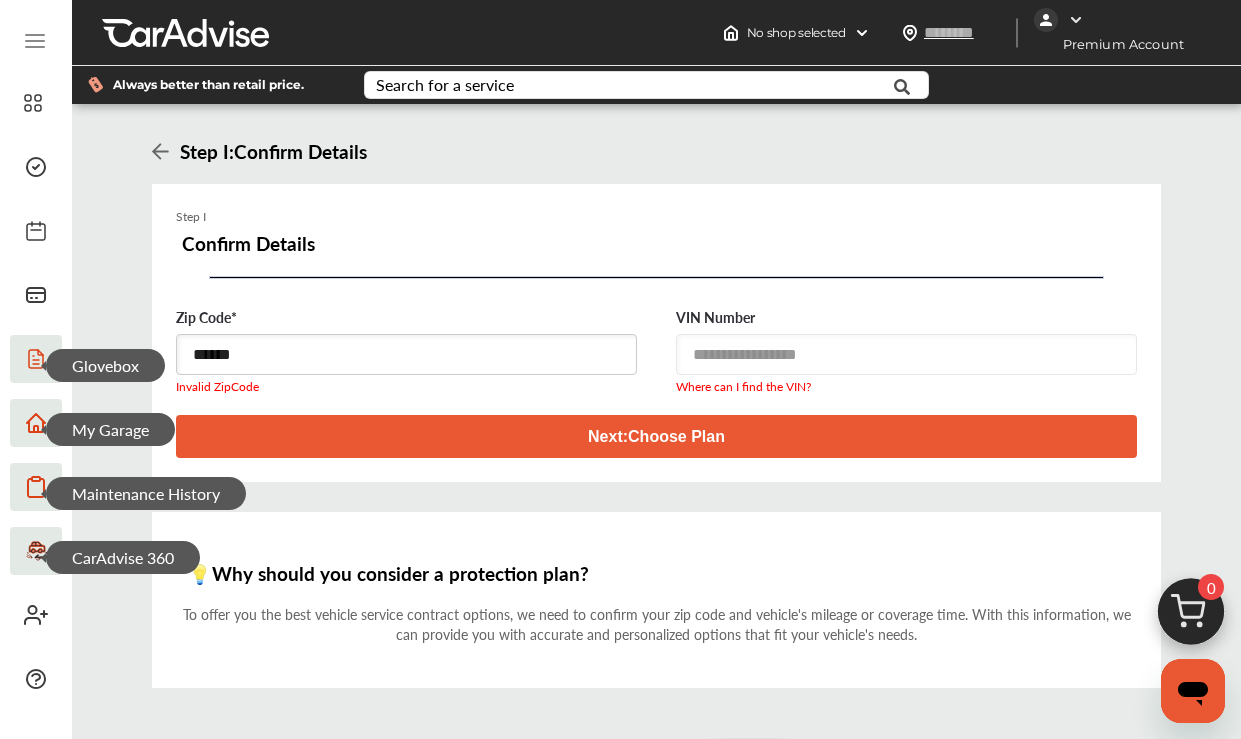 click at bounding box center [906, 354] 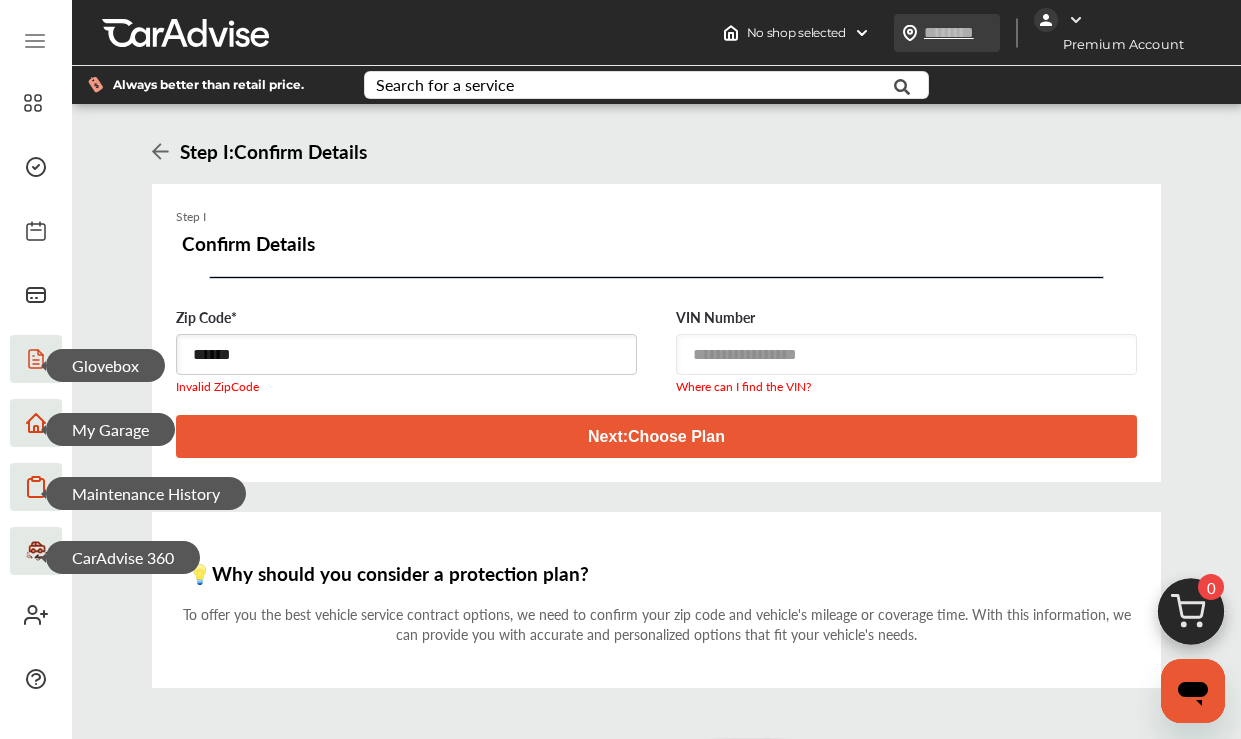 click at bounding box center [910, 33] 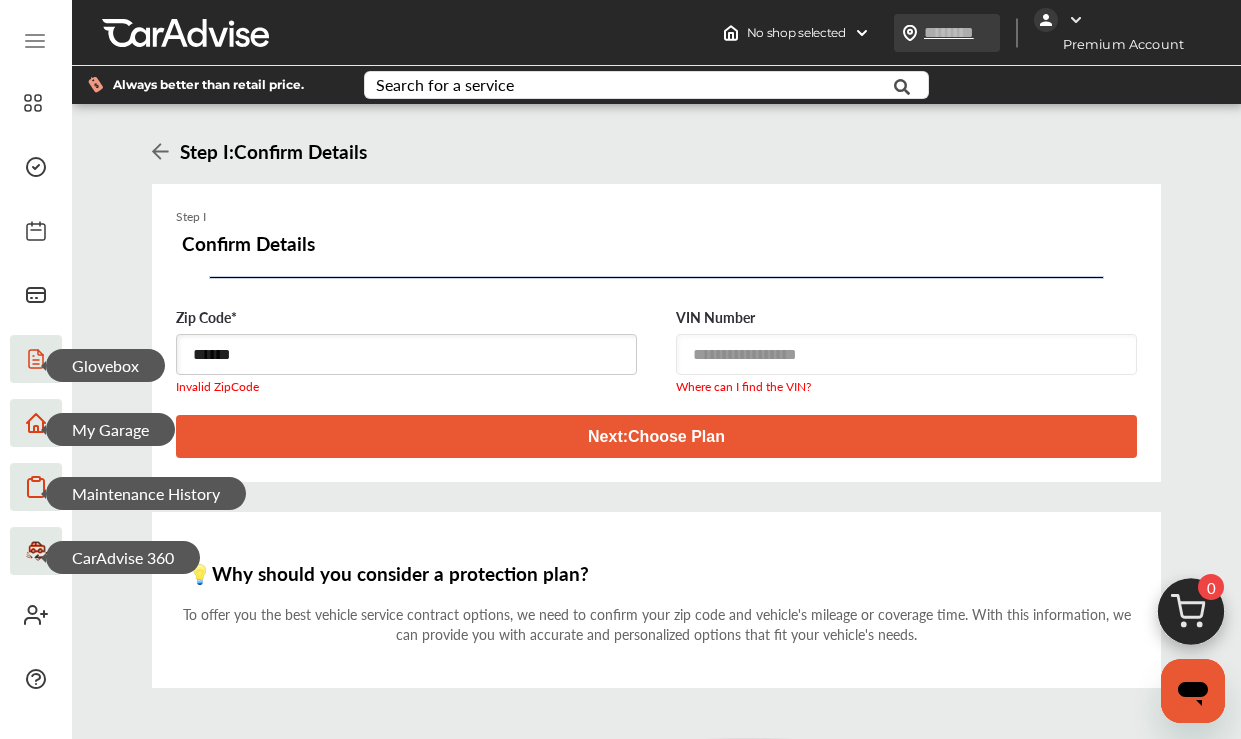 click at bounding box center (947, 33) 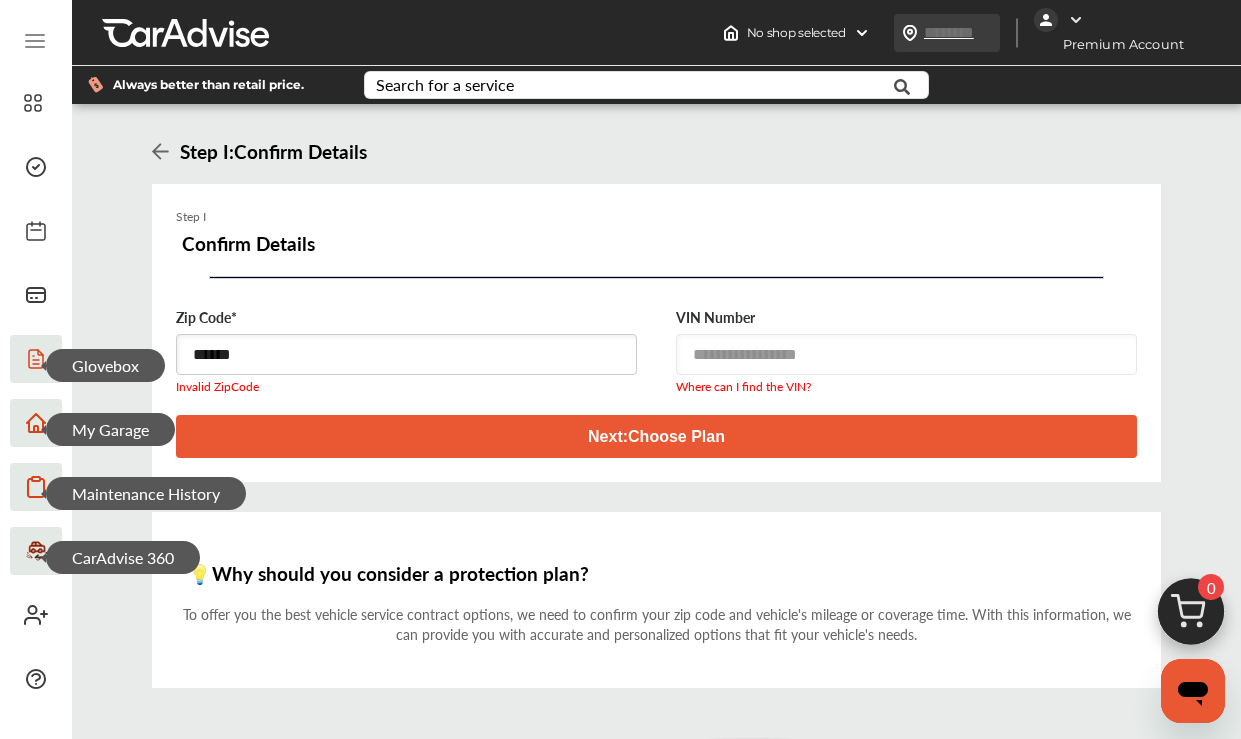 click at bounding box center (969, 32) 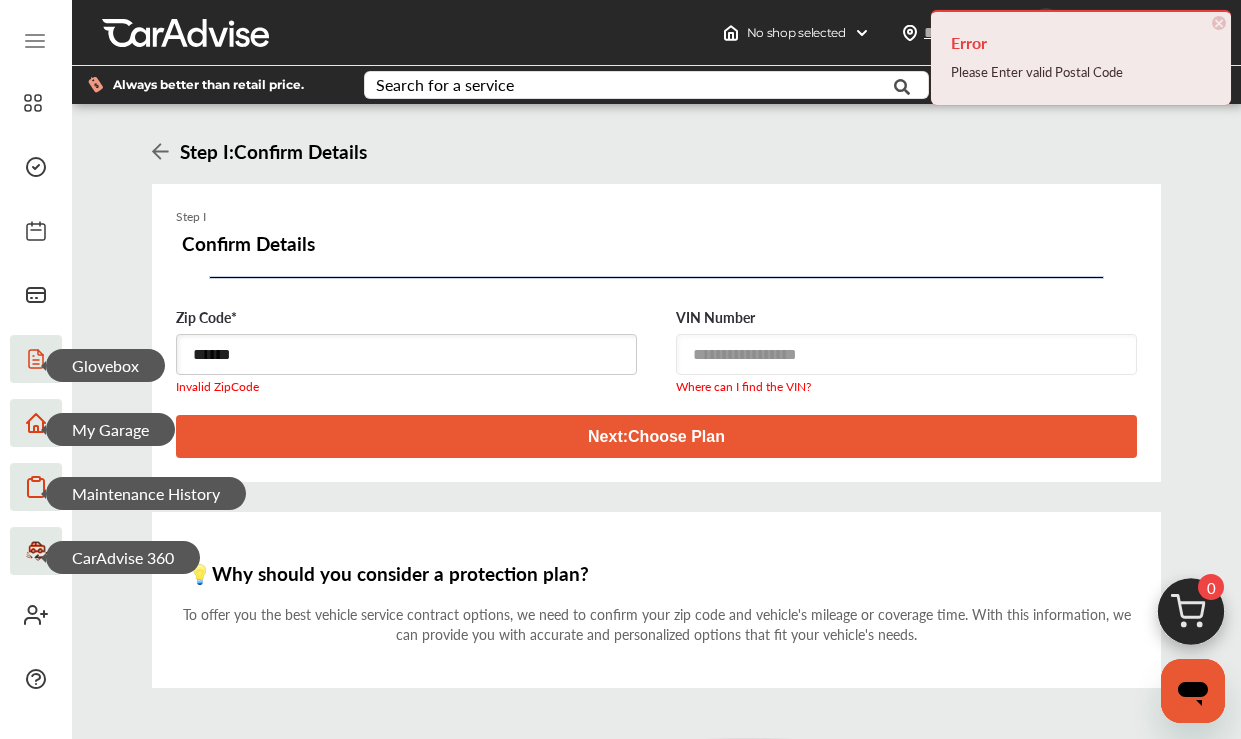 click on "You haven't added any services for your car yet...  Save up to 10% Today! Add Services Step I :  * :" at bounding box center (620, 547) 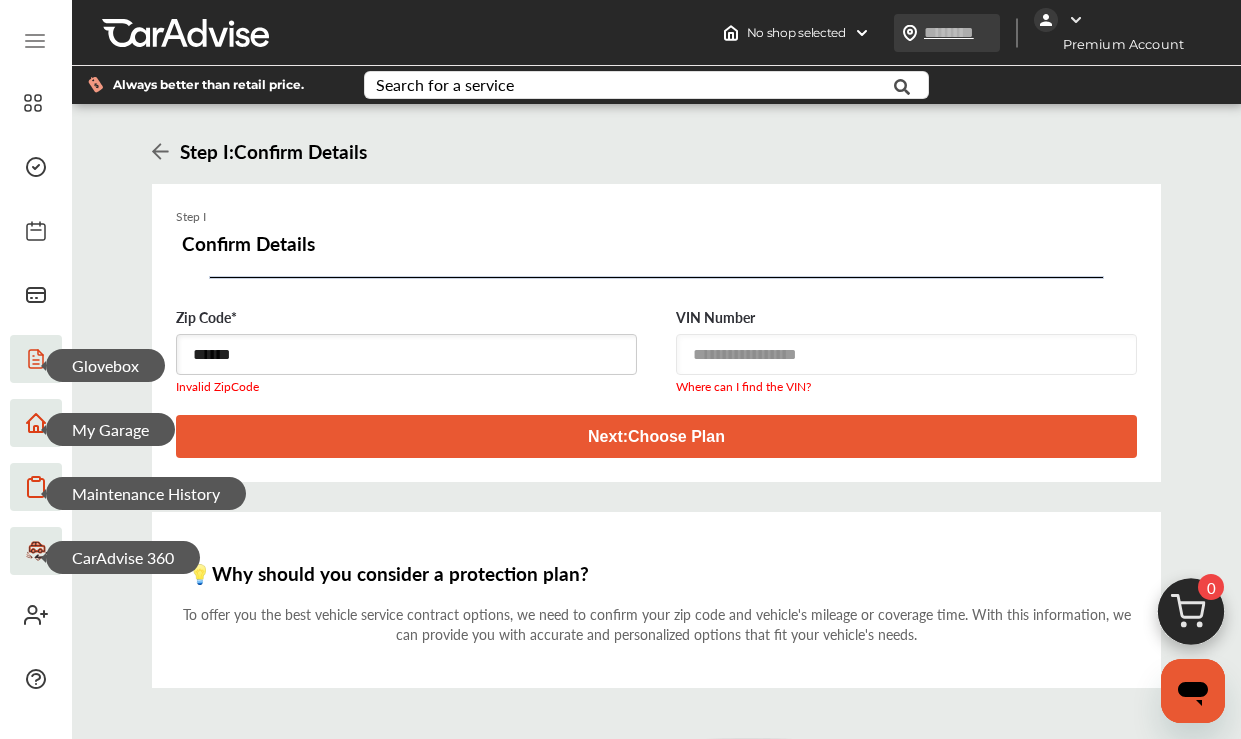 click at bounding box center (947, 33) 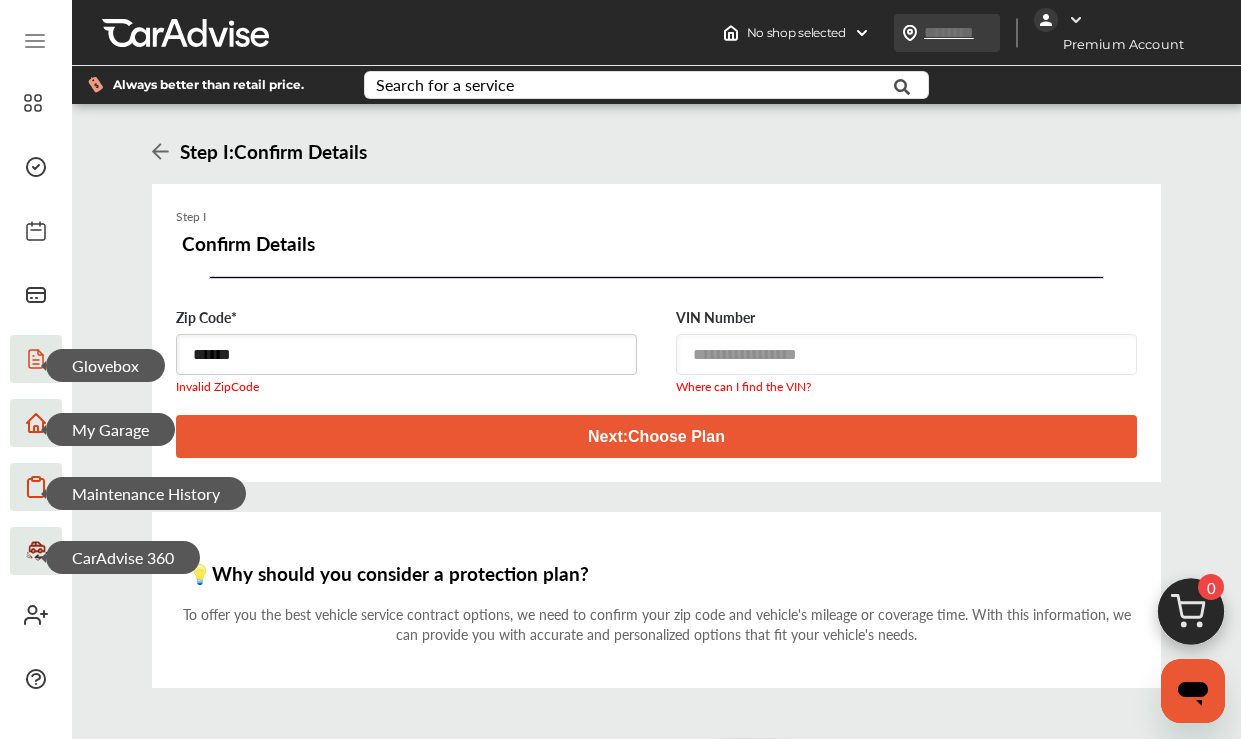 click at bounding box center [969, 32] 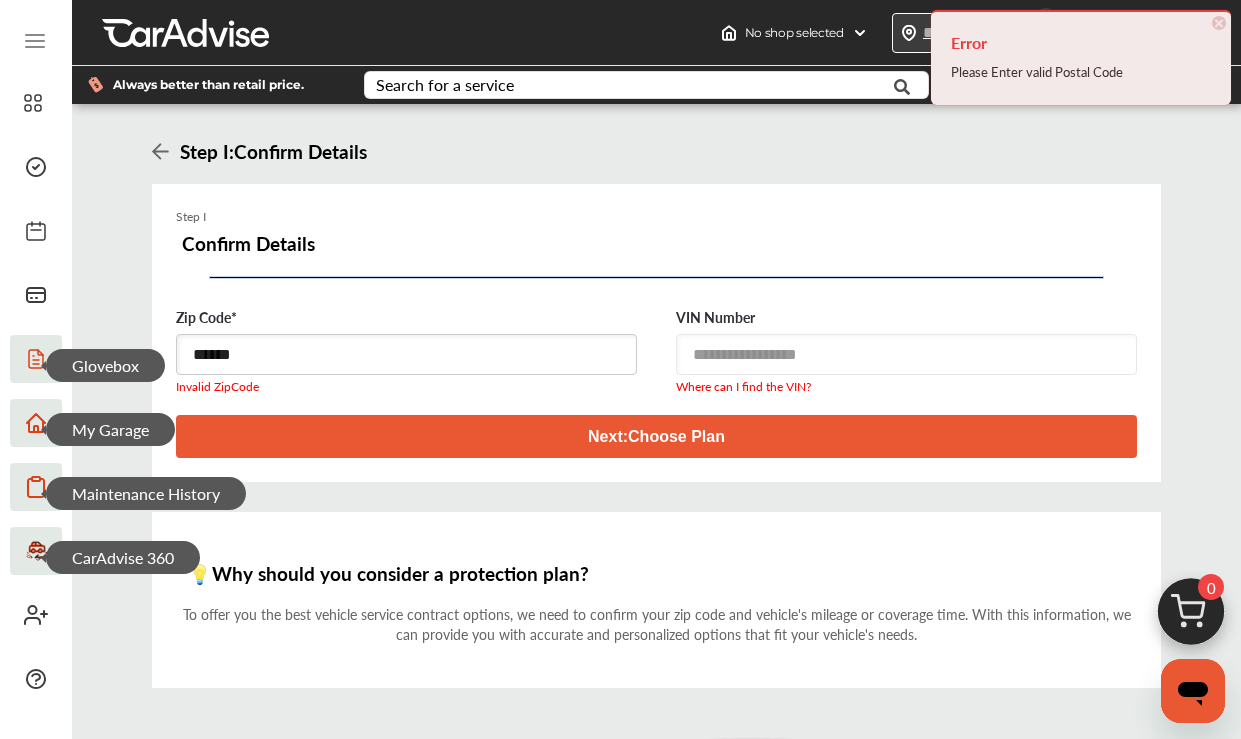 click at bounding box center [909, 33] 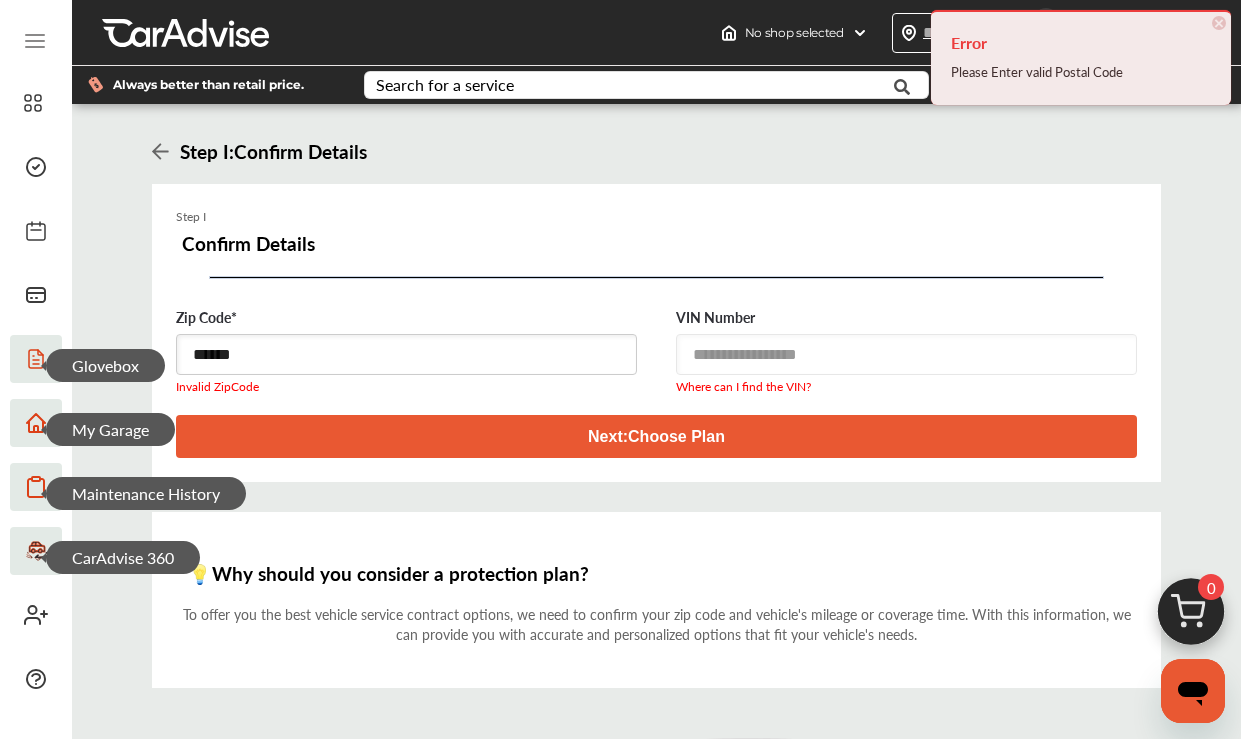 click on "×" at bounding box center (1219, 23) 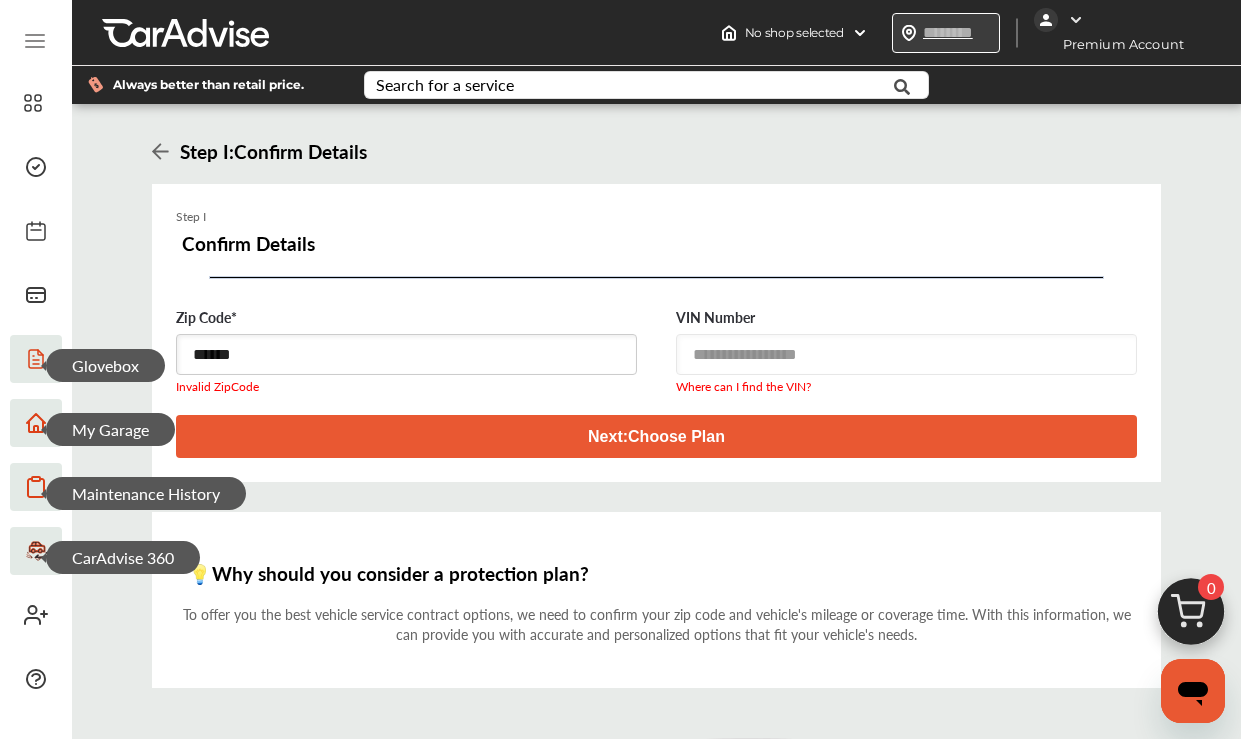click at bounding box center (946, 33) 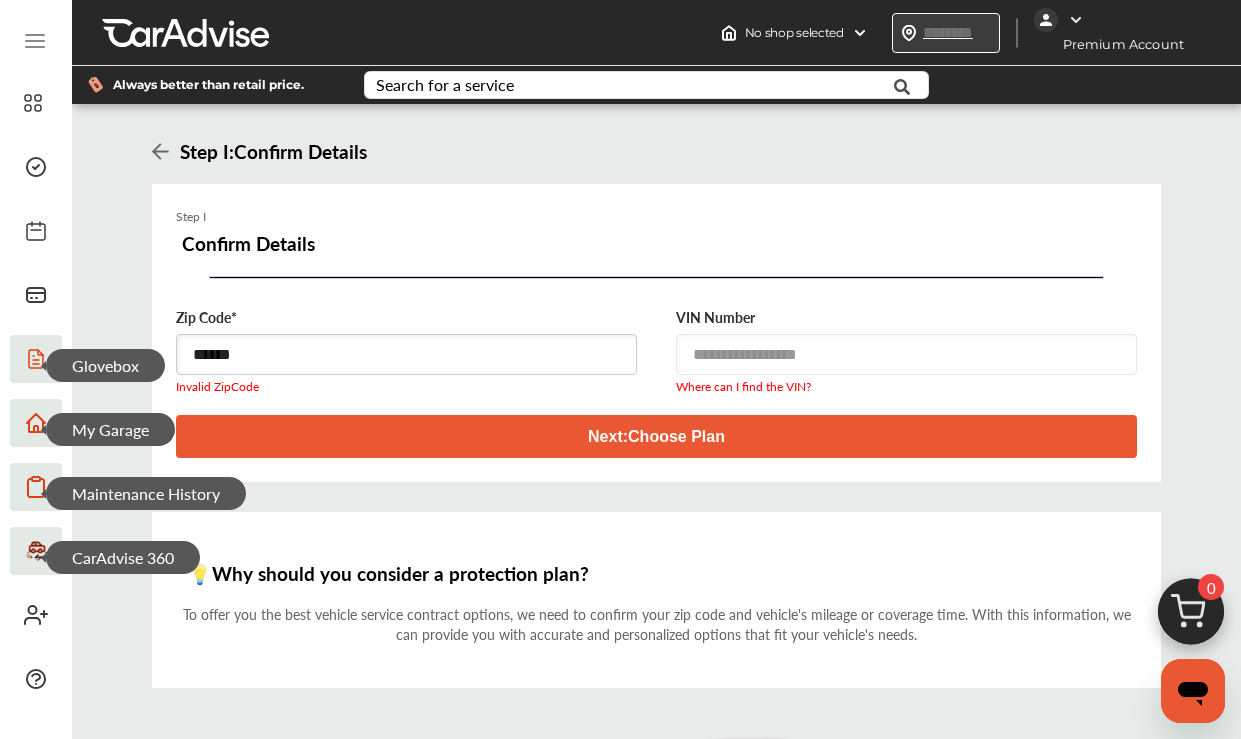 click at bounding box center [968, 32] 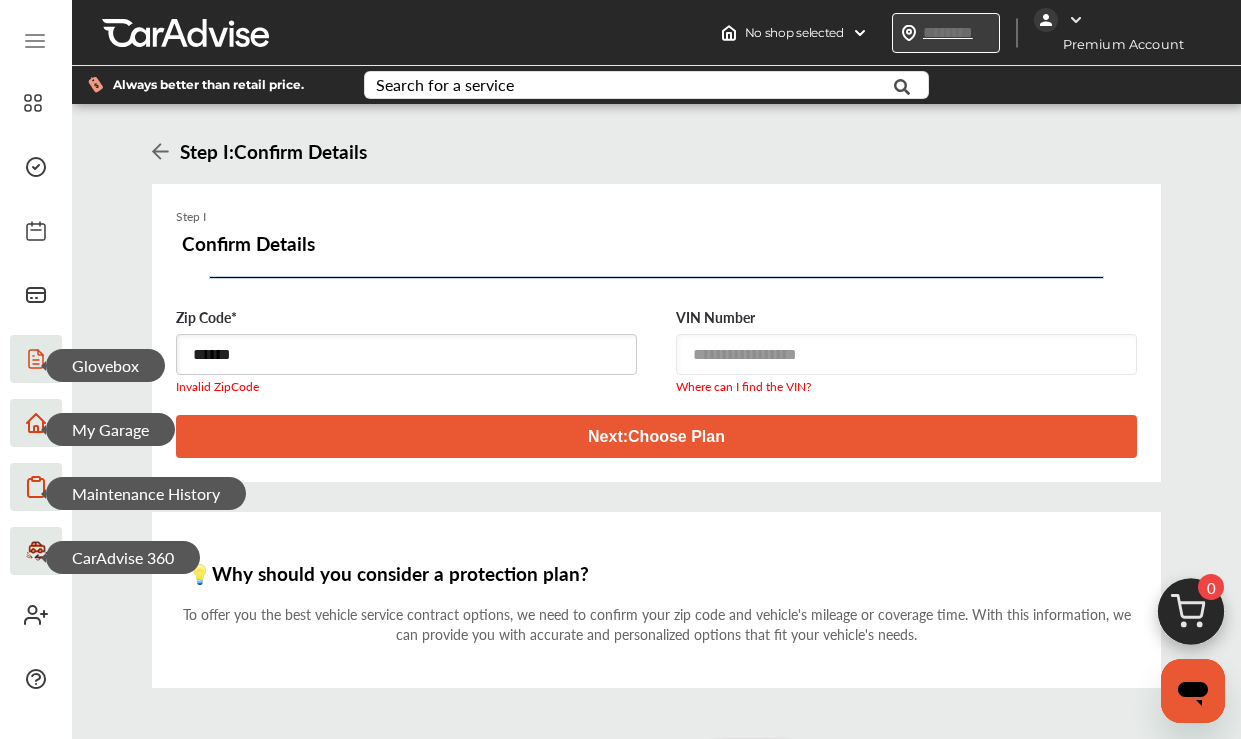 type on "*******" 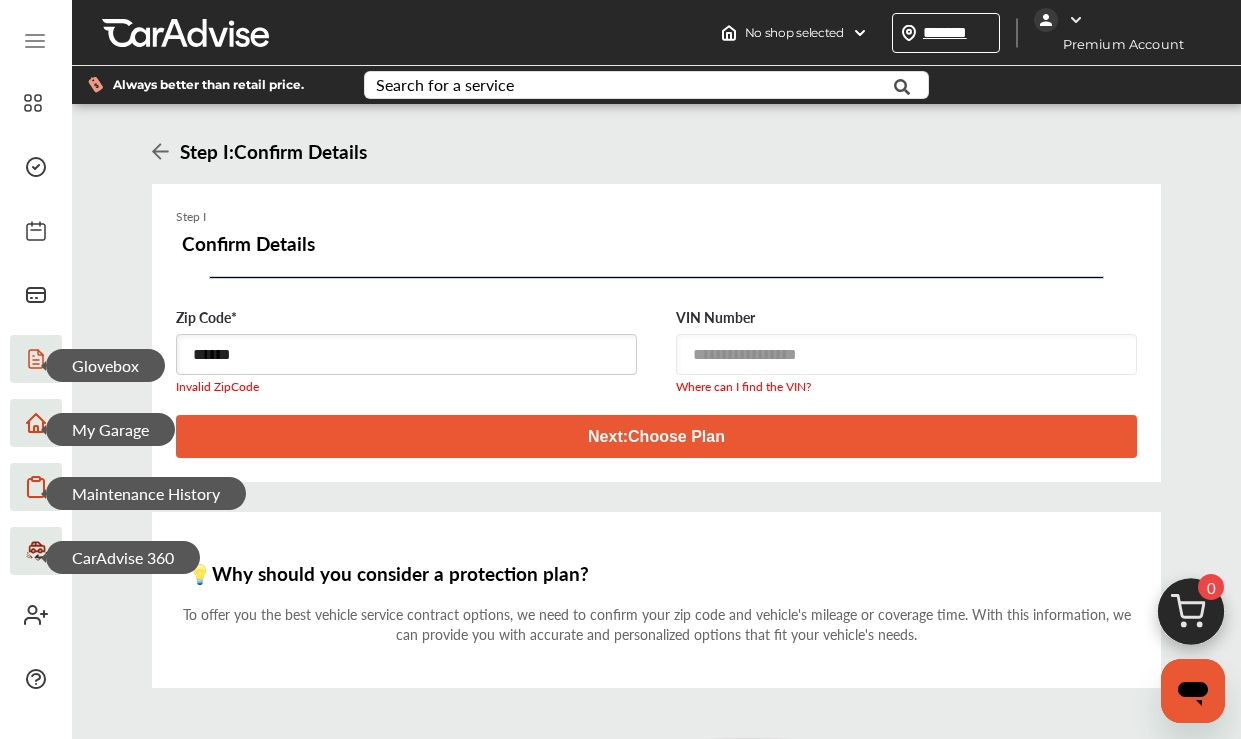 type on "*******" 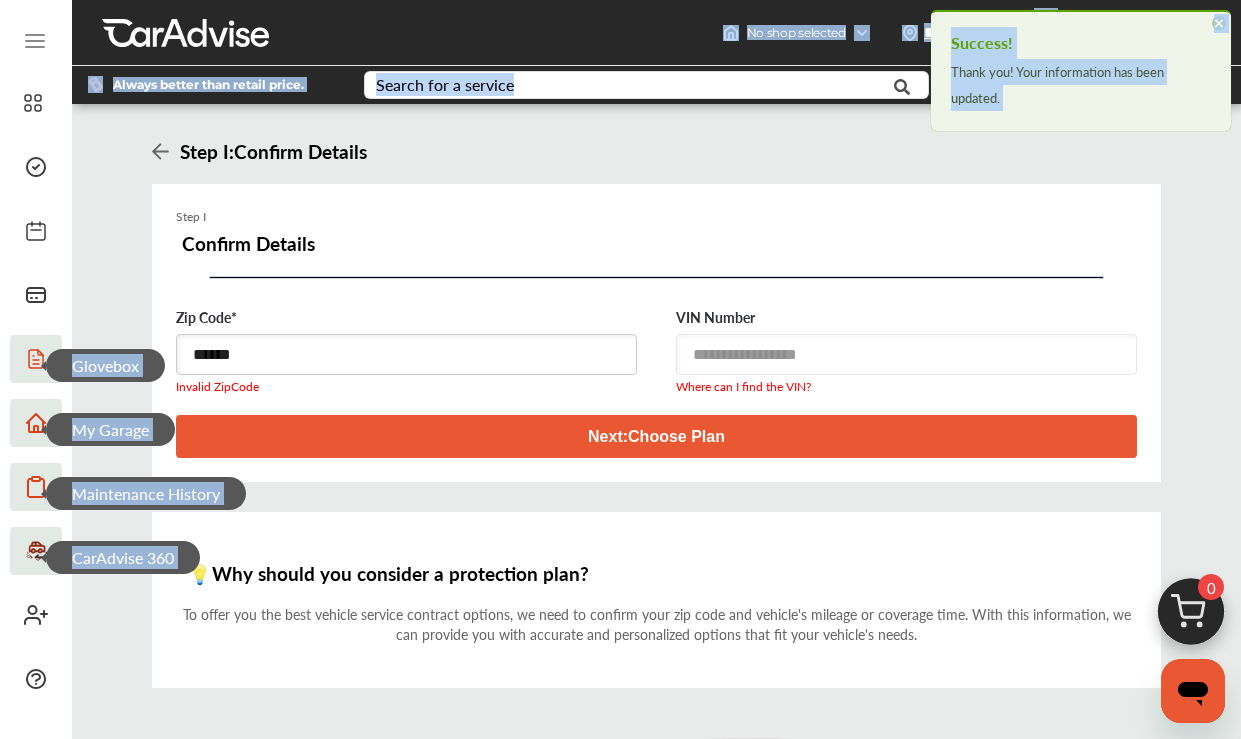 click on "×" at bounding box center [1219, 23] 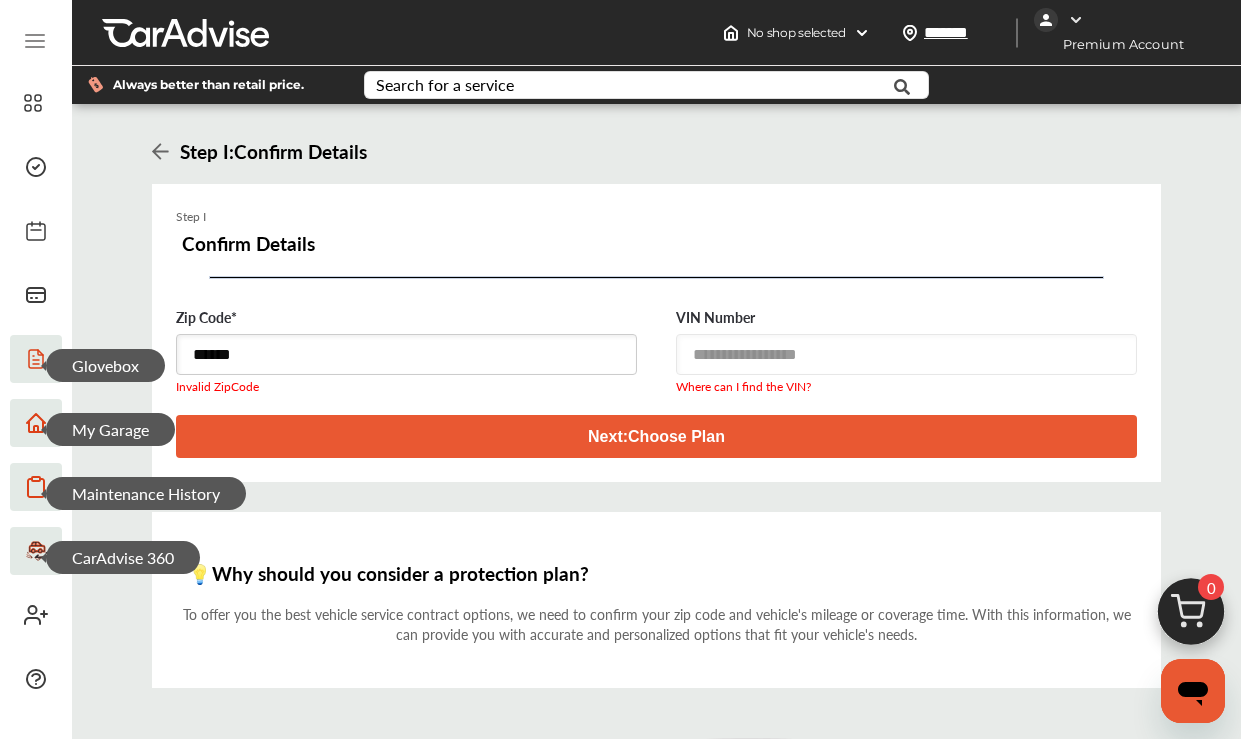 click on "******" at bounding box center [406, 354] 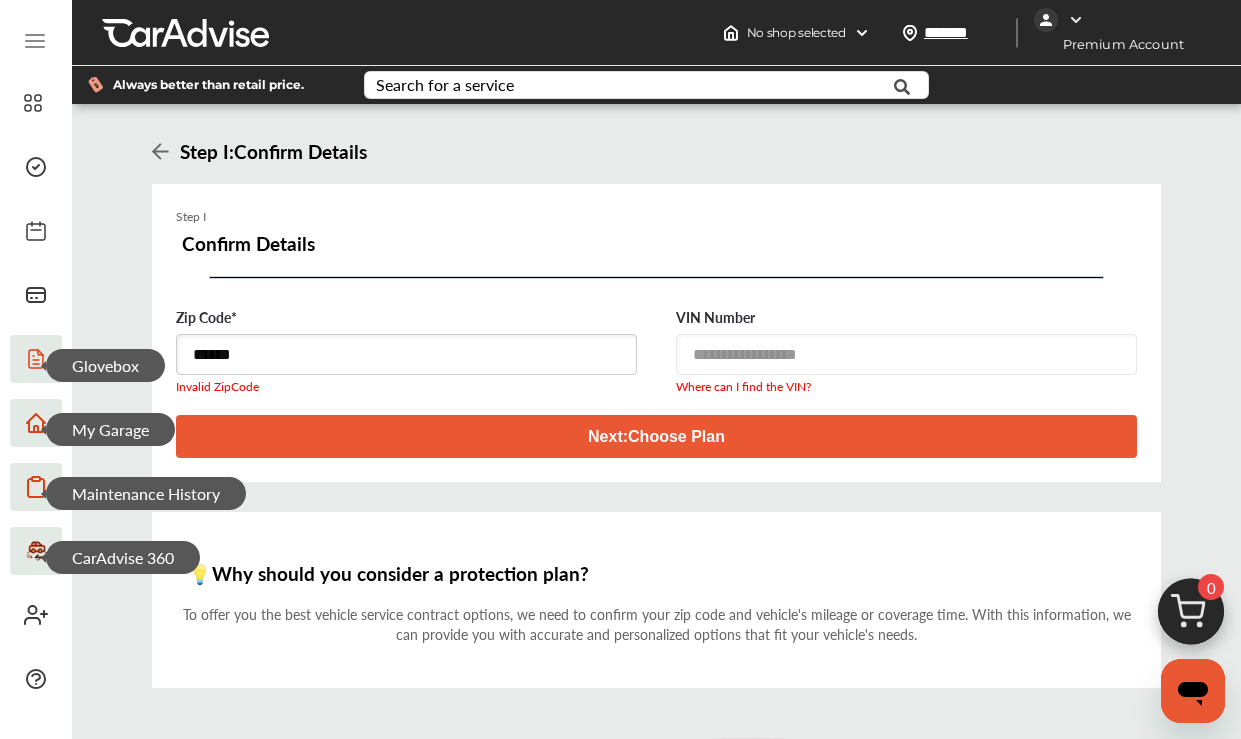 drag, startPoint x: 356, startPoint y: 351, endPoint x: 180, endPoint y: 348, distance: 176.02557 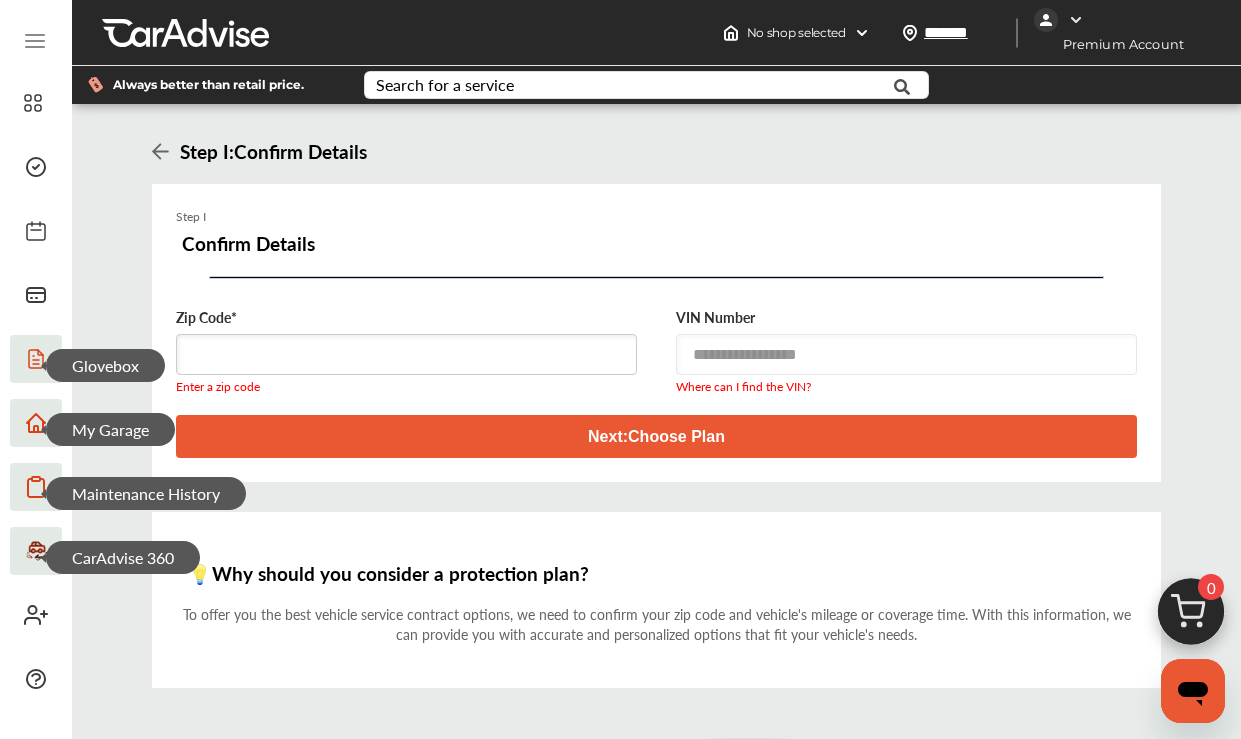 click at bounding box center (906, 354) 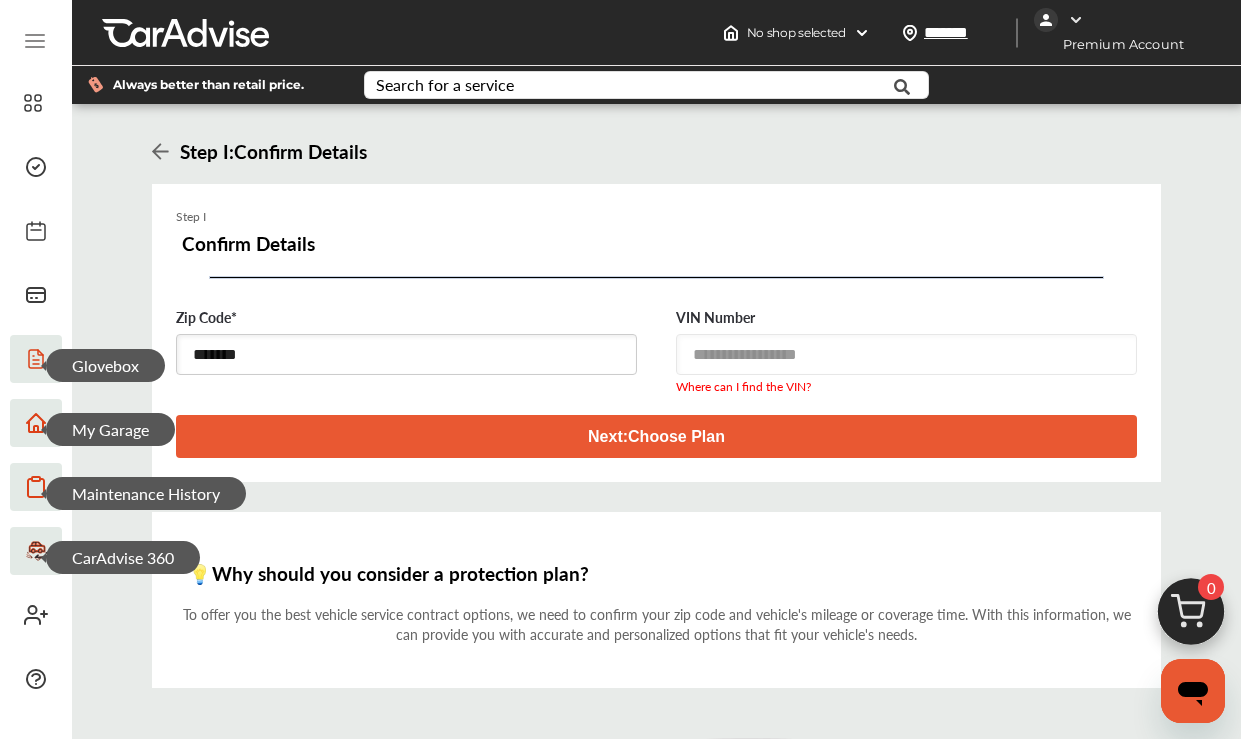click at bounding box center (906, 354) 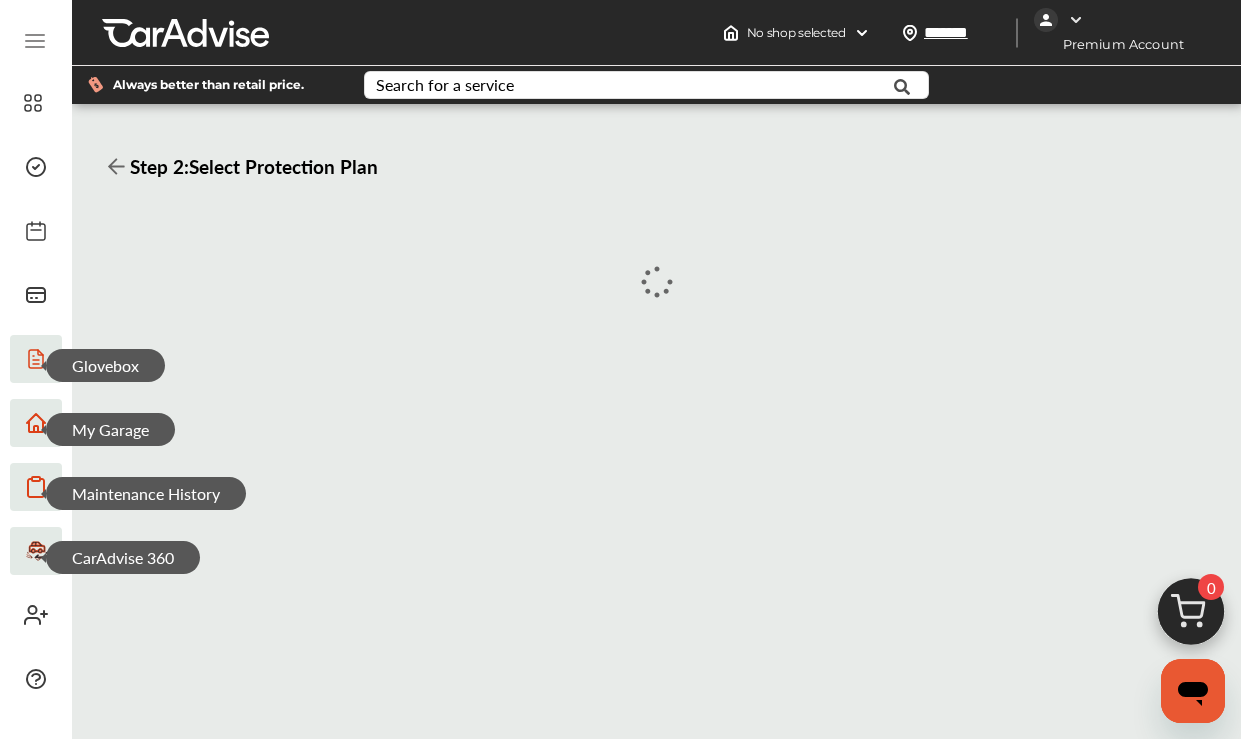 click on "Step 2 :  Select Protection Plan" at bounding box center [656, 444] 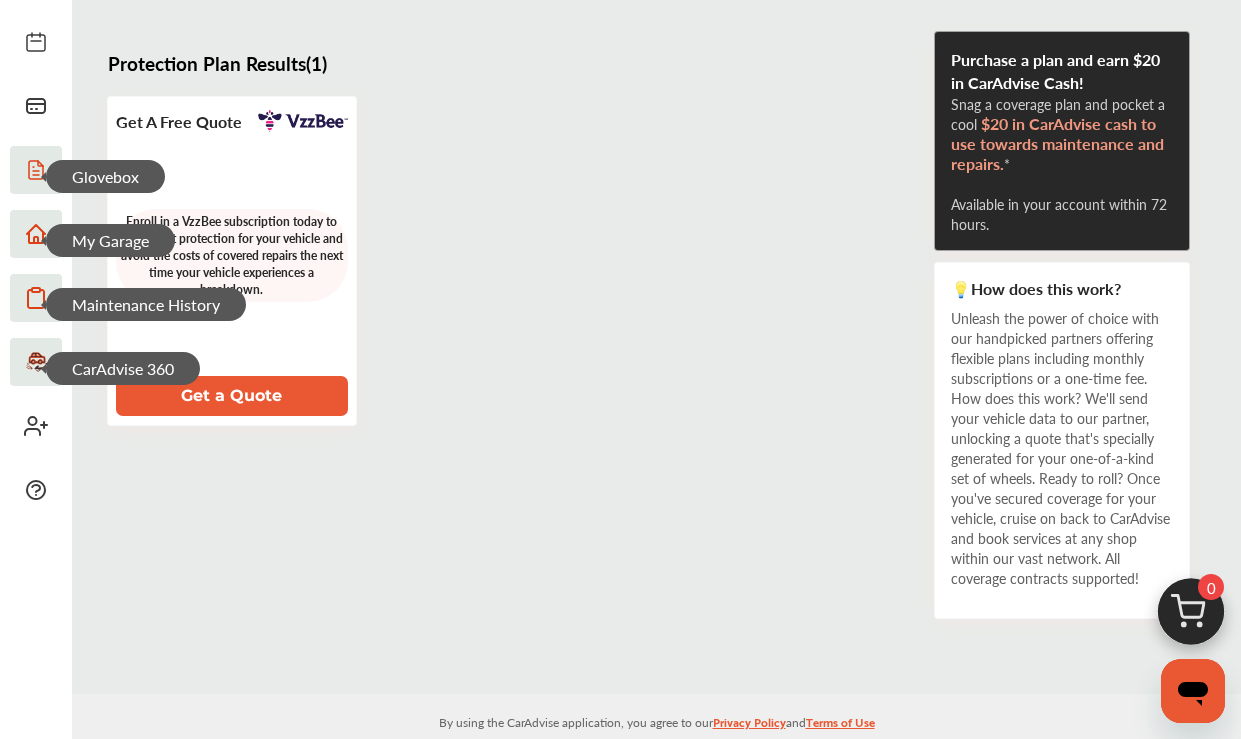 scroll, scrollTop: 189, scrollLeft: 0, axis: vertical 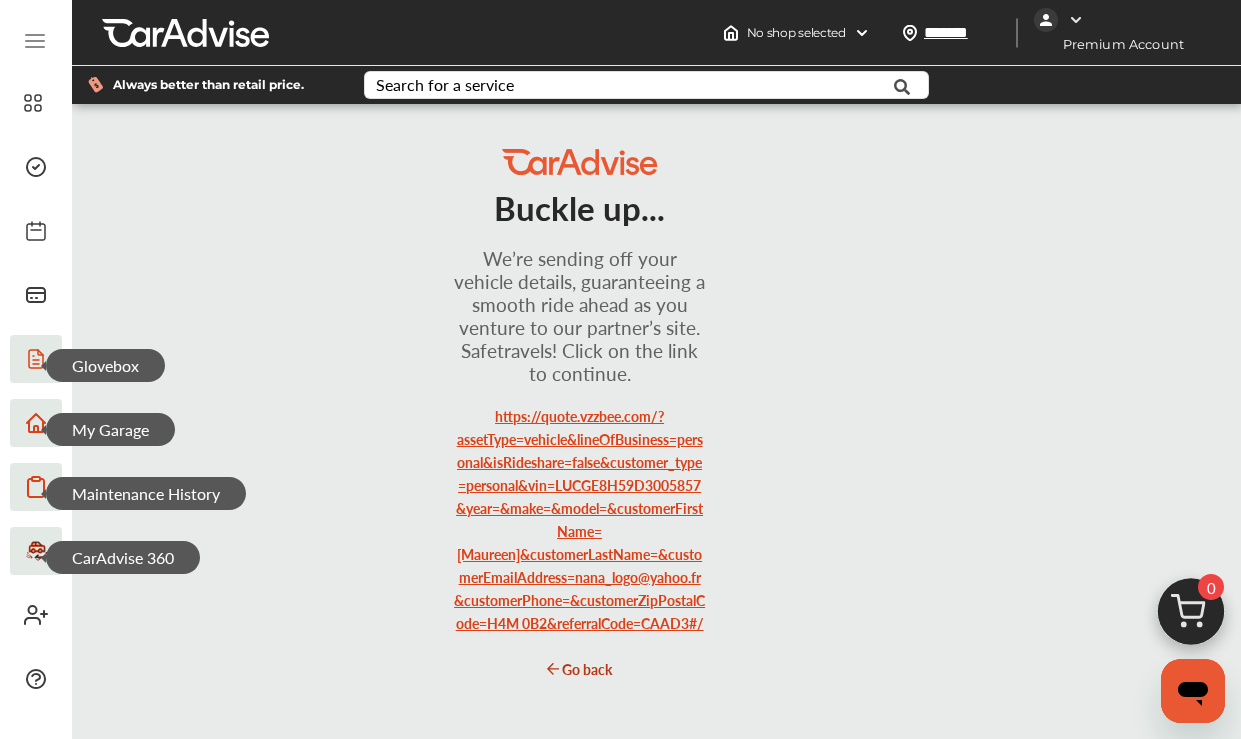 click on "https://quote.vzzbee.com/?assetType=vehicle&lineOfBusiness=personal&isRideshare=false&customer_type=personal&vin=LUCGE8H59D3005857&year=&make=&model=&customerFirstName=[Maureen]&customerLastName=&customerEmailAddress=nana_logo@yahoo.fr&customerPhone=&customerZipPostalCode=H4M 0B2&referralCode=CAAD3#/" at bounding box center [579, 519] 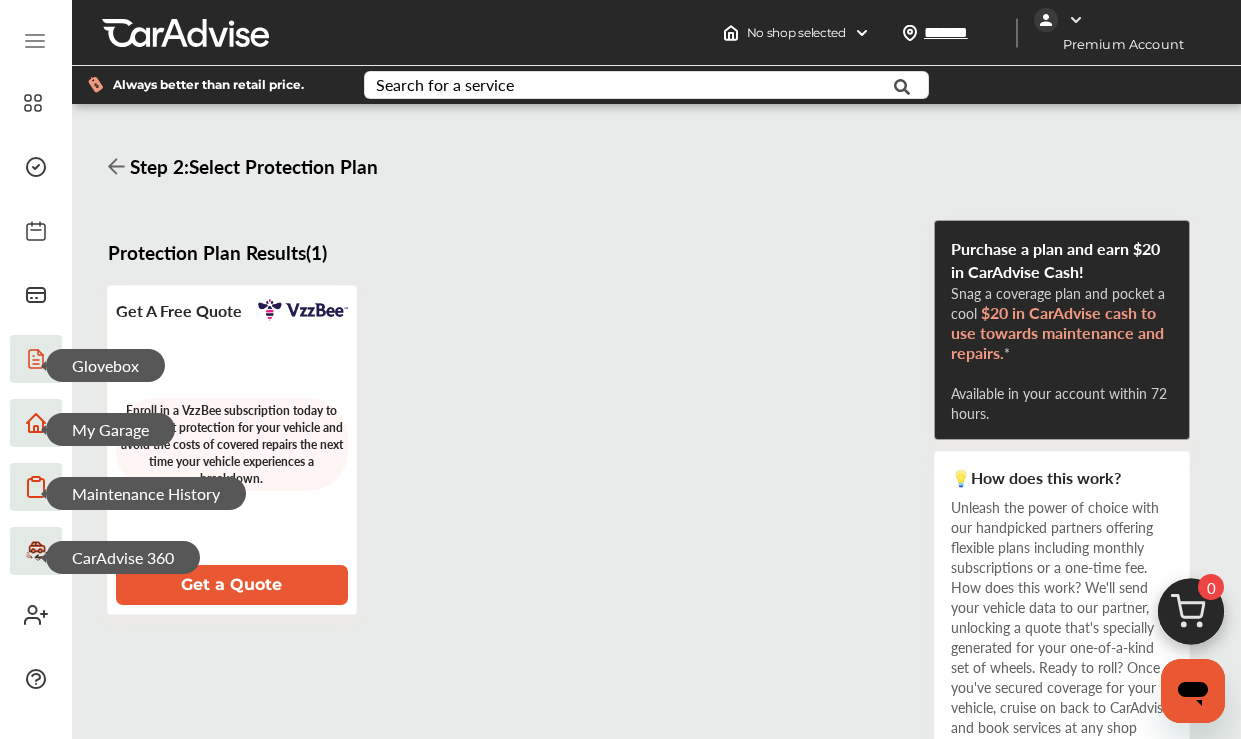 click at bounding box center [36, 108] 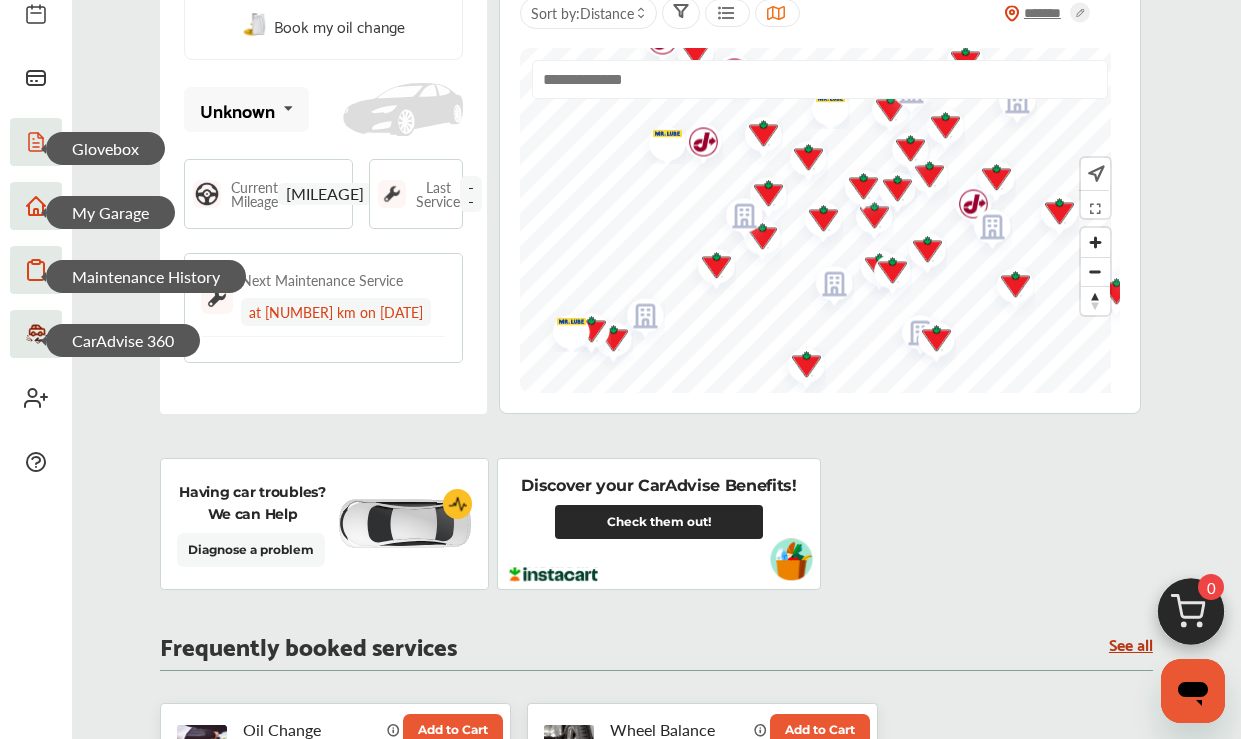 scroll, scrollTop: 216, scrollLeft: 0, axis: vertical 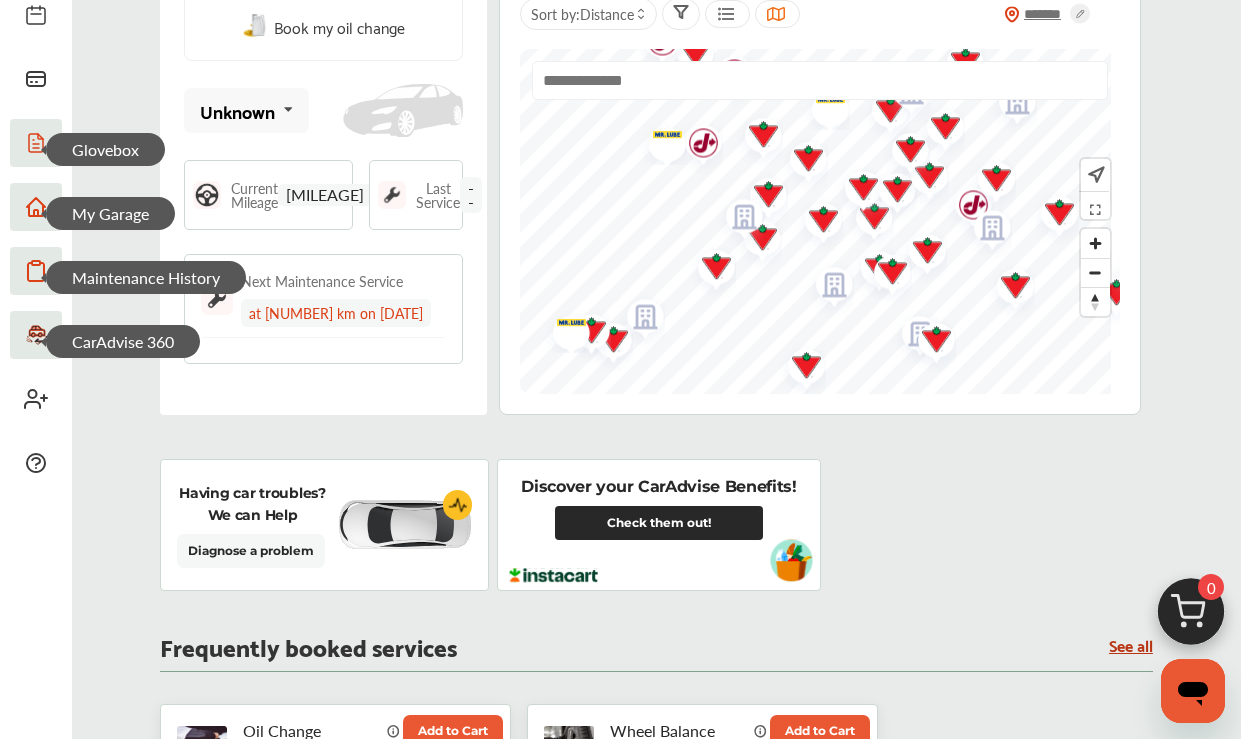 click on "Unknown" at bounding box center [237, 111] 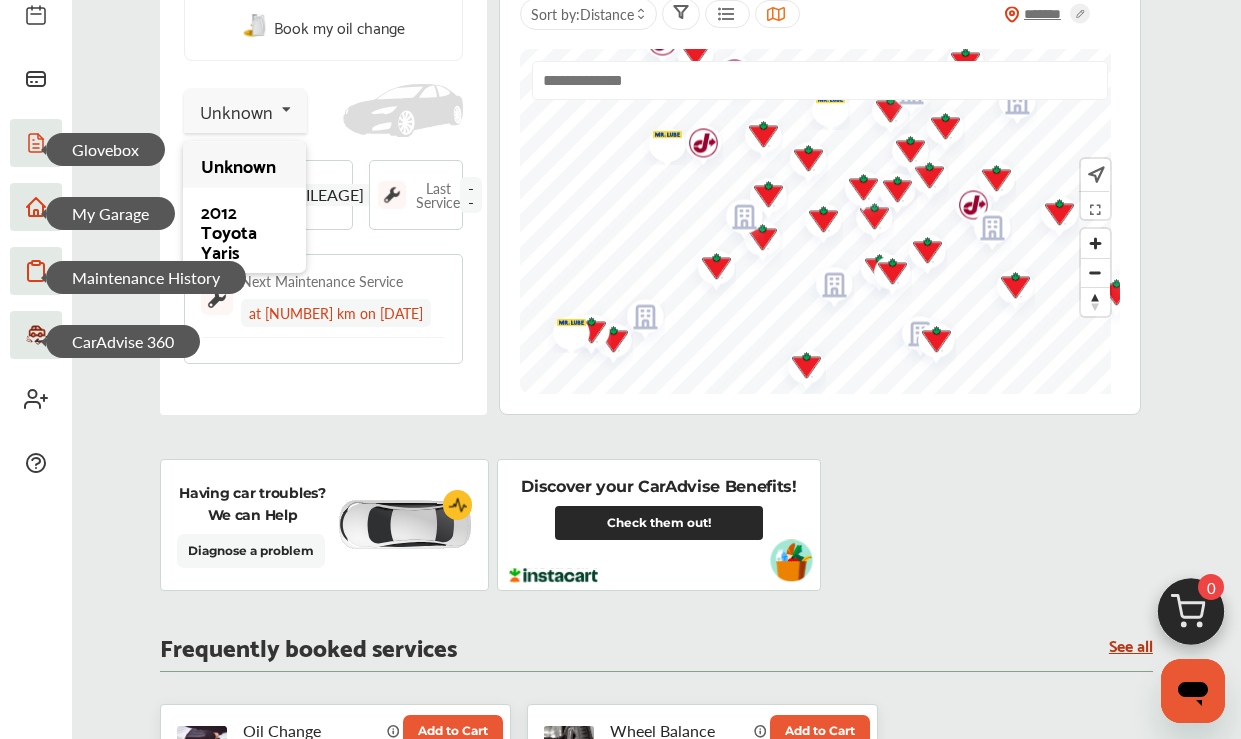 click on "Book my oil change Unknown Unknown 2012 Toyota Yaris Current Mileage 244,999 Last Service -- Next Maintenance Service at 251,057 km on 11/25/2025" at bounding box center (323, 191) 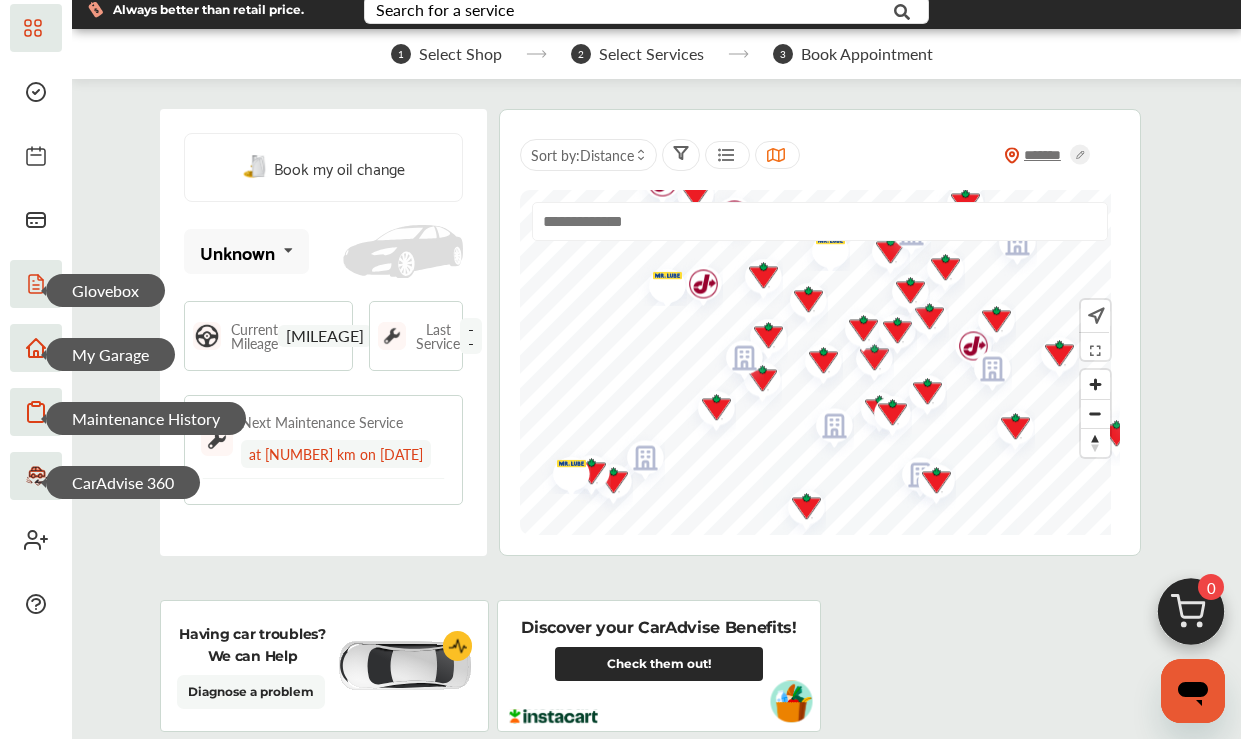 scroll, scrollTop: 71, scrollLeft: 0, axis: vertical 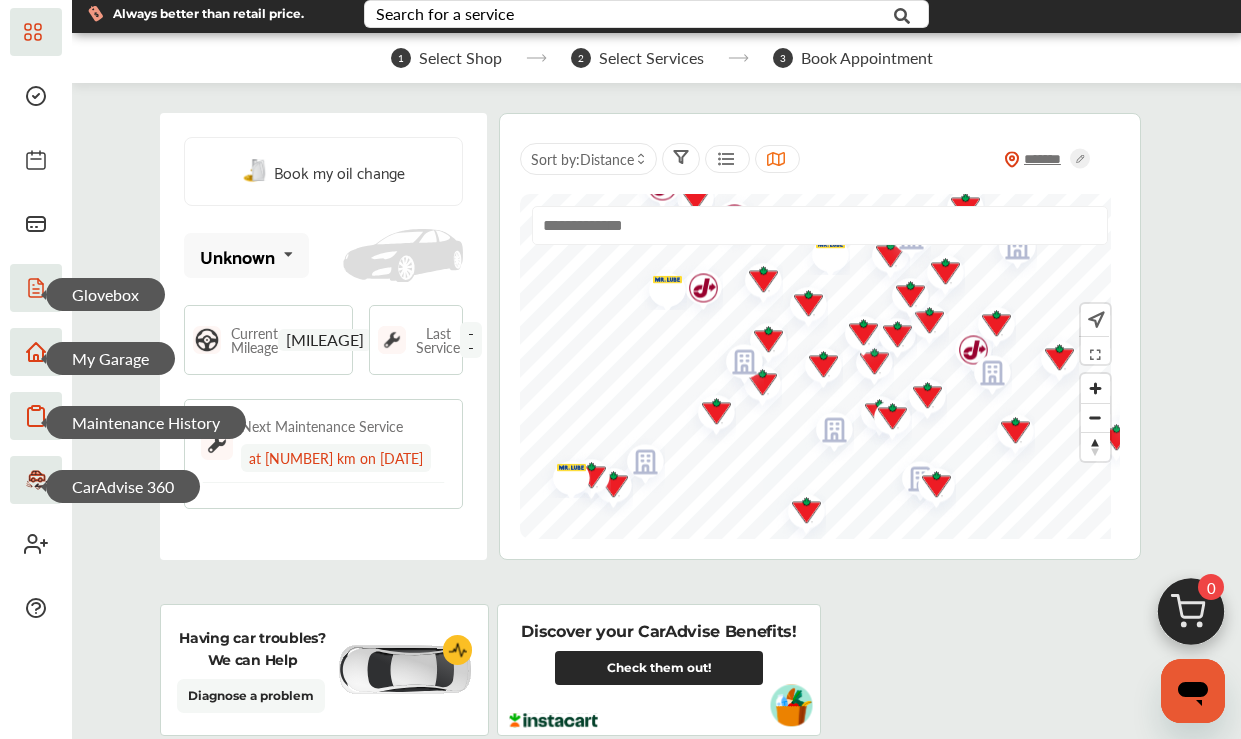 click at bounding box center [289, 254] 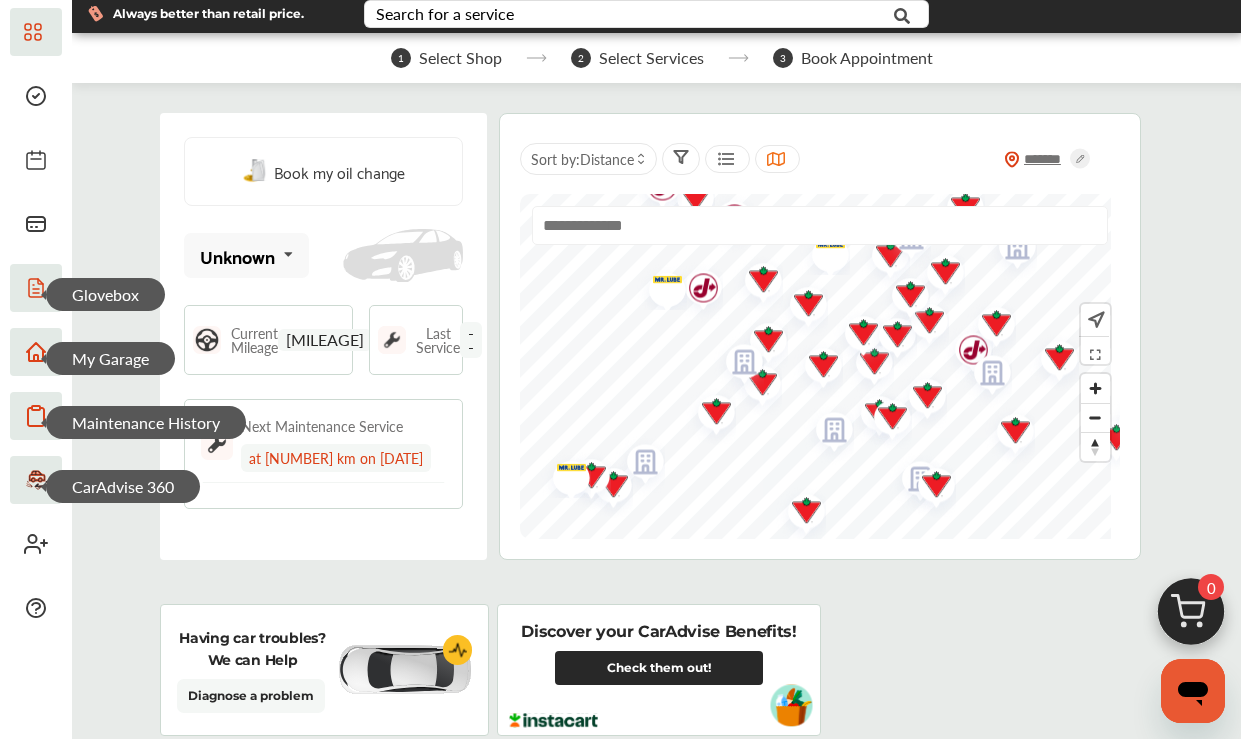 click at bounding box center [403, 256] 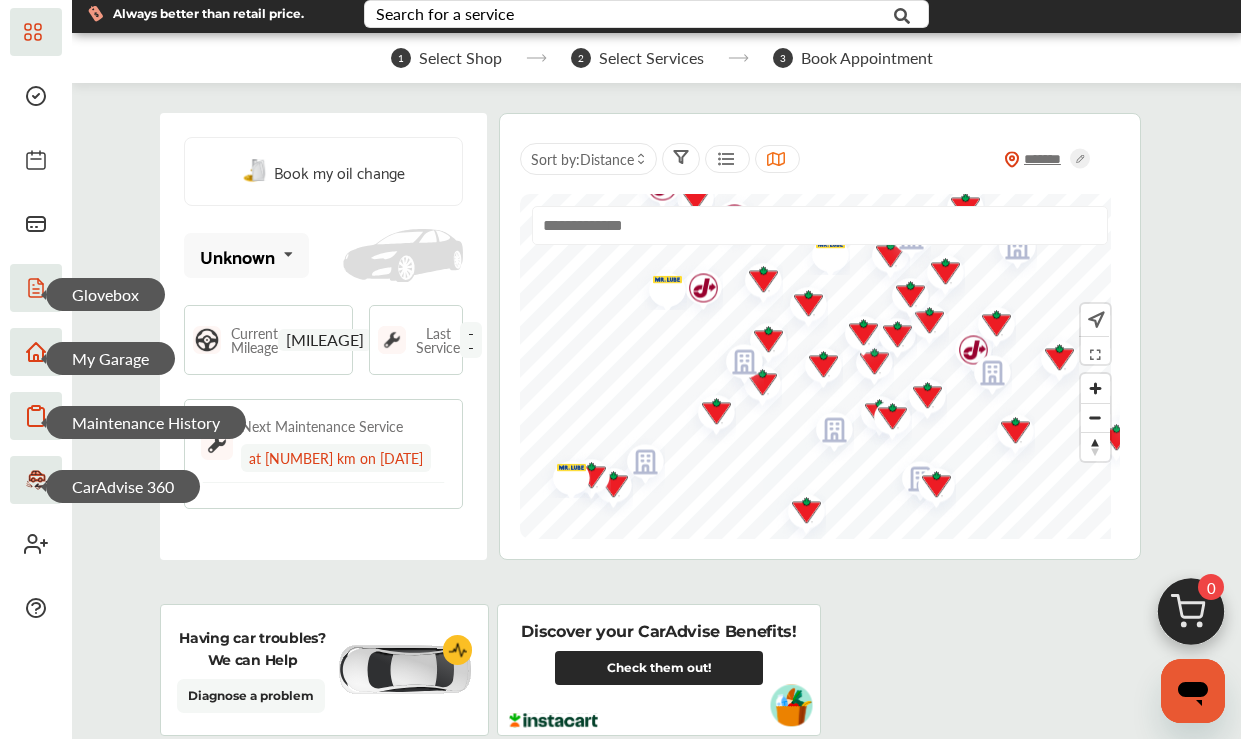 click 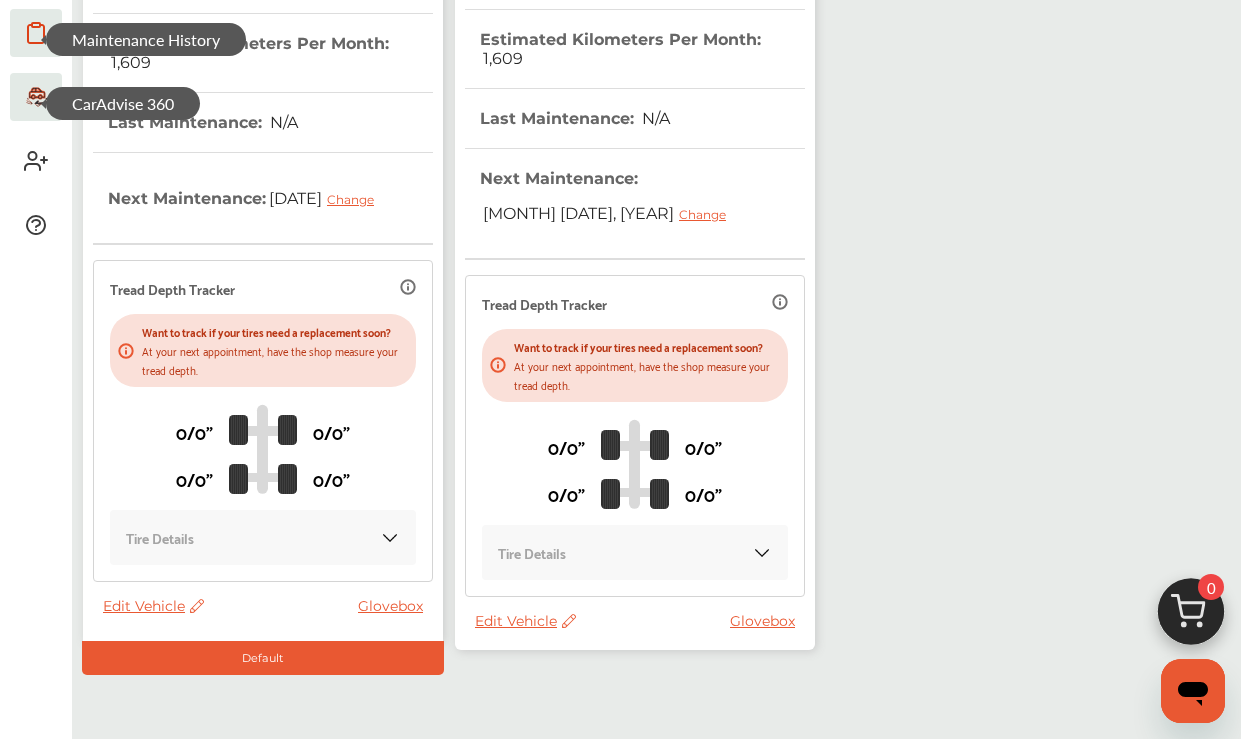 scroll, scrollTop: 455, scrollLeft: 0, axis: vertical 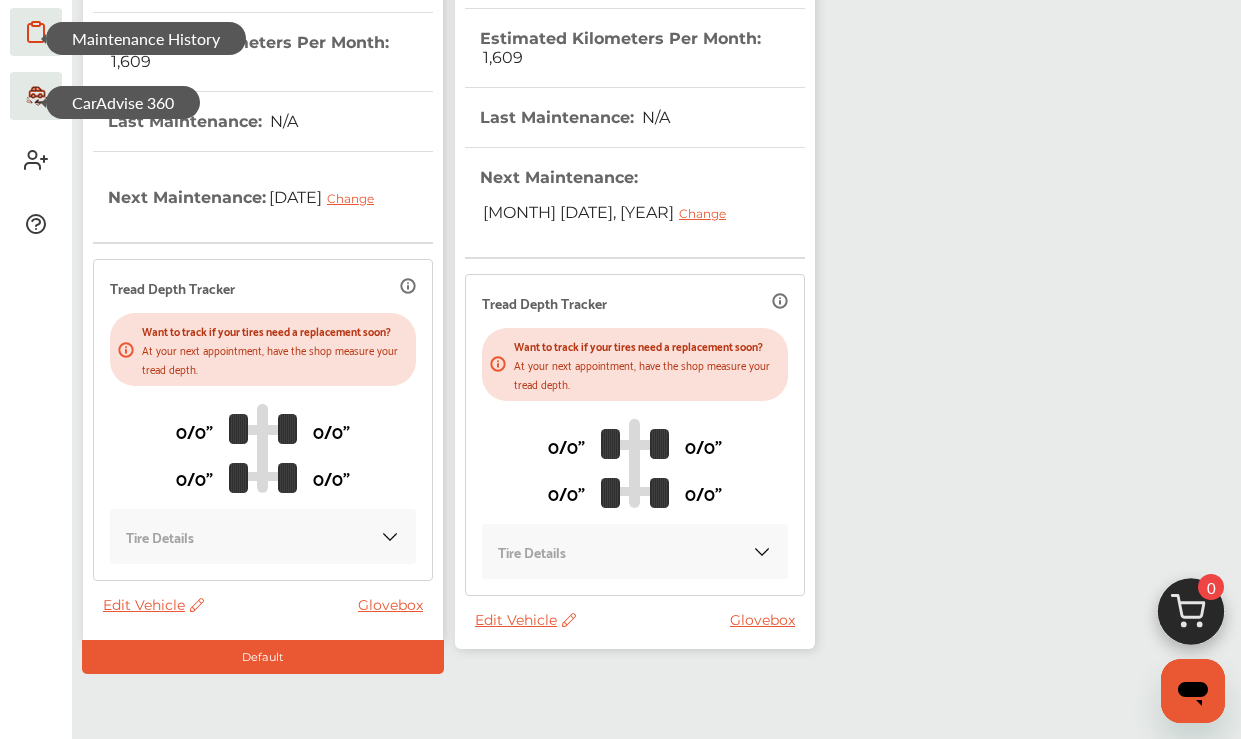 click on "Edit Vehicle" at bounding box center (153, 605) 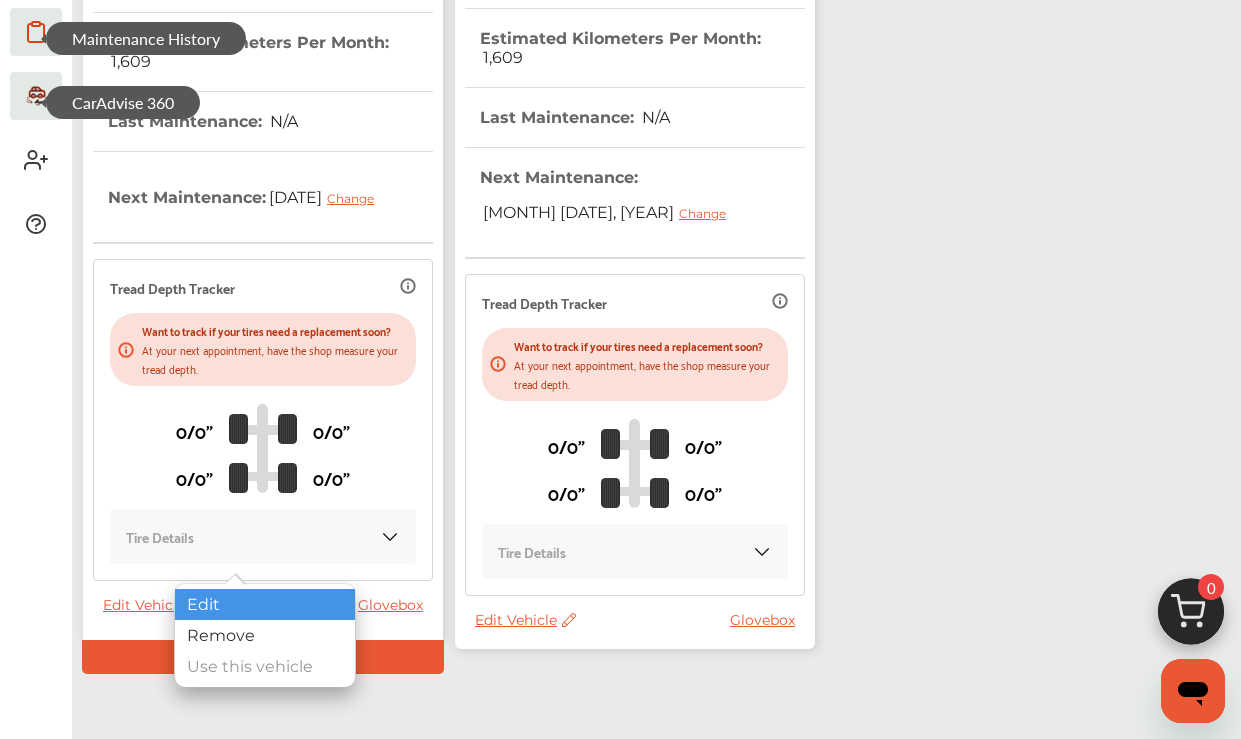 click on "Edit" at bounding box center [265, 604] 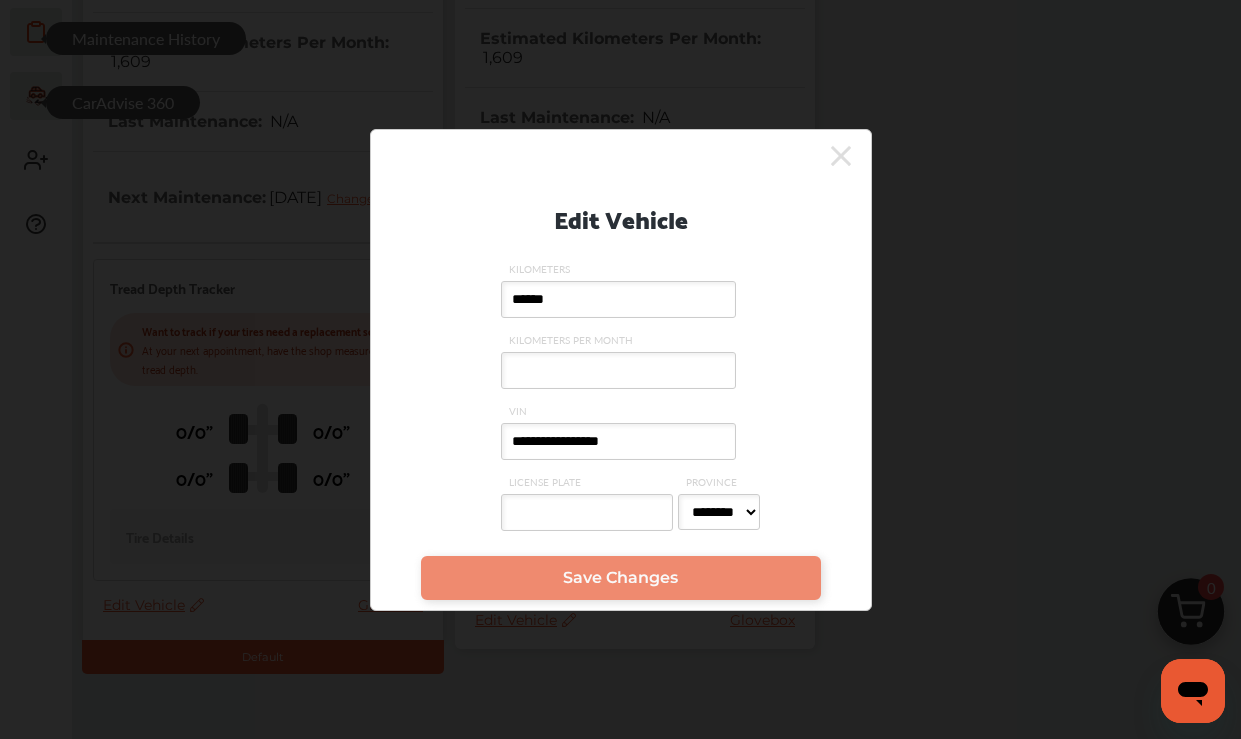 click 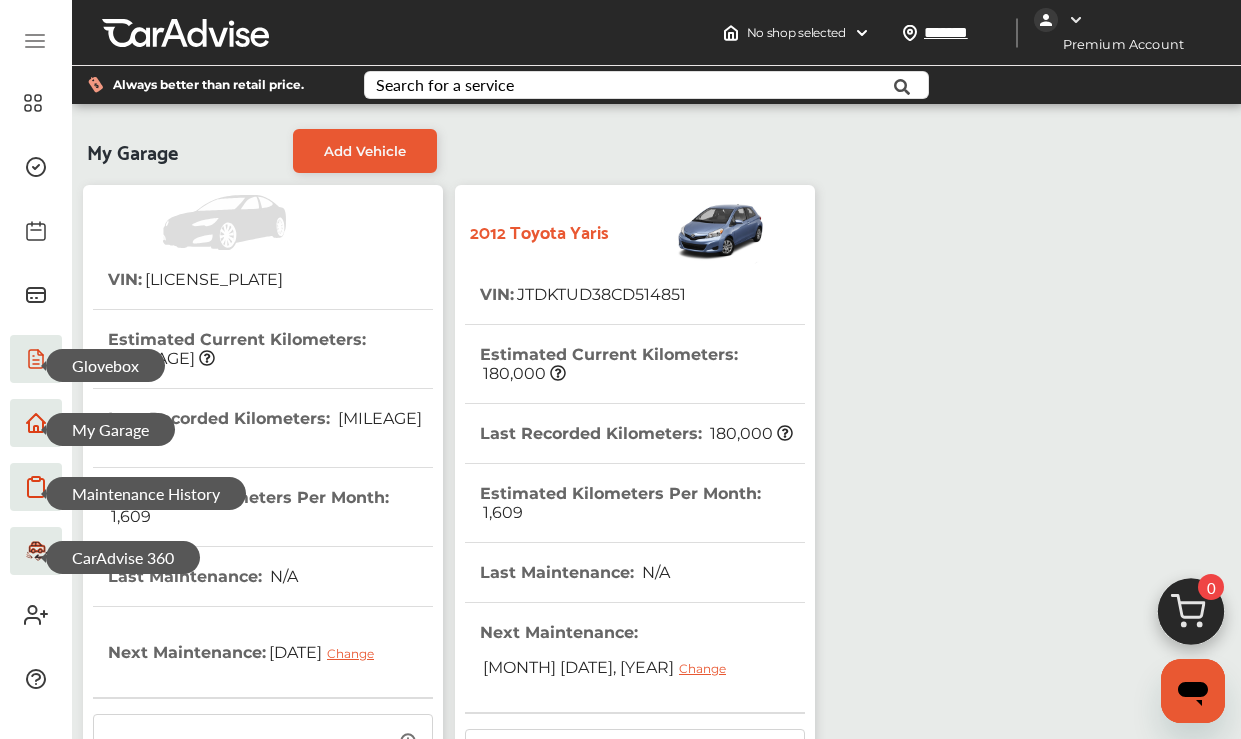 scroll, scrollTop: 0, scrollLeft: 0, axis: both 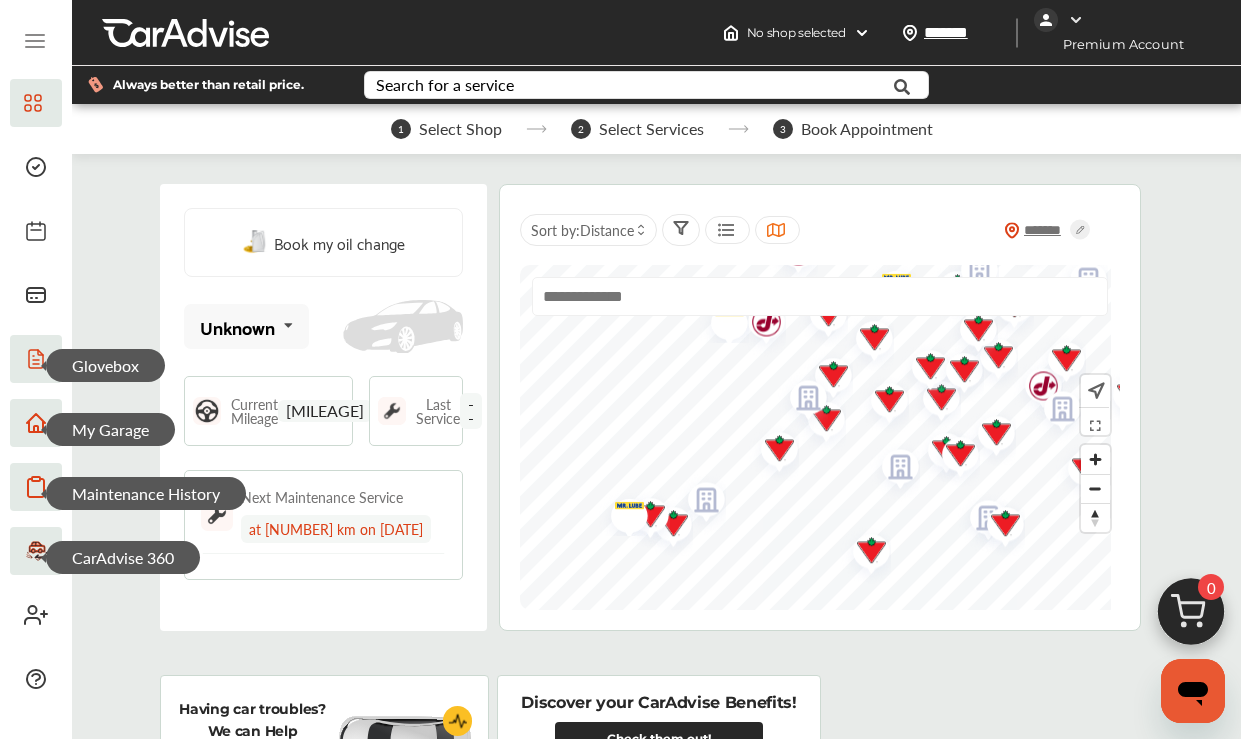 click on "*******
Sort by :  Distance" at bounding box center [820, 407] 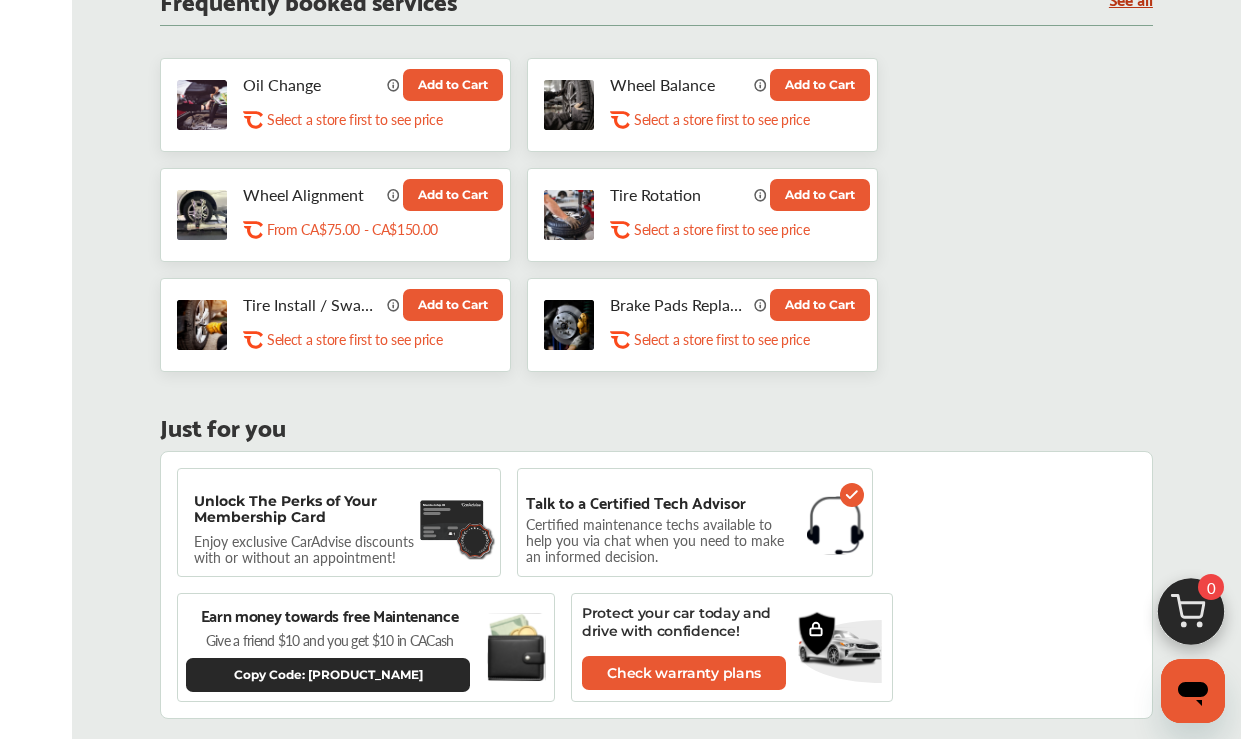 scroll, scrollTop: 912, scrollLeft: 0, axis: vertical 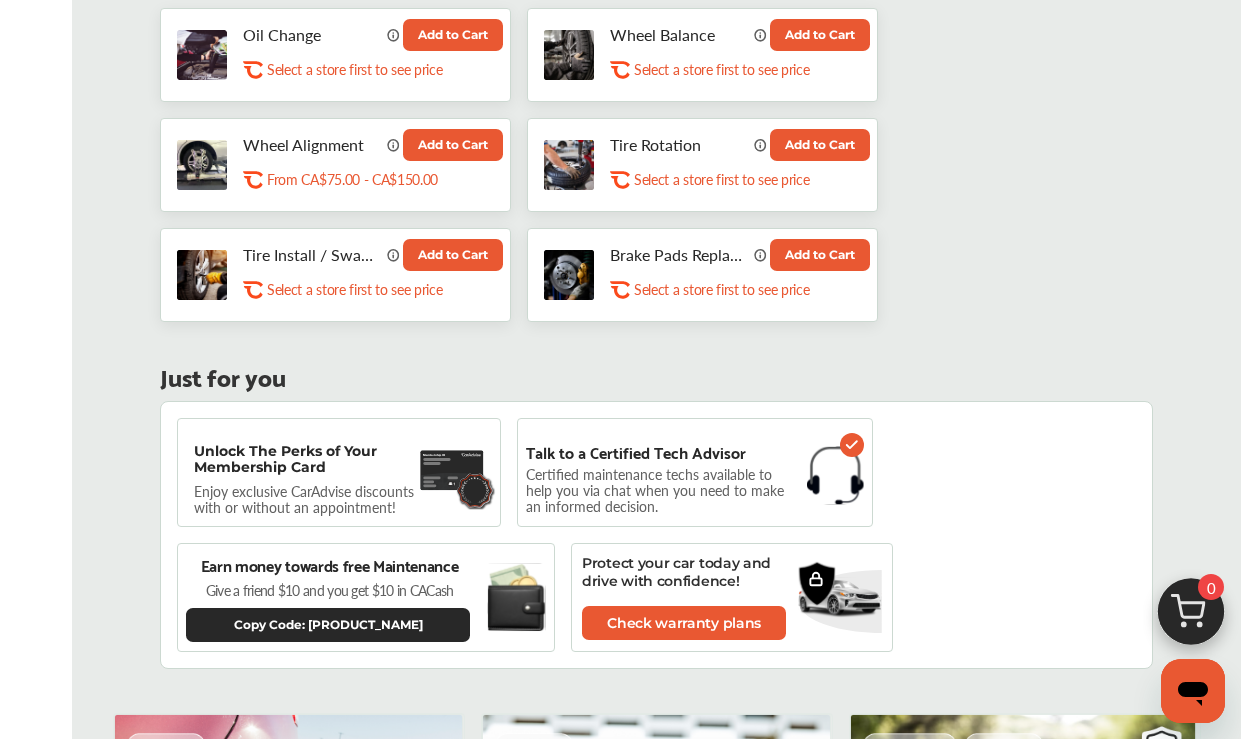 click on "Enjoy exclusive CarAdvise discounts with or without an appointment!" at bounding box center [314, 499] 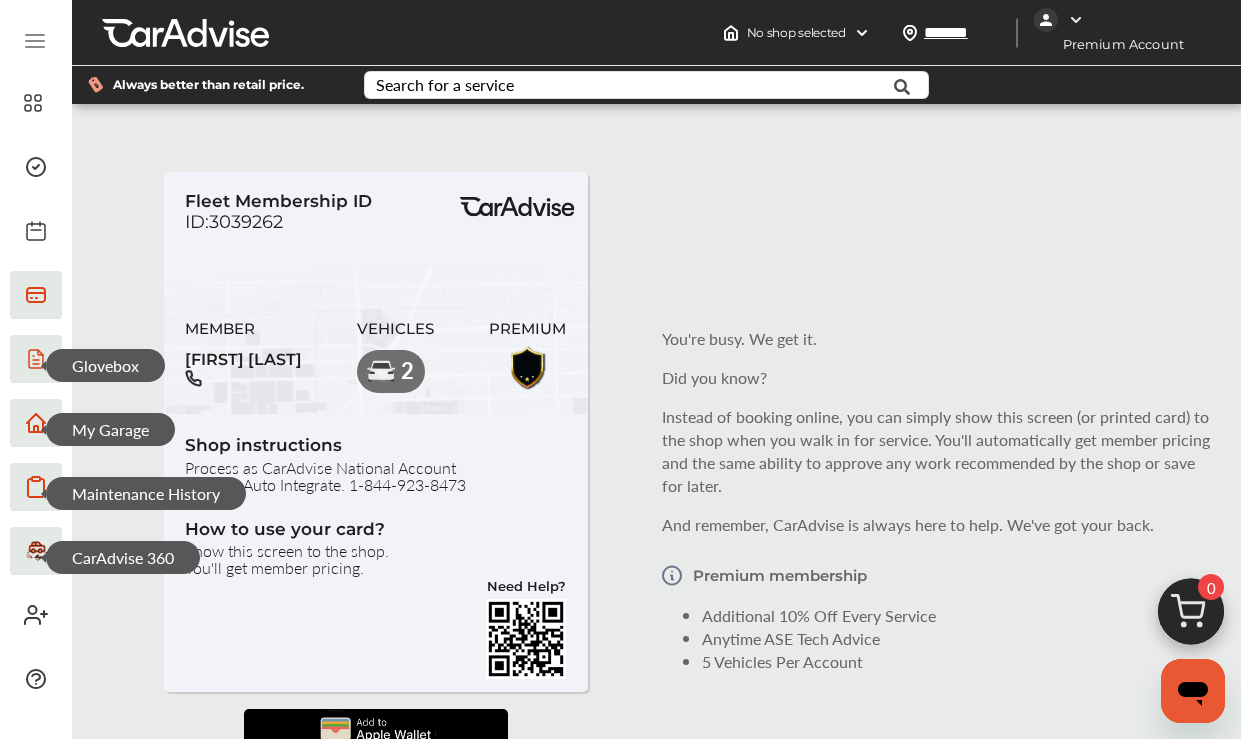 scroll, scrollTop: 0, scrollLeft: 0, axis: both 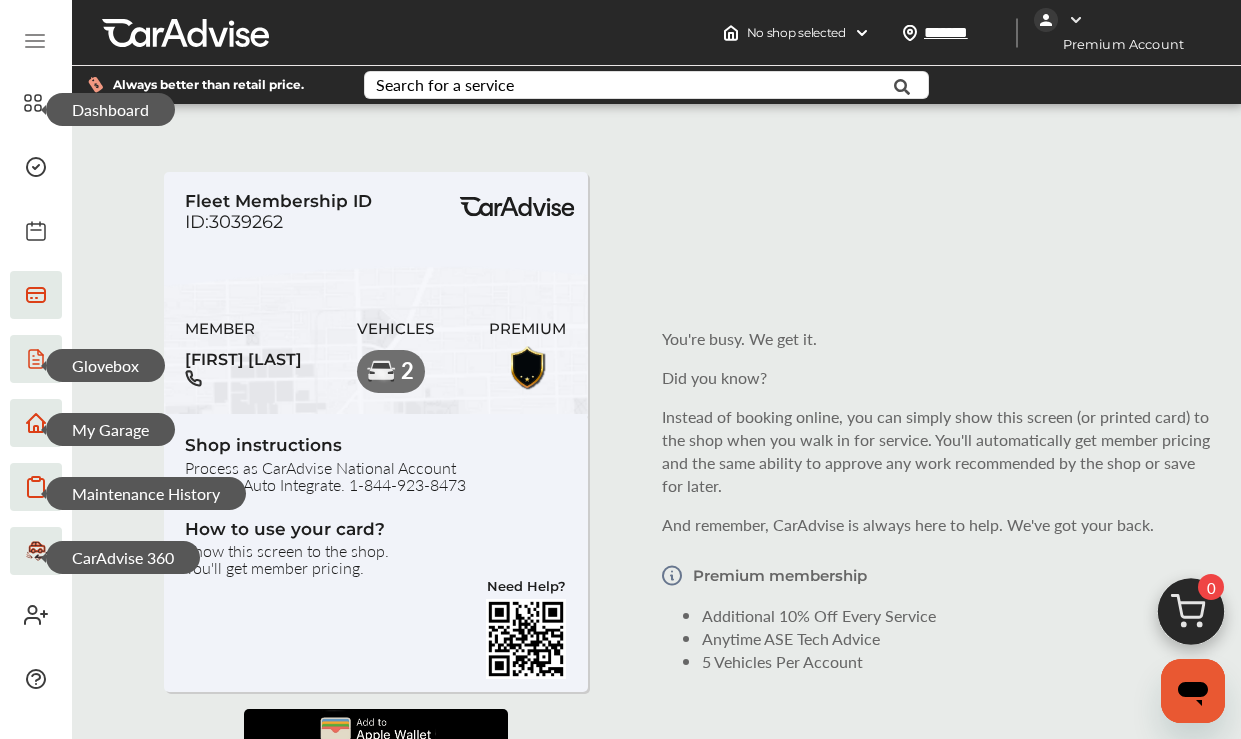 click on "Dashboard" at bounding box center (110, 109) 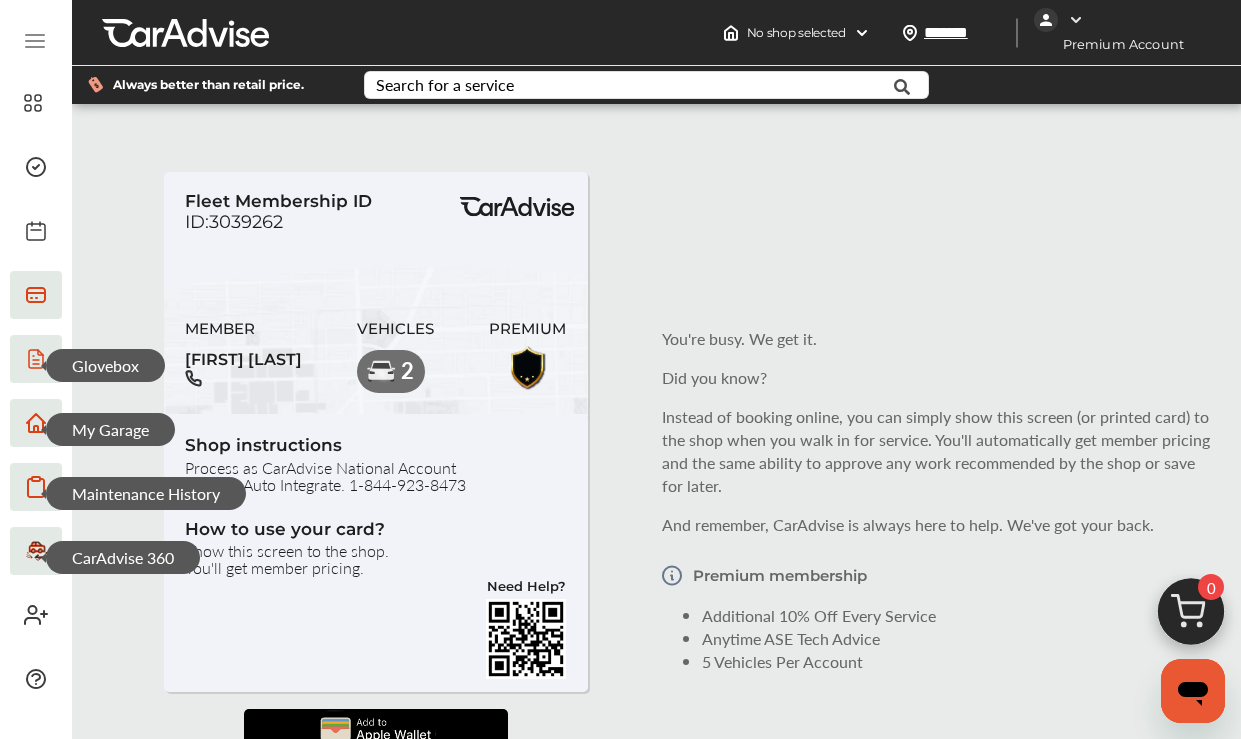 click 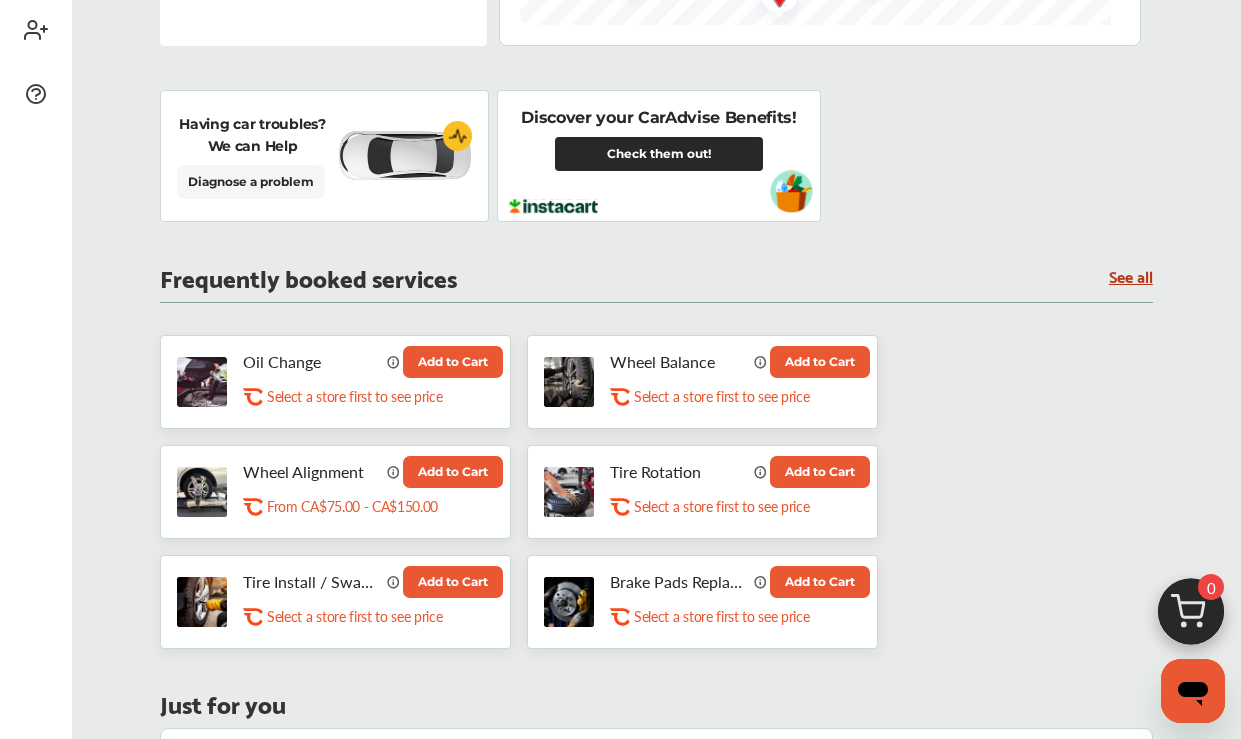 scroll, scrollTop: 588, scrollLeft: 0, axis: vertical 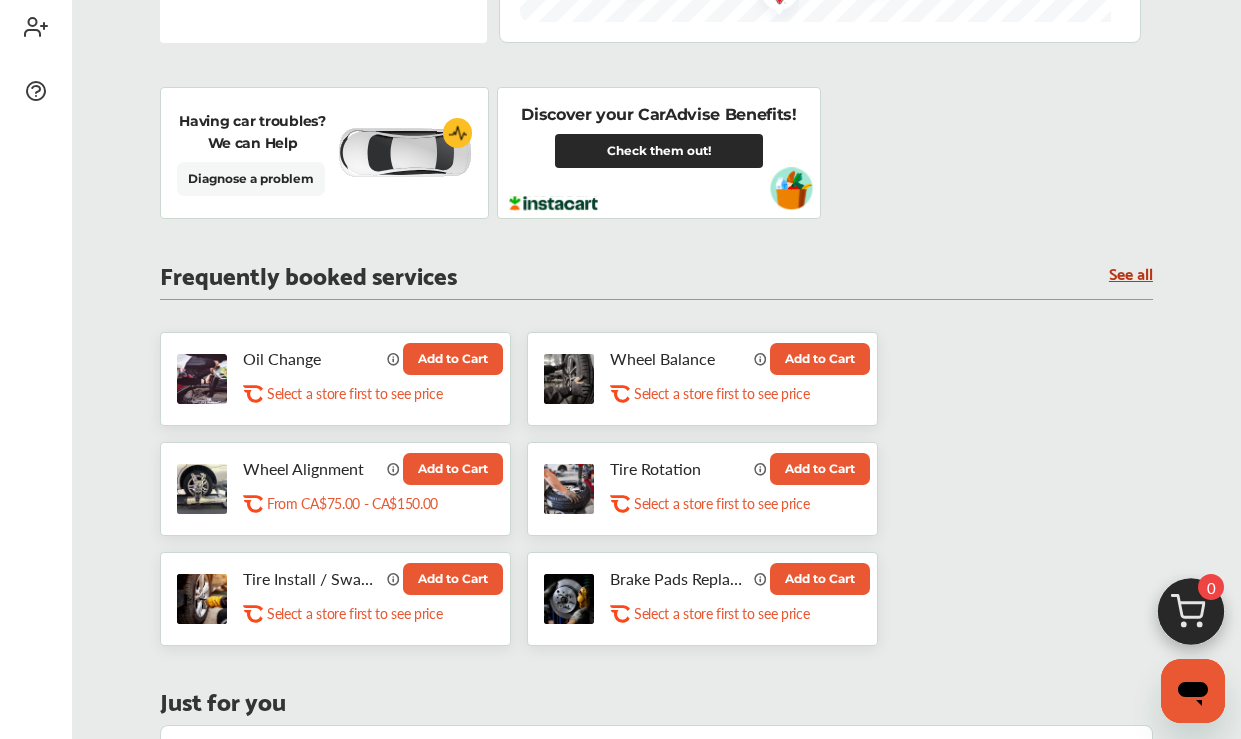 click on "See all" at bounding box center [1131, 272] 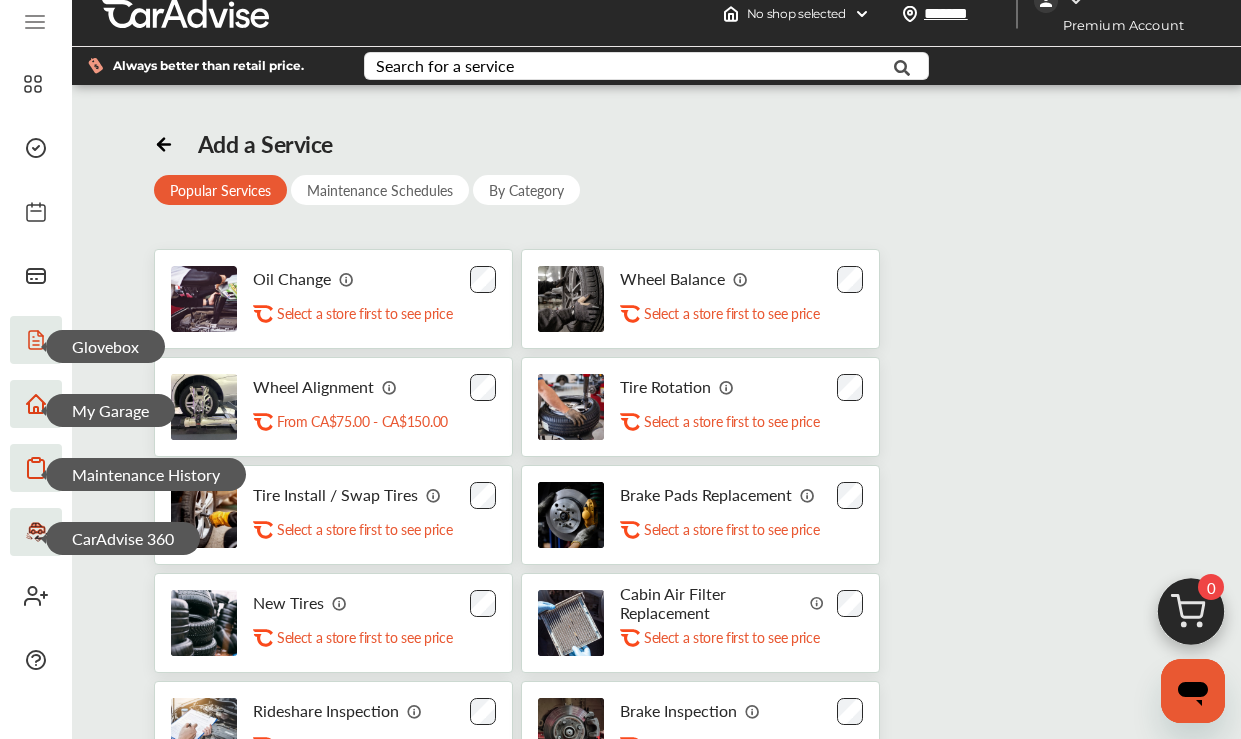 scroll, scrollTop: 18, scrollLeft: 0, axis: vertical 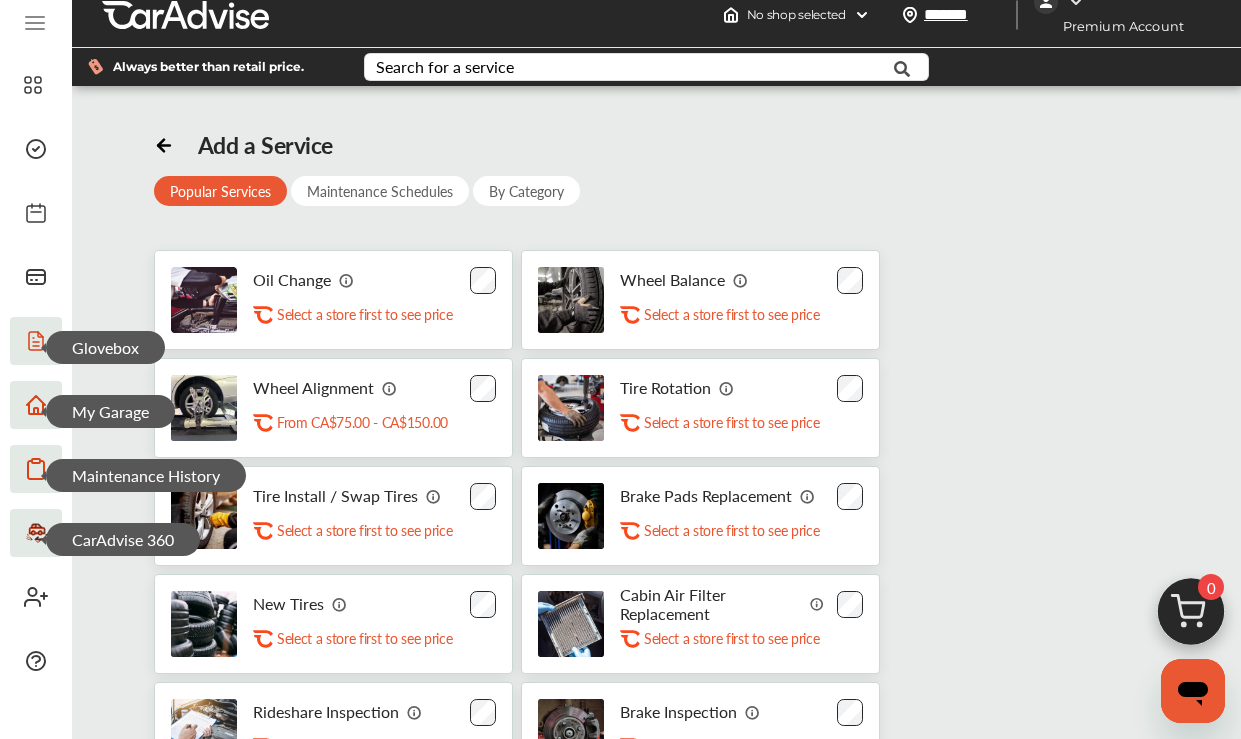 click on "Add a Service Popular Services Maintenance Schedules By Category" at bounding box center [367, 168] 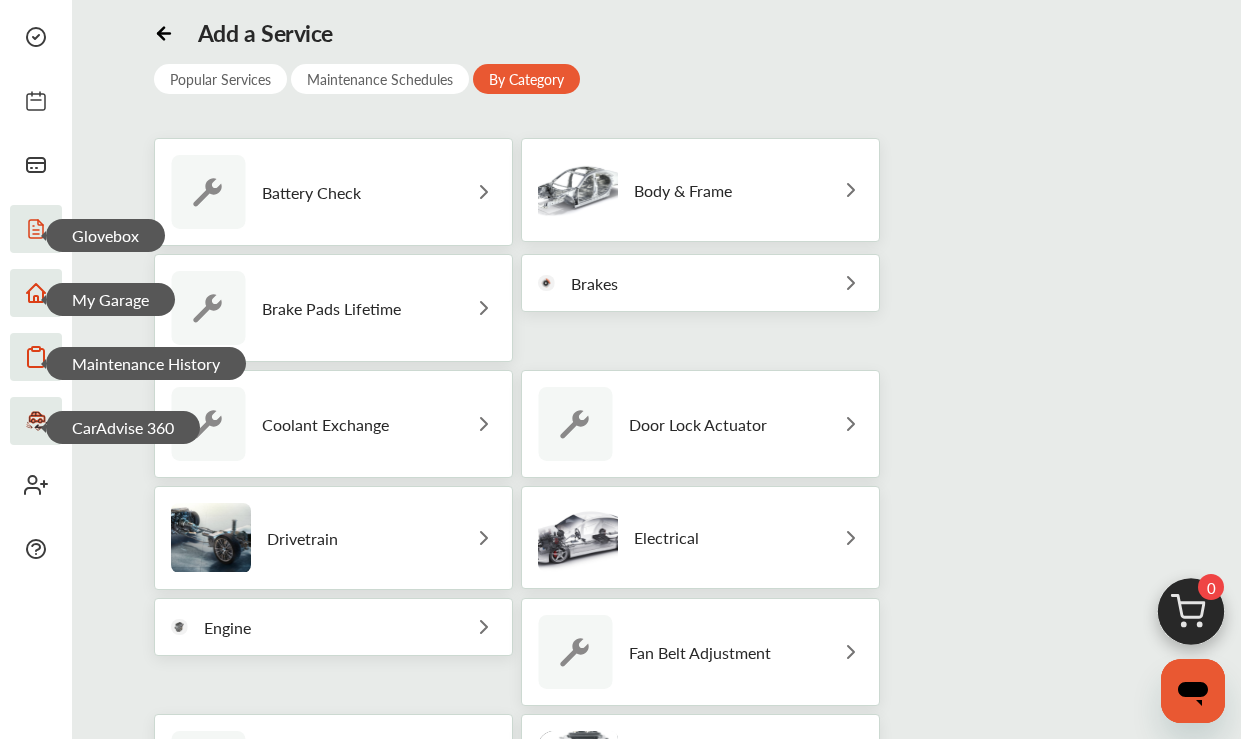 scroll, scrollTop: 367, scrollLeft: 0, axis: vertical 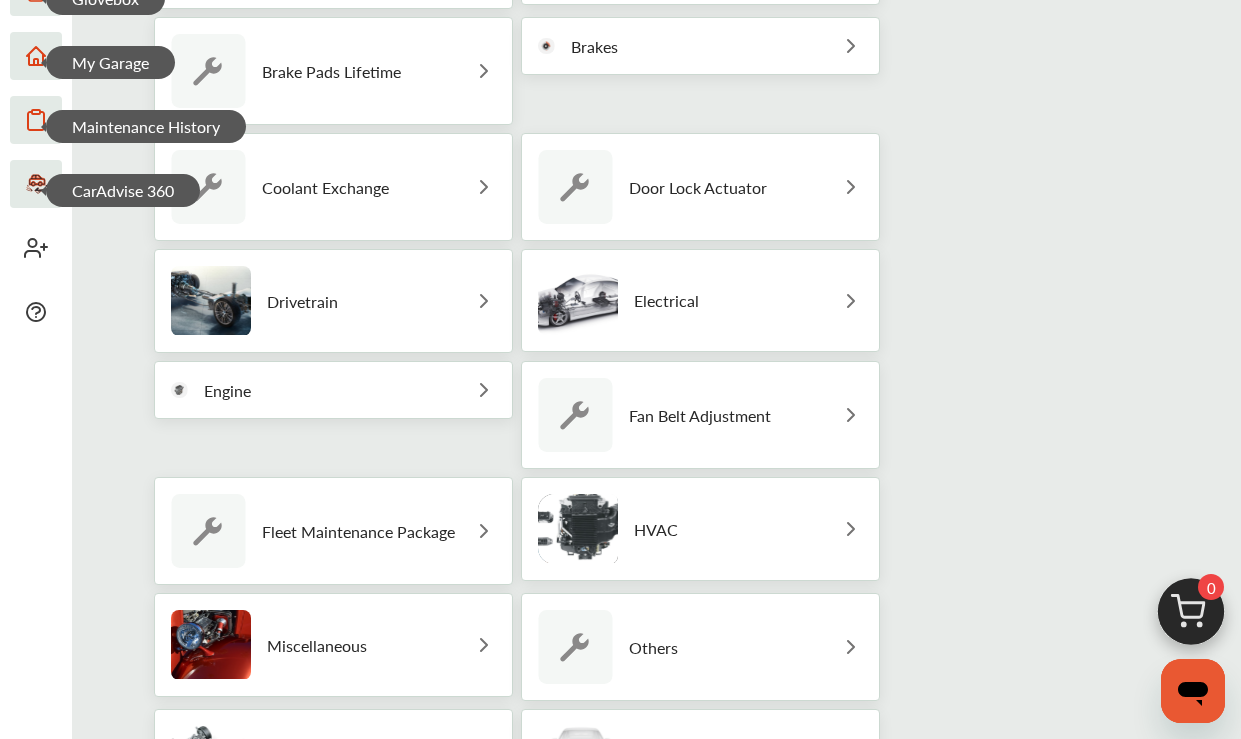 click on "Others" at bounding box center (653, 647) 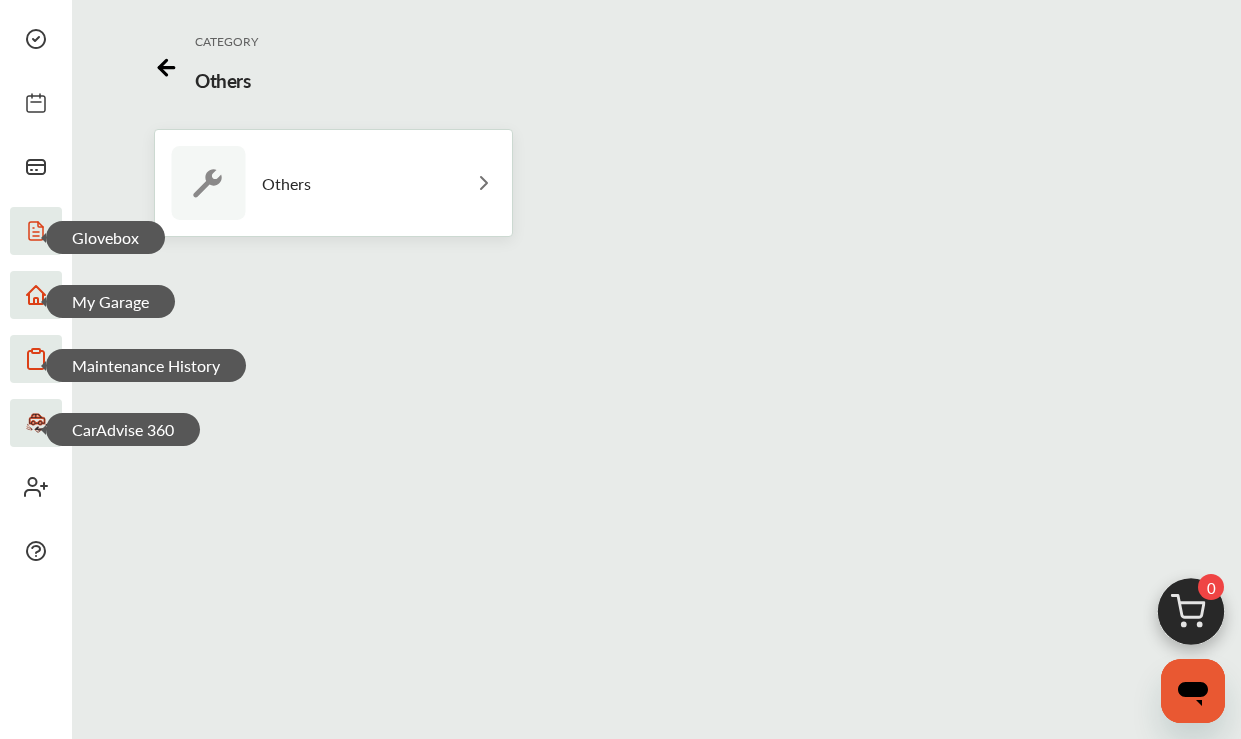 scroll, scrollTop: 101, scrollLeft: 0, axis: vertical 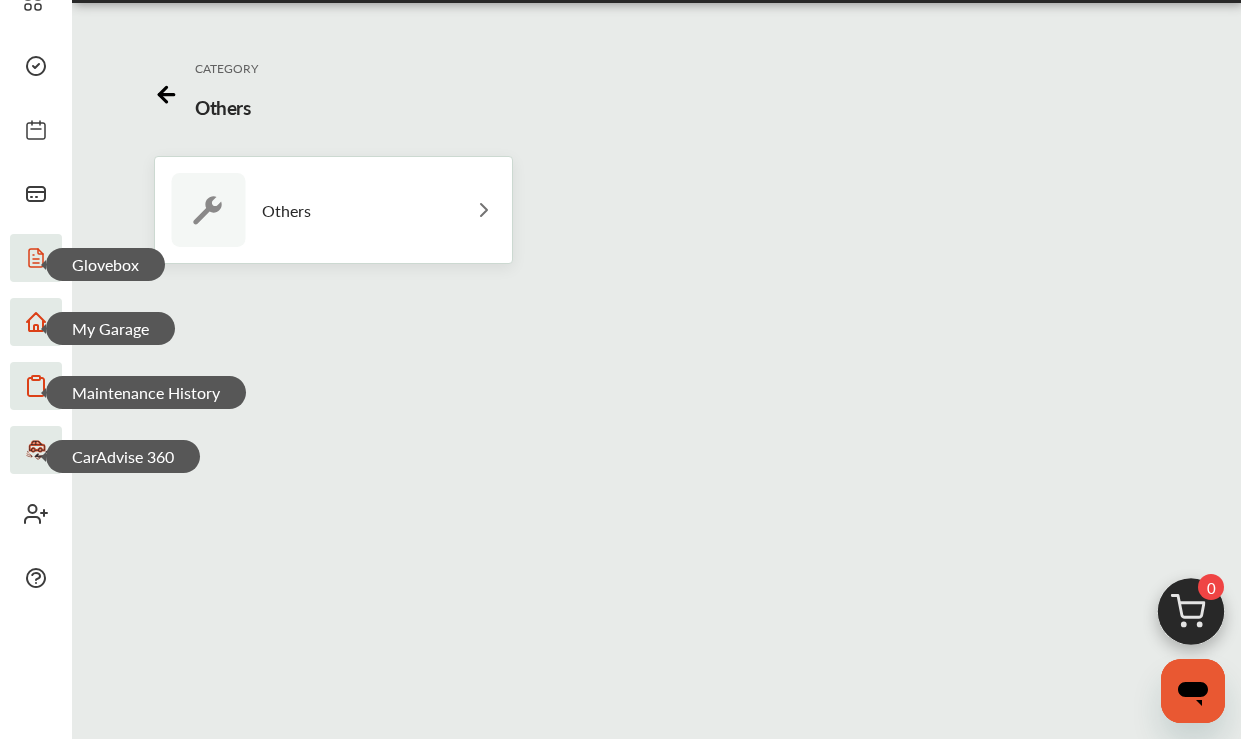 click on "Others" at bounding box center (333, 210) 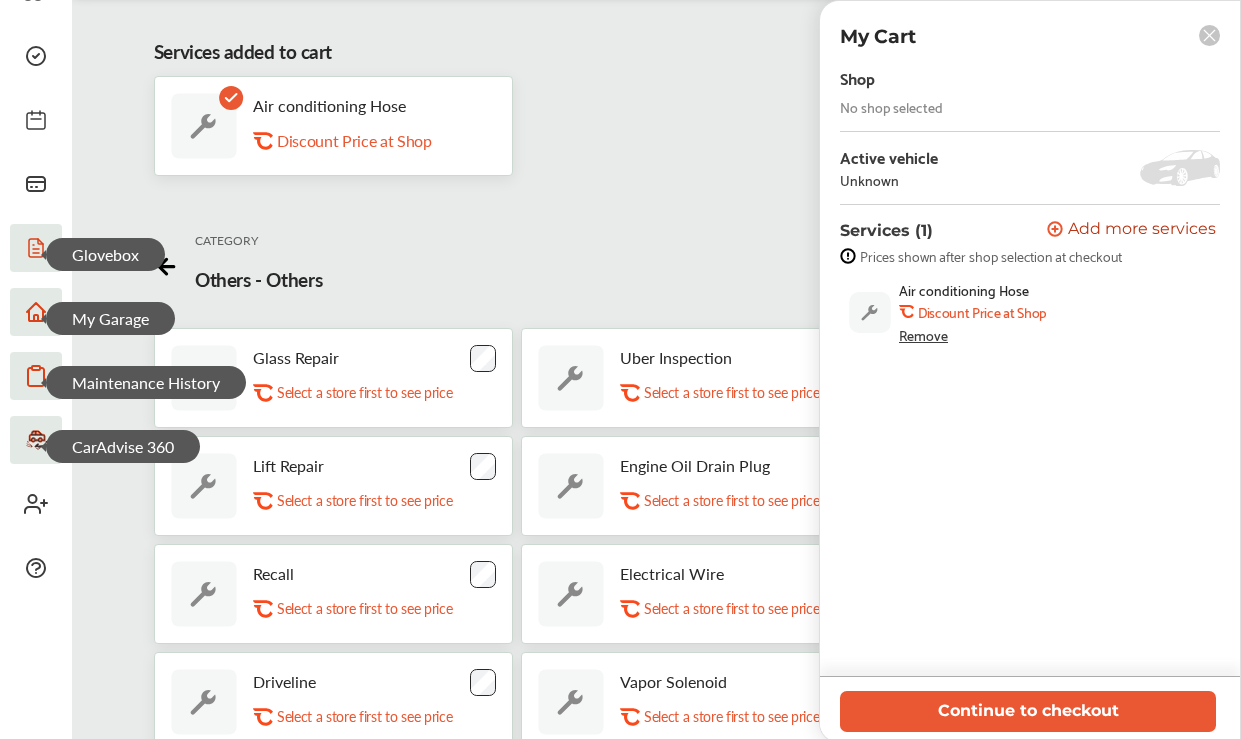 scroll, scrollTop: 155, scrollLeft: 0, axis: vertical 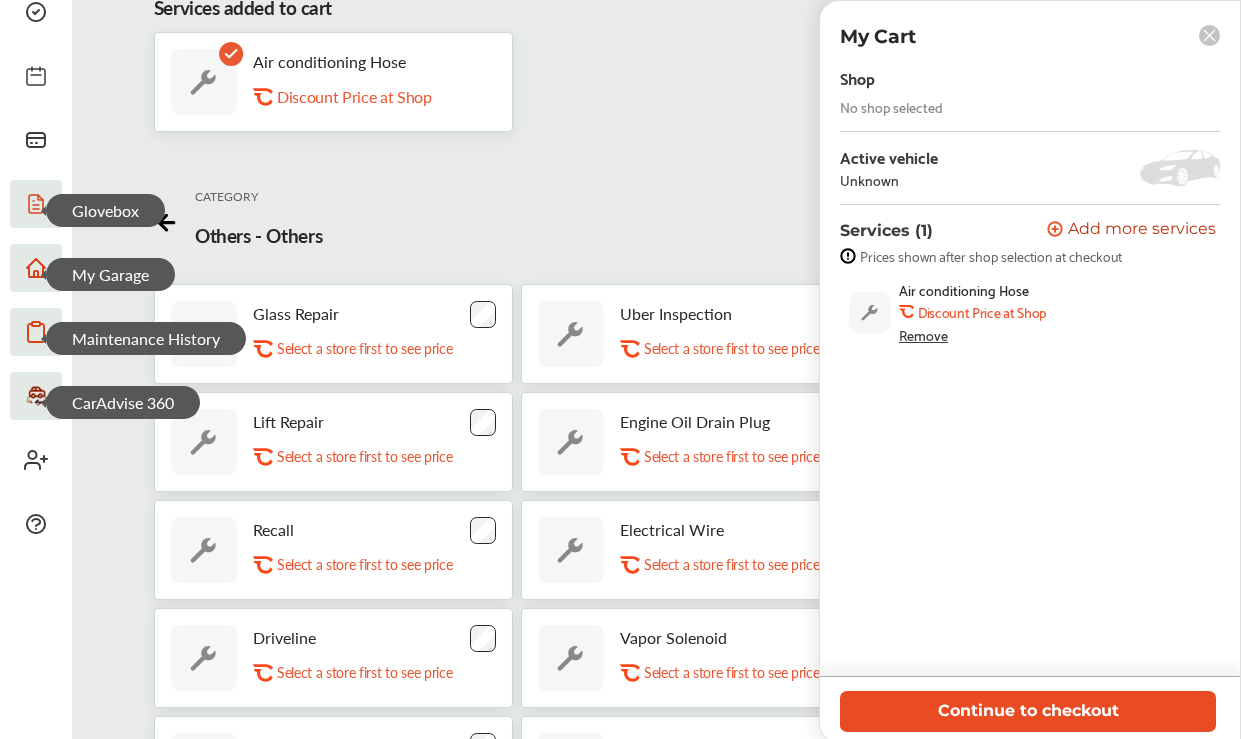click on "Continue to checkout" at bounding box center [1028, 711] 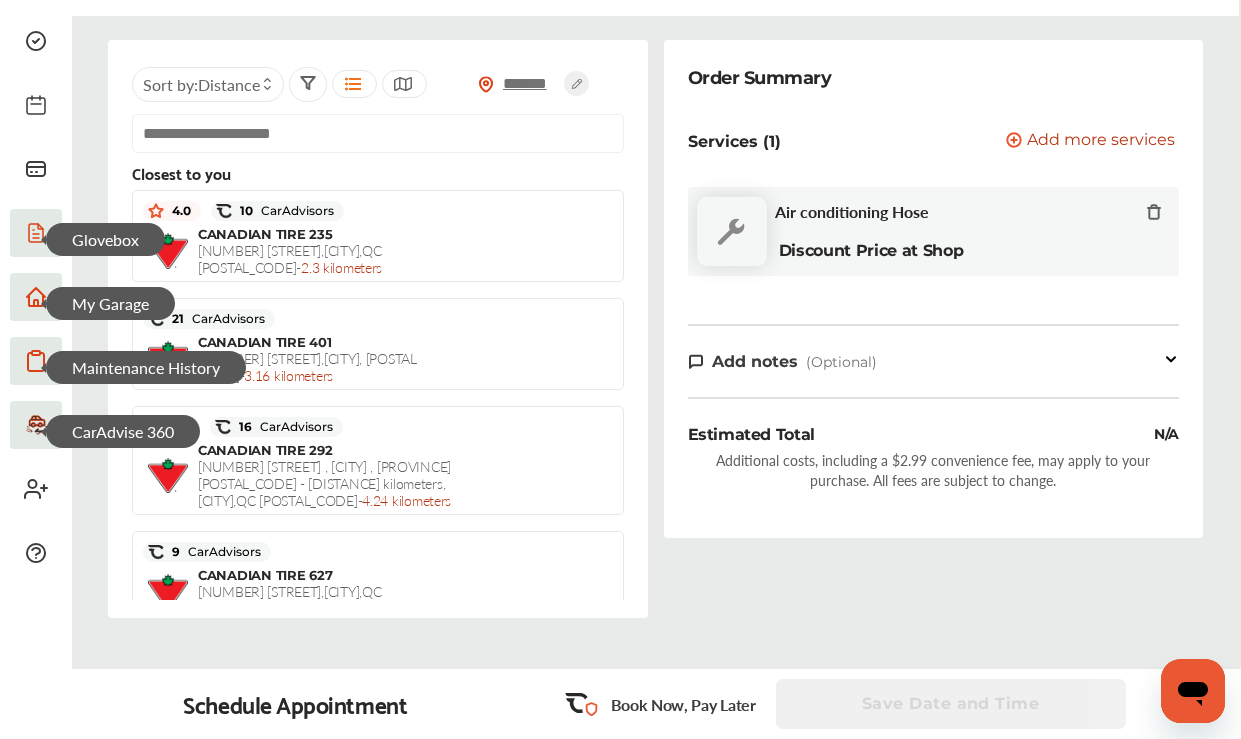 scroll, scrollTop: 125, scrollLeft: 0, axis: vertical 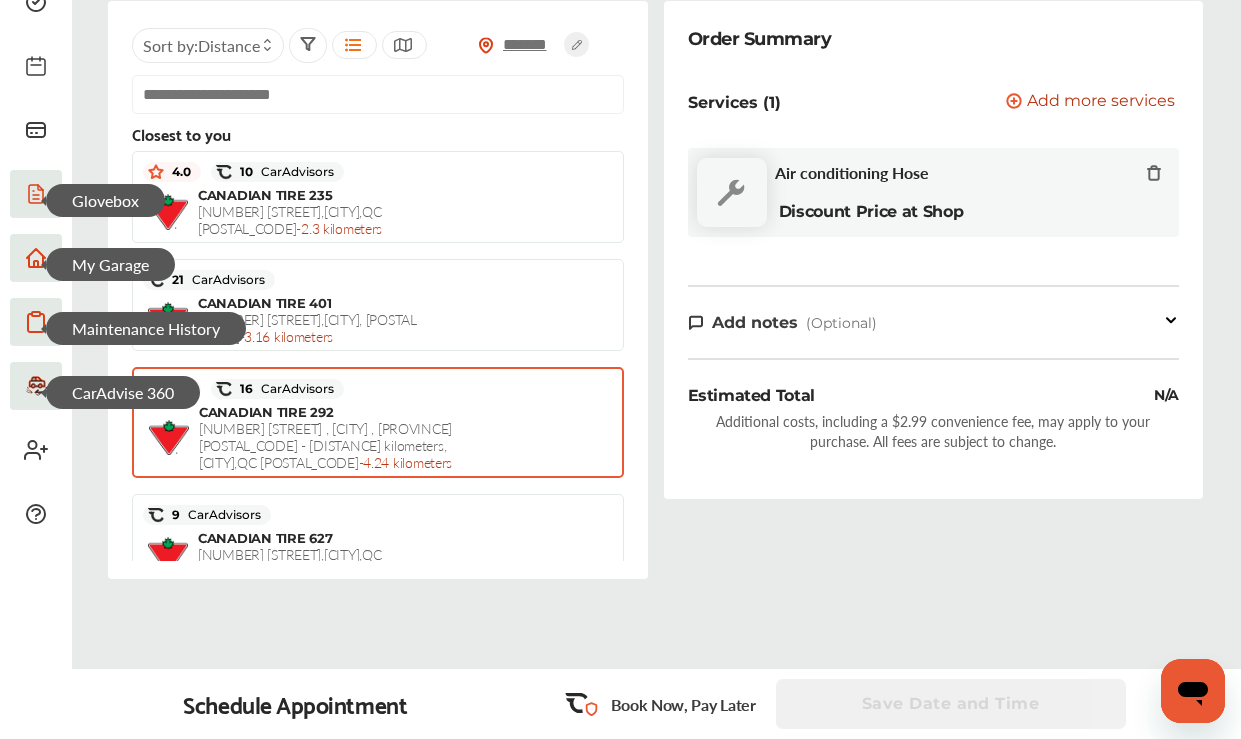 click on "[NUMBER] [STREET] , [CITY] , [PROVINCE]   [POSTAL_CODE]  - [DISTANCE] kilometers" at bounding box center (325, 445) 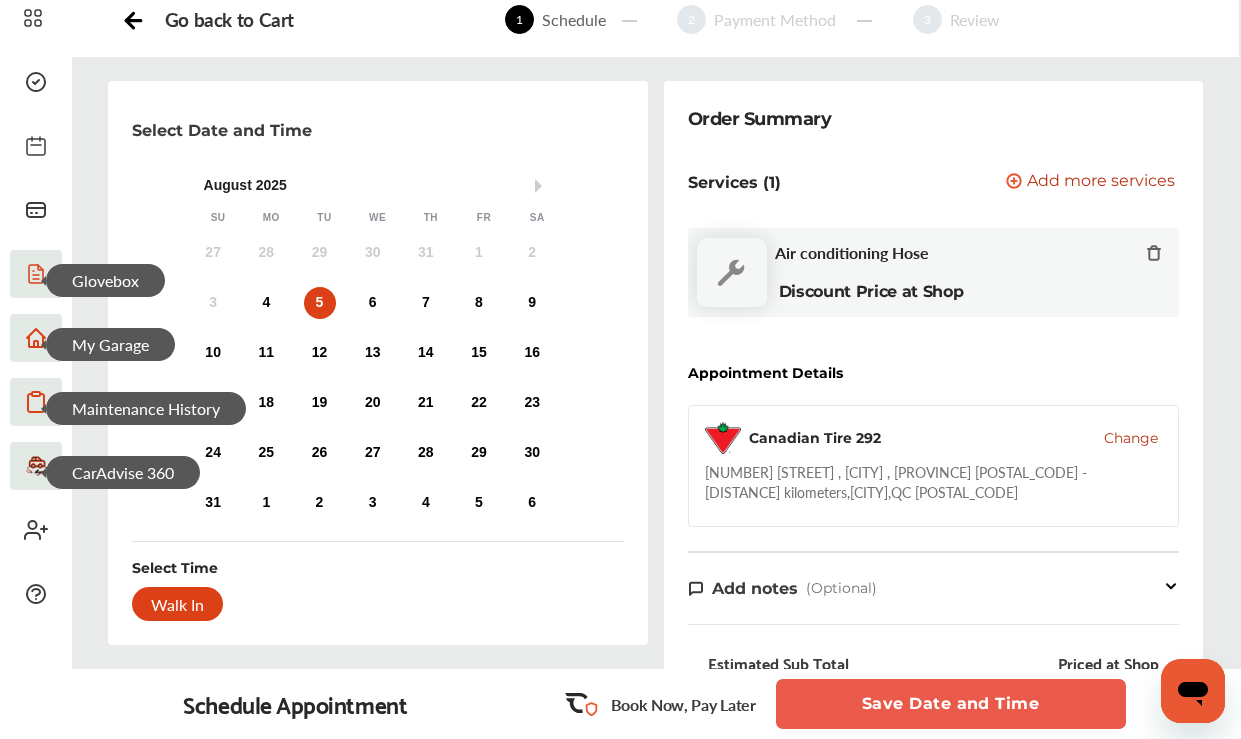 scroll, scrollTop: 61, scrollLeft: 0, axis: vertical 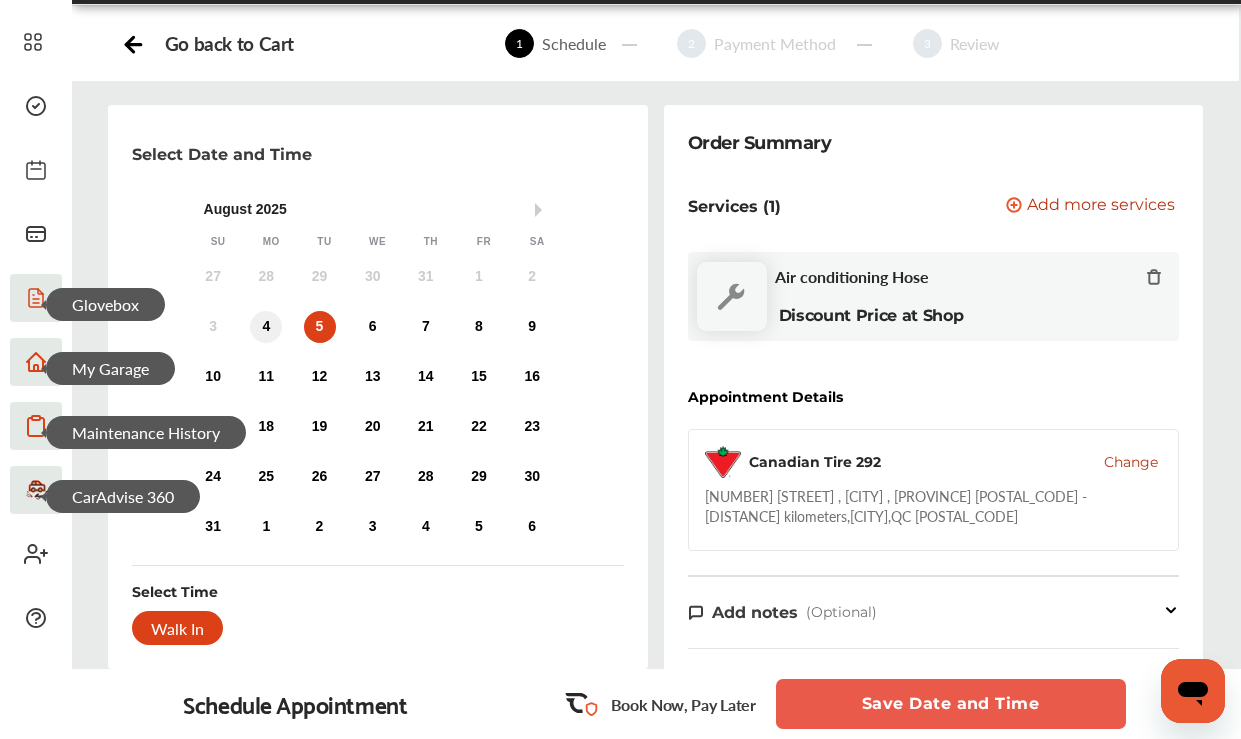 click on "4" at bounding box center (266, 327) 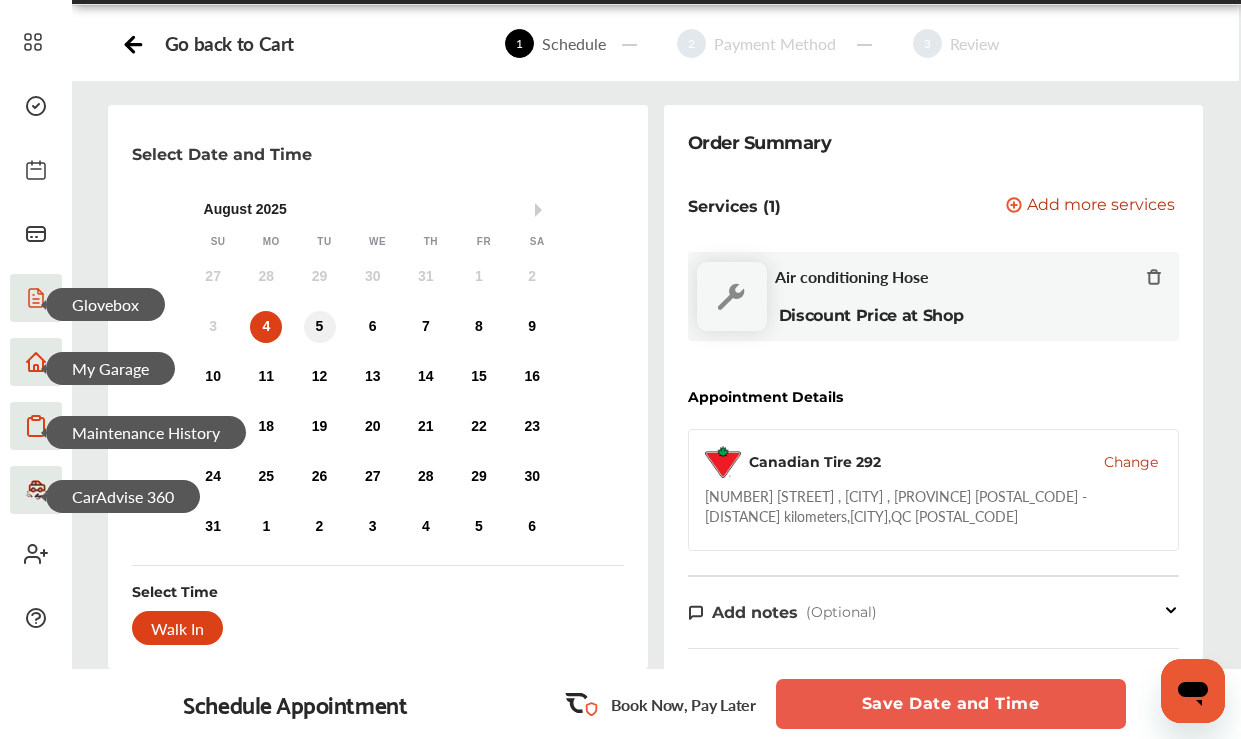 click on "5" at bounding box center [320, 327] 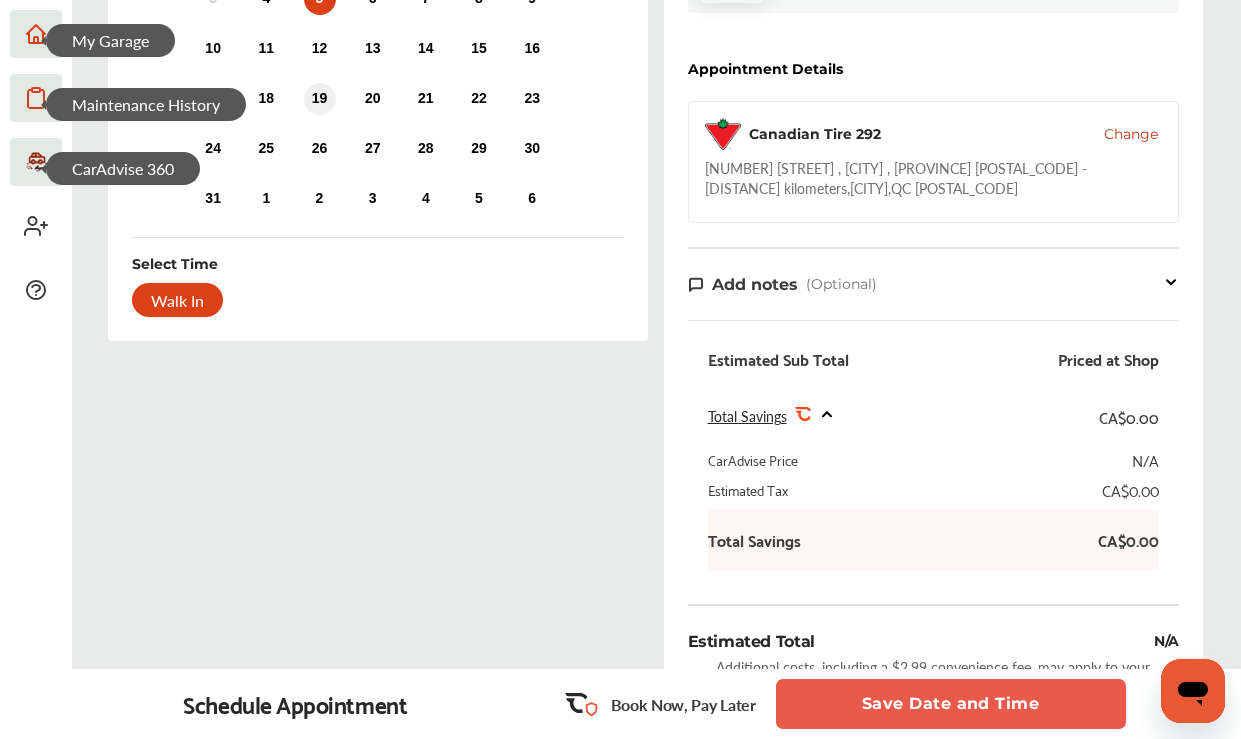 scroll, scrollTop: 412, scrollLeft: 0, axis: vertical 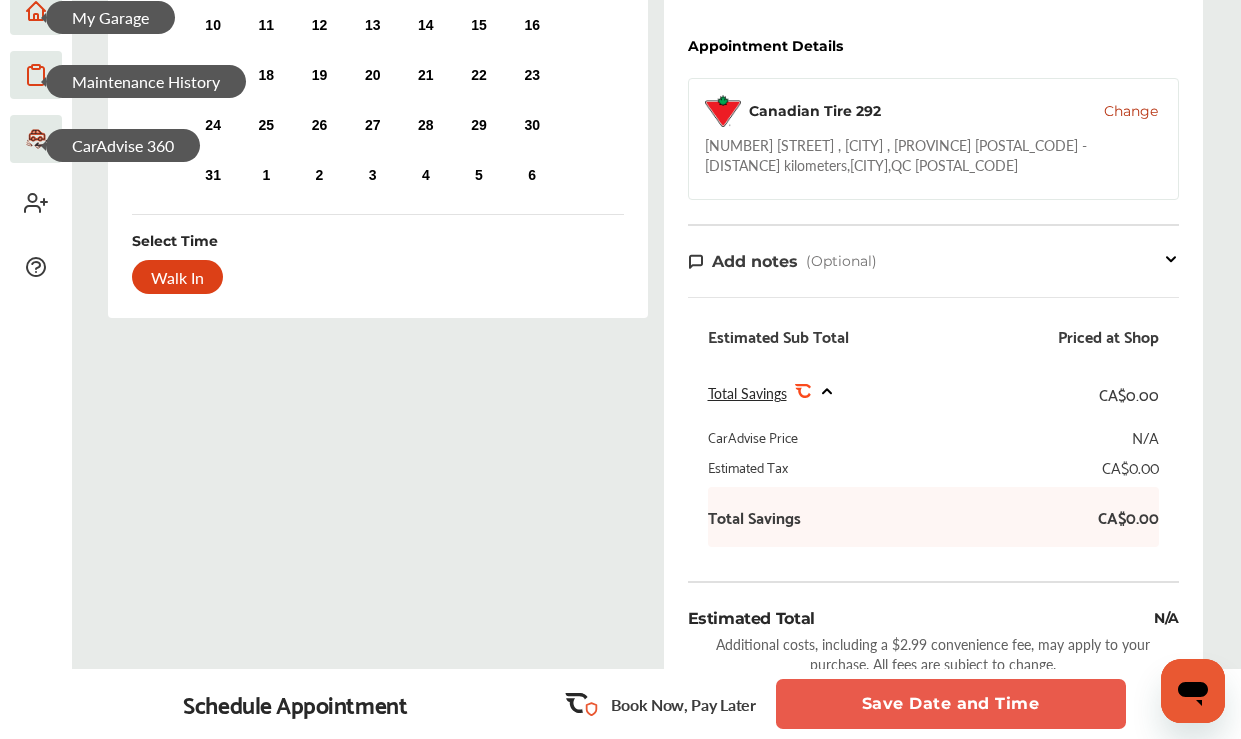 click on "Walk In" at bounding box center (177, 277) 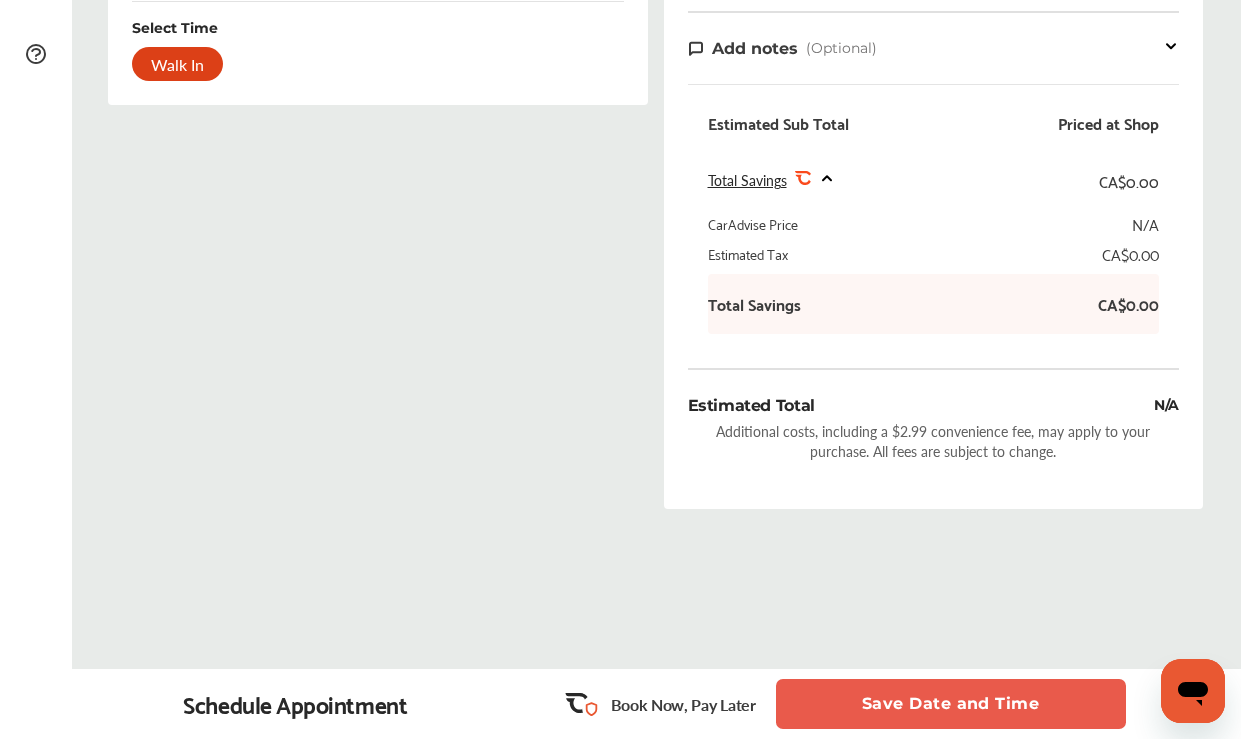 click on "Save Date and Time" at bounding box center [951, 704] 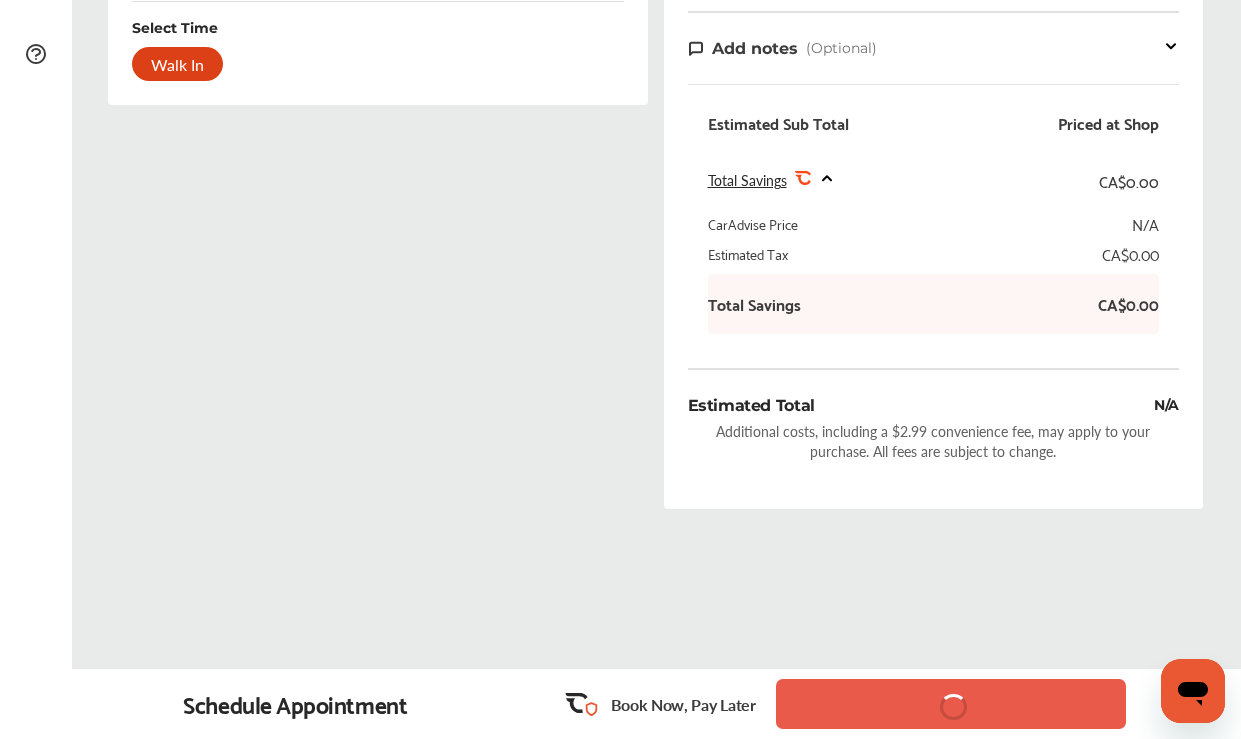 scroll, scrollTop: 19, scrollLeft: 0, axis: vertical 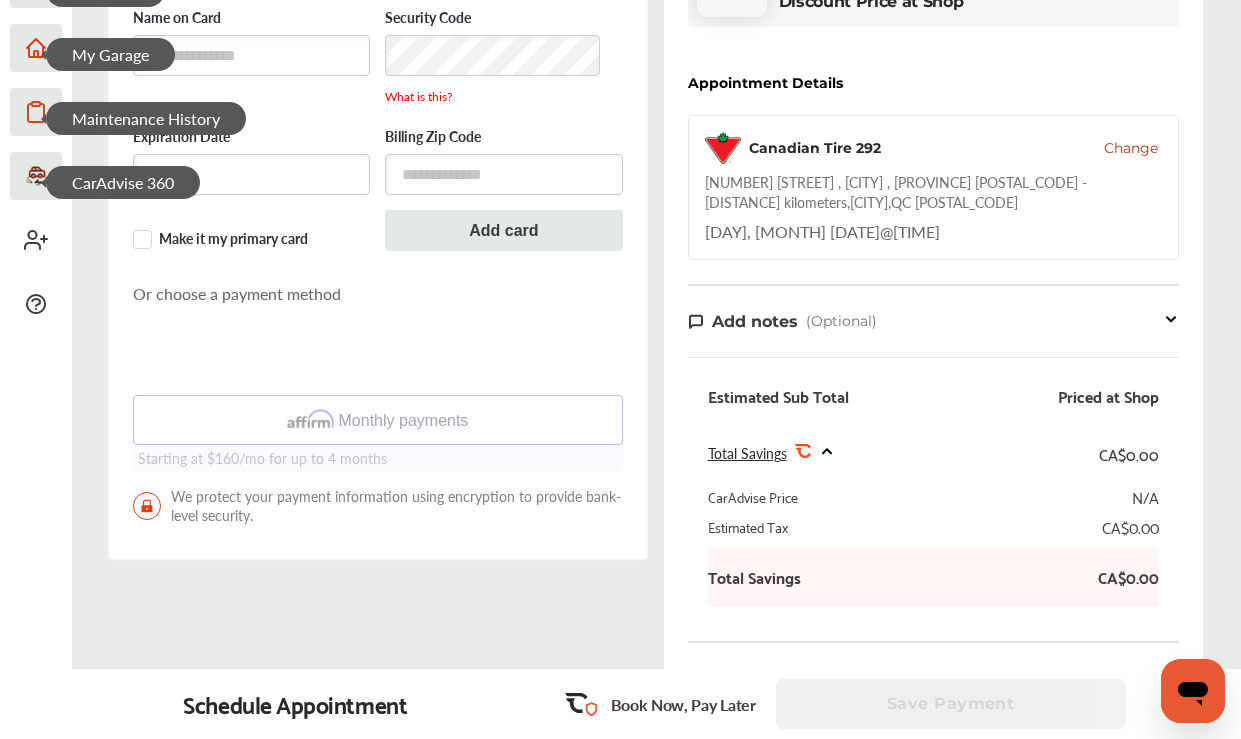 click on "Monthly payments Starting at $160/mo for up to 4 months" at bounding box center [378, 398] 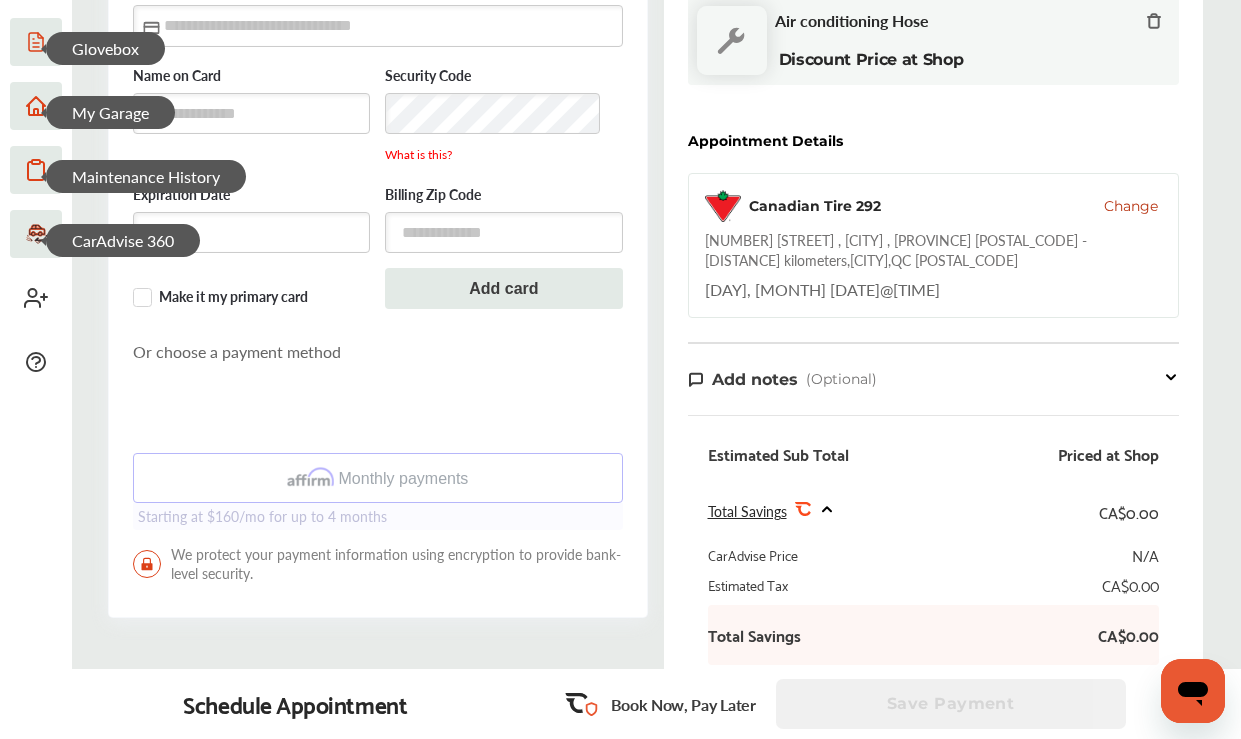 scroll, scrollTop: 313, scrollLeft: 0, axis: vertical 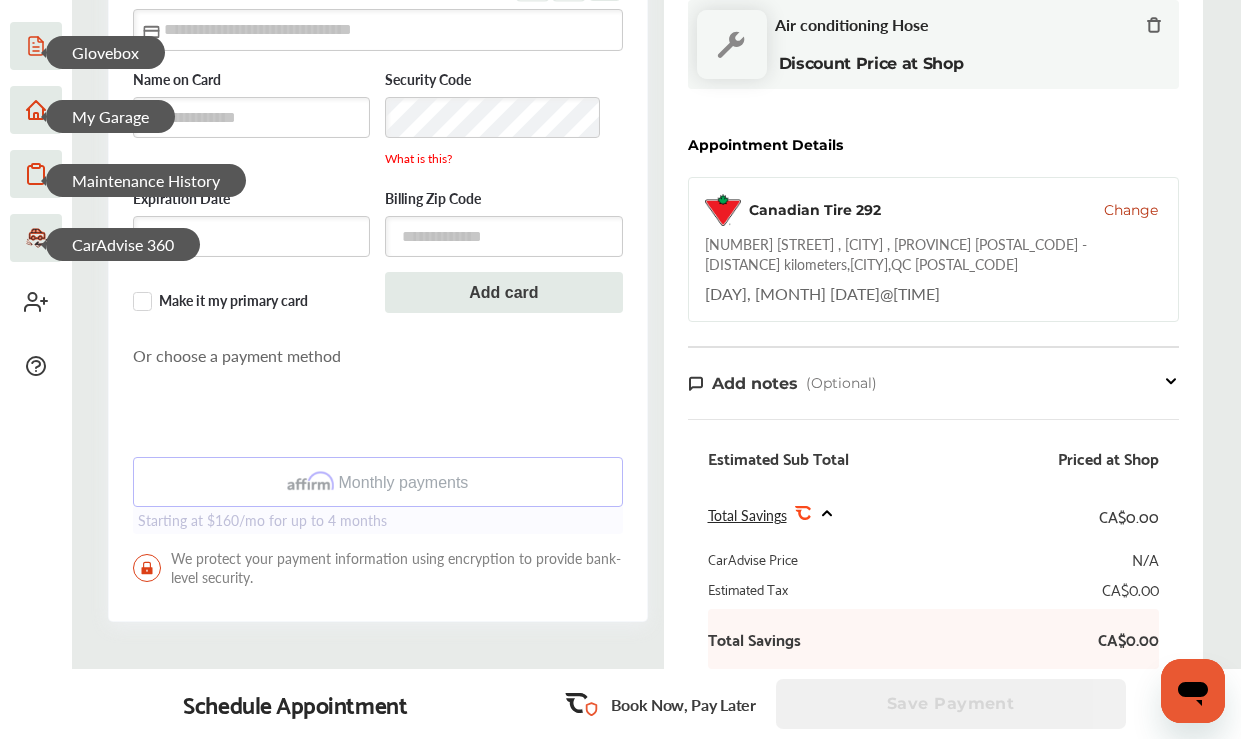 click on "Change" at bounding box center [1131, 210] 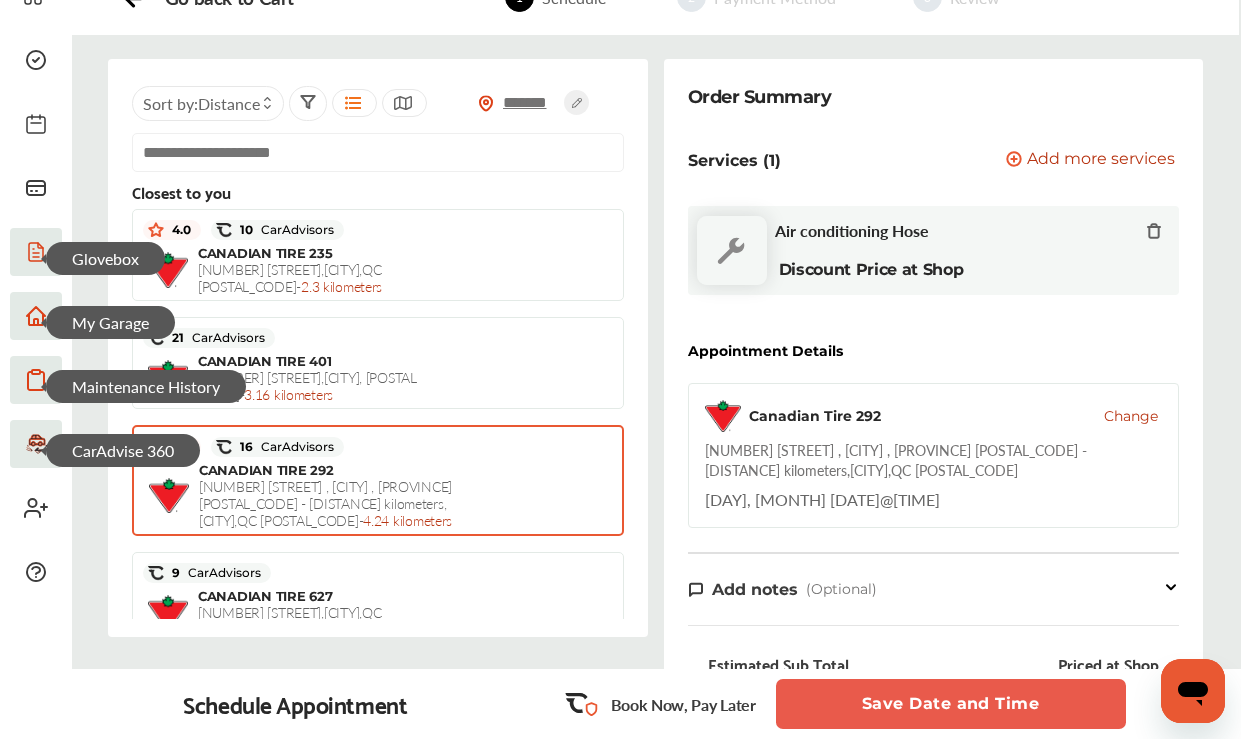 scroll, scrollTop: 233, scrollLeft: 0, axis: vertical 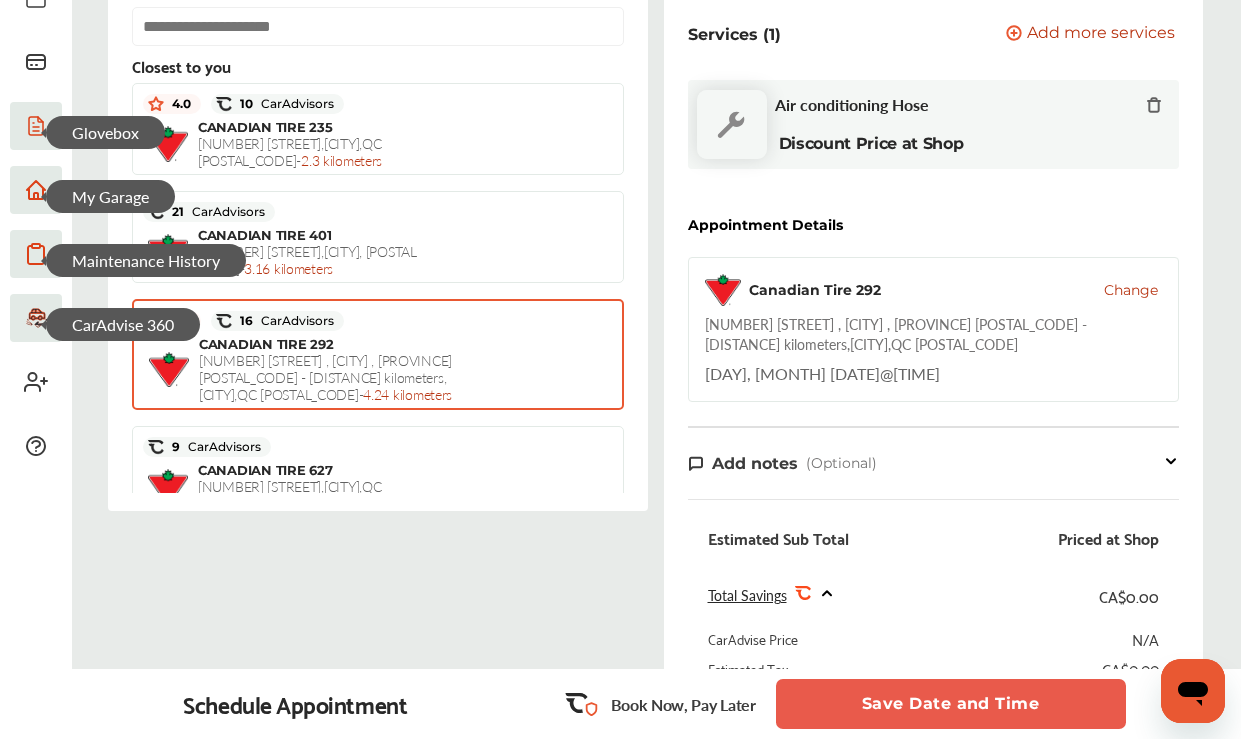 click on "Change" at bounding box center (1131, 290) 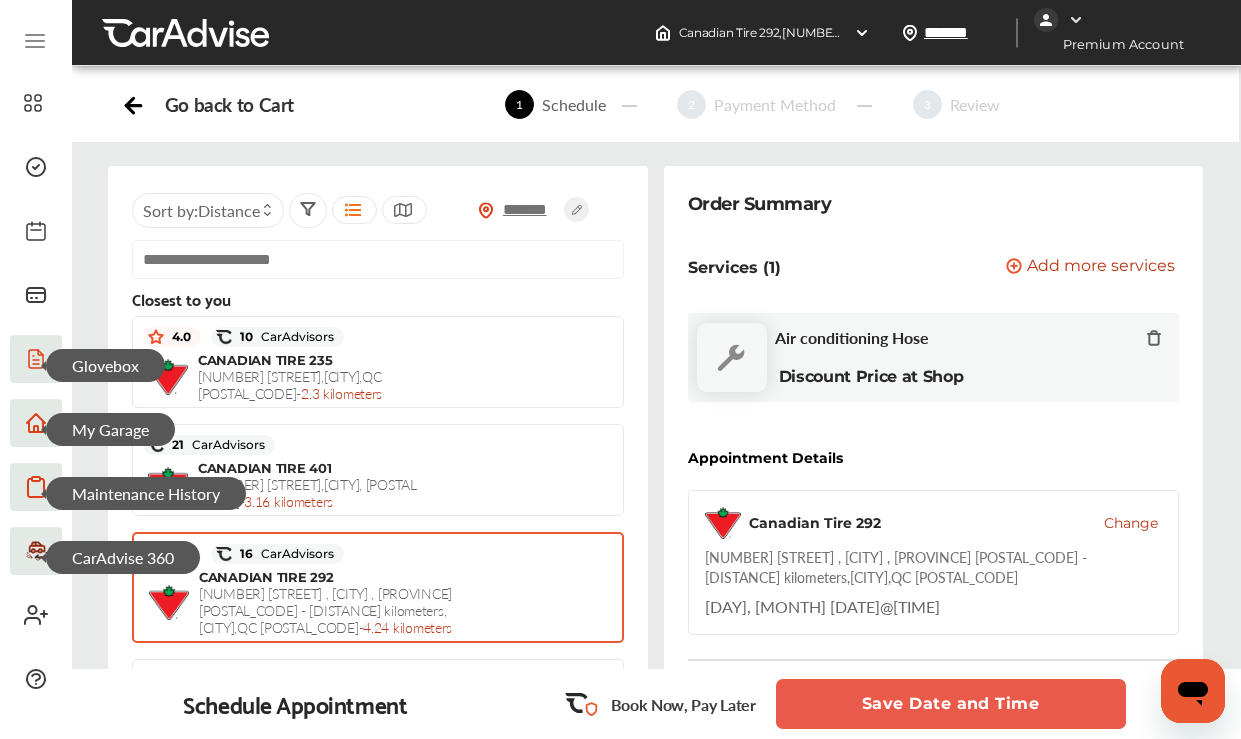 scroll, scrollTop: 0, scrollLeft: 0, axis: both 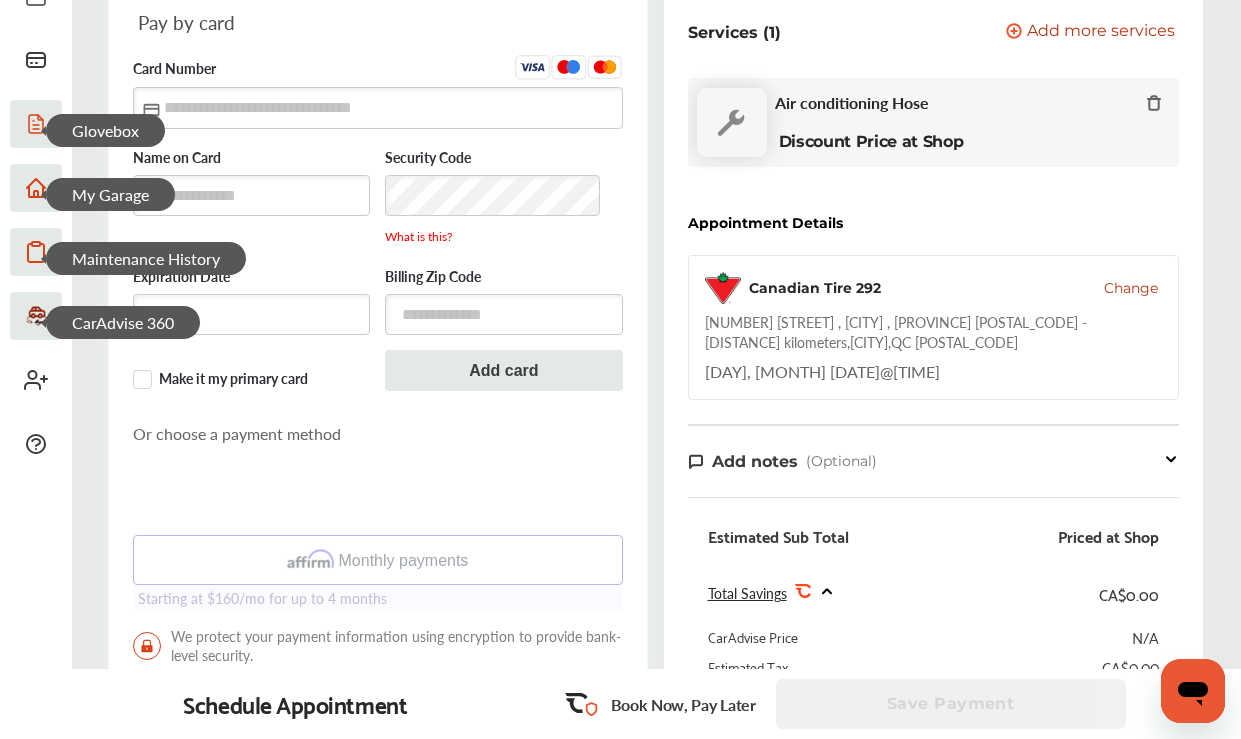 click on "Card Number
Name on Card Security Code What is this? Expiration Date Billing Zip Code Make it my primary card Add card Or choose a payment method   Monthly payments Starting at $160/mo for up to 4 months We protect your payment information using encryption to provide bank-level security." at bounding box center [378, 365] 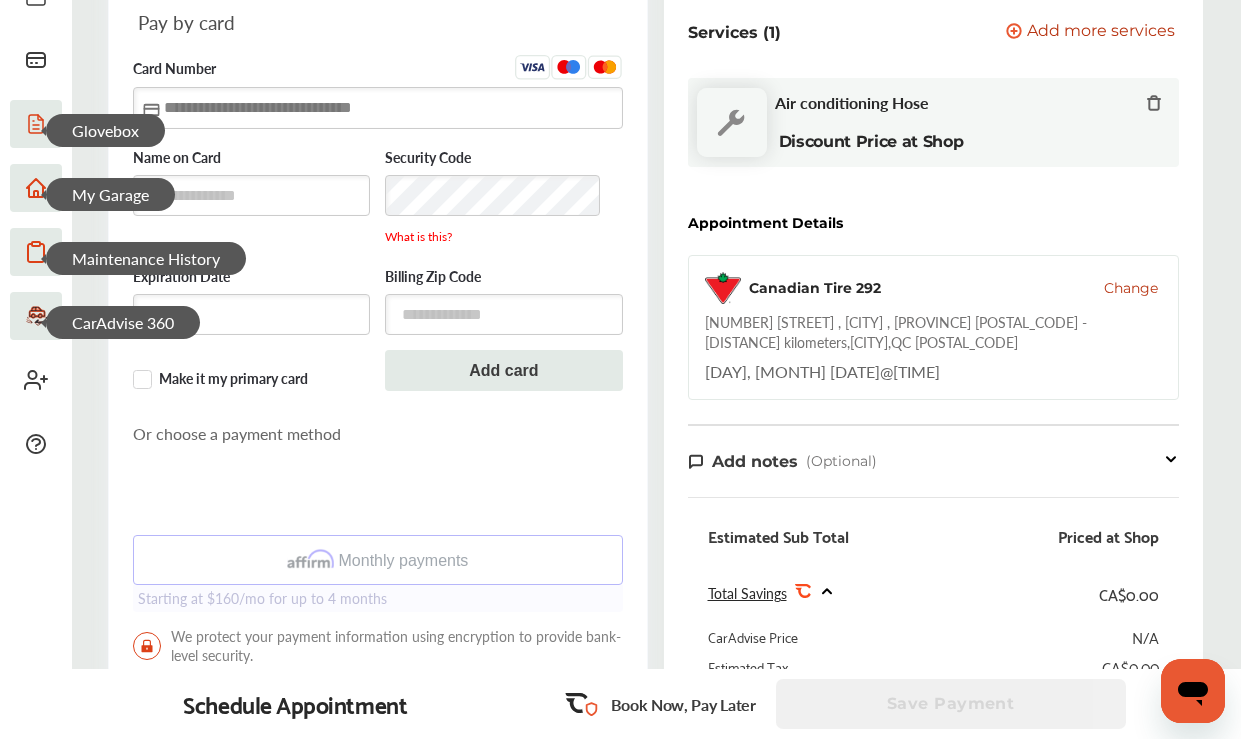 click at bounding box center (378, 107) 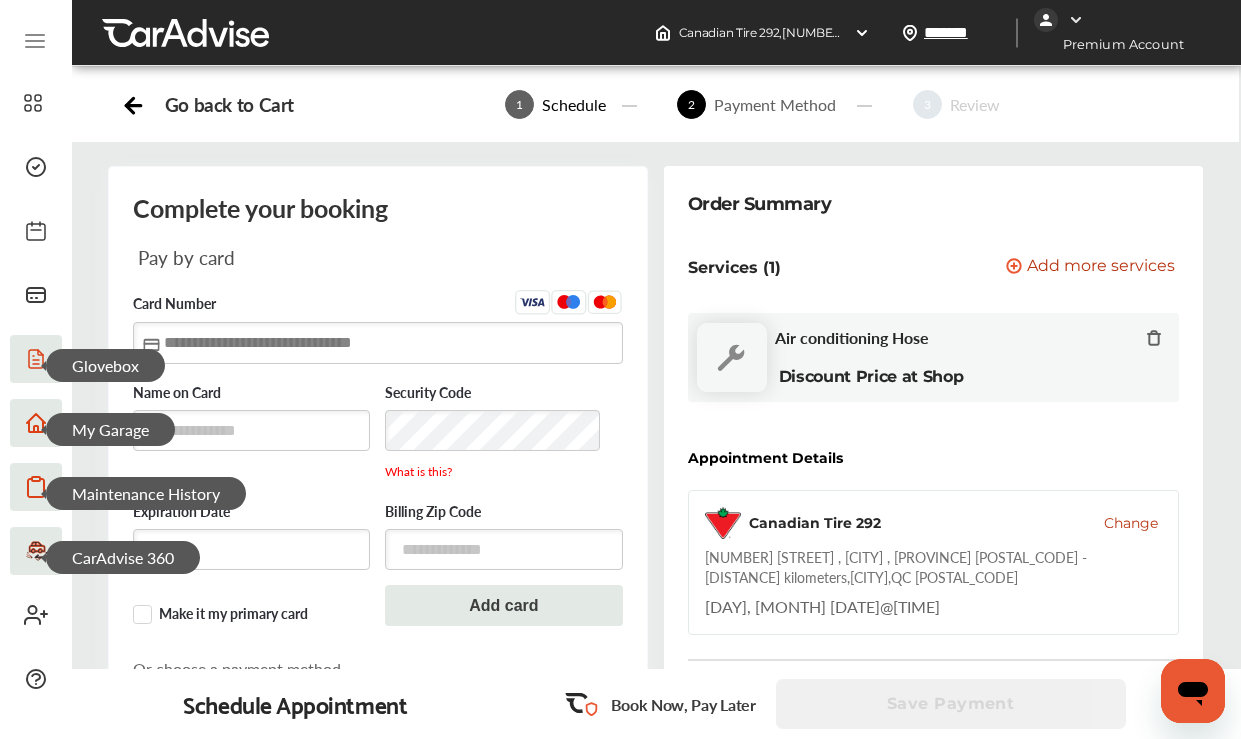 scroll, scrollTop: 0, scrollLeft: 0, axis: both 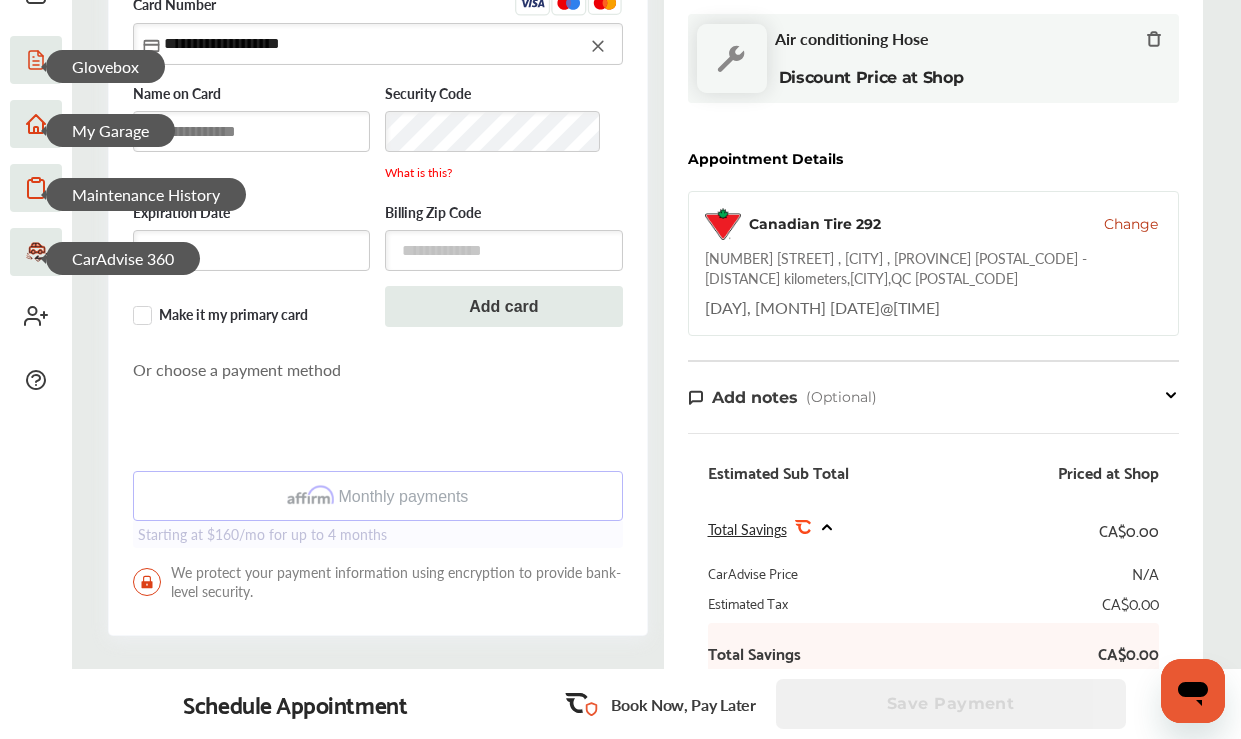 type on "**********" 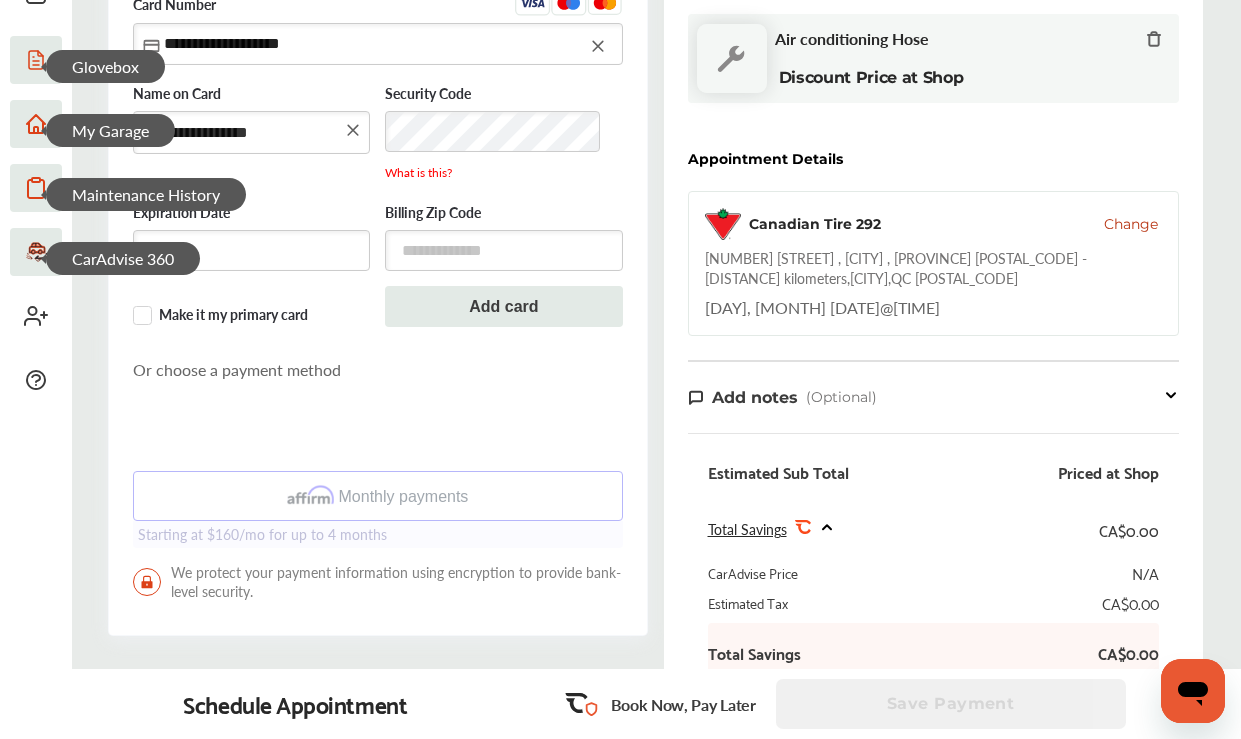 type on "**********" 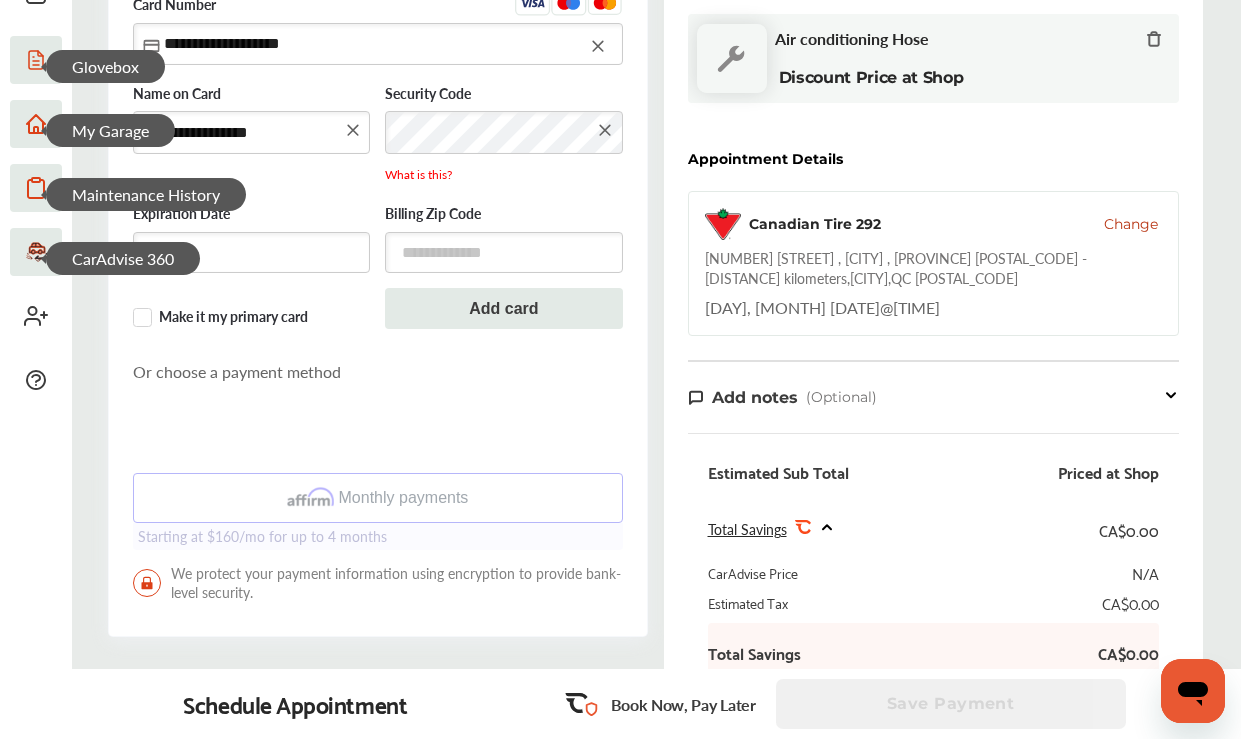 click at bounding box center [251, 252] 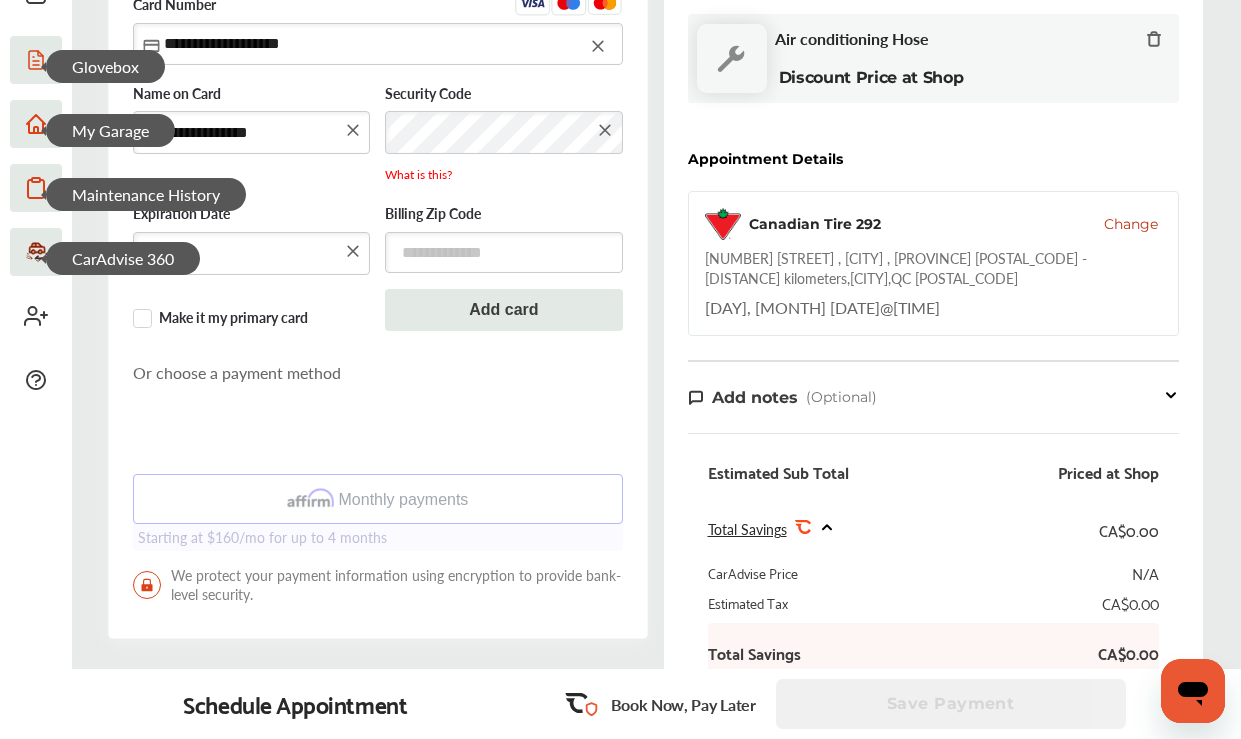 type on "*****" 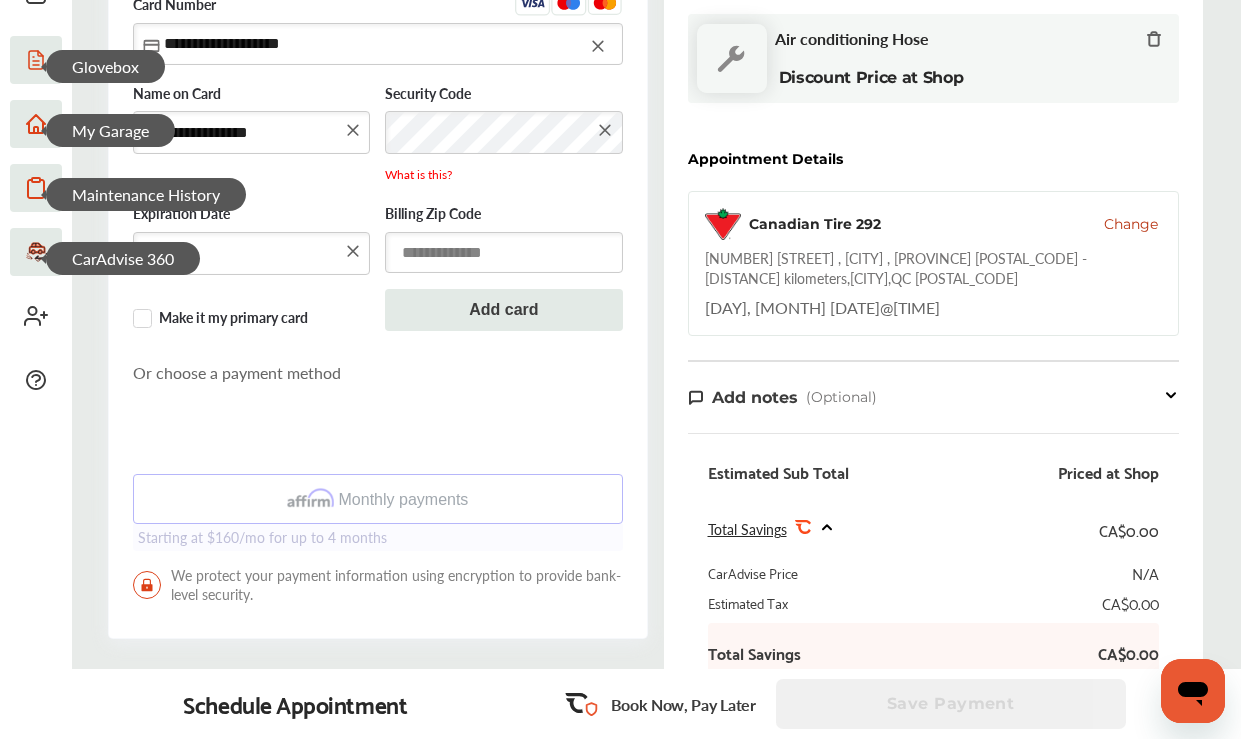 type on "*******" 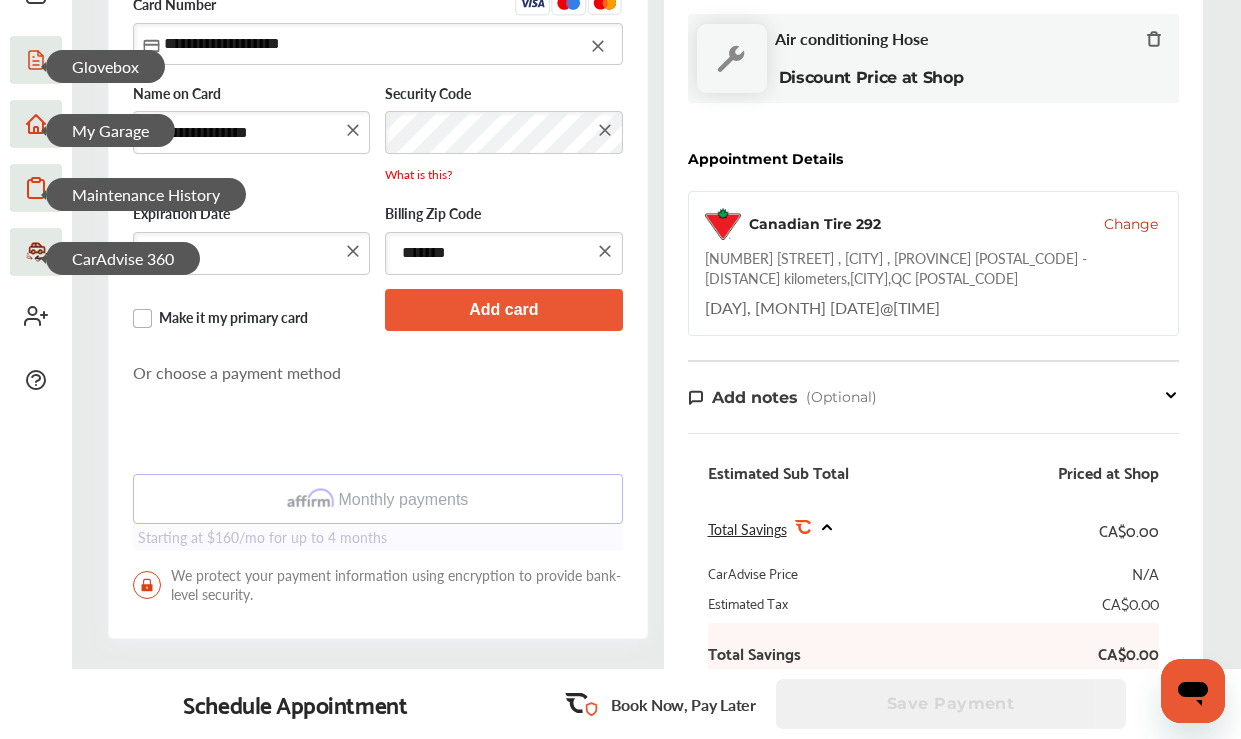 click on "Make it my primary card" at bounding box center [251, 318] 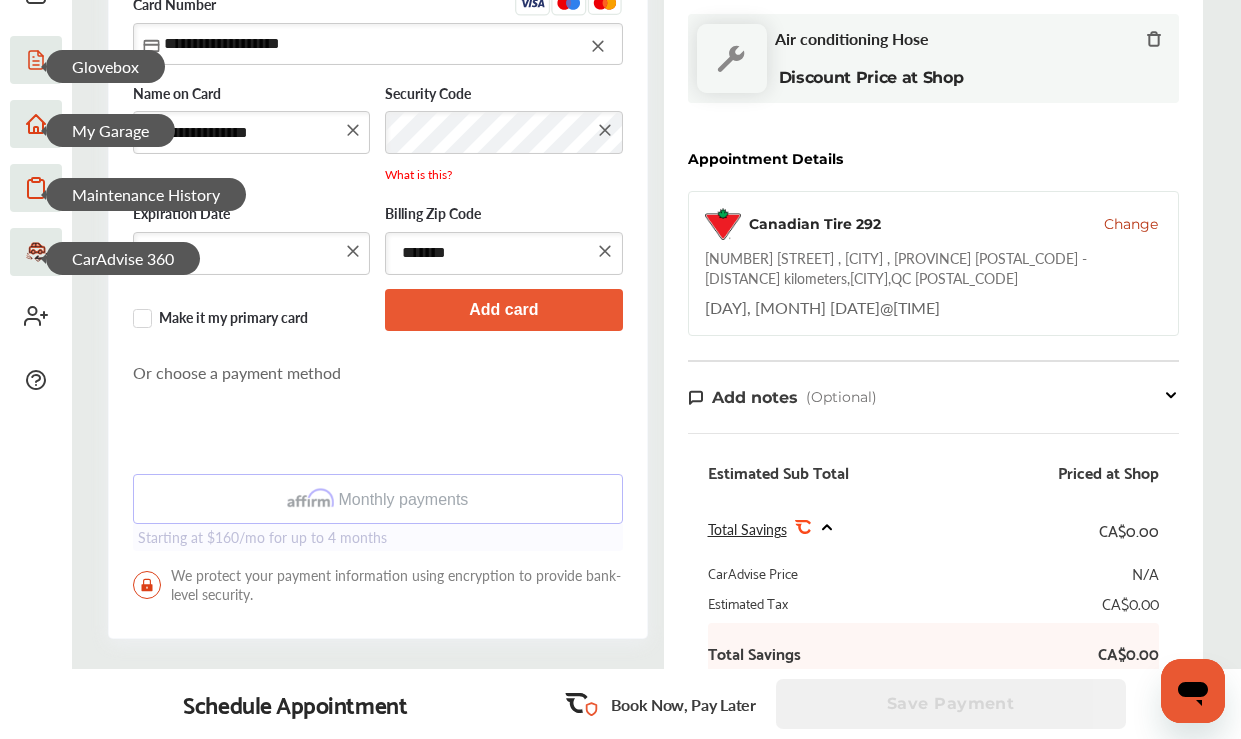click on "Add card" at bounding box center (503, 309) 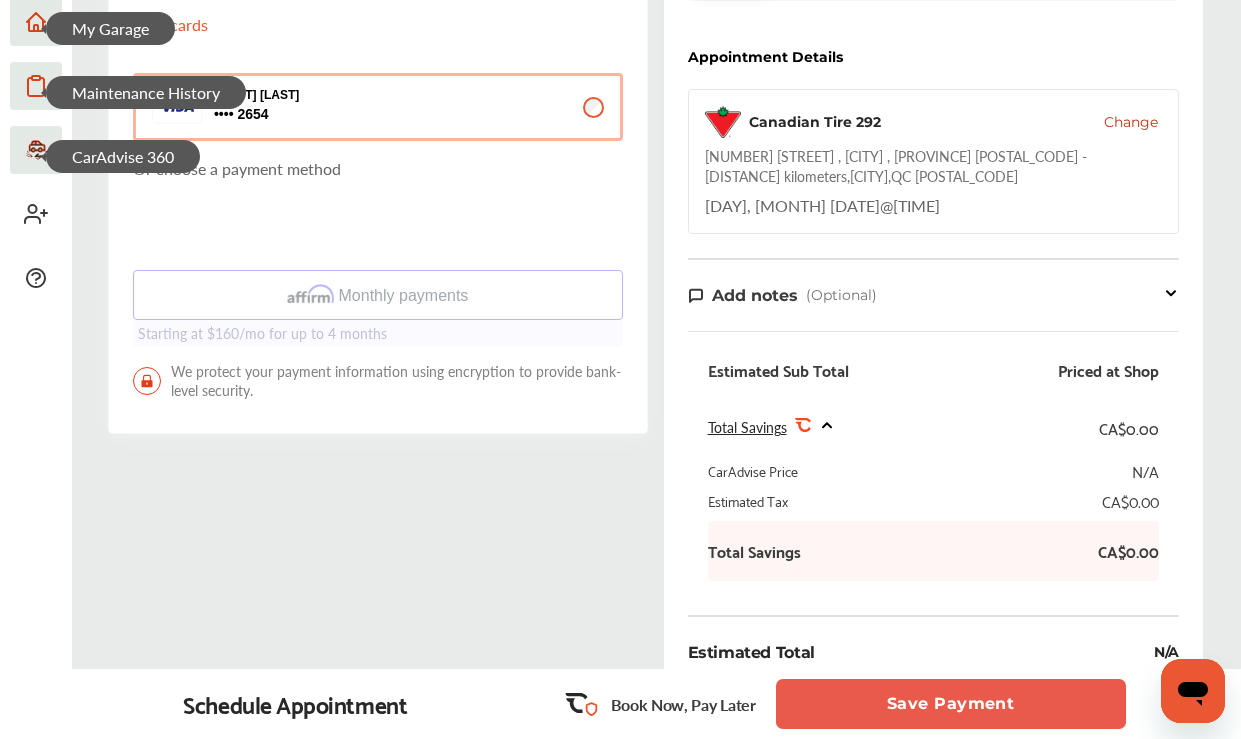 scroll, scrollTop: 284, scrollLeft: 0, axis: vertical 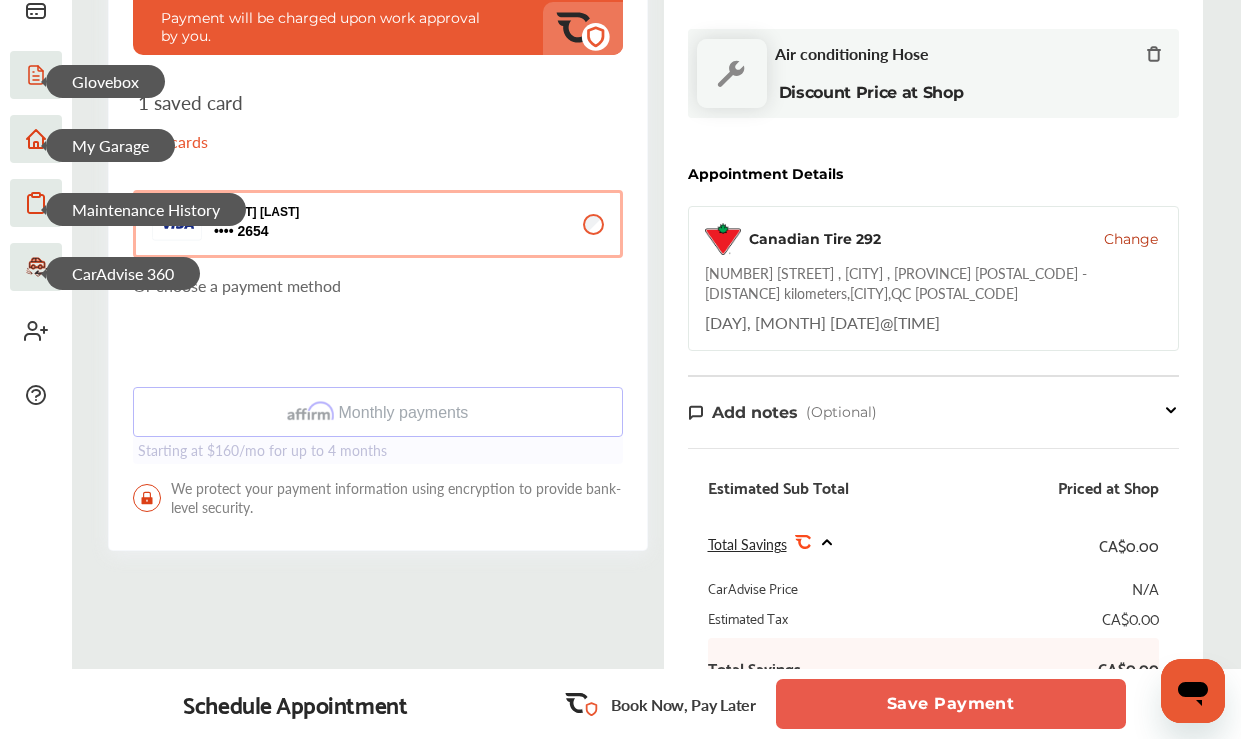 click on "Save Payment" at bounding box center [951, 704] 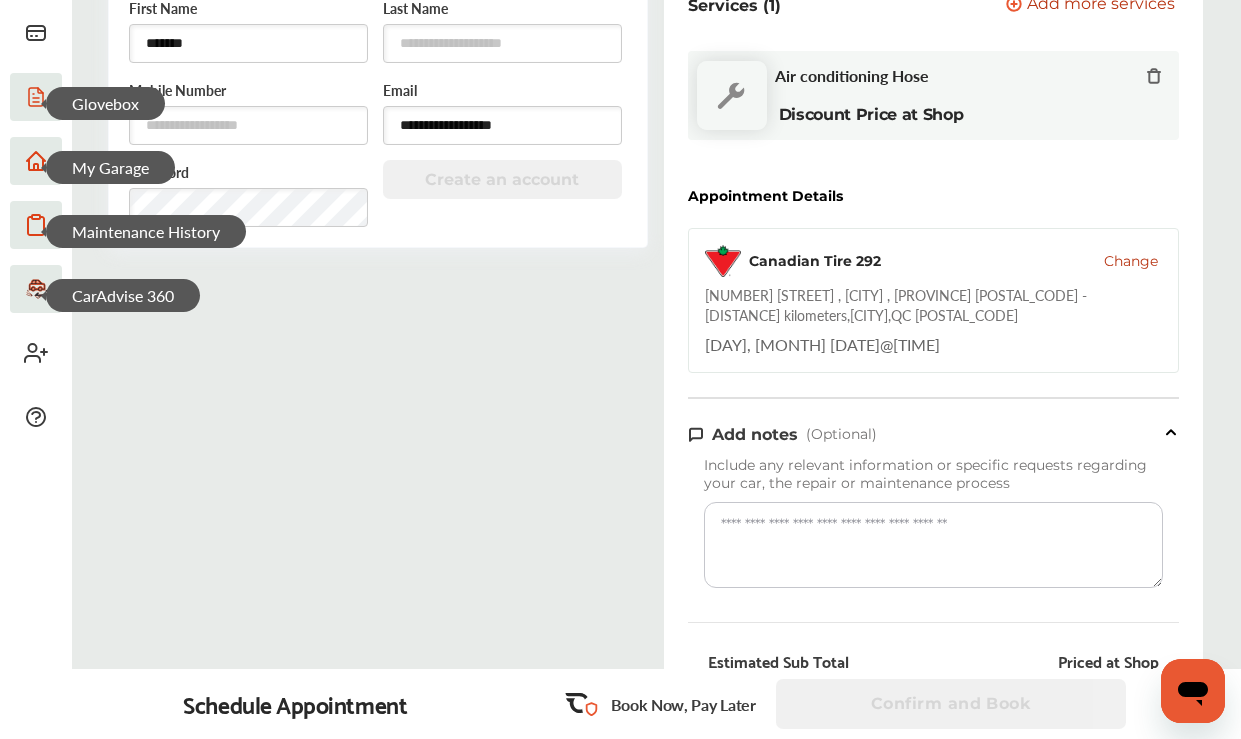 scroll, scrollTop: 284, scrollLeft: 0, axis: vertical 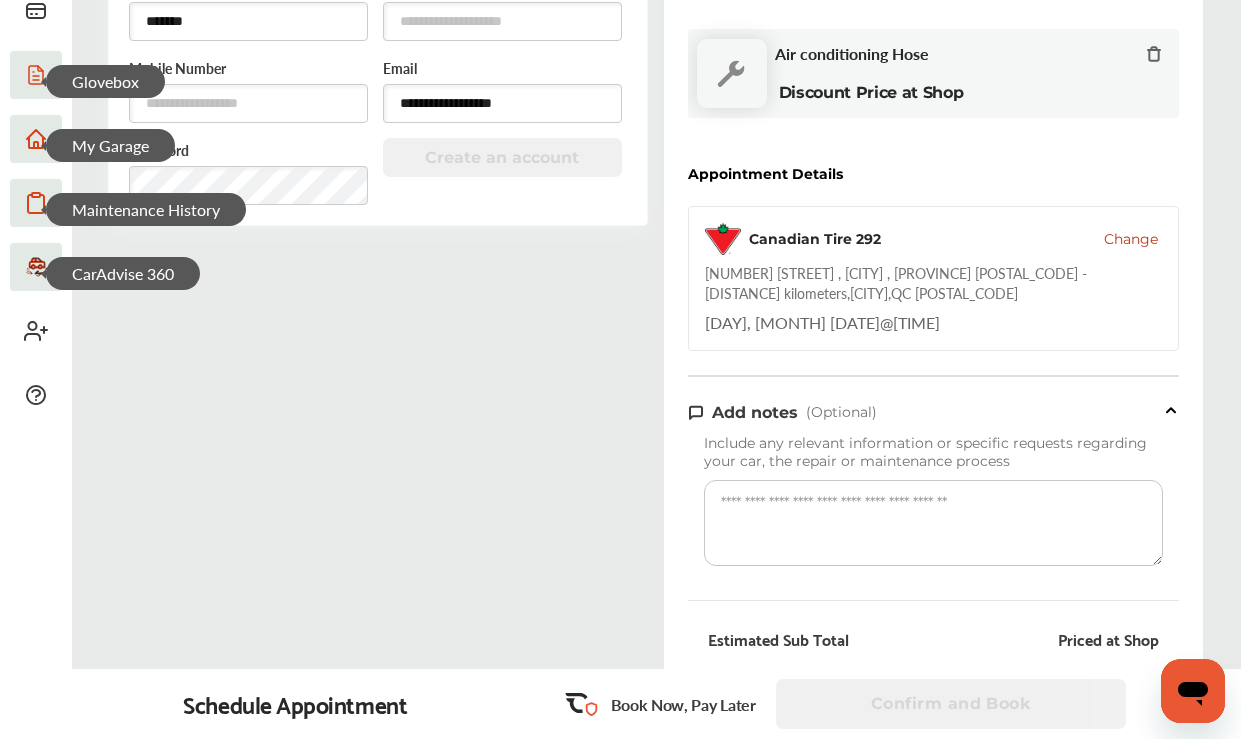 click at bounding box center (934, 523) 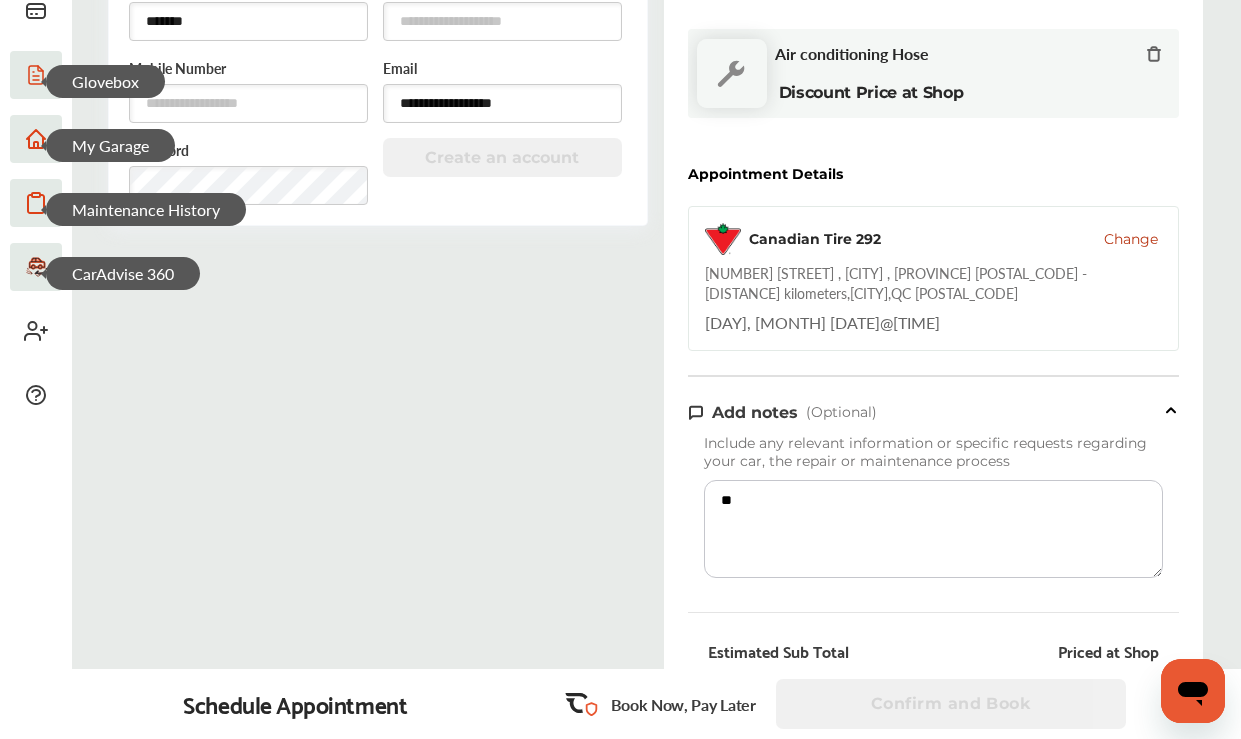 type on "*" 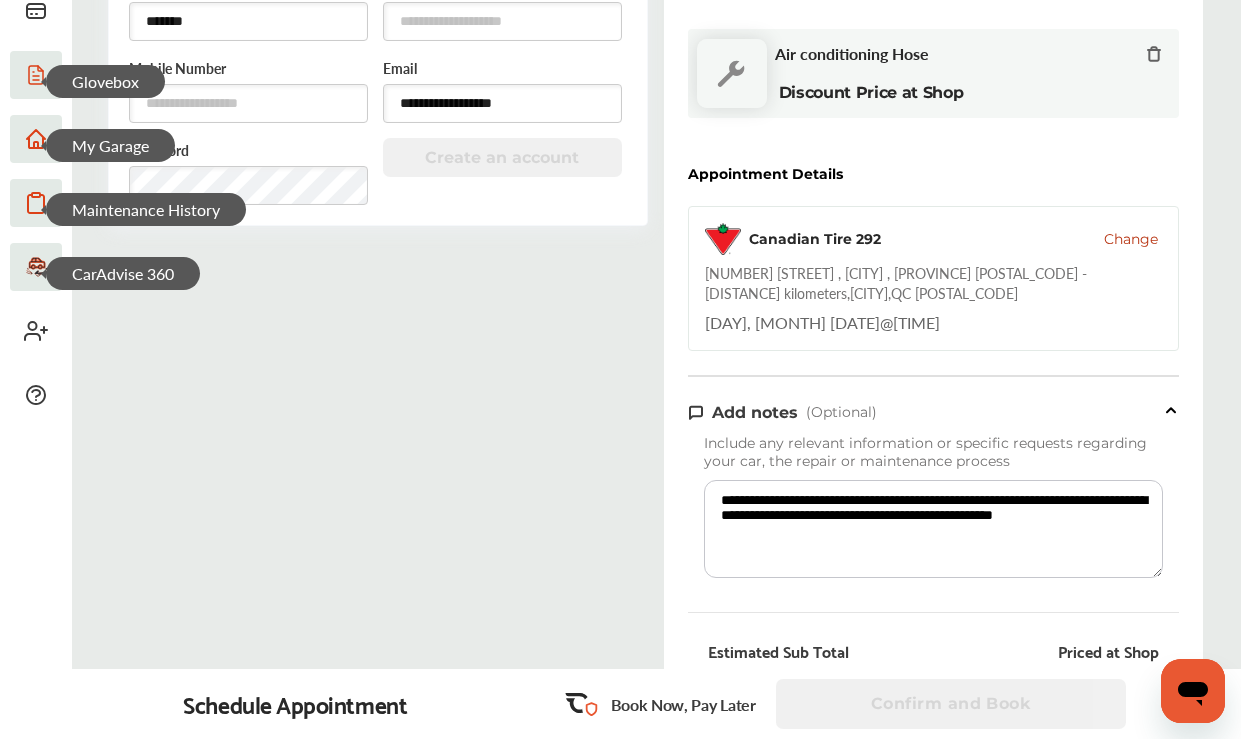 drag, startPoint x: 782, startPoint y: 520, endPoint x: 677, endPoint y: 520, distance: 105 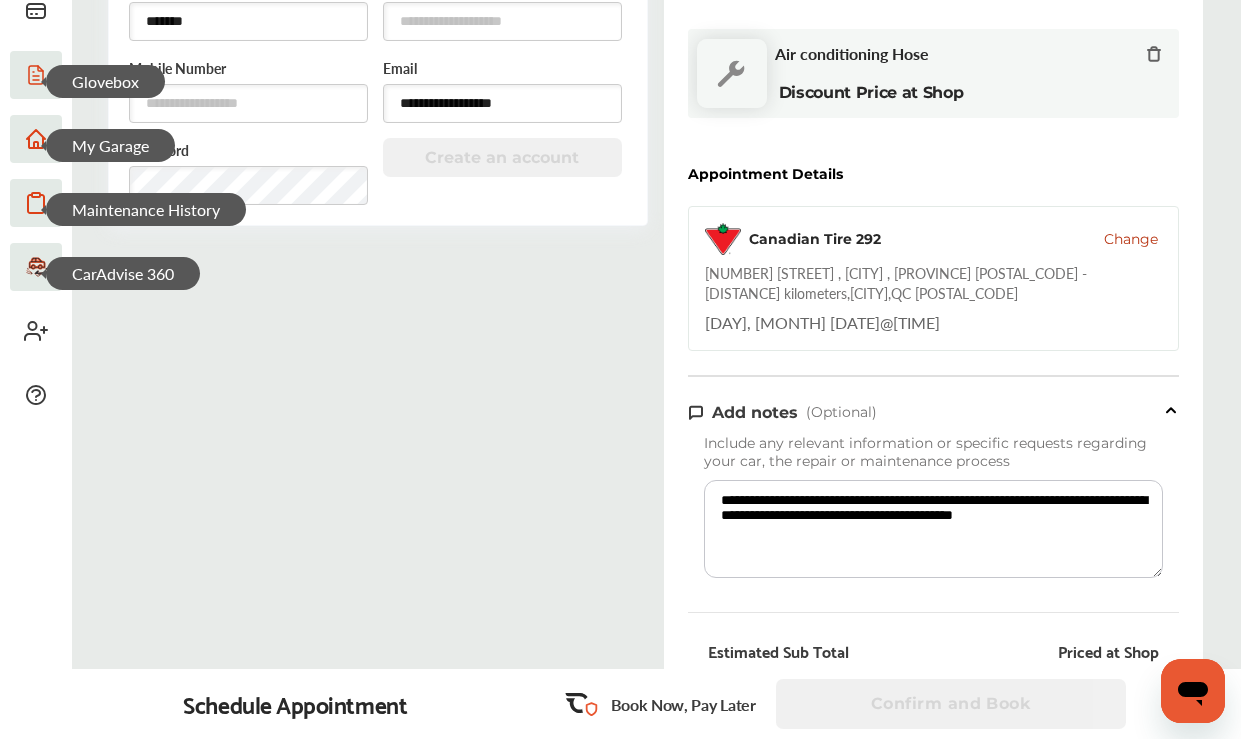 click on "**********" at bounding box center (934, 529) 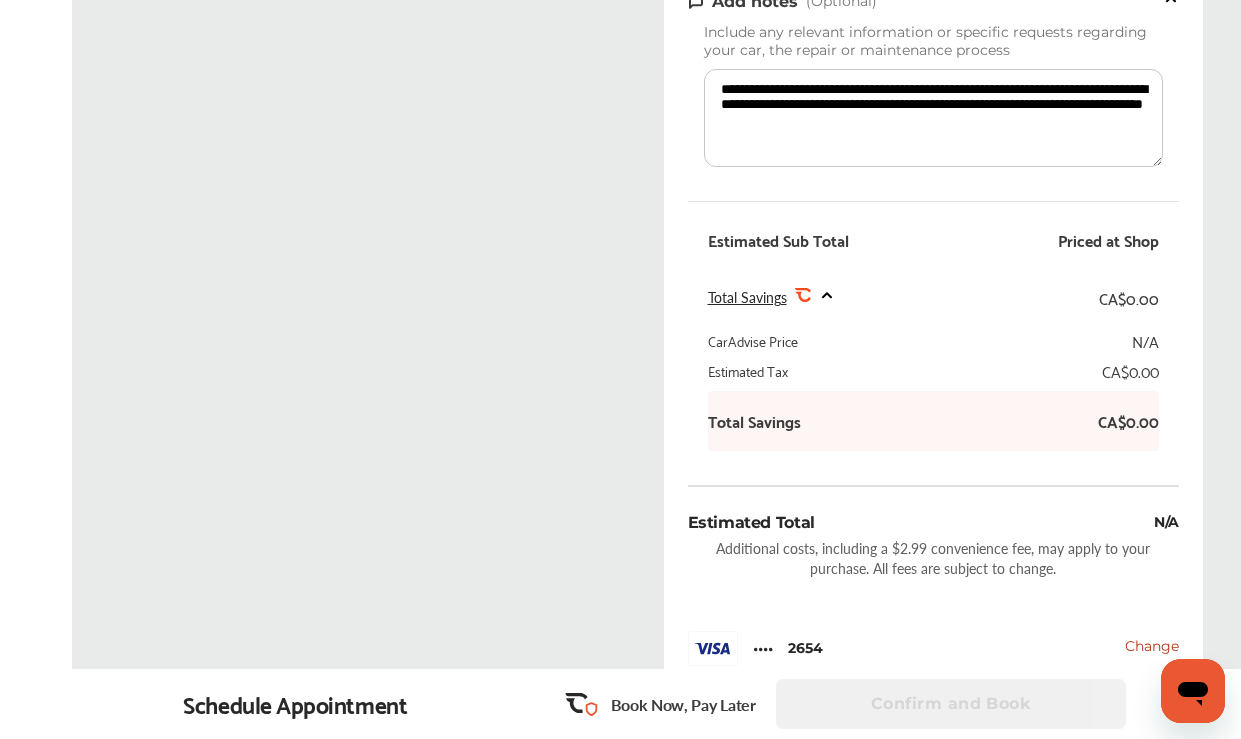 scroll, scrollTop: 732, scrollLeft: 0, axis: vertical 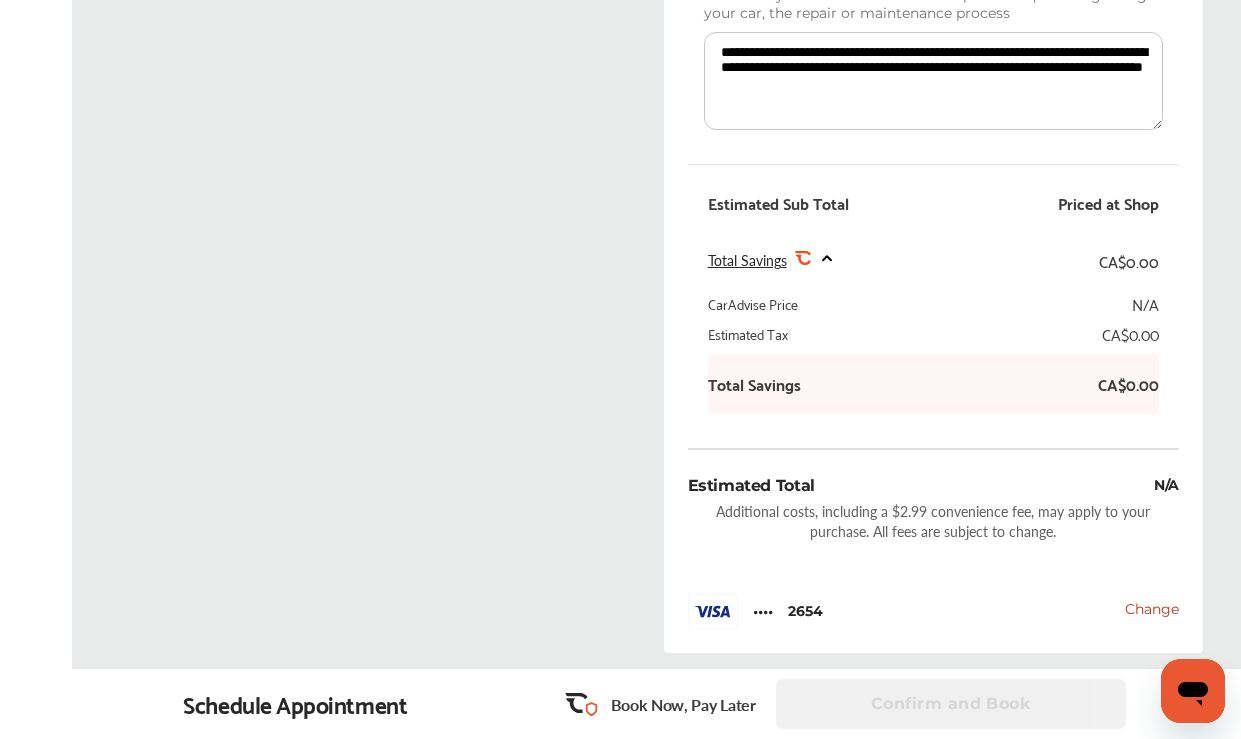 click on "Book Now, Pay Later" at bounding box center [683, 704] 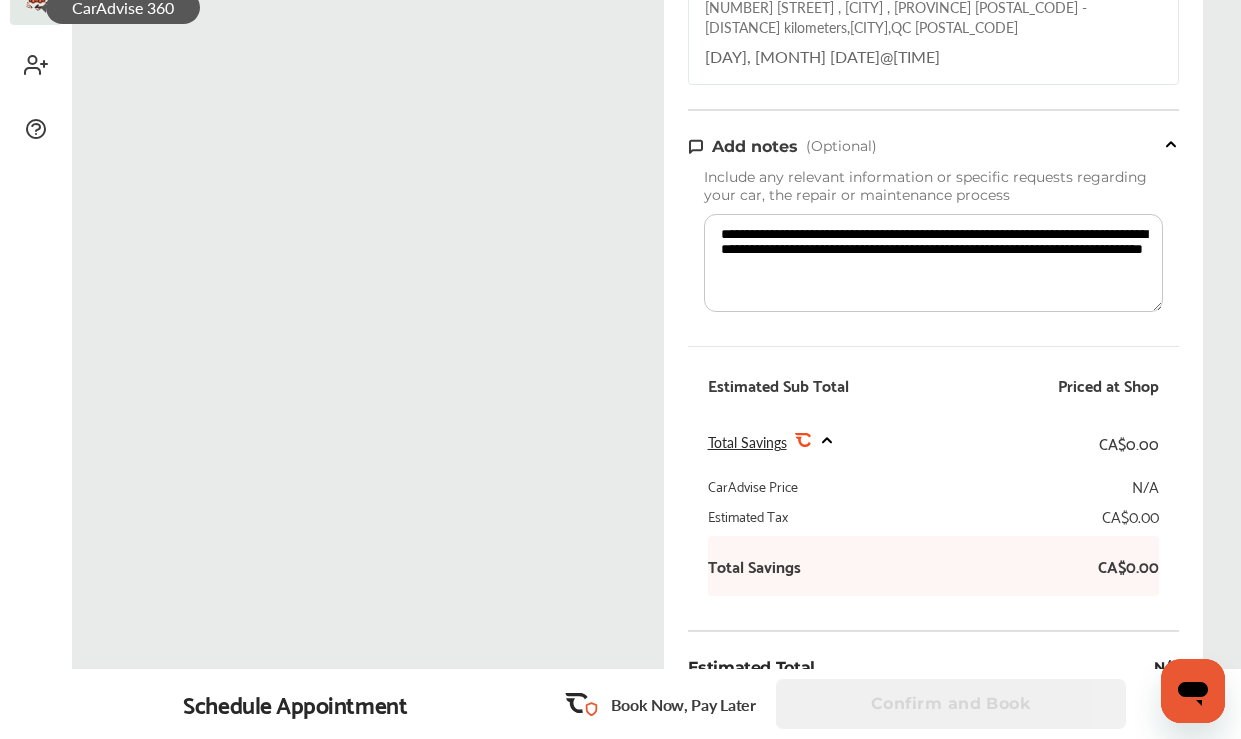 scroll, scrollTop: 281, scrollLeft: 0, axis: vertical 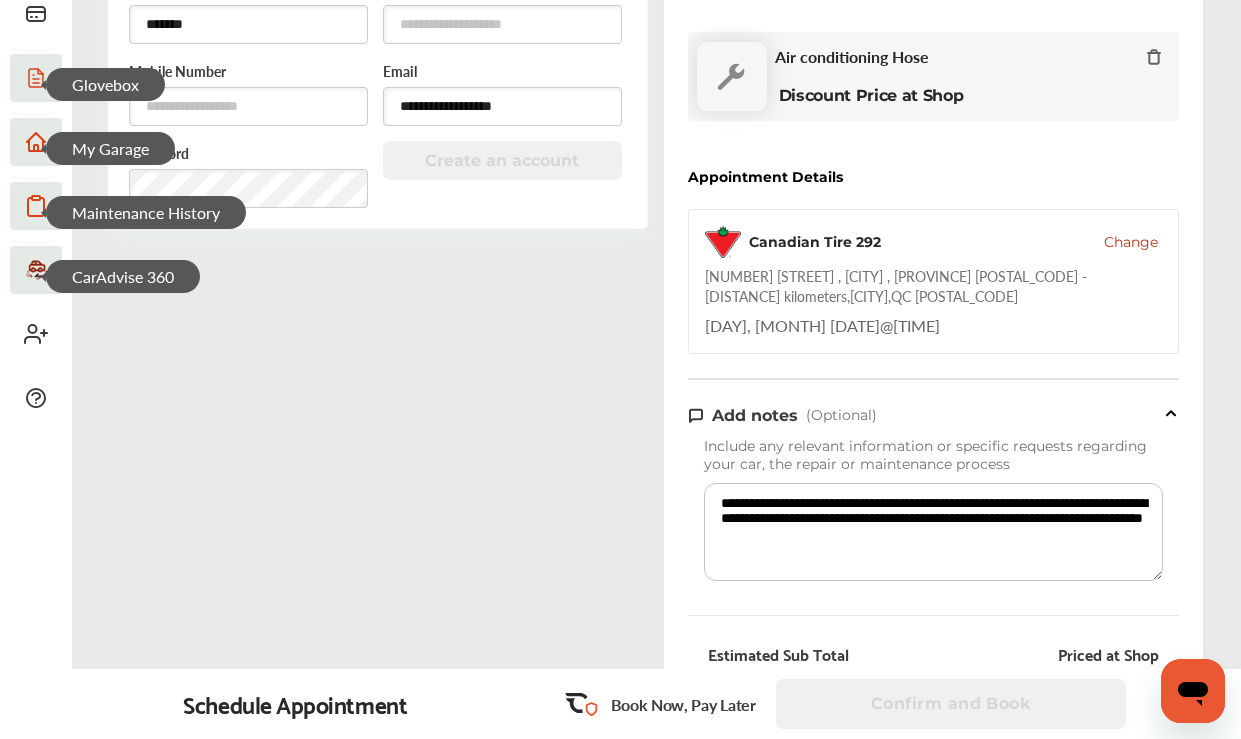 click on "**********" at bounding box center (934, 532) 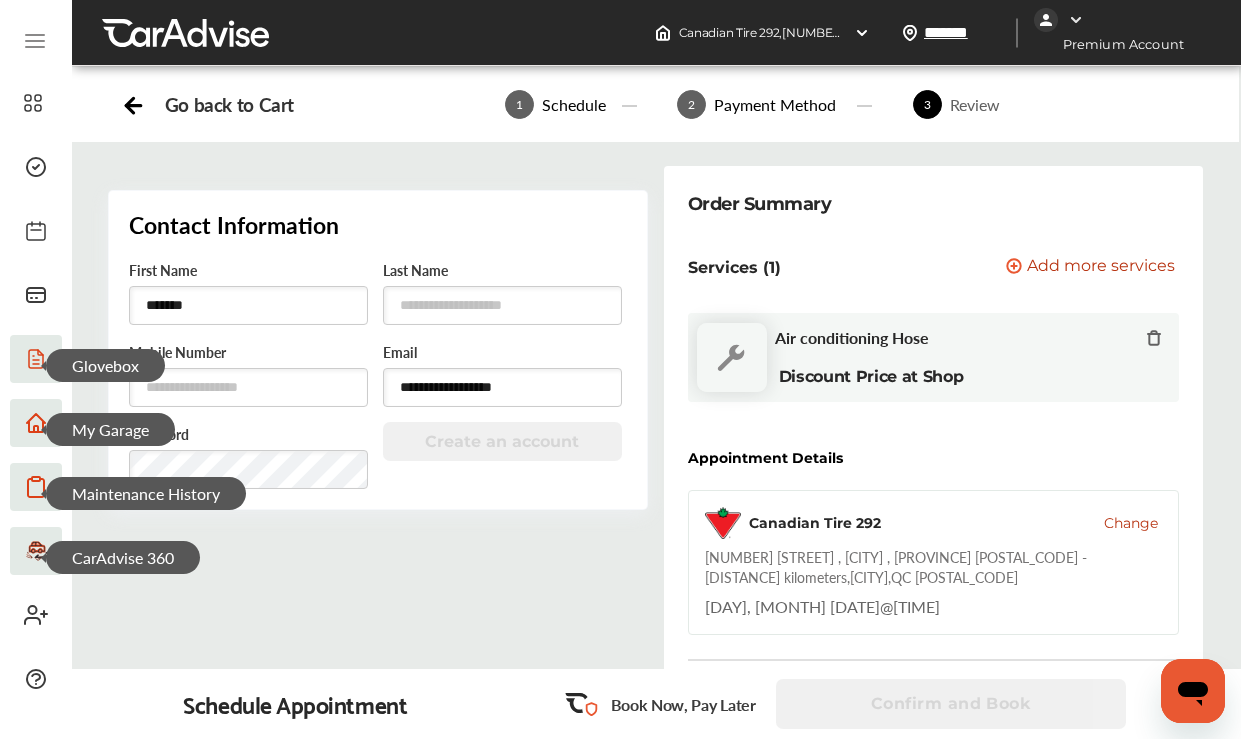 scroll, scrollTop: 0, scrollLeft: 0, axis: both 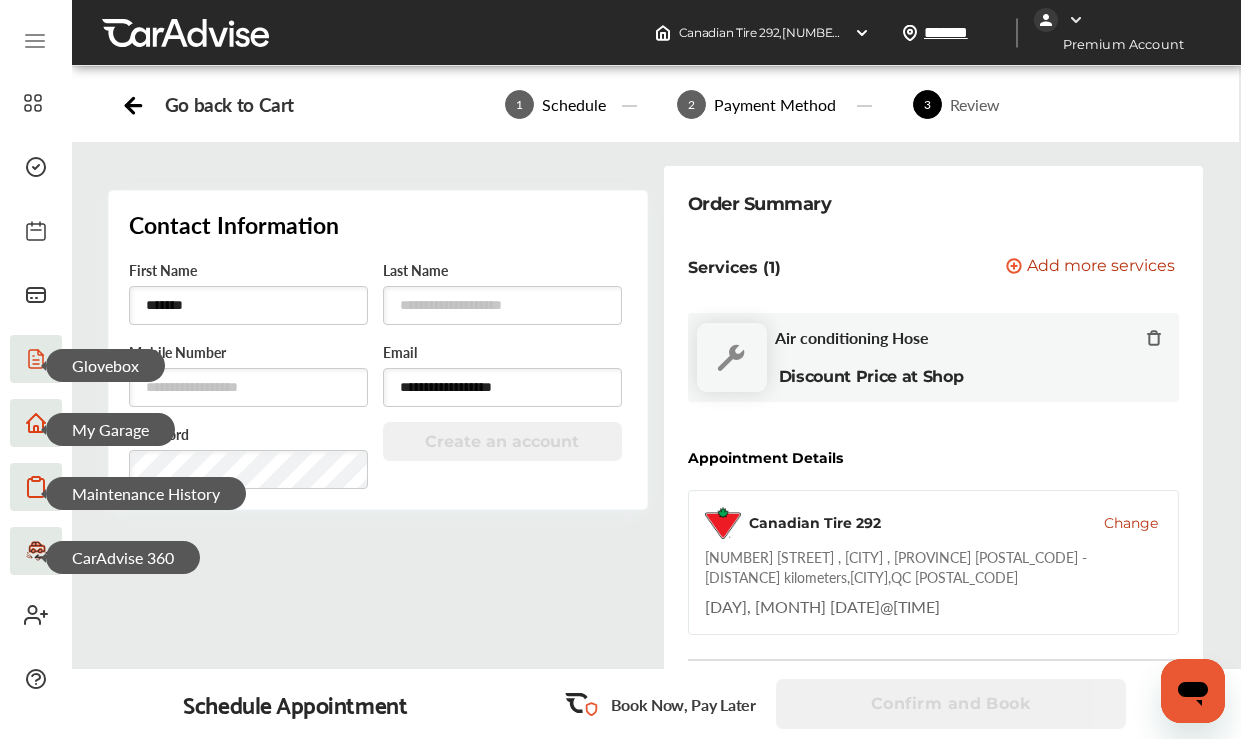 click on "**********" at bounding box center [934, 775] 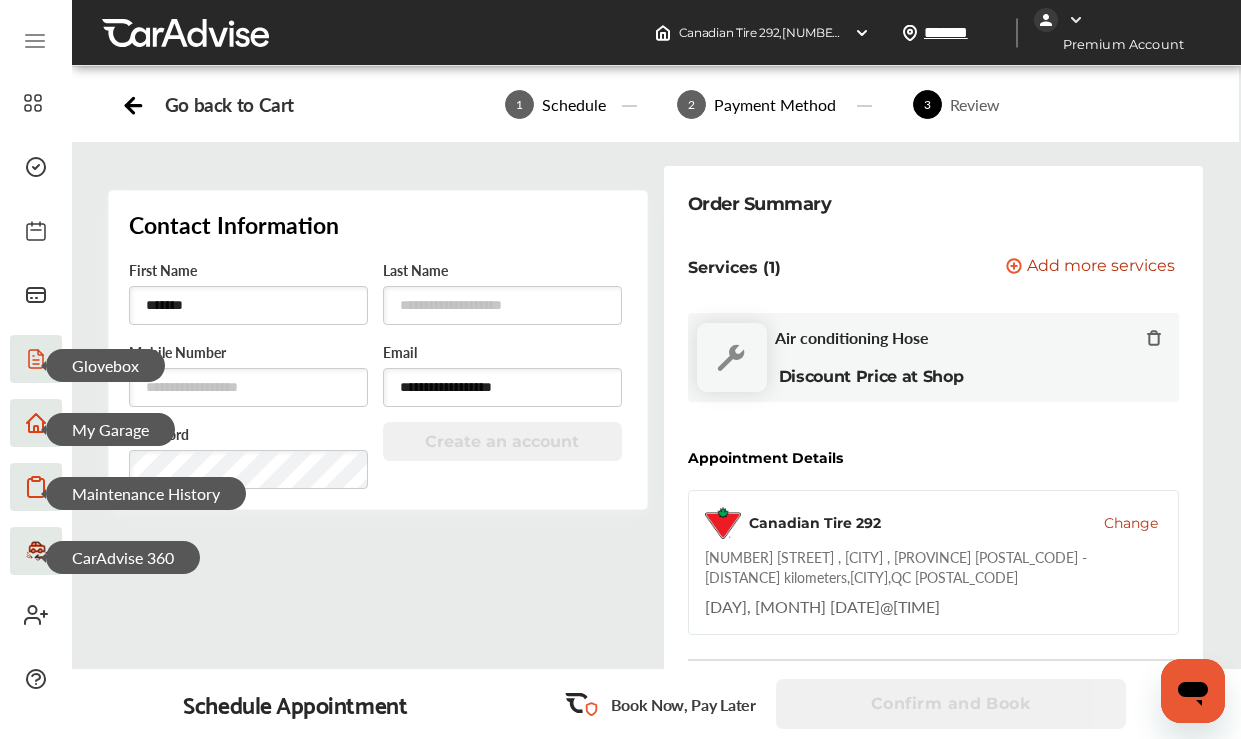 scroll, scrollTop: 0, scrollLeft: 0, axis: both 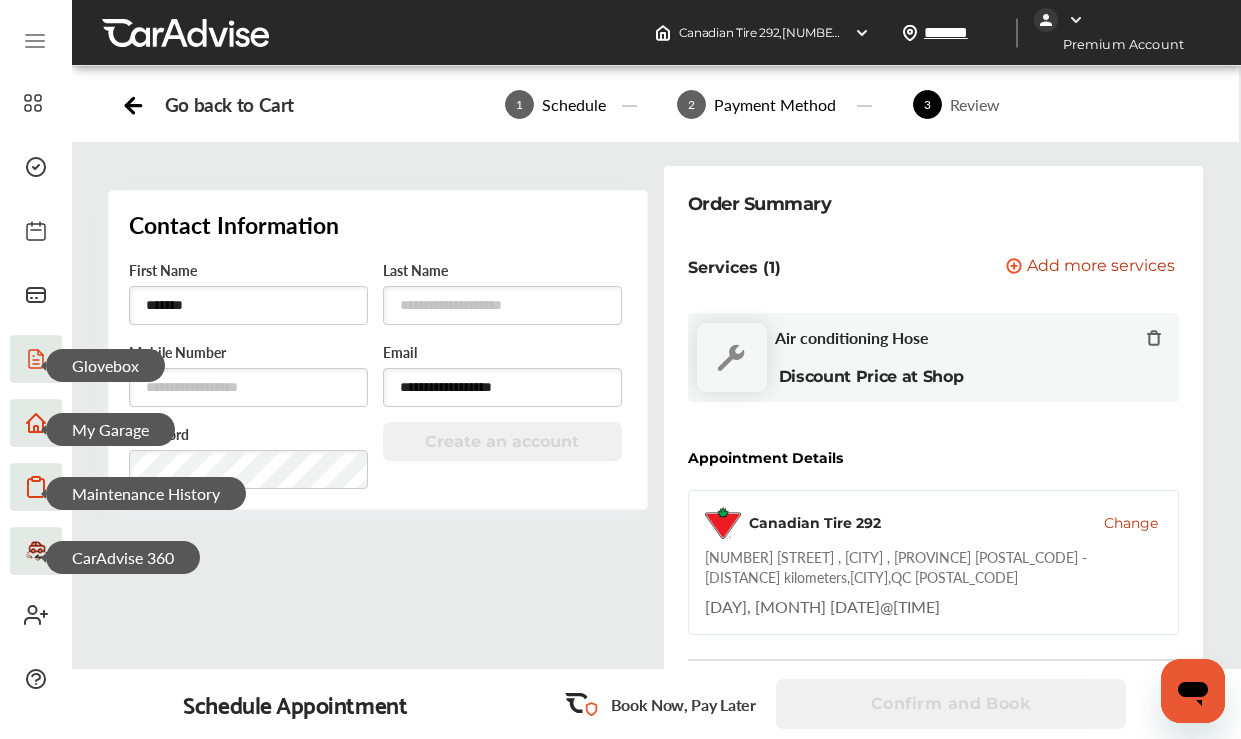 click on "Review" at bounding box center (975, 104) 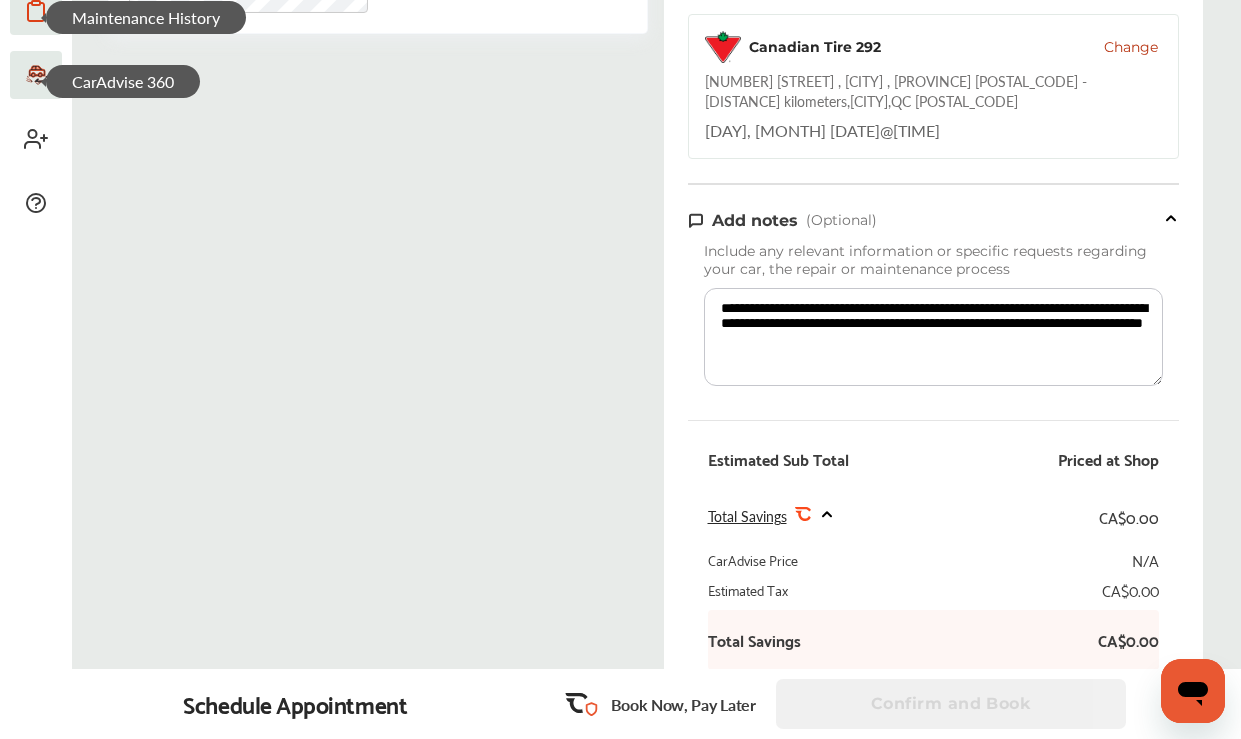 scroll, scrollTop: 807, scrollLeft: 0, axis: vertical 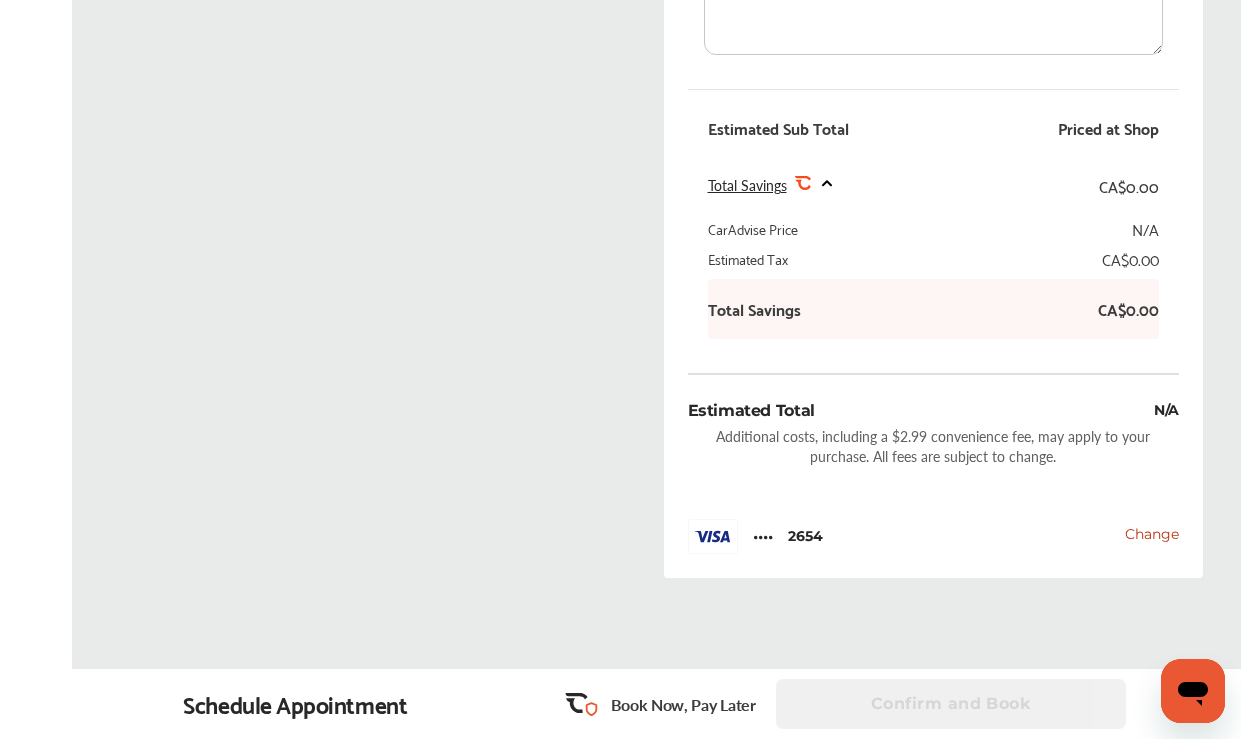 click on "**********" at bounding box center (655, -61) 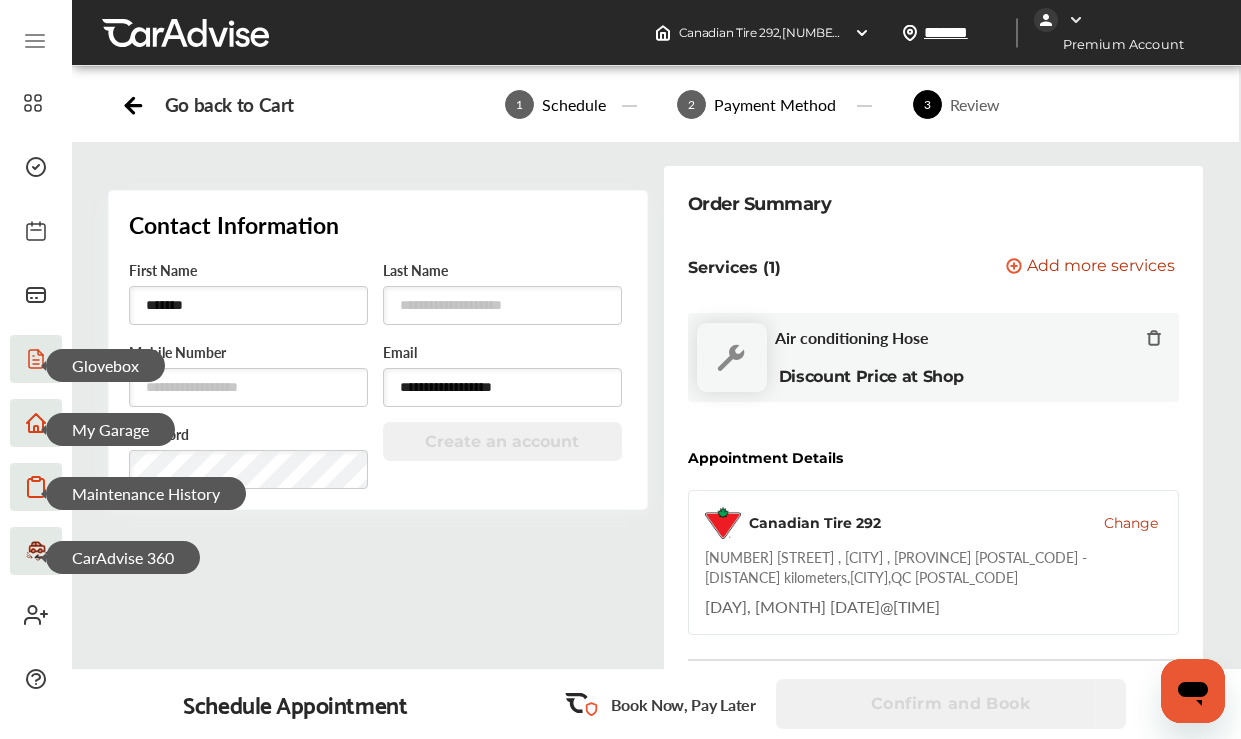 scroll, scrollTop: 0, scrollLeft: 0, axis: both 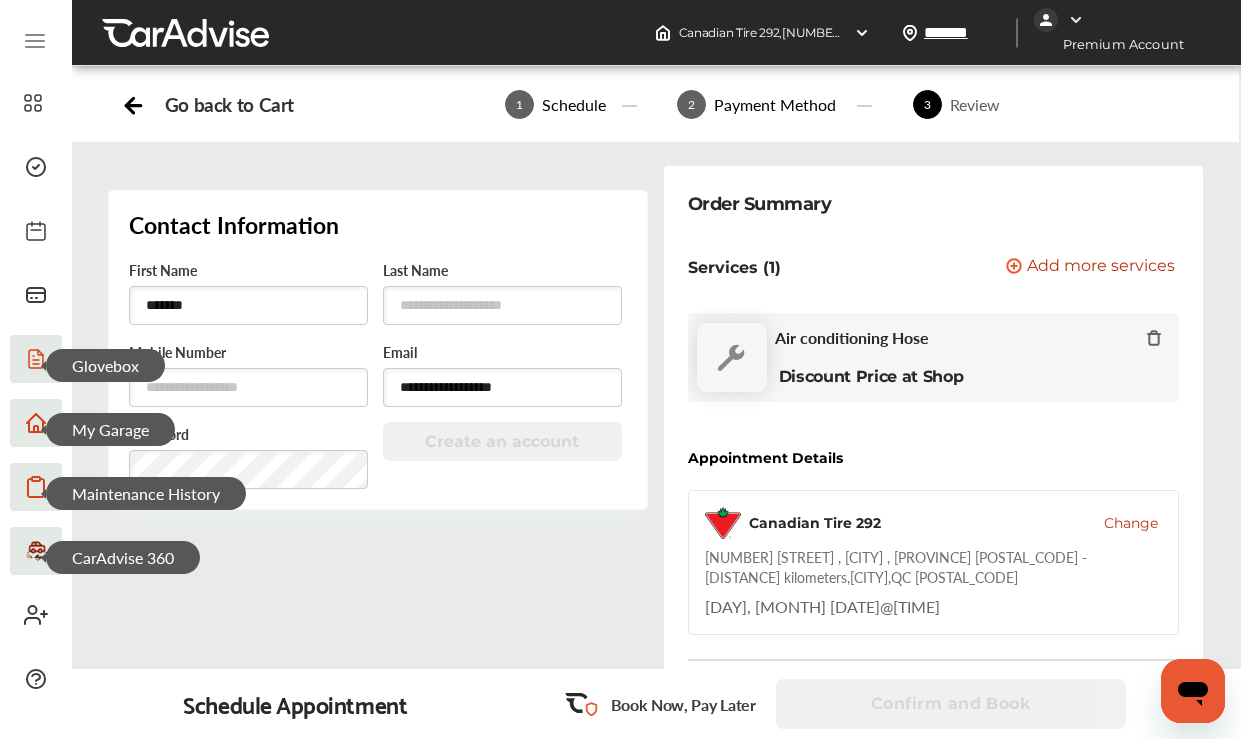 click on "Services (1) Add a service
Add more services" at bounding box center (934, 267) 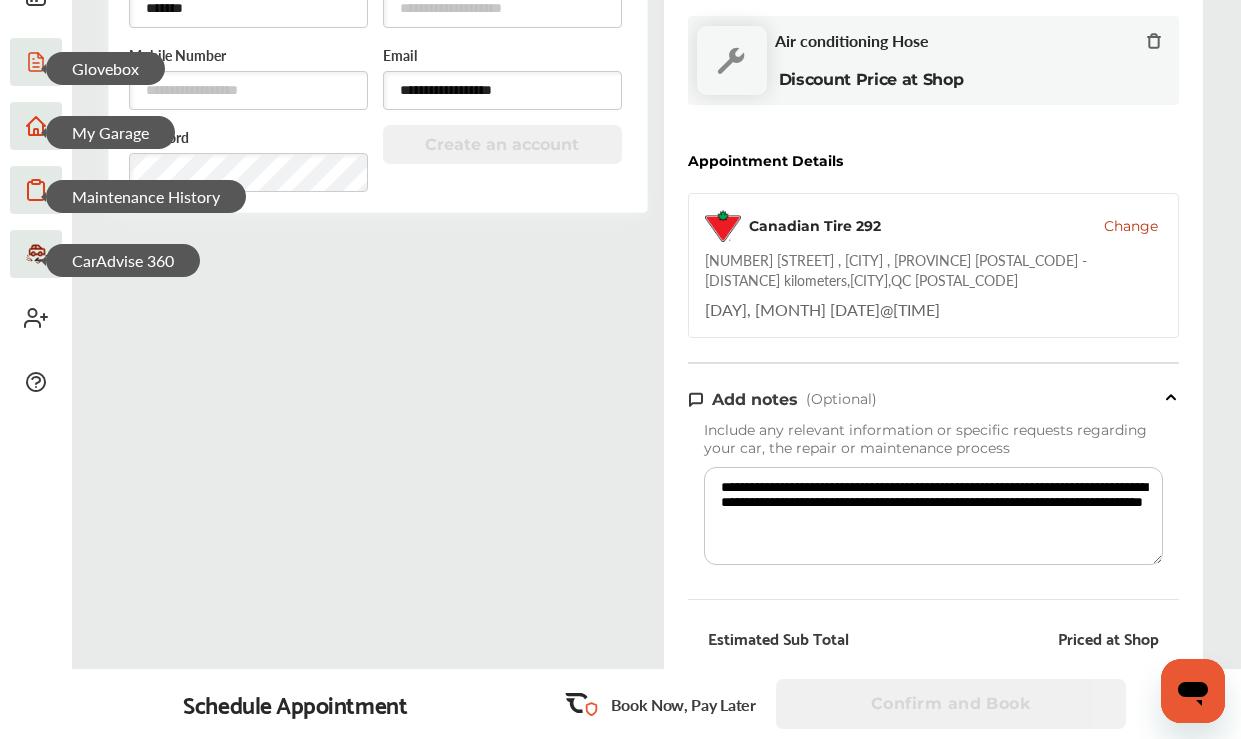 scroll, scrollTop: 322, scrollLeft: 0, axis: vertical 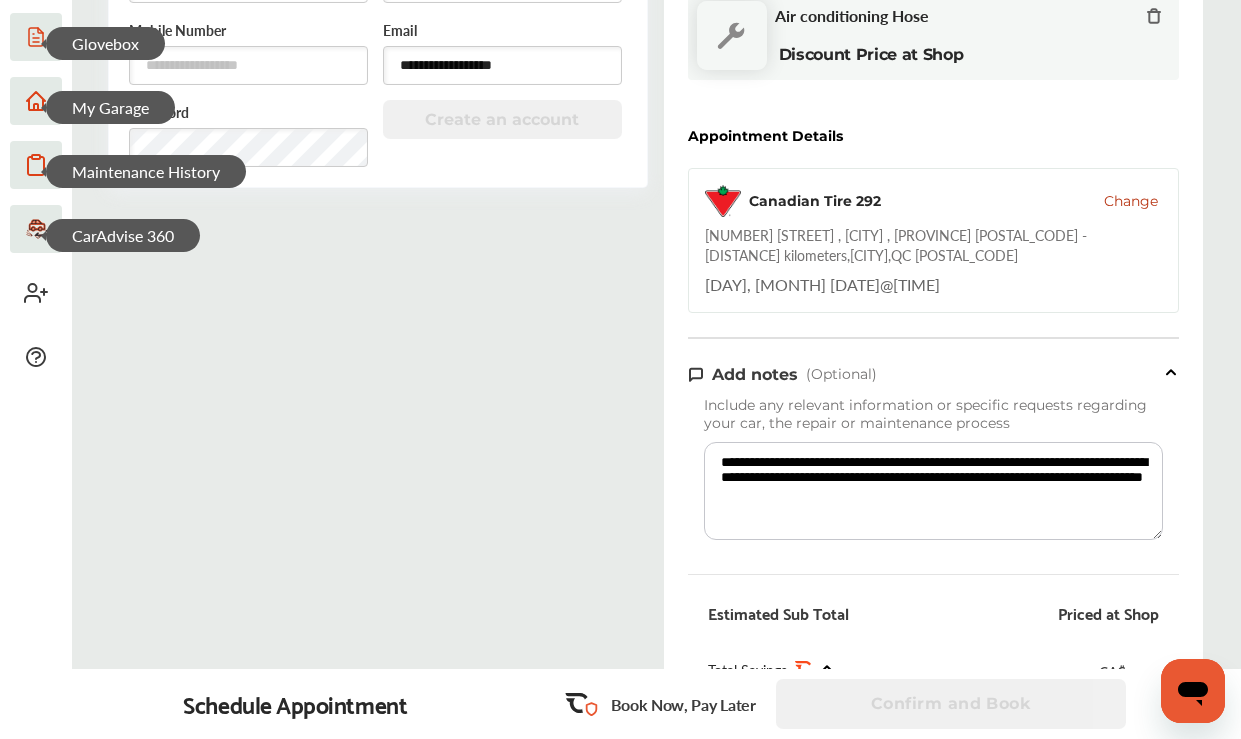 click on "Canadian Tire 292 Change 9050 BOUL. DE L'ACADIE , [MONTREAL] , [QC] H4N 2S5 Tuesday, Aug 5  @  3:00 am" at bounding box center [934, 240] 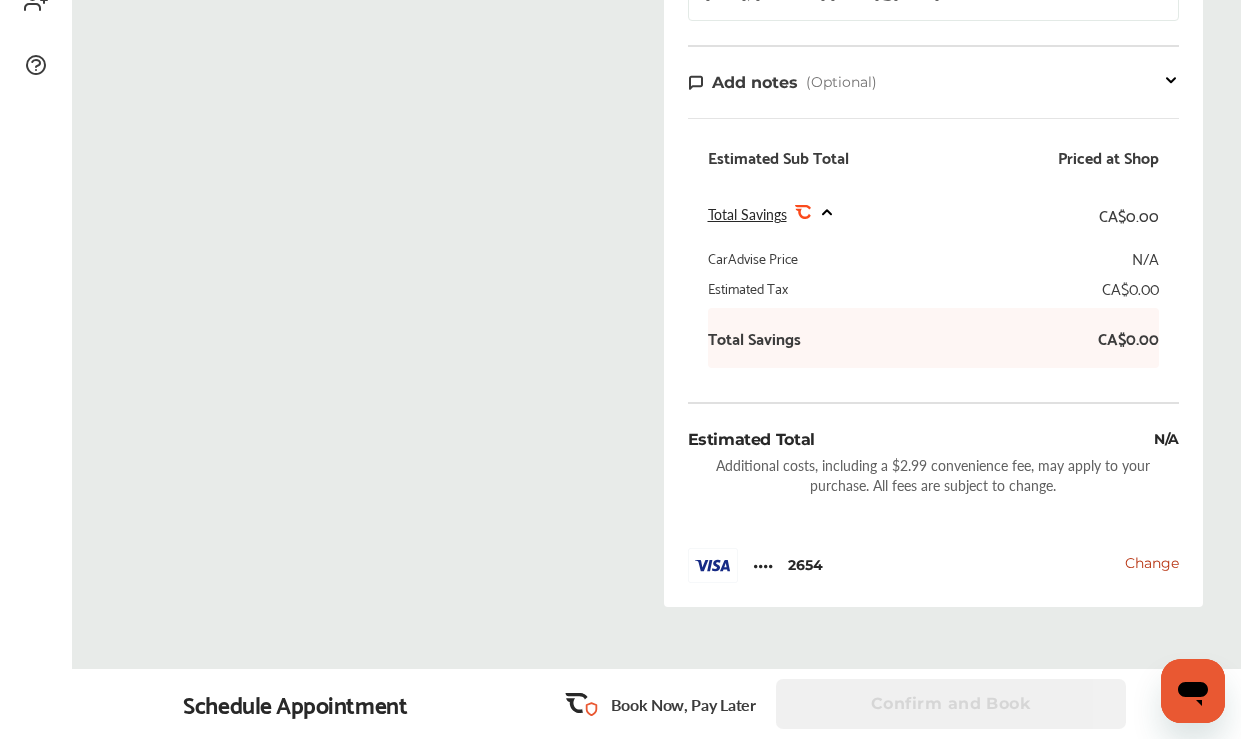 scroll, scrollTop: 631, scrollLeft: 0, axis: vertical 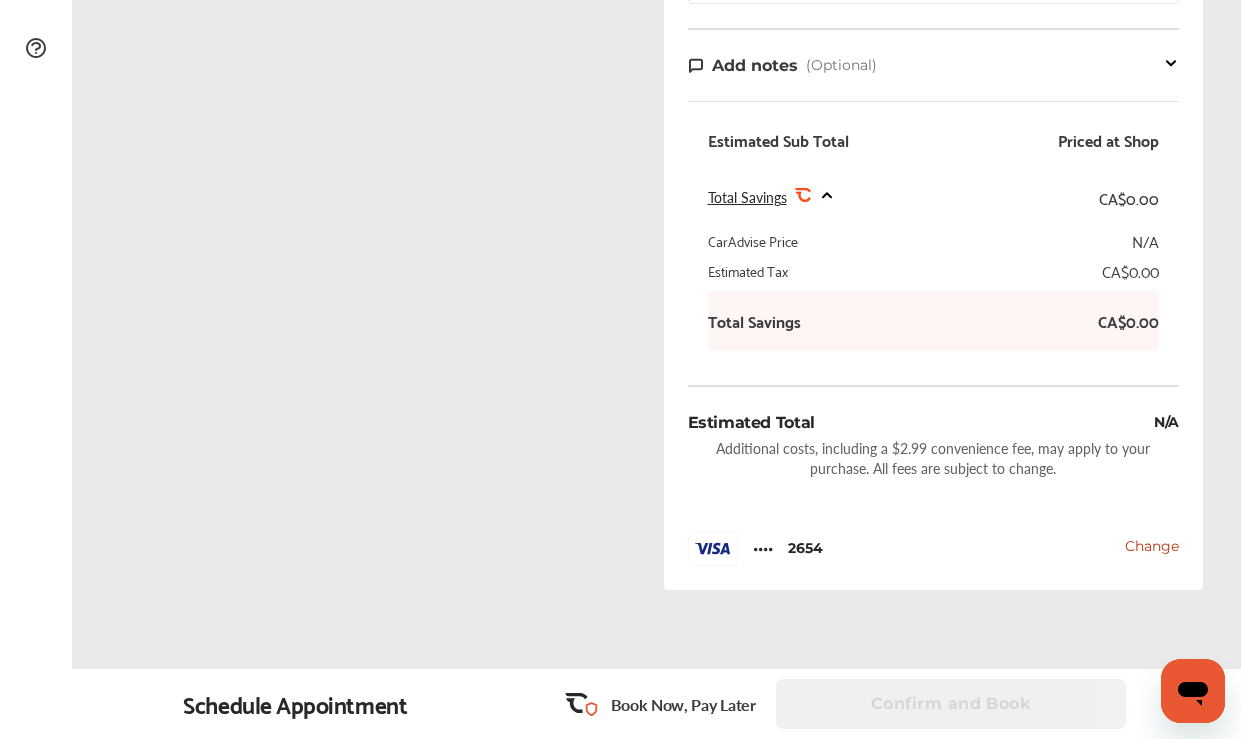 click on "Additional costs, including a $2.99 convenience fee, may apply to your purchase. All fees are subject to change." at bounding box center (934, 458) 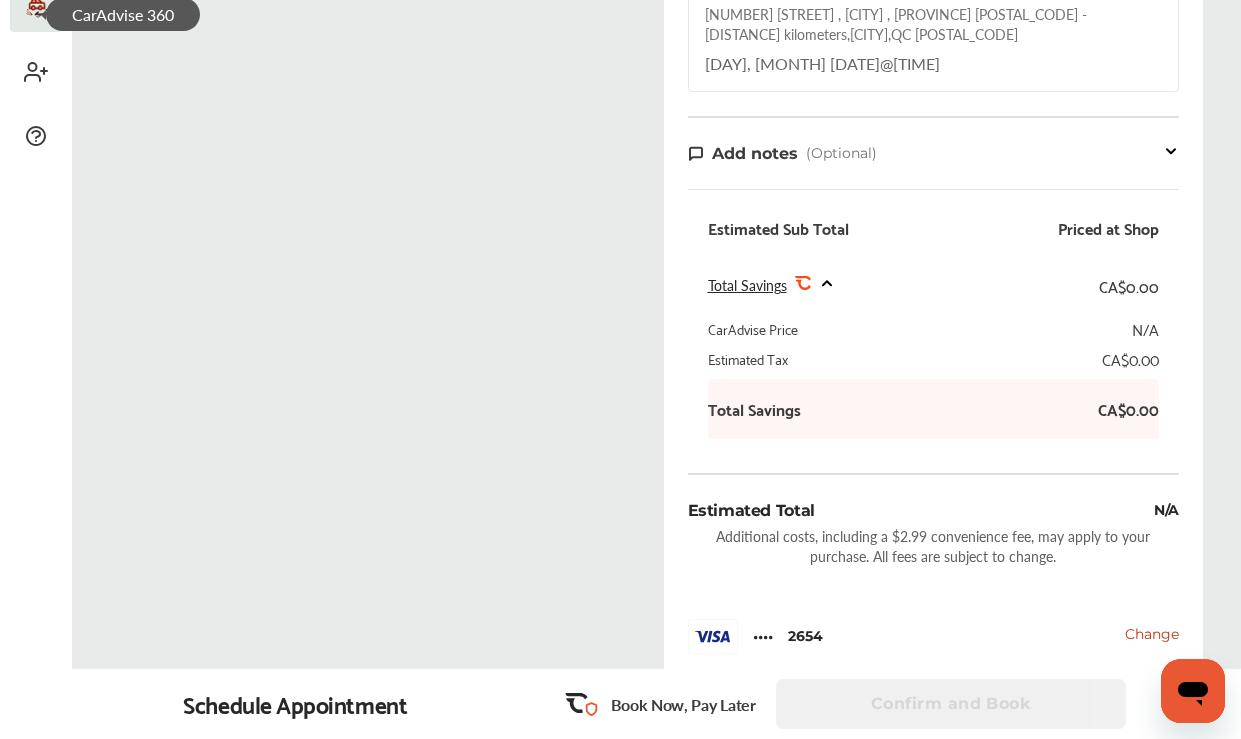click on "Book Now, Pay Later" at bounding box center [683, 704] 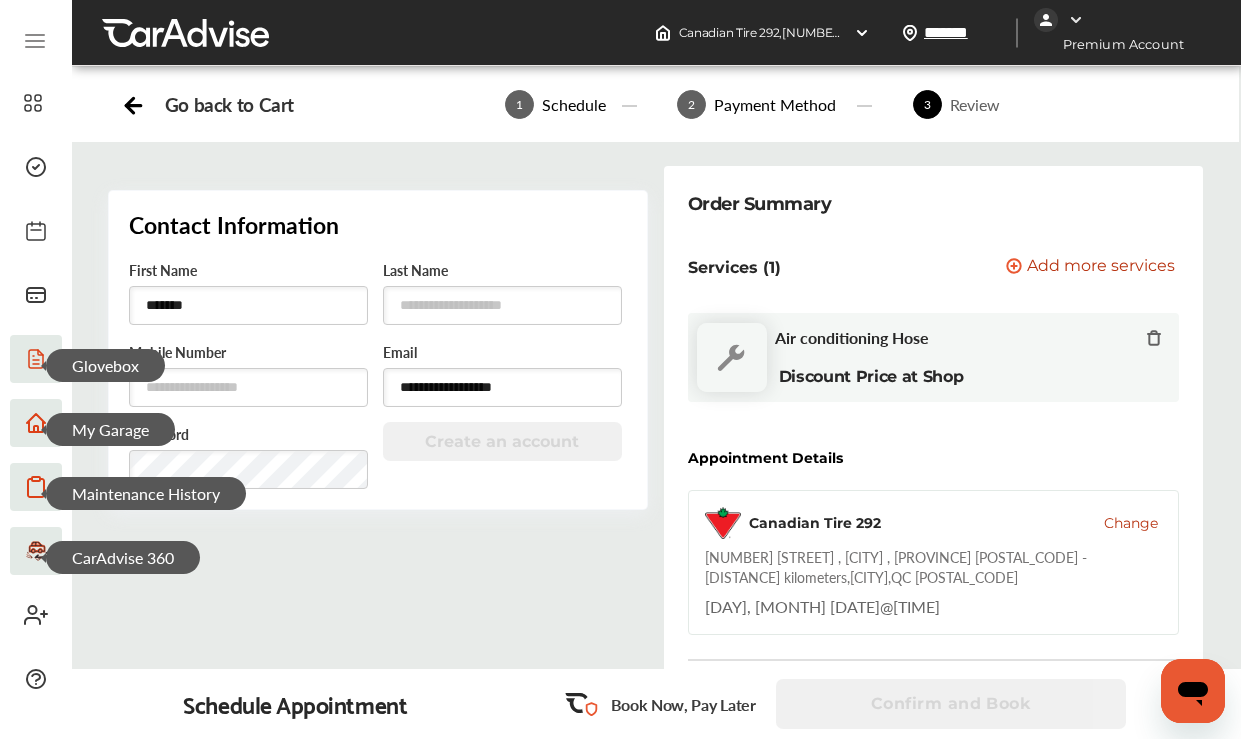 scroll, scrollTop: 0, scrollLeft: 0, axis: both 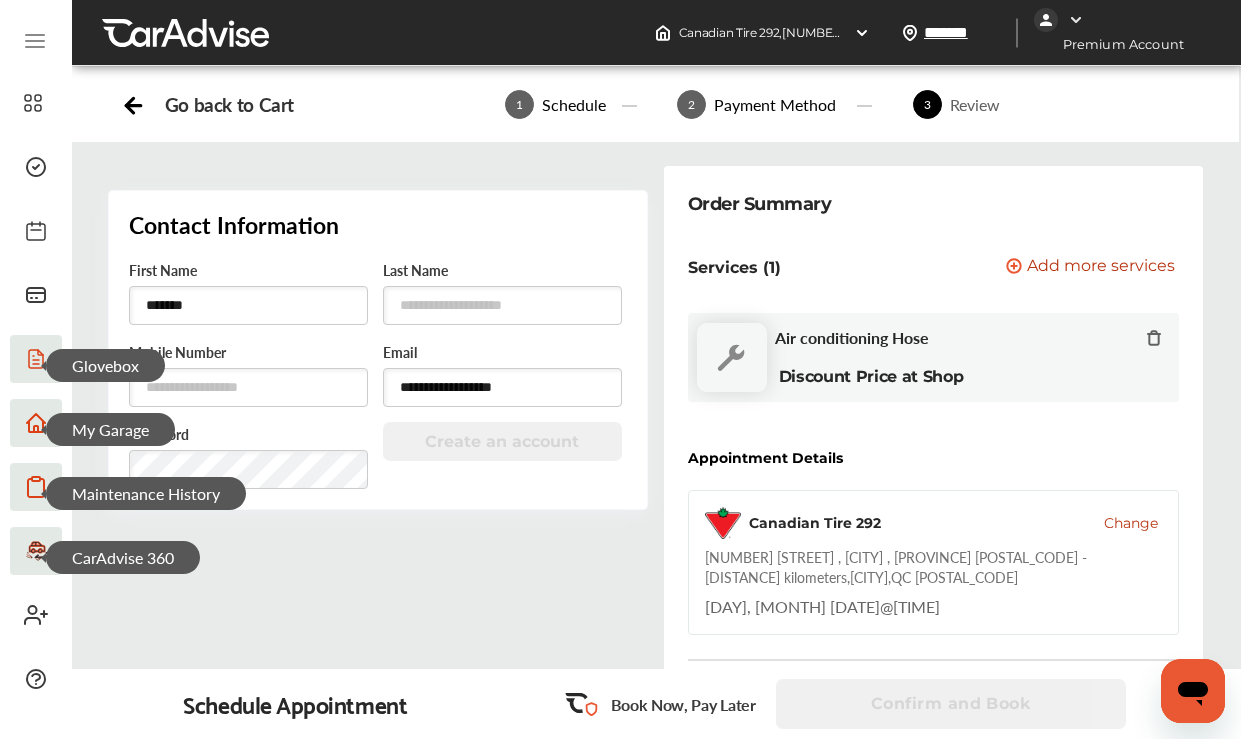 click 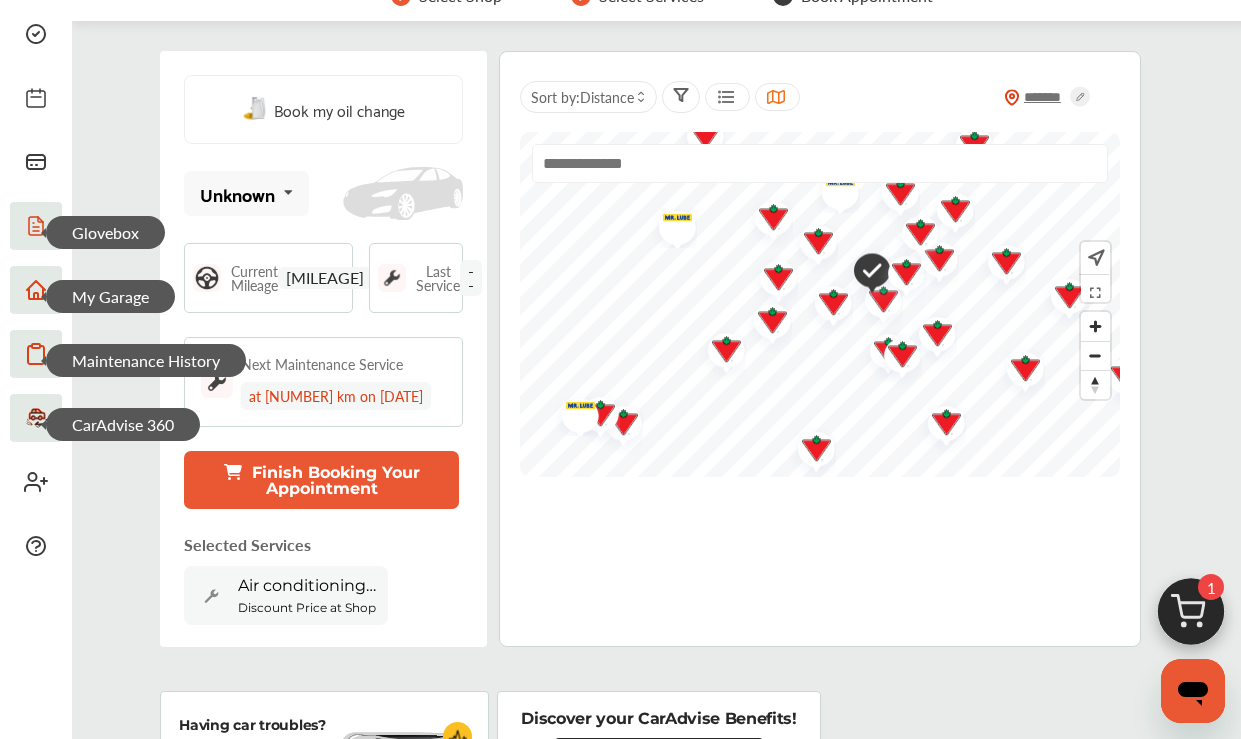 scroll, scrollTop: 37, scrollLeft: 0, axis: vertical 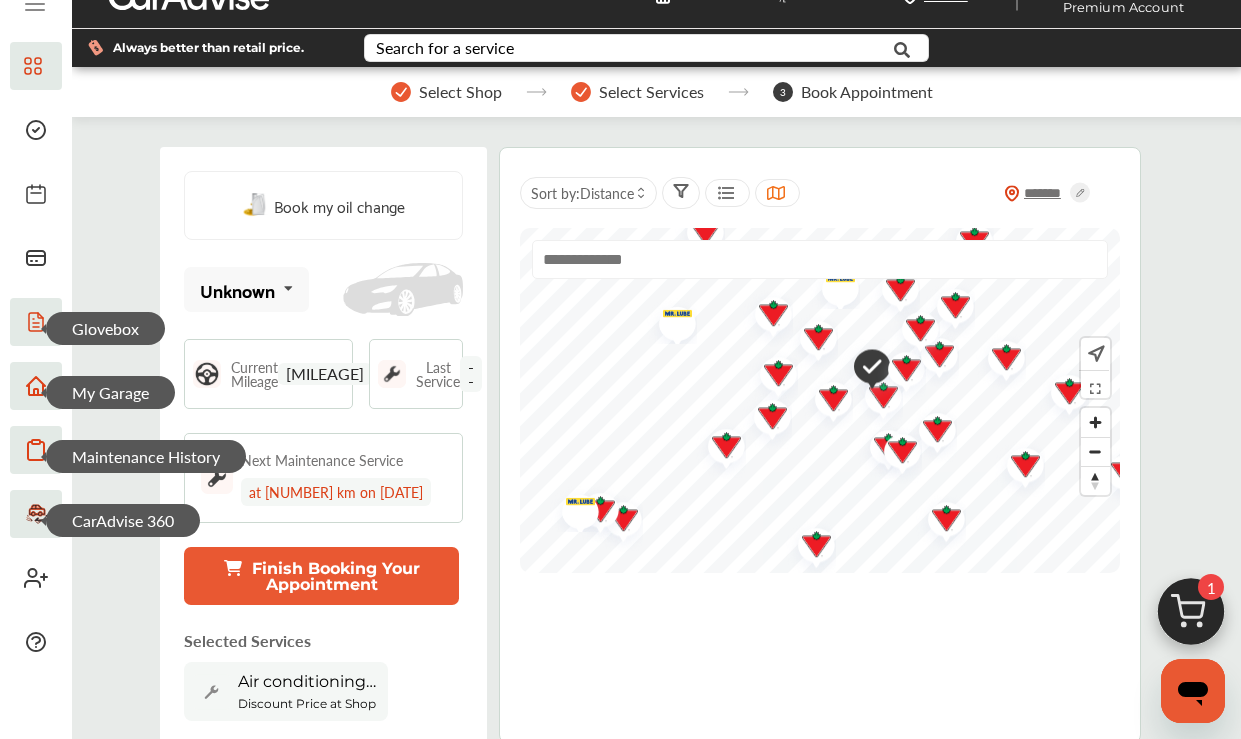 click at bounding box center [289, 288] 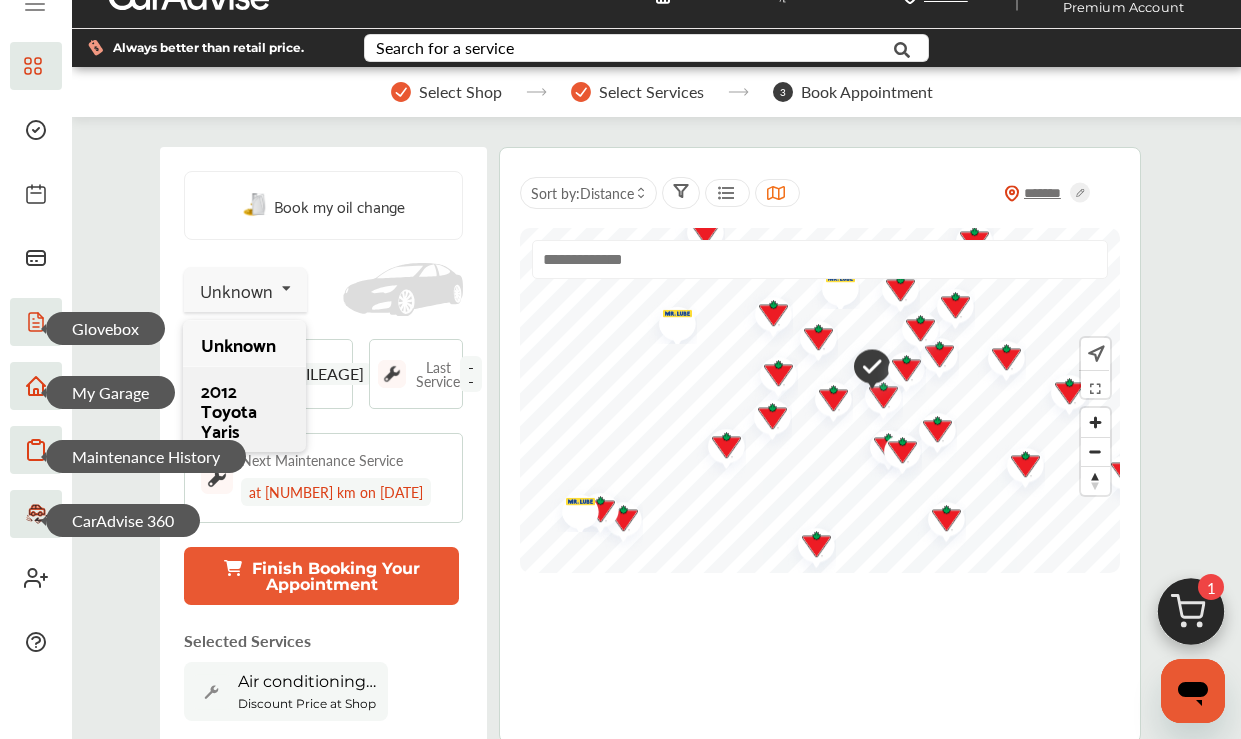 click on "2012 Toyota Yaris" at bounding box center (244, 410) 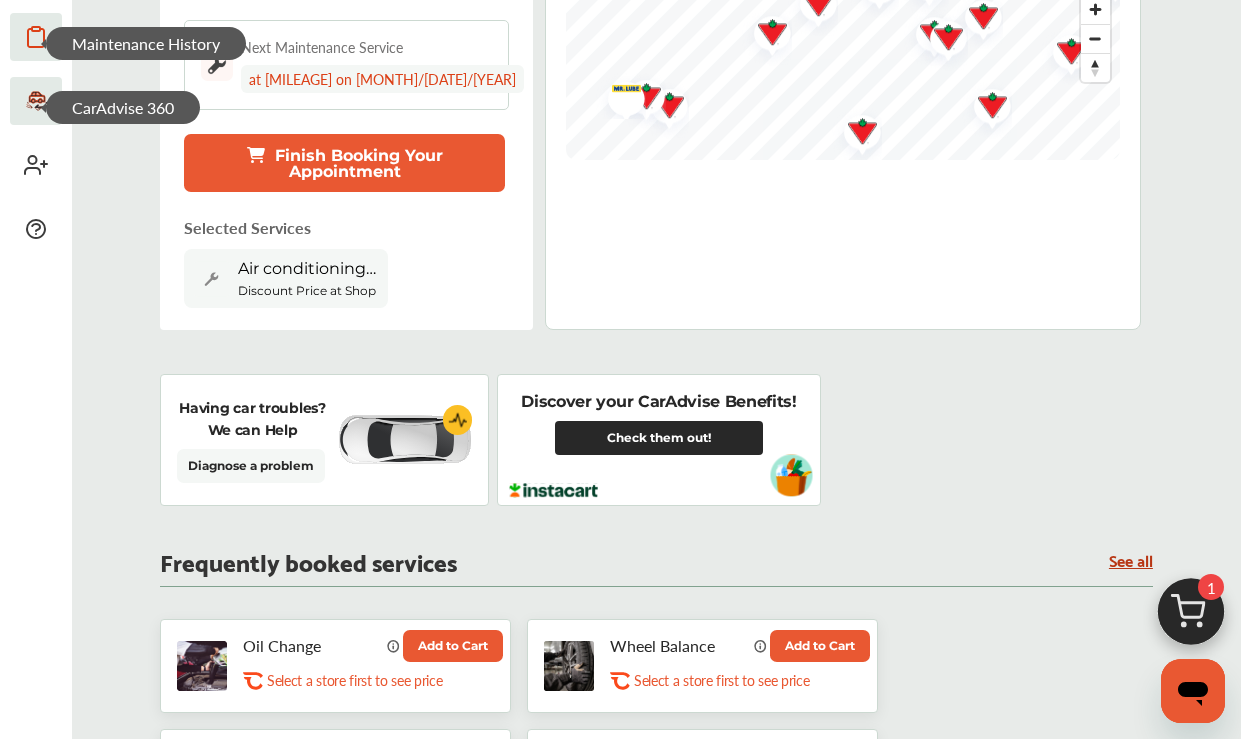 scroll, scrollTop: 569, scrollLeft: 0, axis: vertical 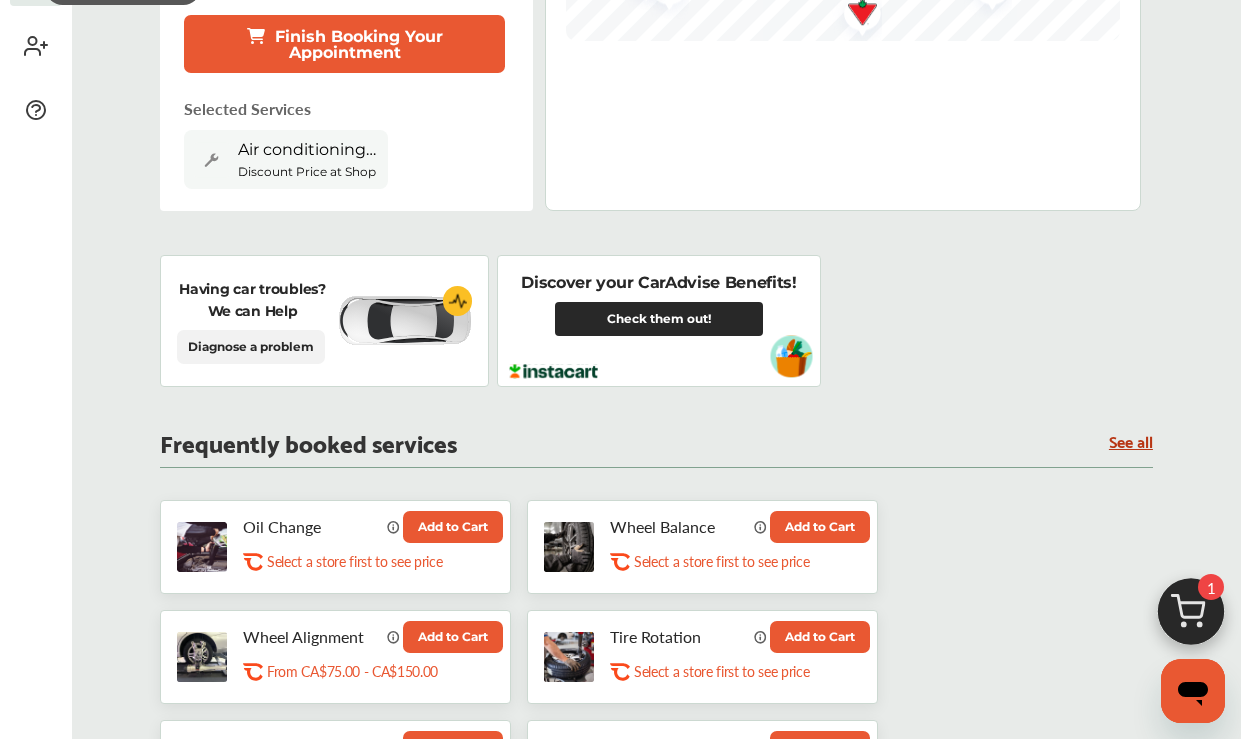 click on "Diagnose a problem" at bounding box center (251, 347) 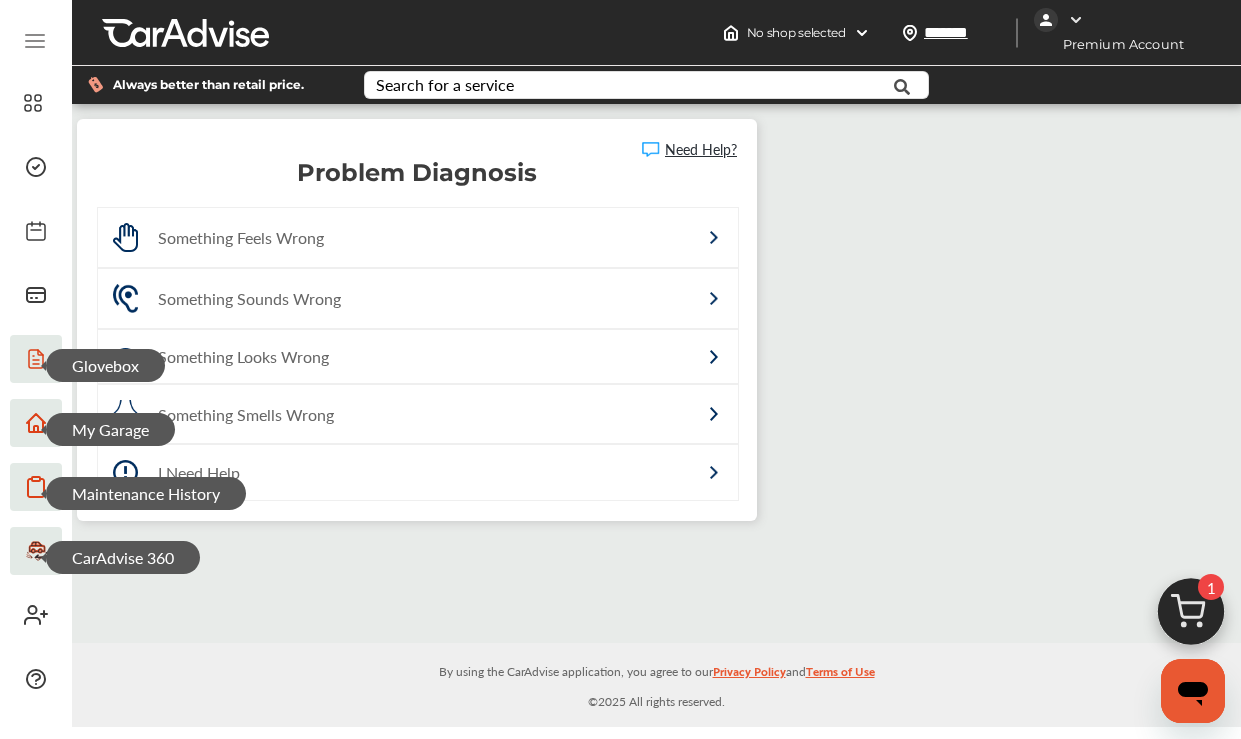 scroll, scrollTop: 0, scrollLeft: 0, axis: both 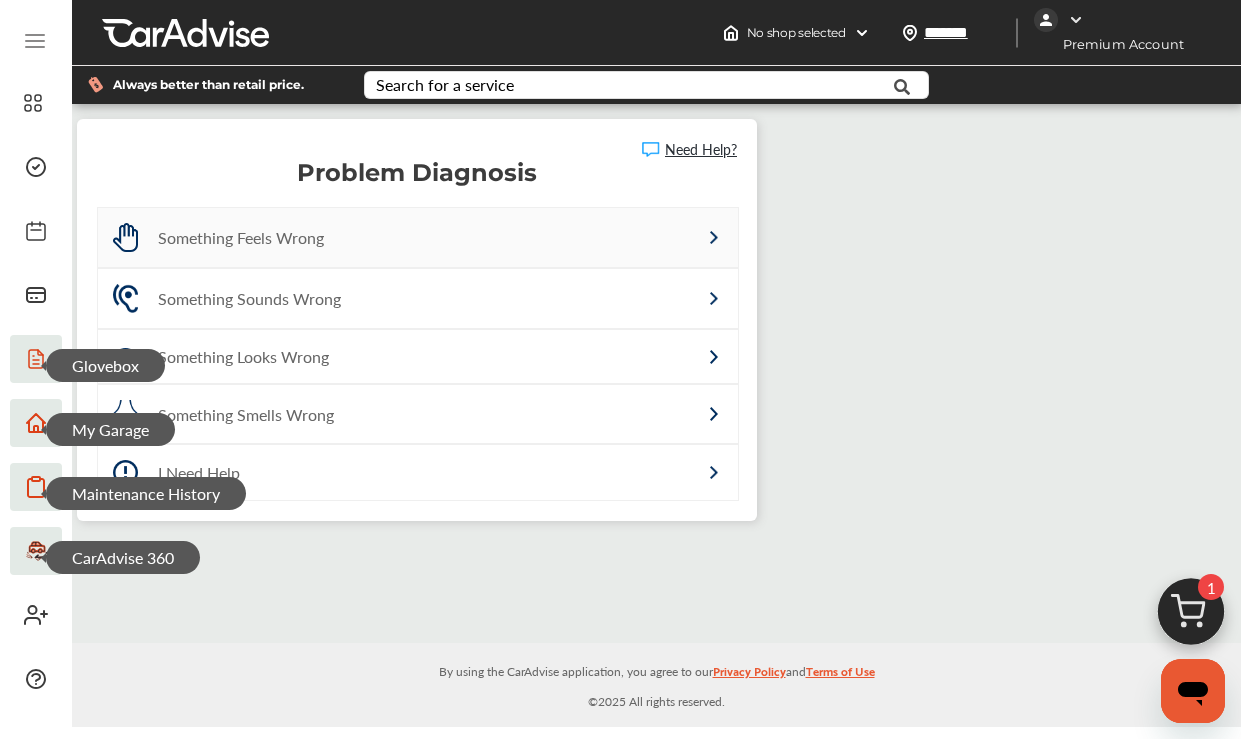 click on "Something Feels Wrong" at bounding box center [418, 237] 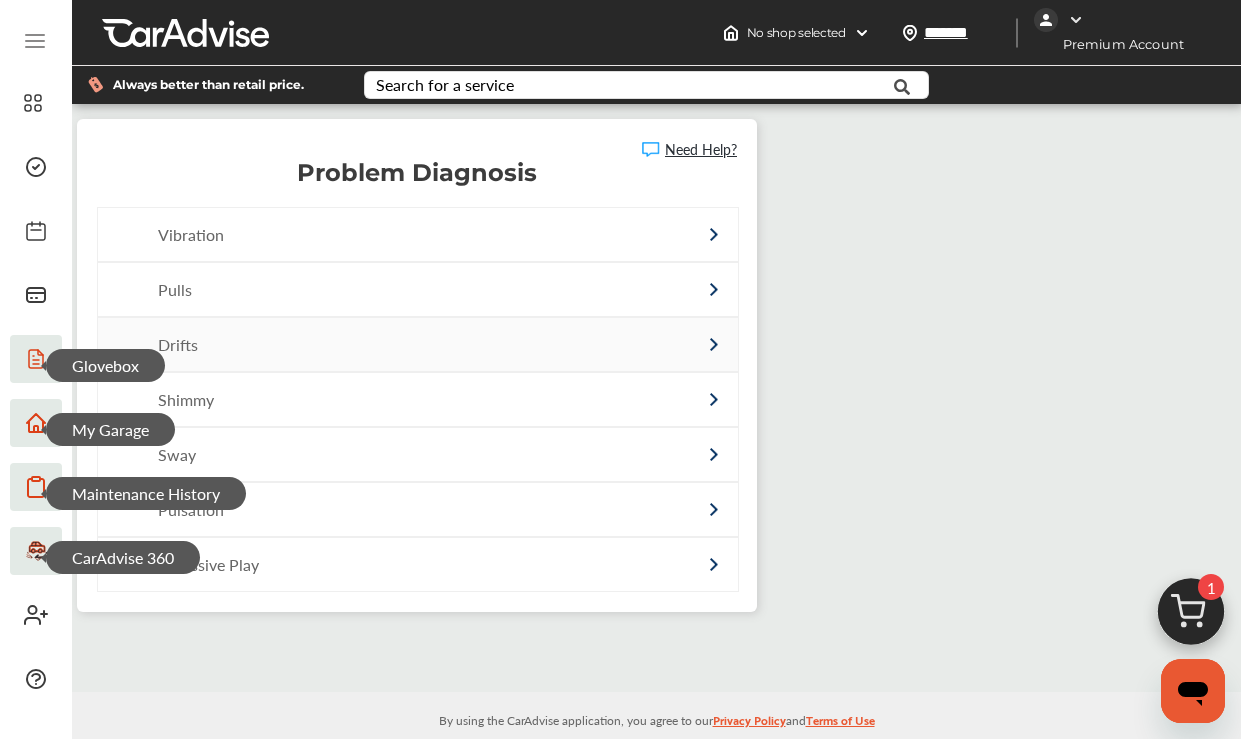 click on "Drifts" at bounding box center [375, 344] 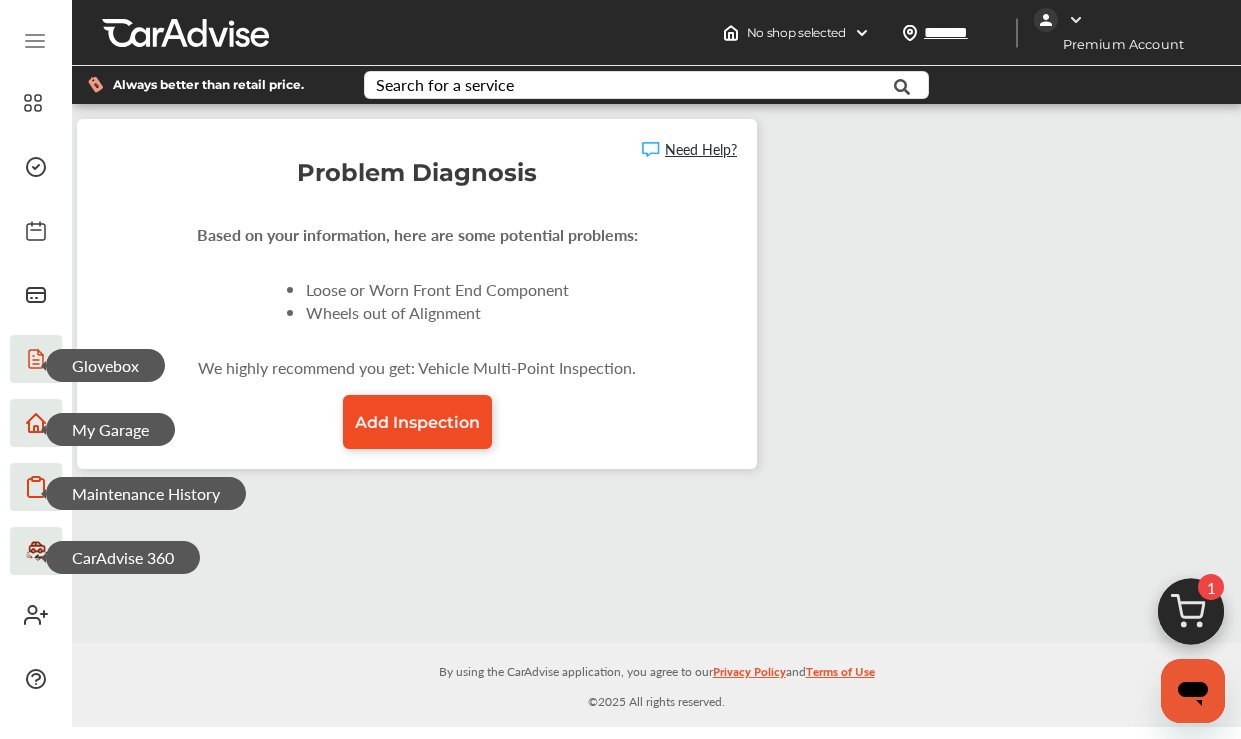 click on "Add Inspection" at bounding box center (417, 422) 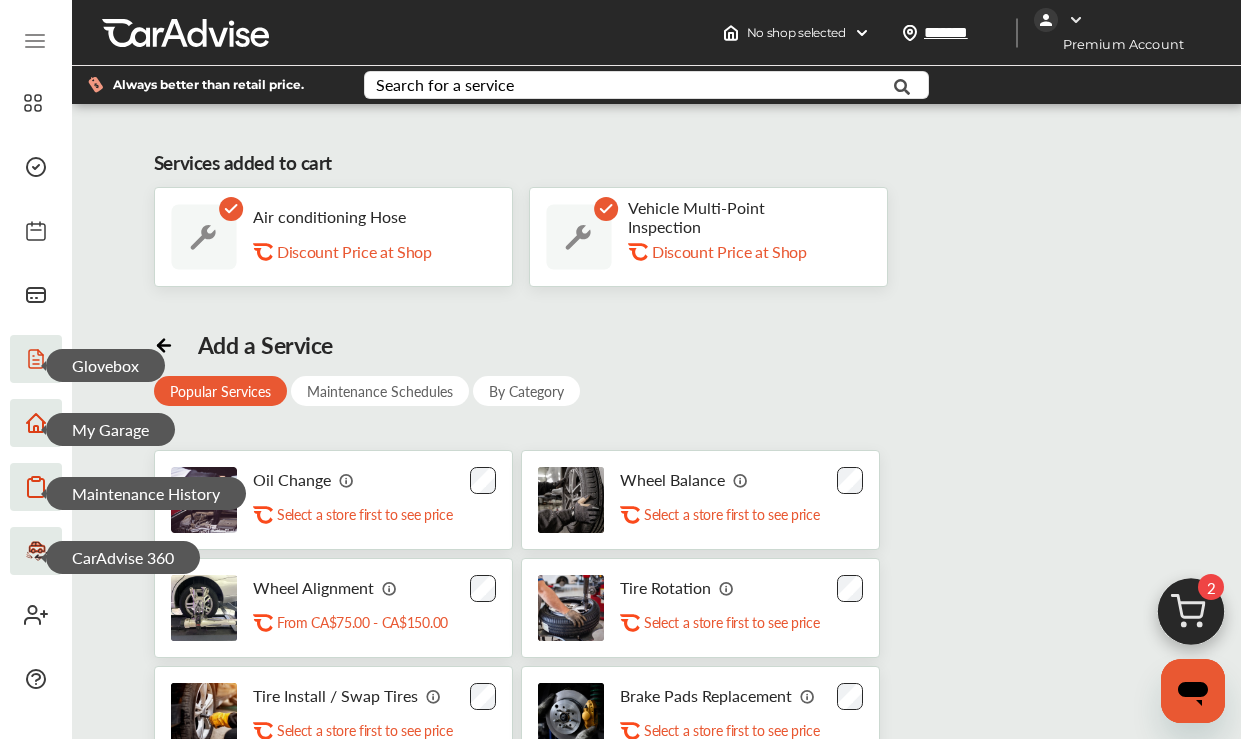 scroll, scrollTop: 0, scrollLeft: 0, axis: both 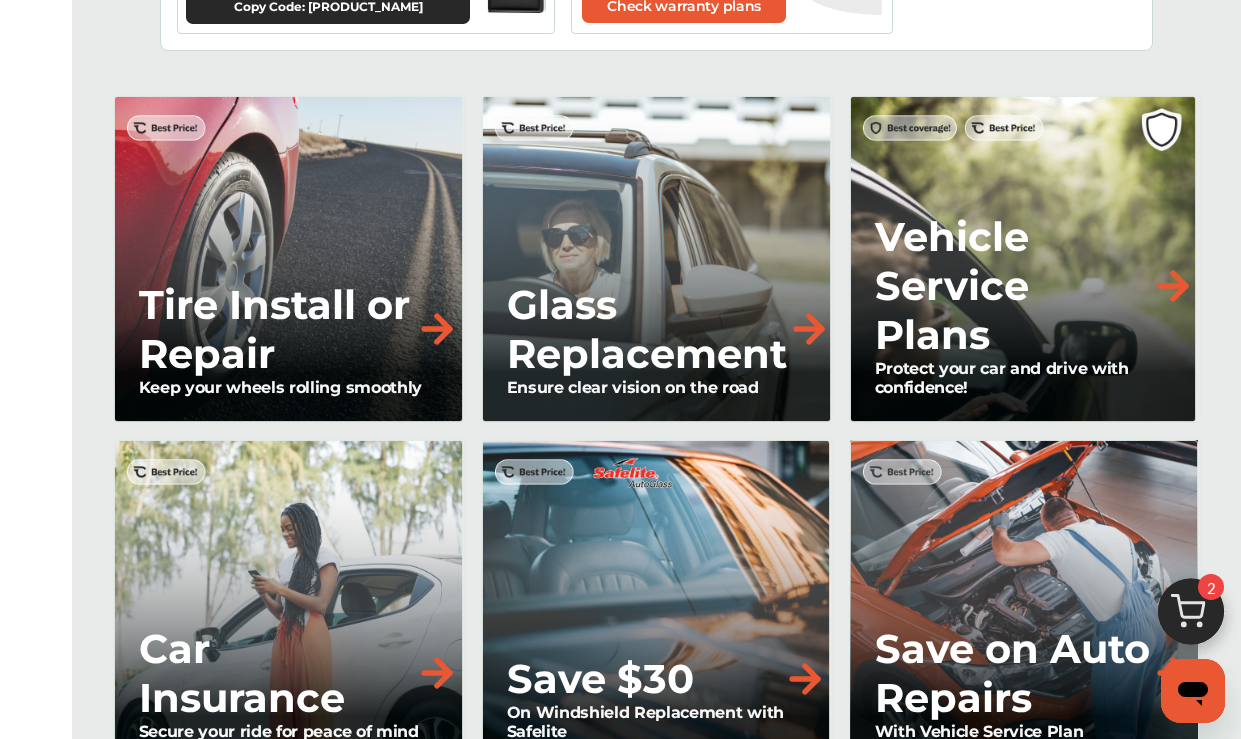 click on "Vehicle Service Plans" at bounding box center (1013, 285) 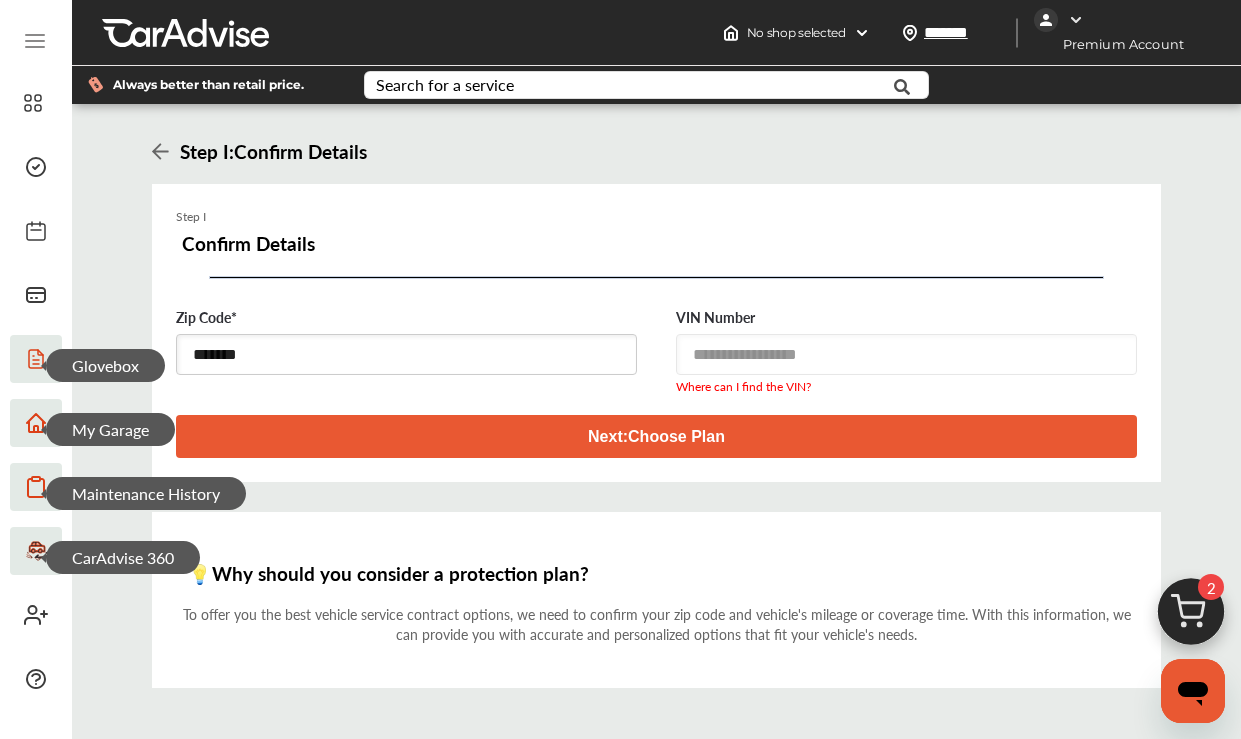 click on "Next :  Choose Plan" at bounding box center [656, 436] 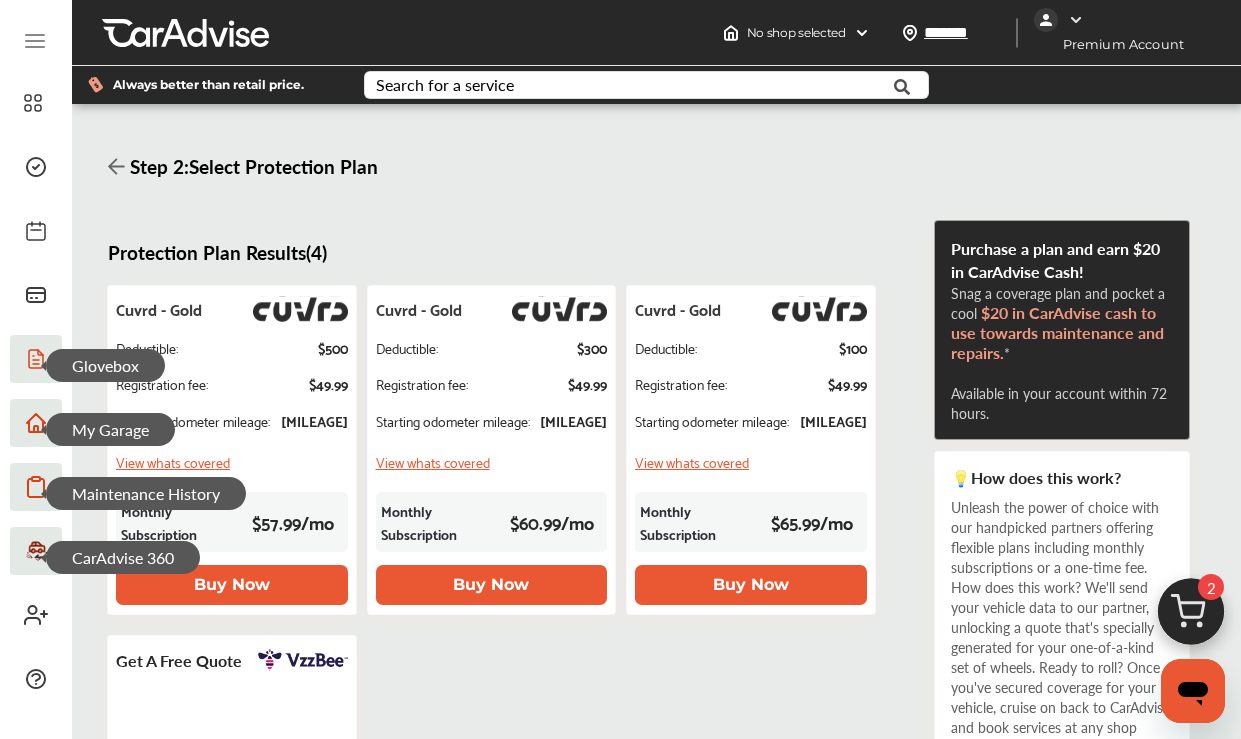 click on "Cuvrd - Gold Deductible : $ [PRICE] Registration fee : $ [PRICE] Starting odometer mileage : [MILEAGE] View whats covered Monthly Subscription $ [PRICE] / mo Buy Now Cuvrd - Gold Deductible : $ [PRICE] Registration fee : $ [PRICE] Starting odometer mileage : [MILEAGE] View whats covered Monthly Subscription $ [PRICE] / mo Buy Now Cuvrd - Gold Deductible : $ [PRICE] Registration fee : $ [PRICE] Starting odometer mileage : [MILEAGE] View whats covered Monthly Subscription $ [PRICE] / mo Buy Now Get a Free Quote Enroll in a VzzBee subscription today to get instant protection for your vehicle and avoid the costs of covered repairs the next time your vehicle experiences a breakdown. Get a Quote" at bounding box center (518, 625) 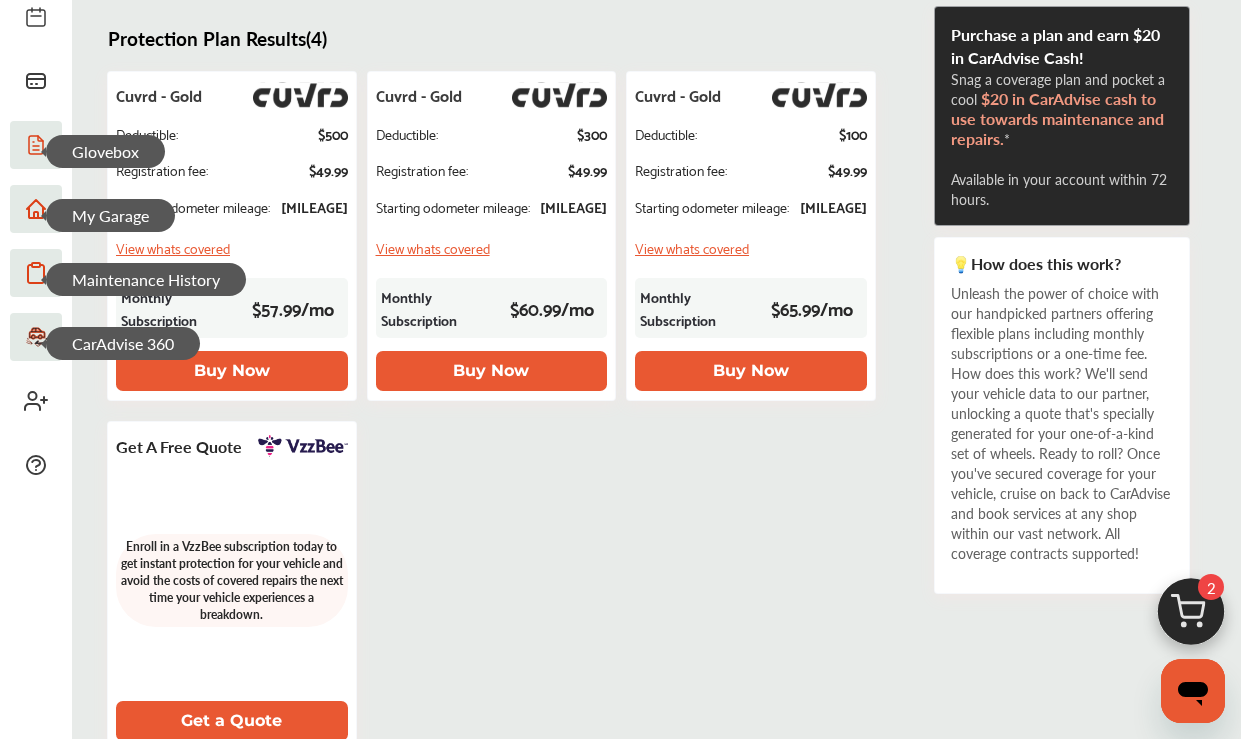 scroll, scrollTop: 220, scrollLeft: 0, axis: vertical 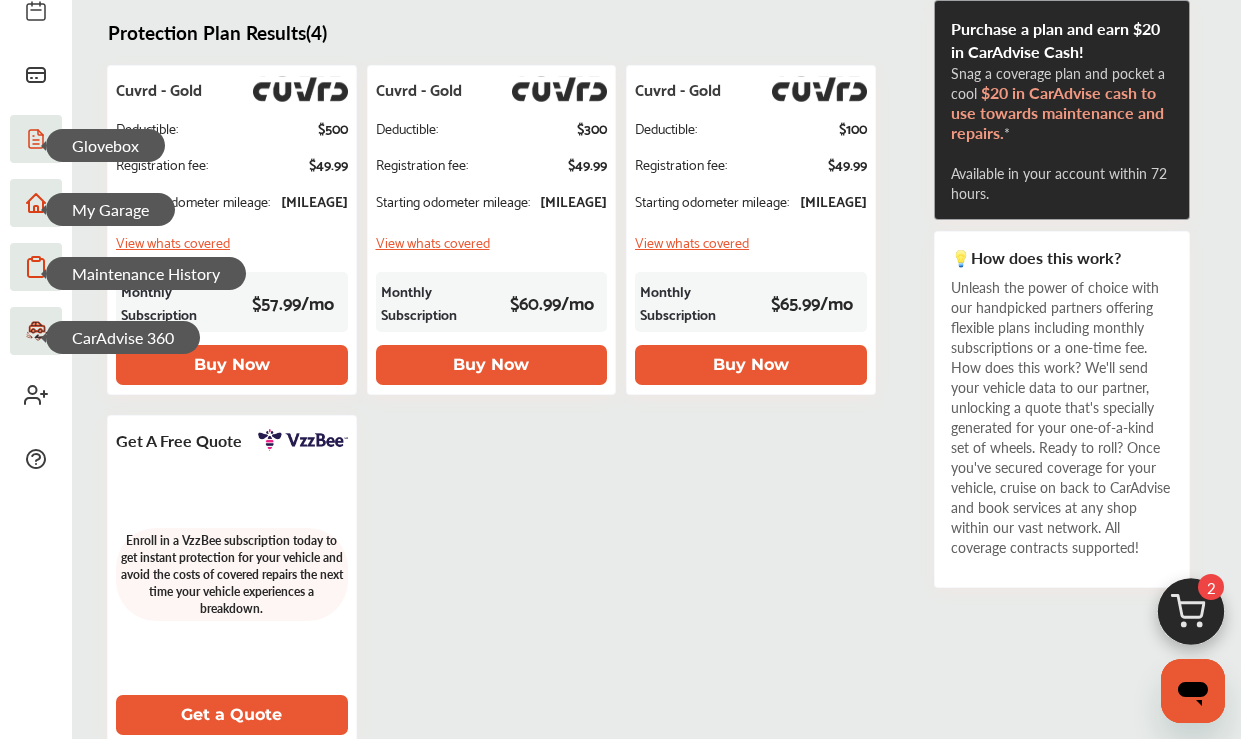 click on "View whats covered" at bounding box center [232, 241] 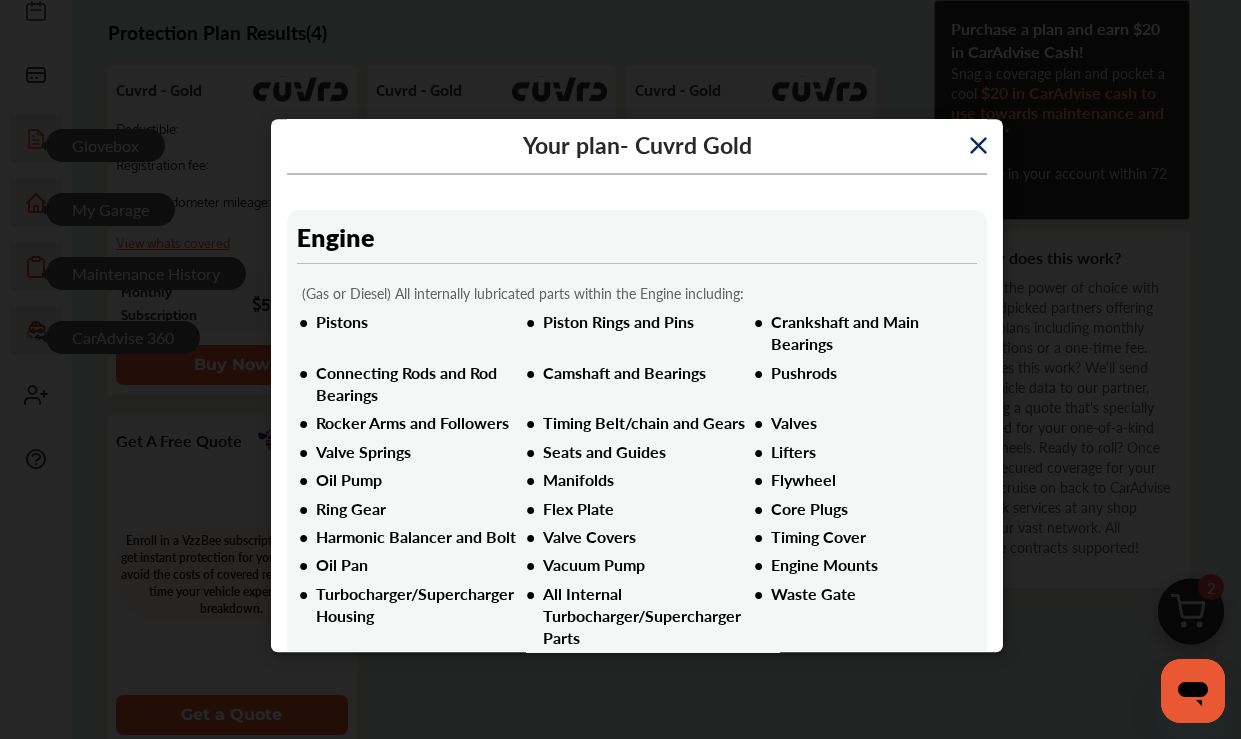 click at bounding box center [978, 145] 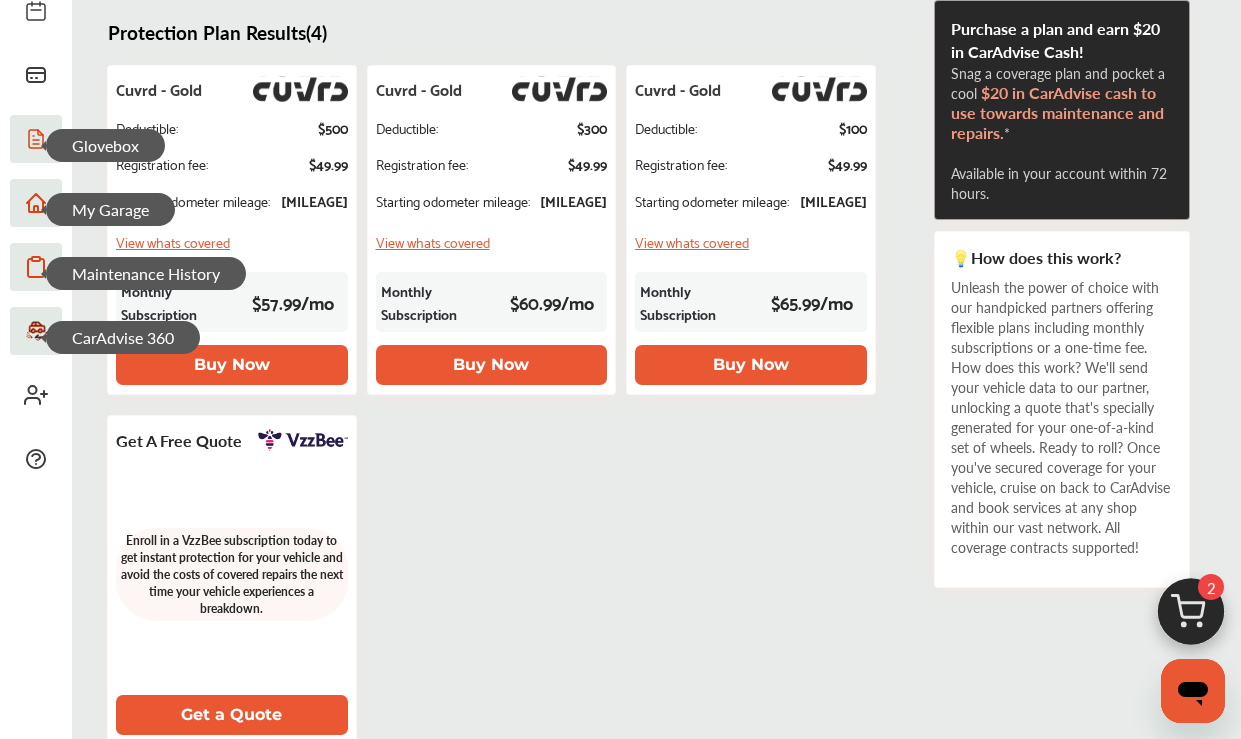 click on "View whats covered" at bounding box center [492, 241] 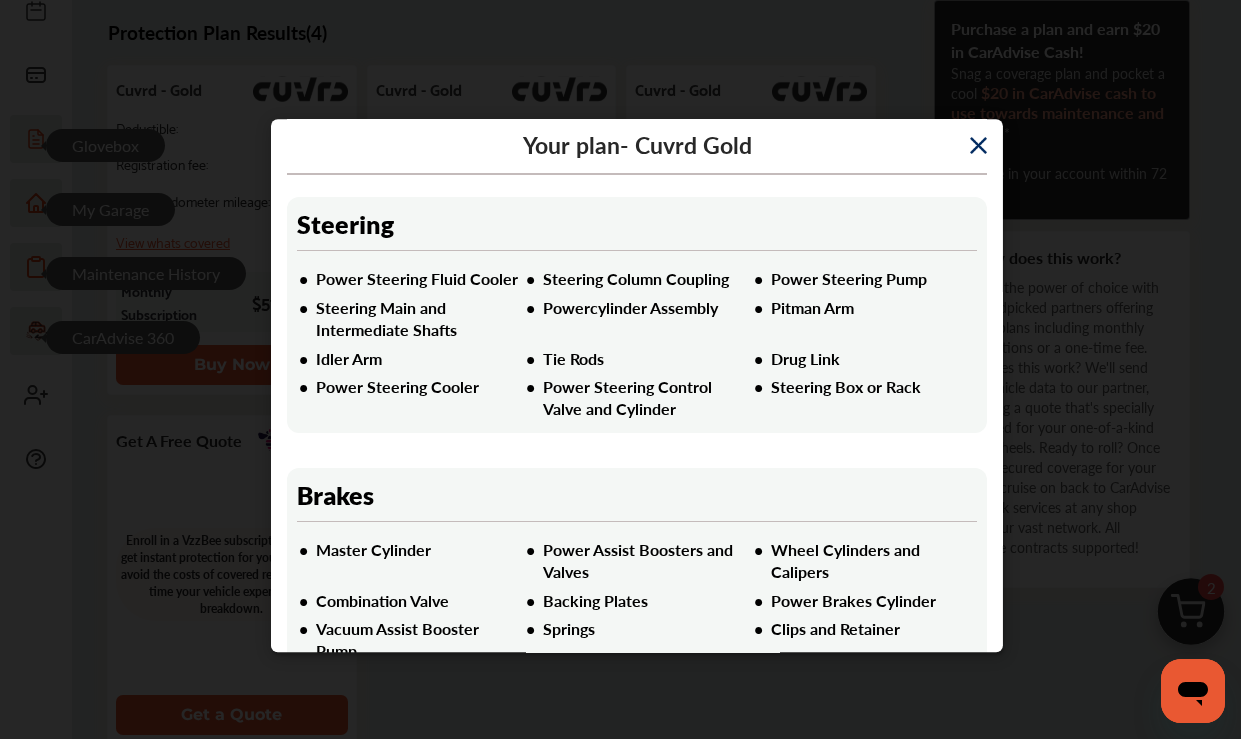 scroll, scrollTop: 2218, scrollLeft: 0, axis: vertical 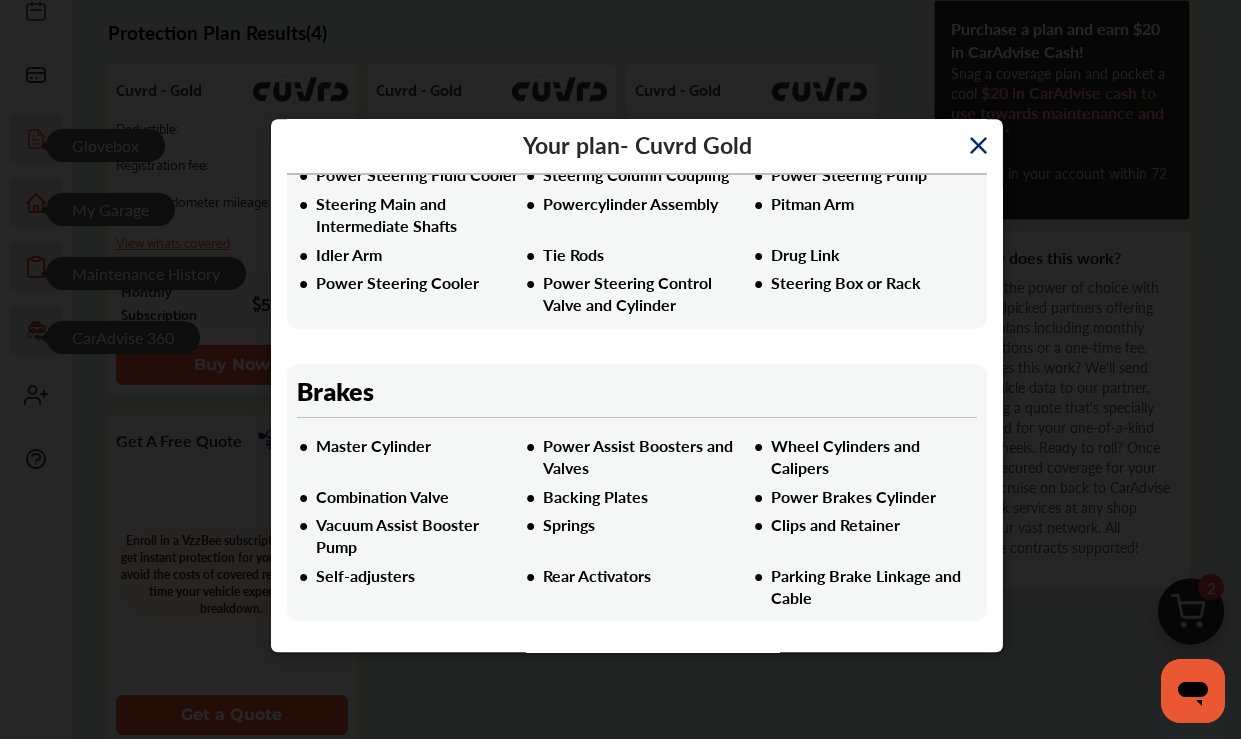 click at bounding box center (978, 145) 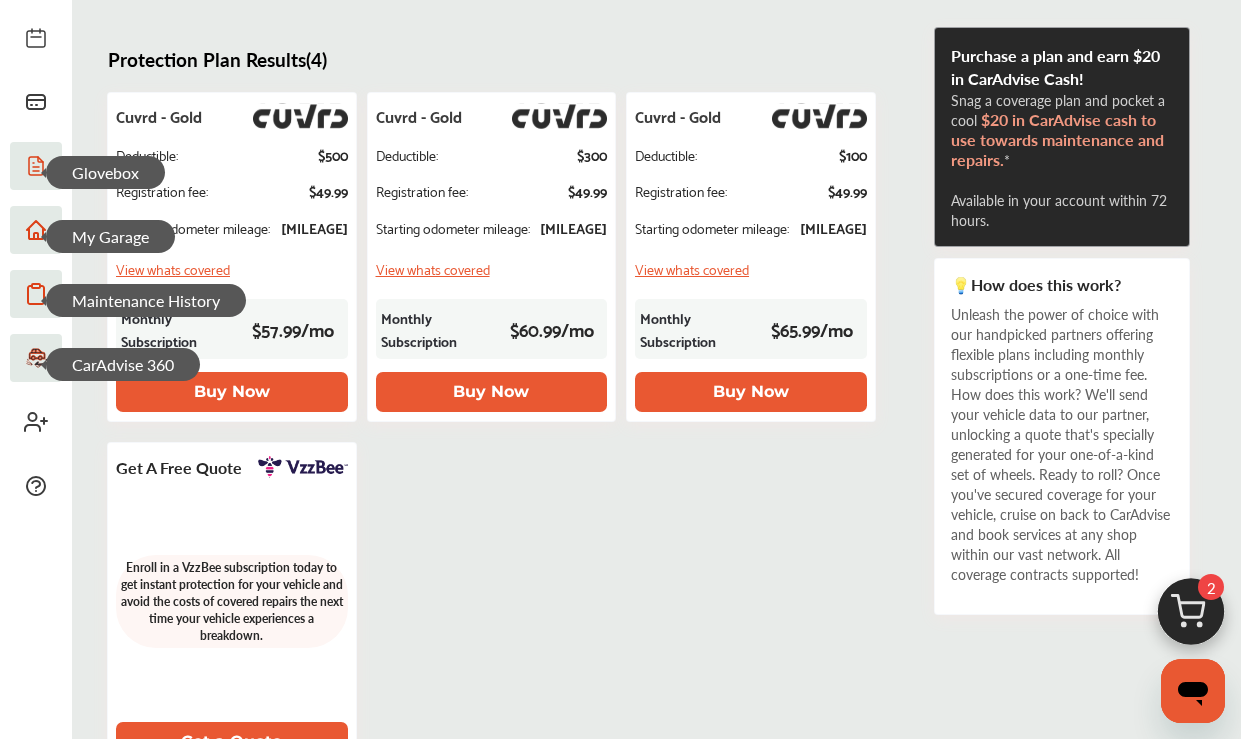 scroll, scrollTop: 186, scrollLeft: 0, axis: vertical 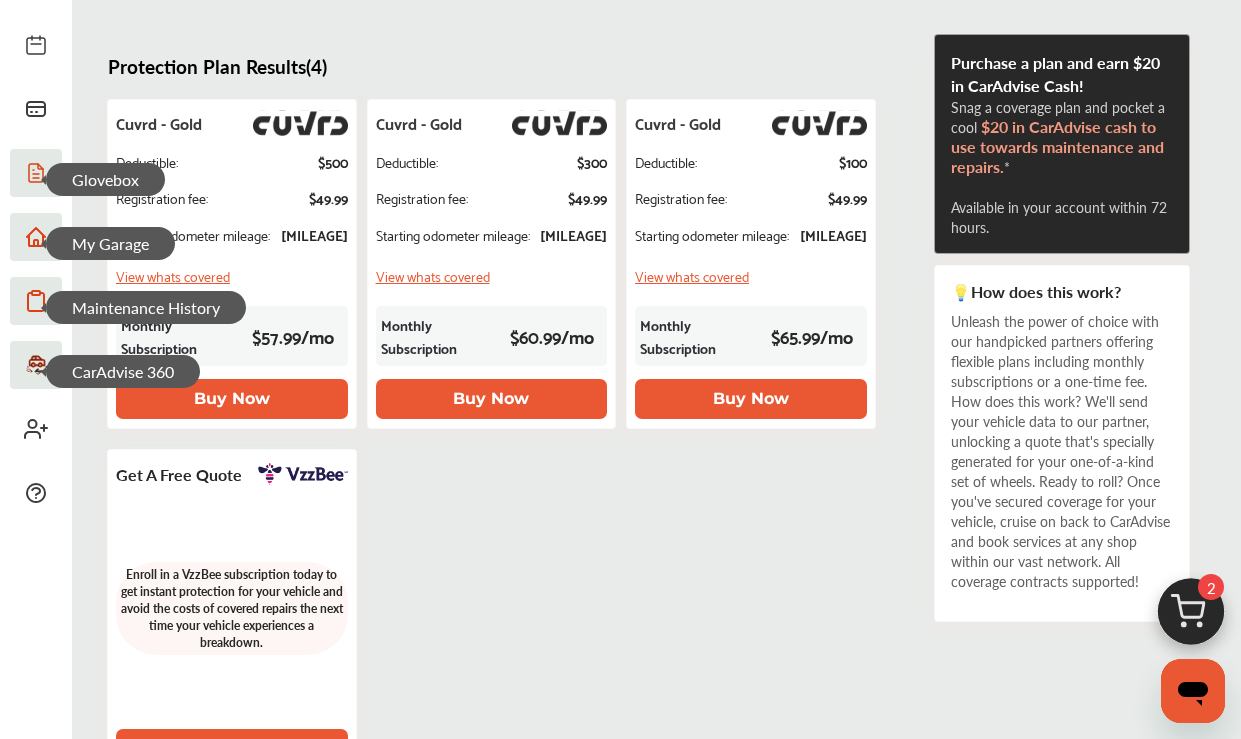 click on "View whats covered" at bounding box center [751, 275] 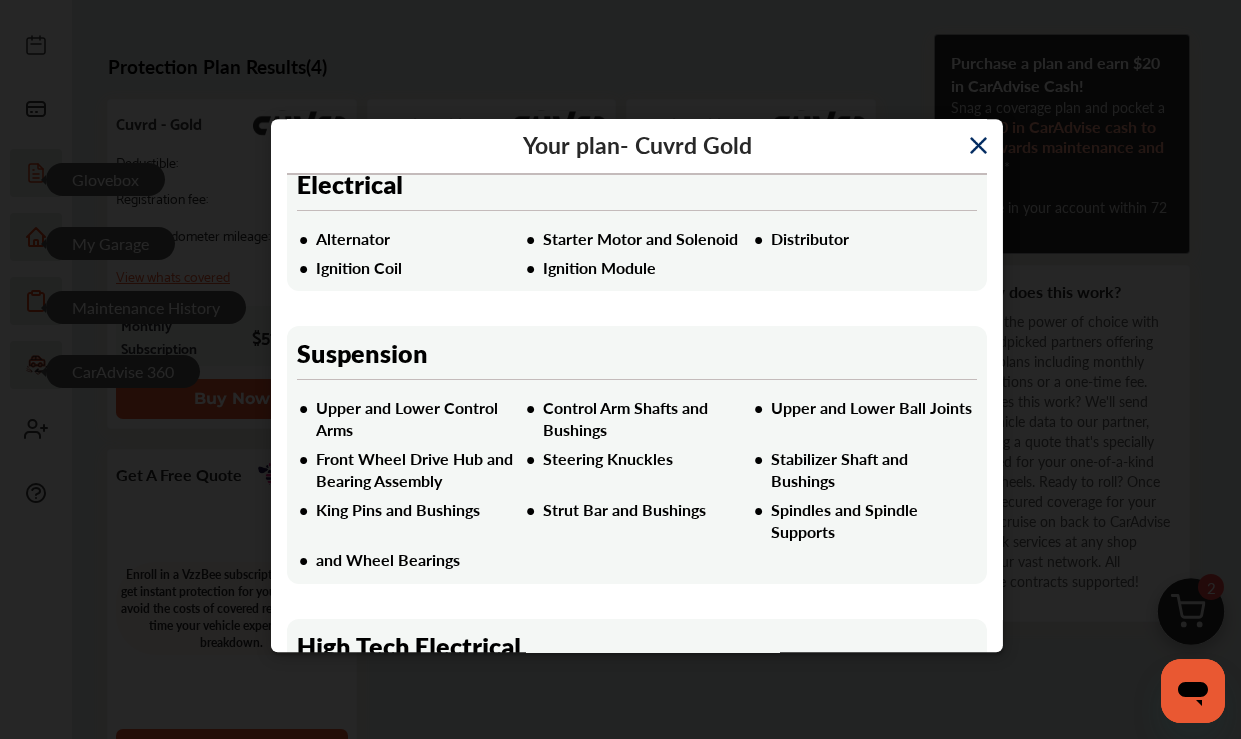 scroll, scrollTop: 3050, scrollLeft: 0, axis: vertical 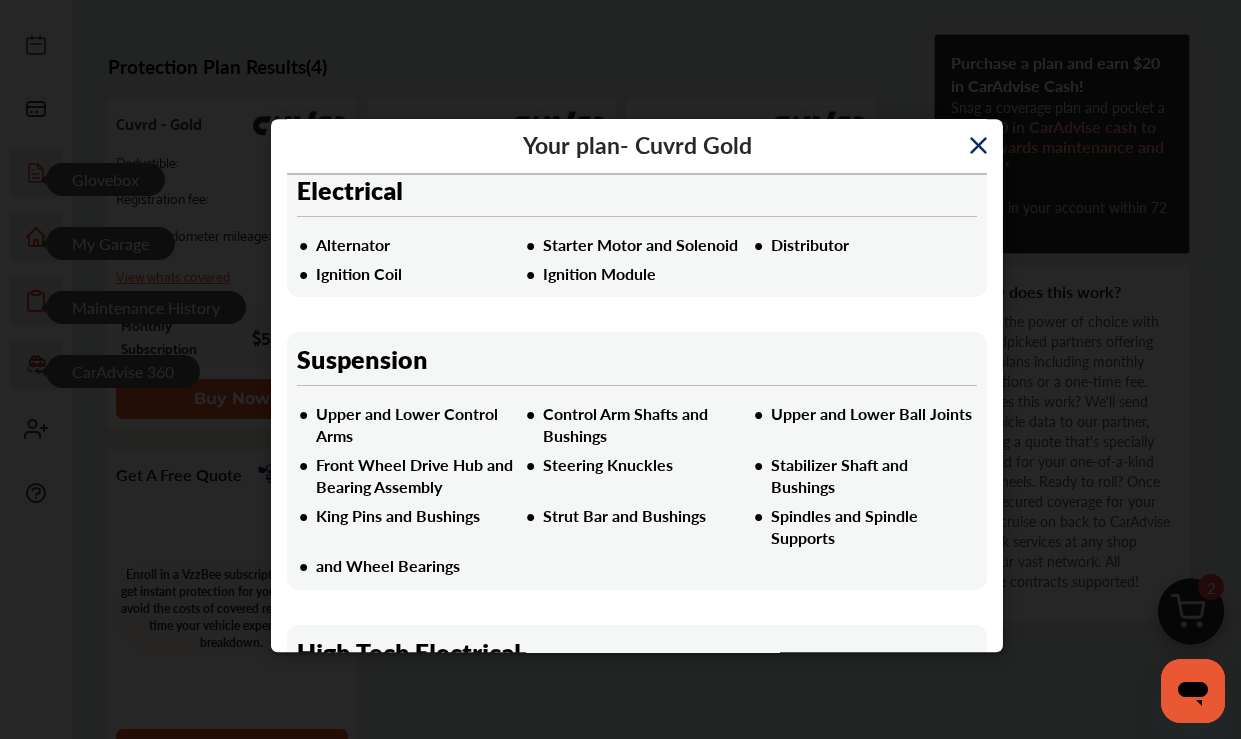 click at bounding box center [978, 145] 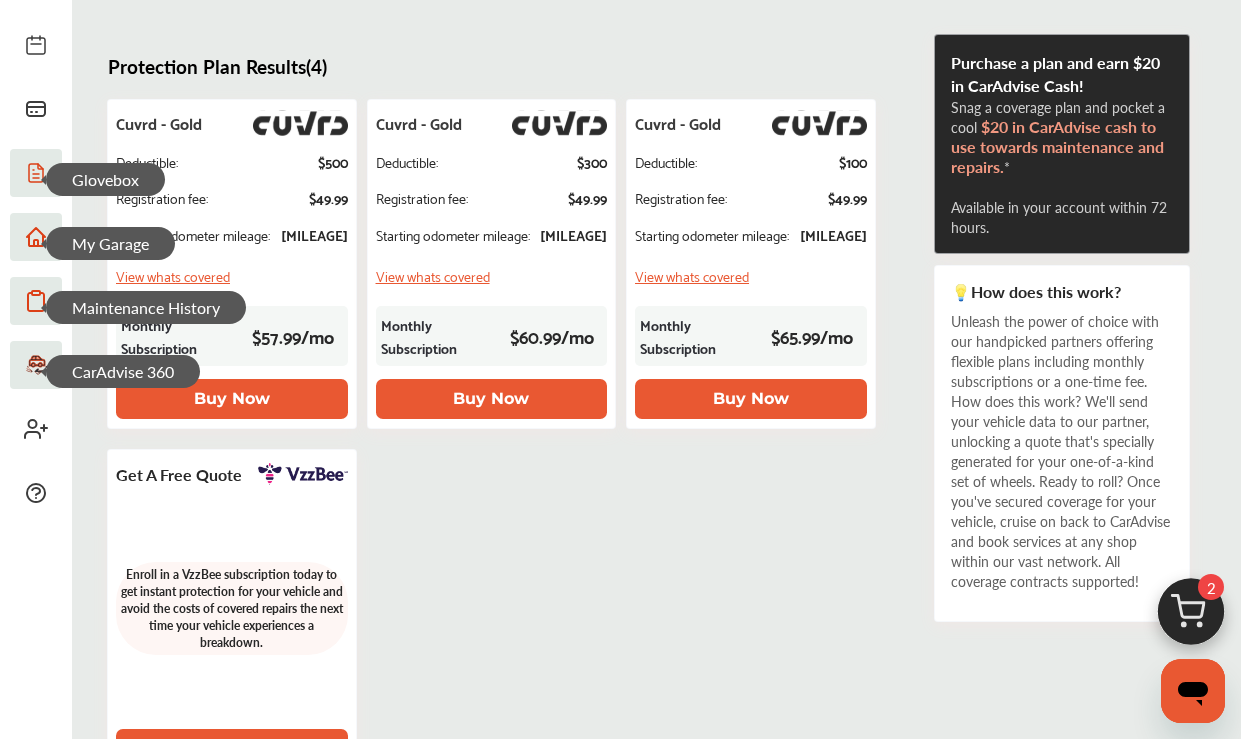 click at bounding box center (1191, 617) 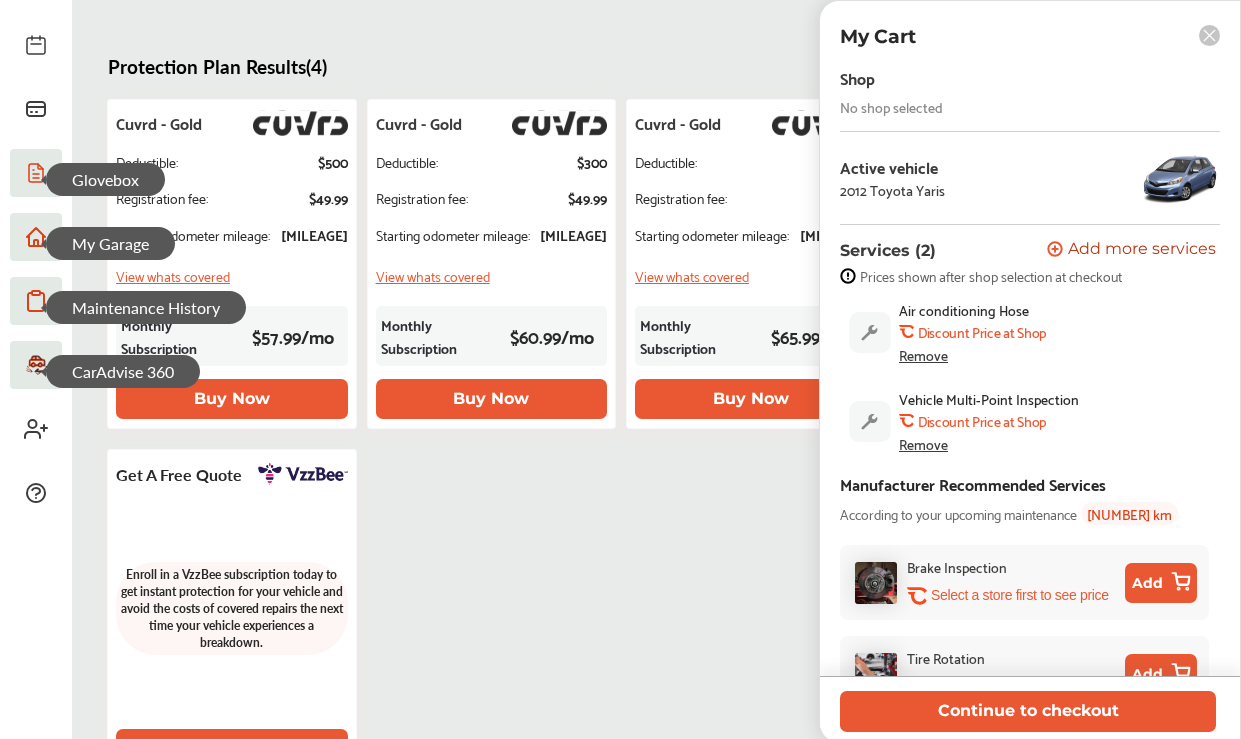 click on "Remove" at bounding box center [923, 355] 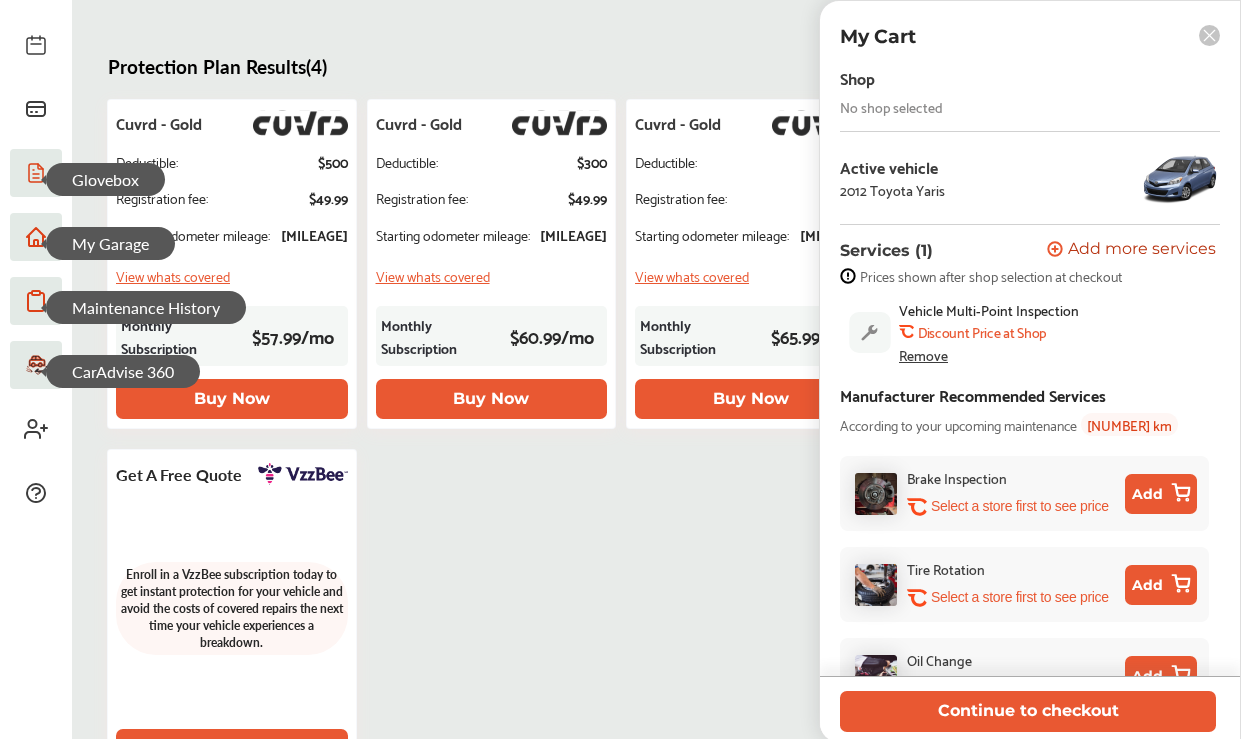 click on "Remove" at bounding box center [923, 355] 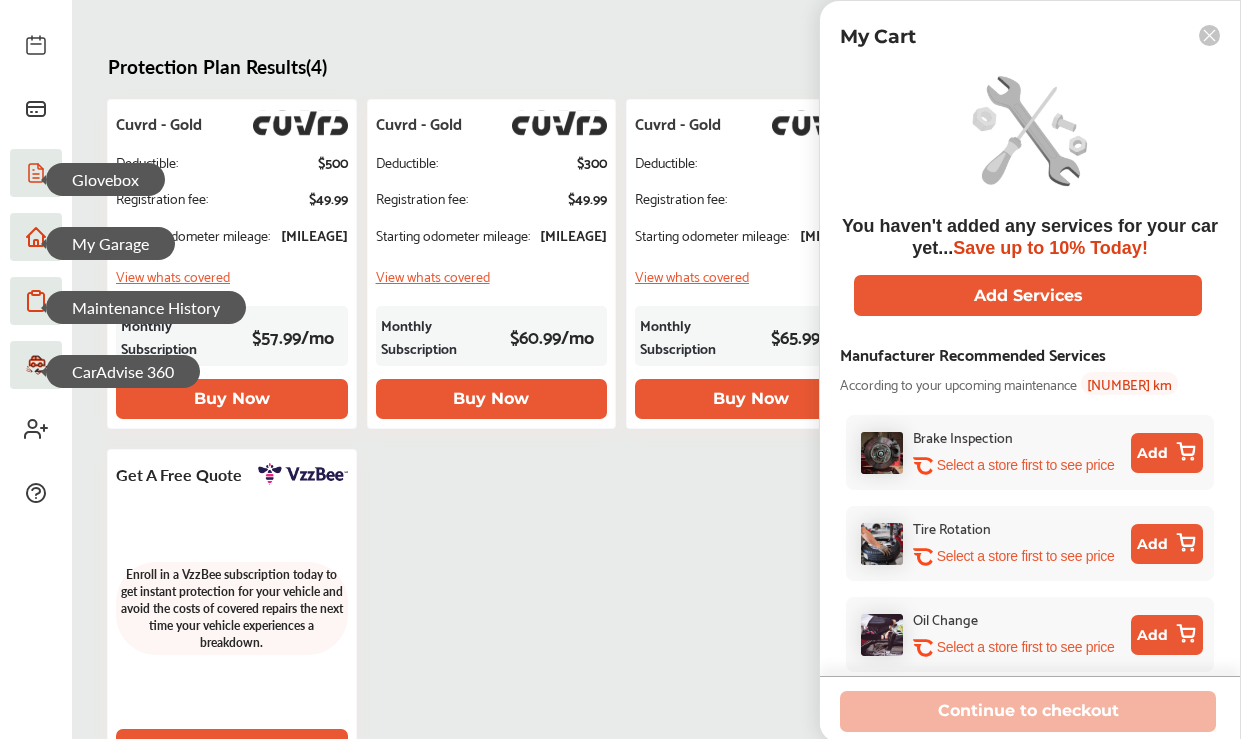 click 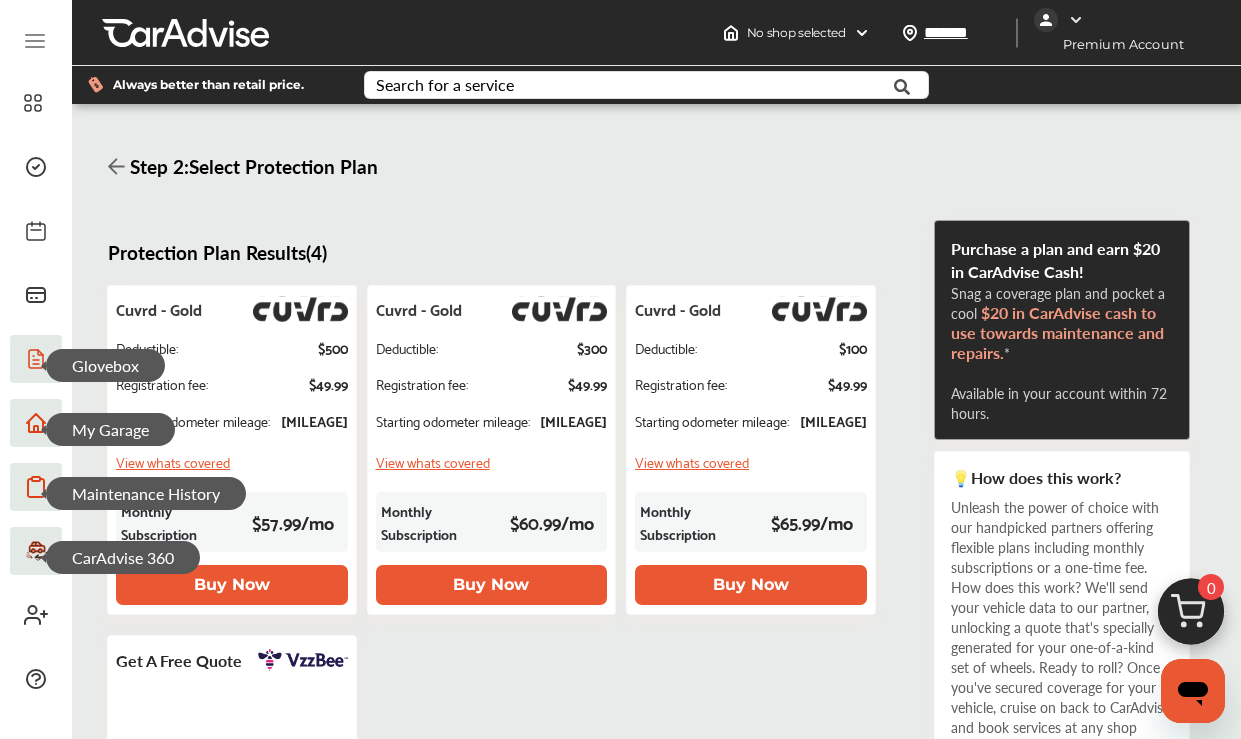 scroll, scrollTop: 0, scrollLeft: 0, axis: both 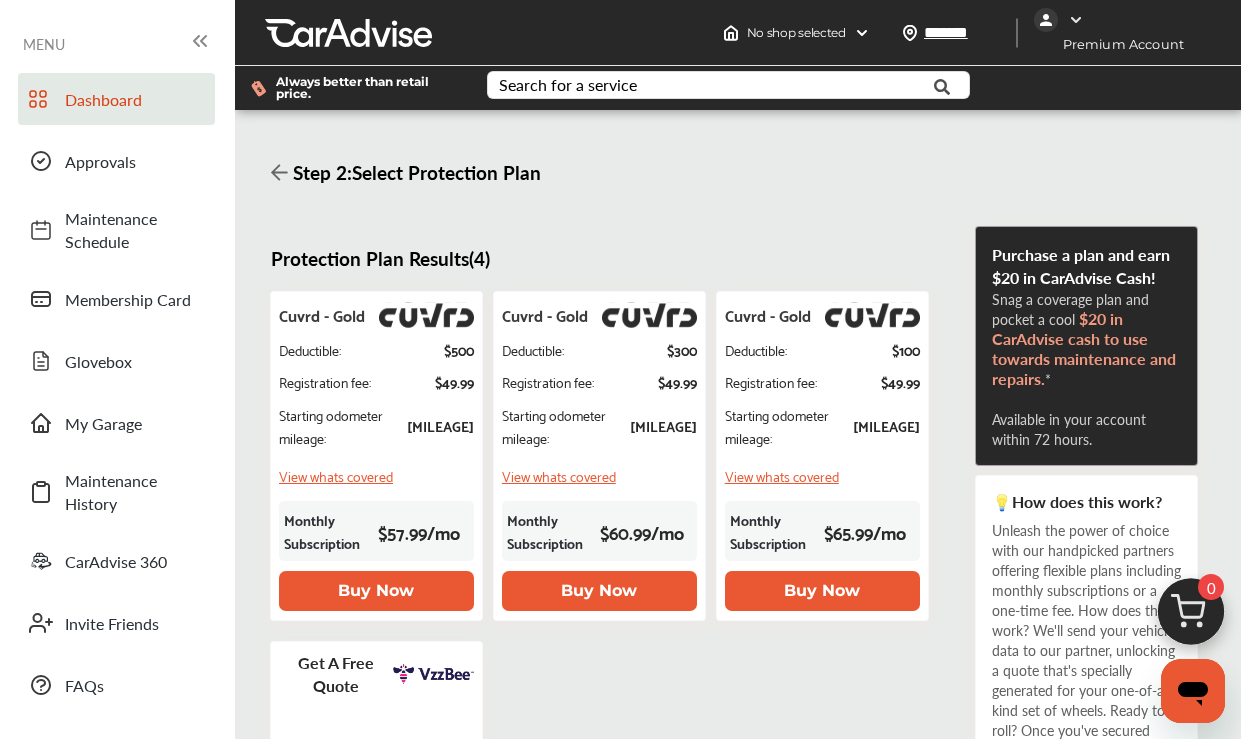 click on "Dashboard" at bounding box center (135, 99) 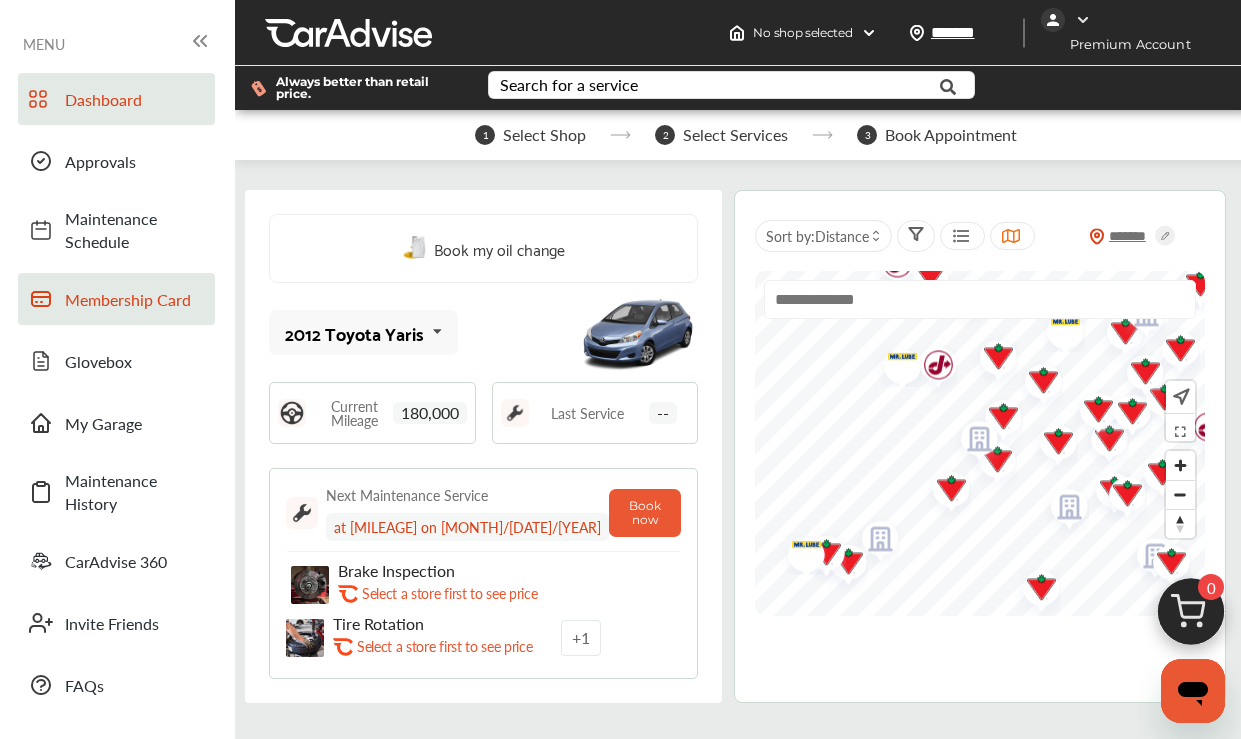 click on "Membership Card" at bounding box center [135, 299] 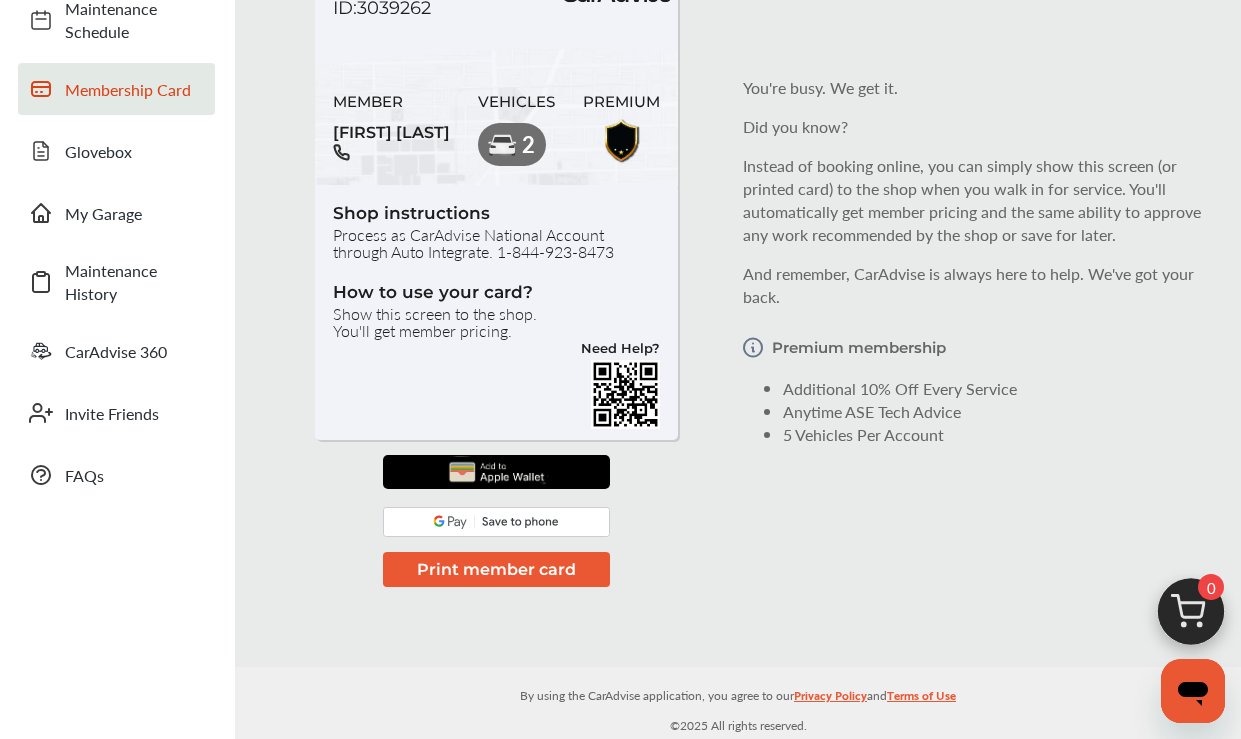 scroll, scrollTop: 210, scrollLeft: 0, axis: vertical 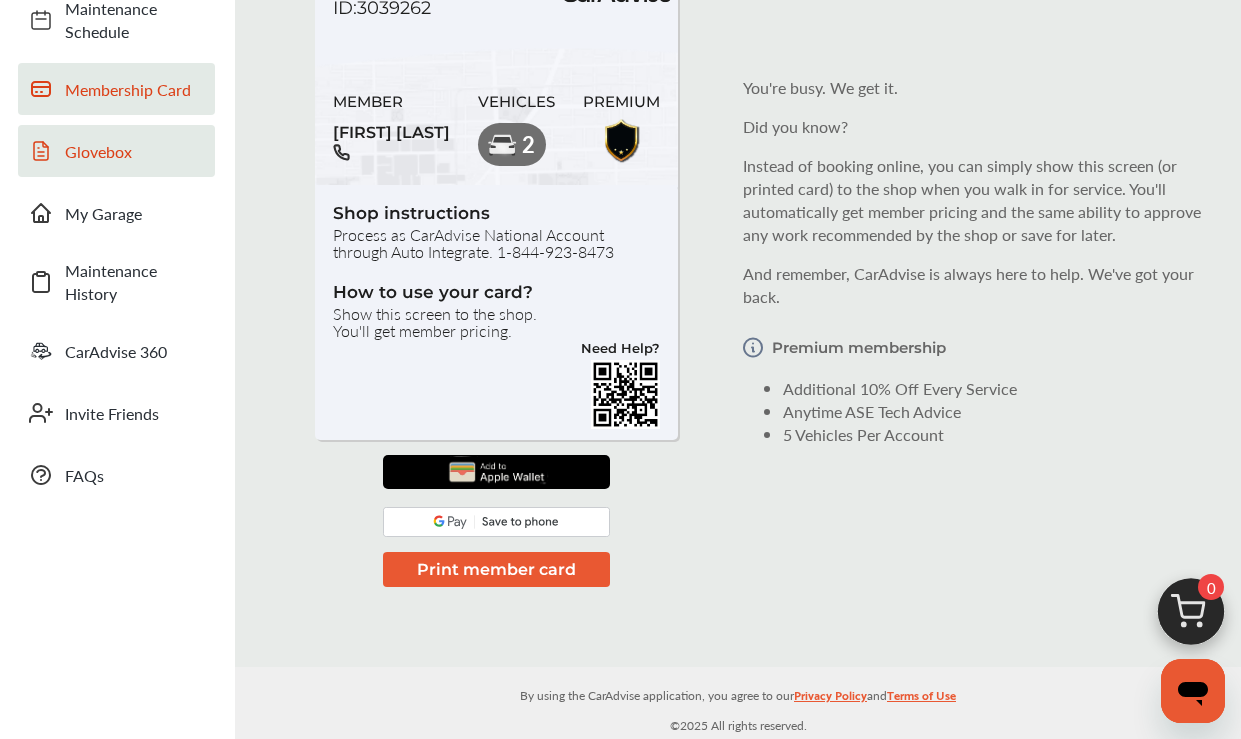 click on "Glovebox" at bounding box center (135, 151) 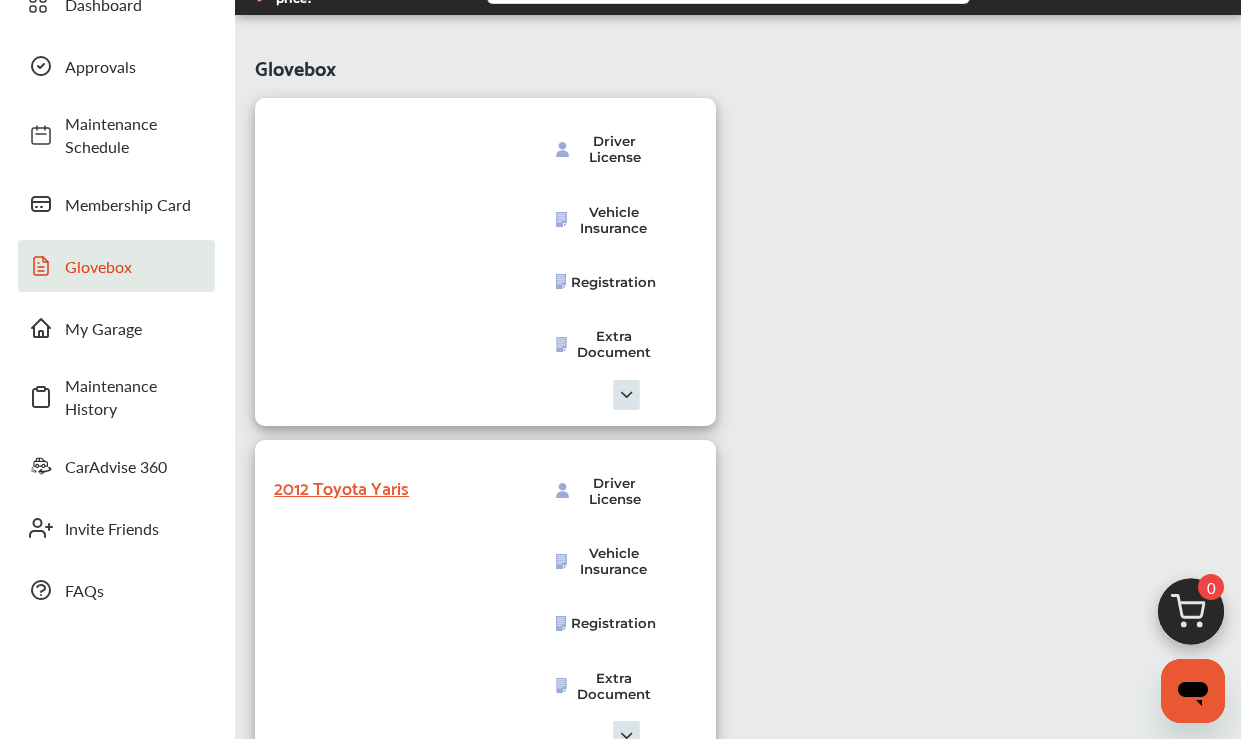 scroll, scrollTop: 96, scrollLeft: 0, axis: vertical 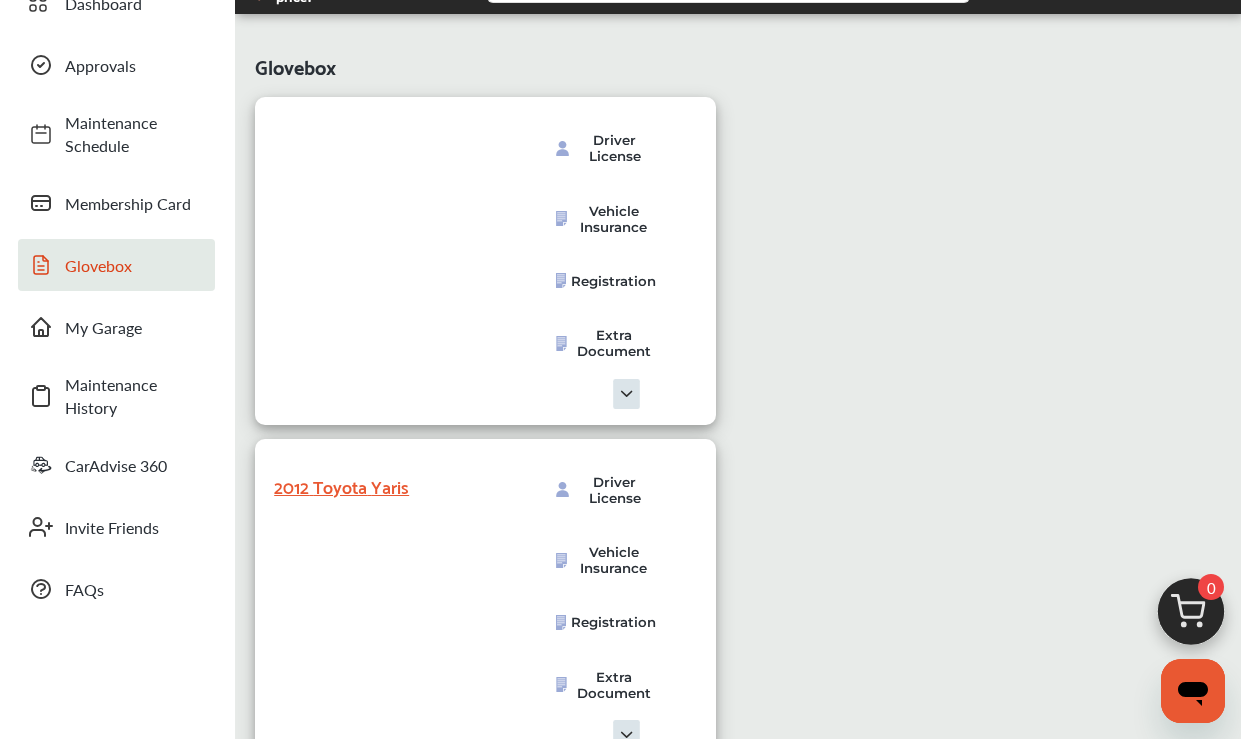 click at bounding box center [626, 394] 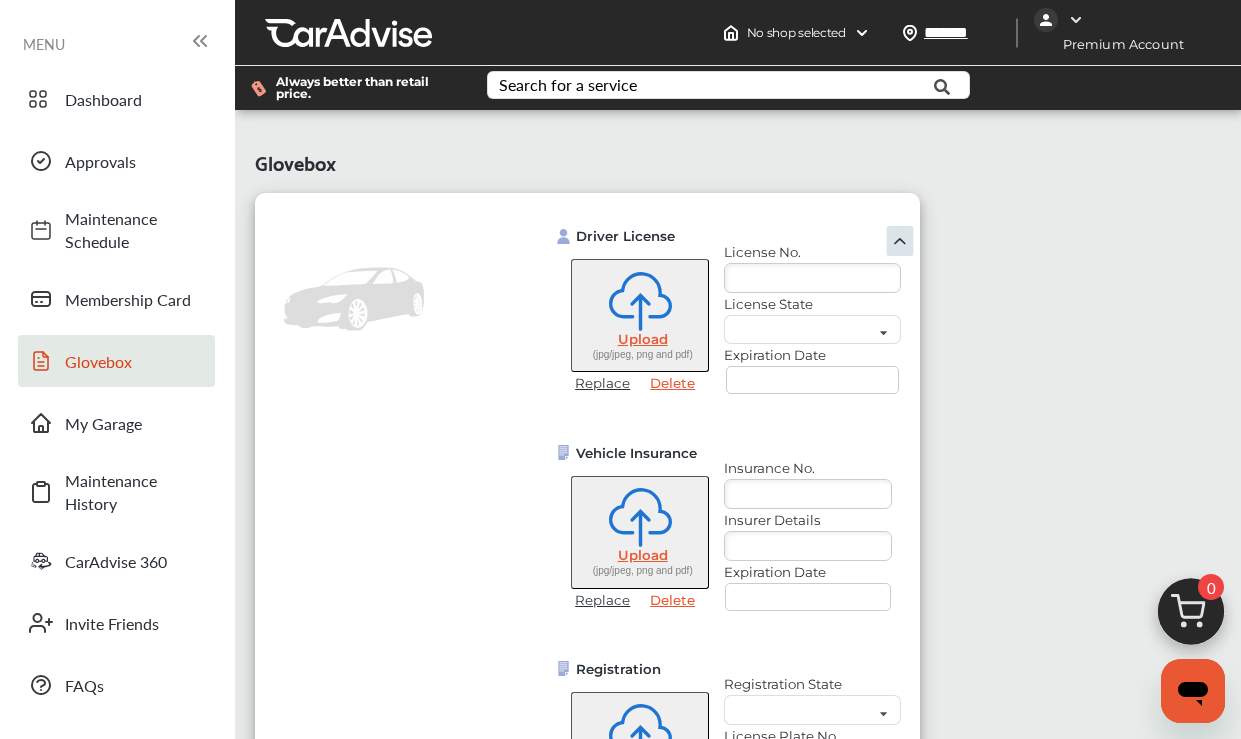 scroll, scrollTop: 0, scrollLeft: 0, axis: both 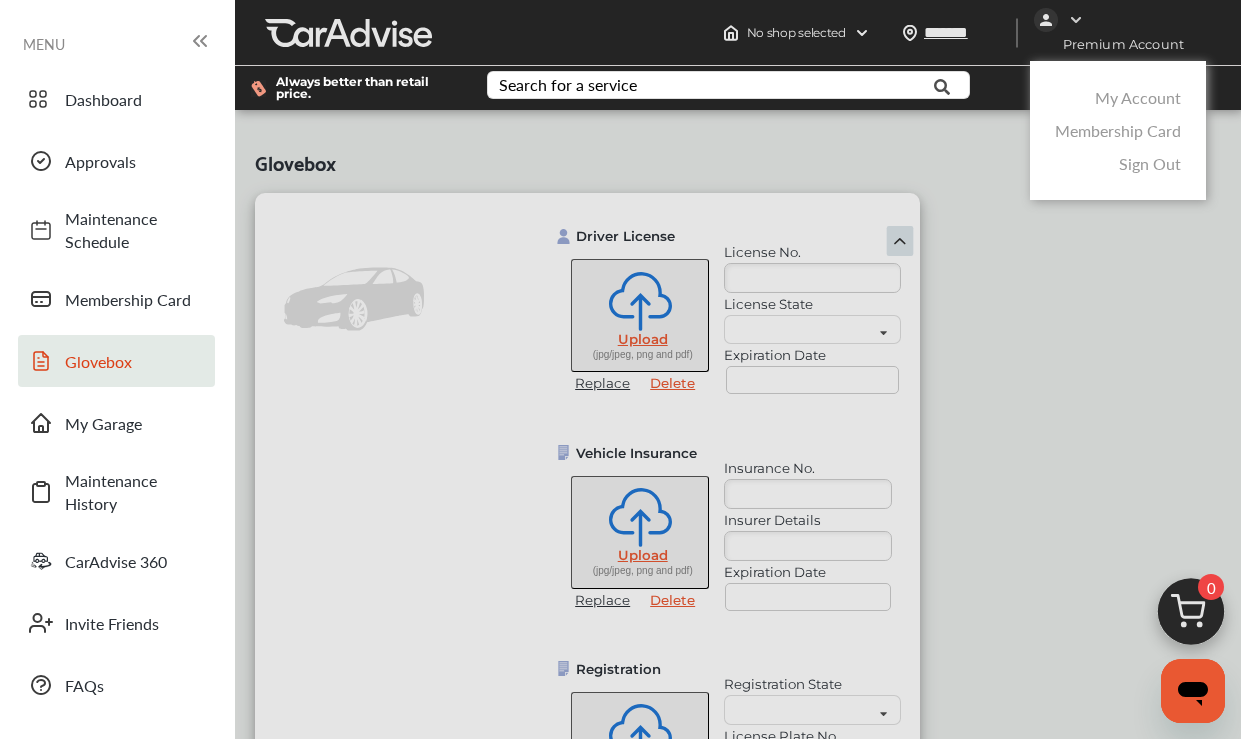 click on "My Account" at bounding box center (1138, 97) 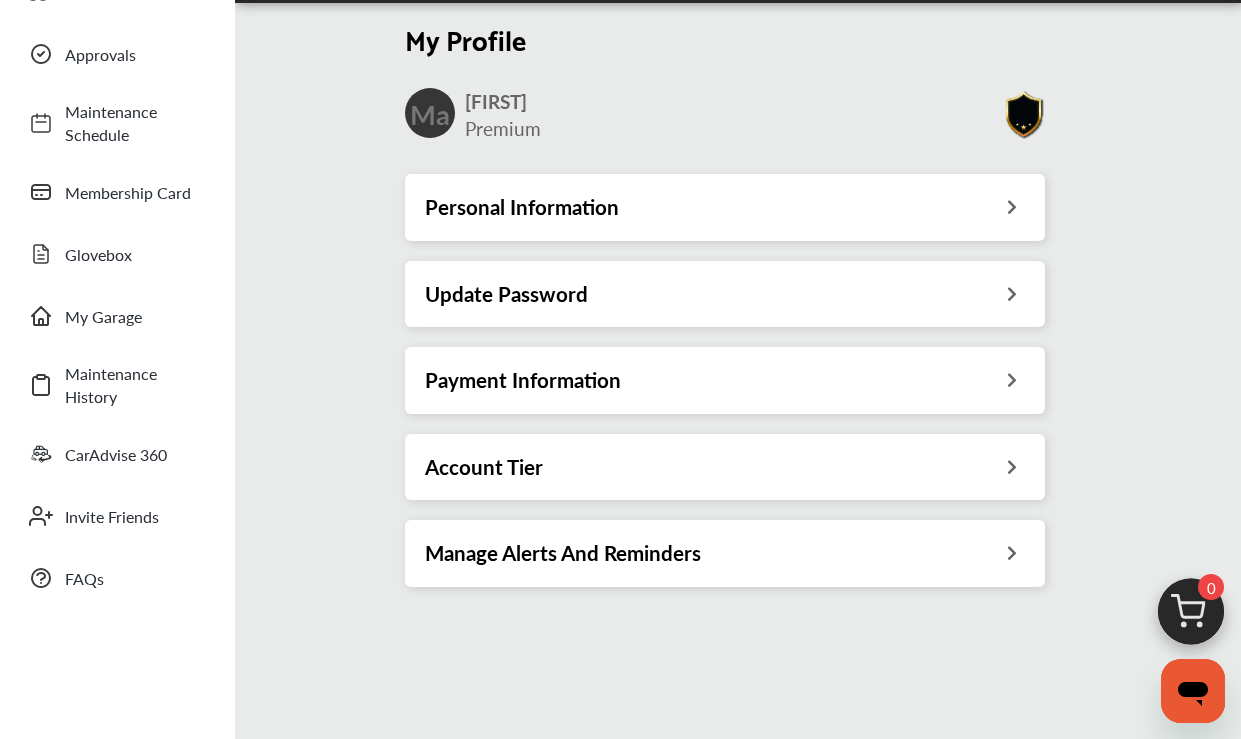 scroll, scrollTop: 146, scrollLeft: 0, axis: vertical 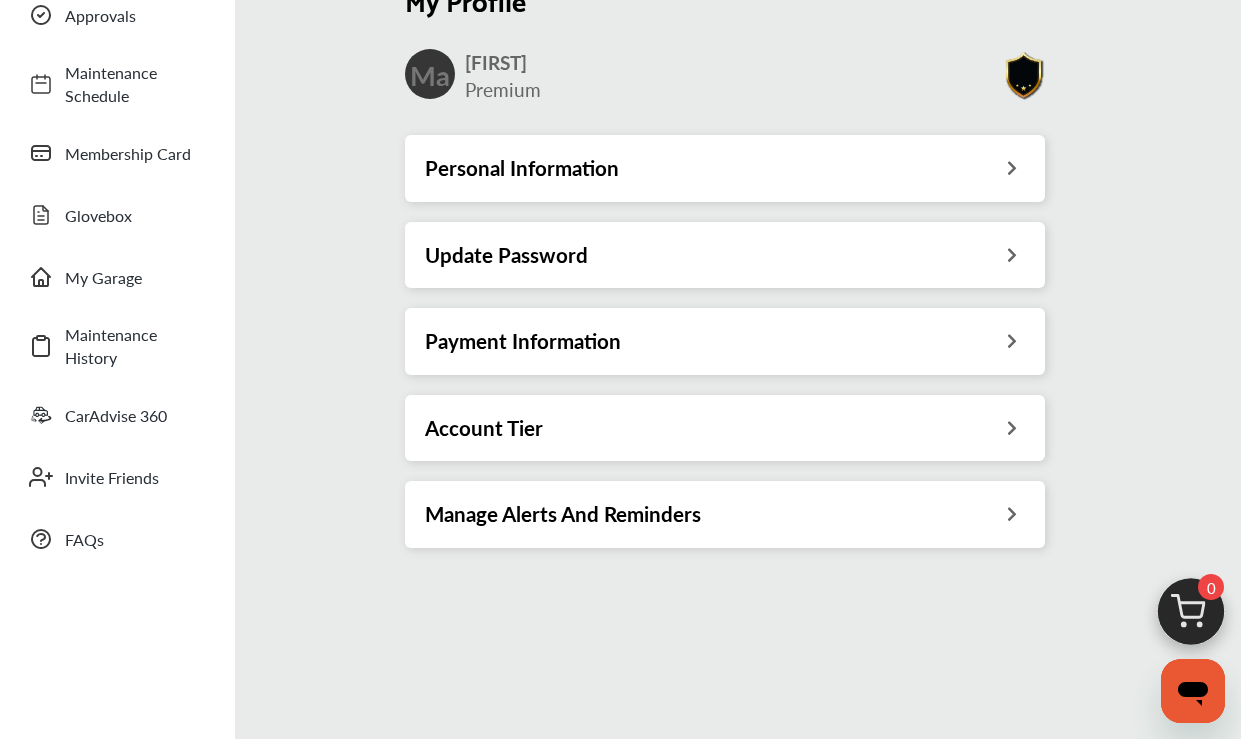 click on "Personal Information" at bounding box center [725, 168] 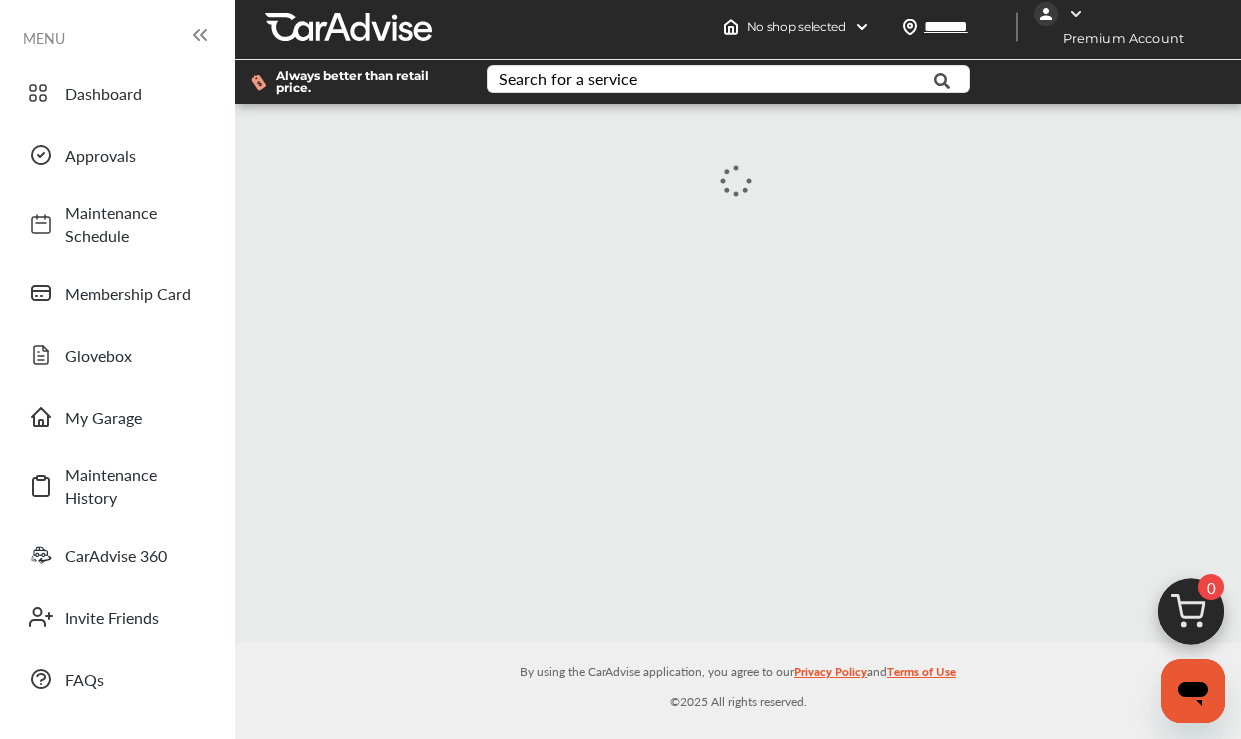 scroll, scrollTop: 0, scrollLeft: 0, axis: both 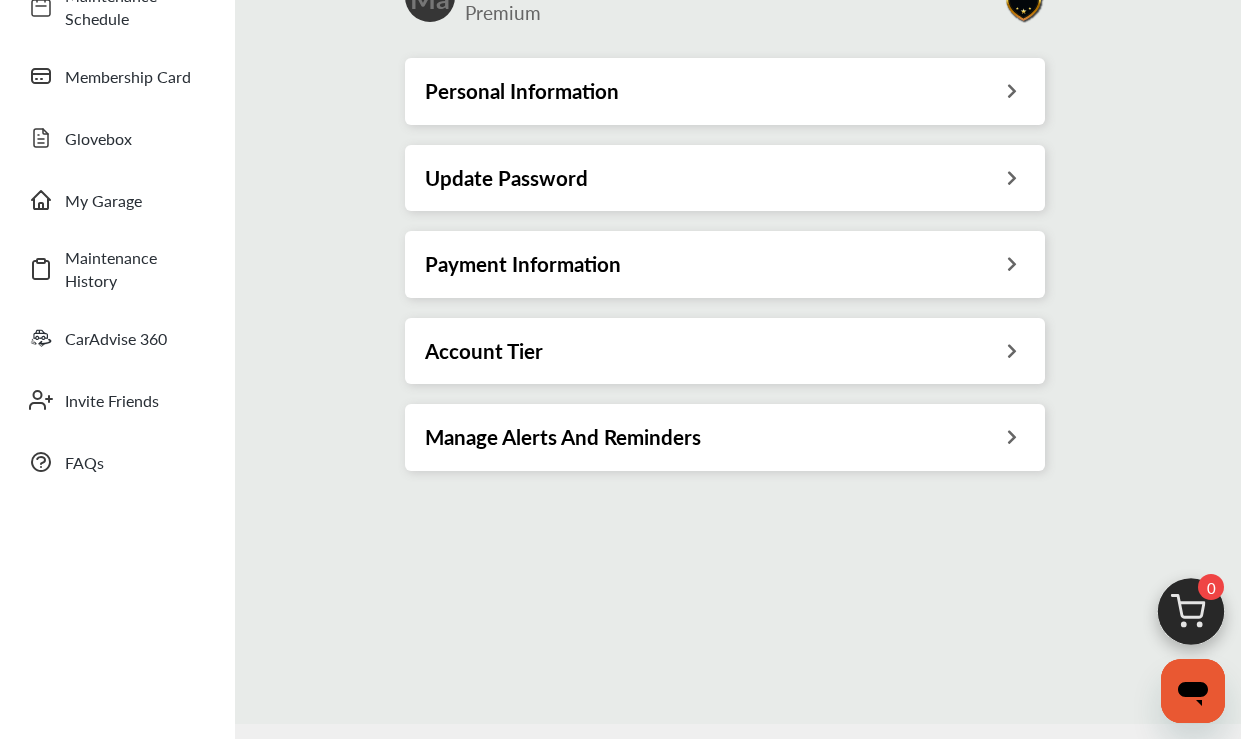 click on "Manage Alerts And Reminders" at bounding box center [563, 437] 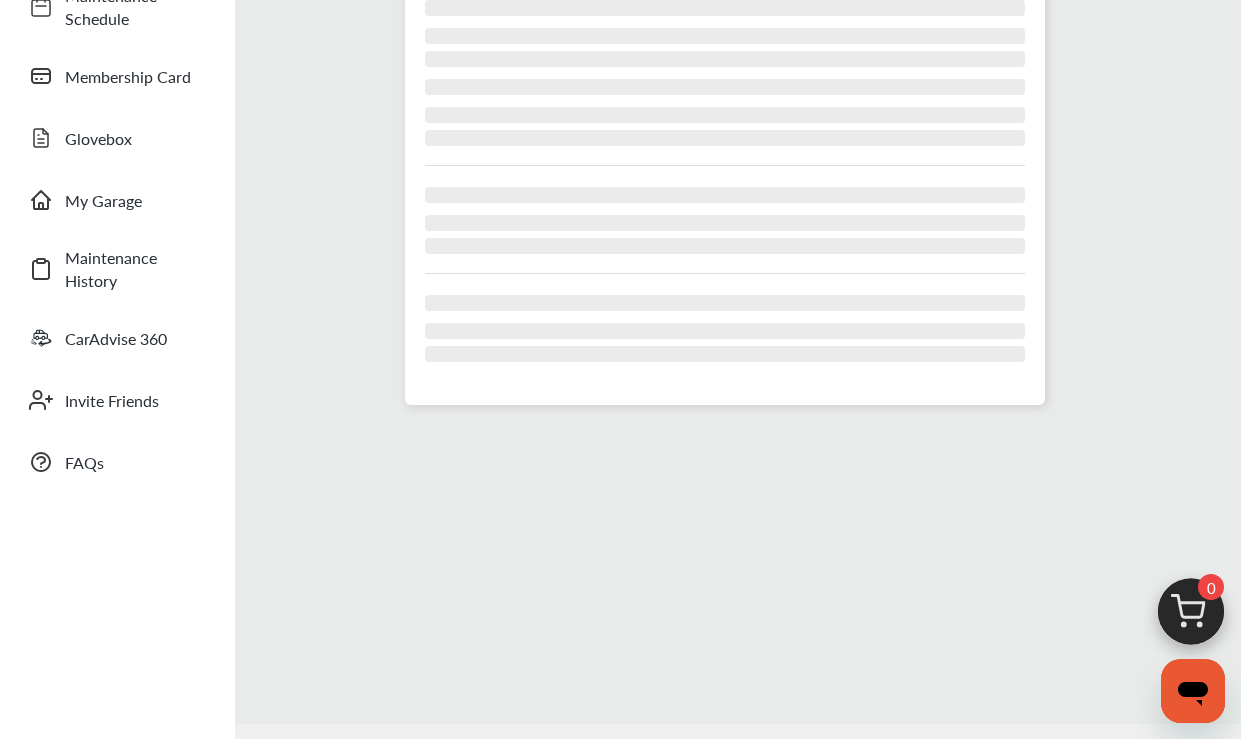 scroll, scrollTop: 0, scrollLeft: 0, axis: both 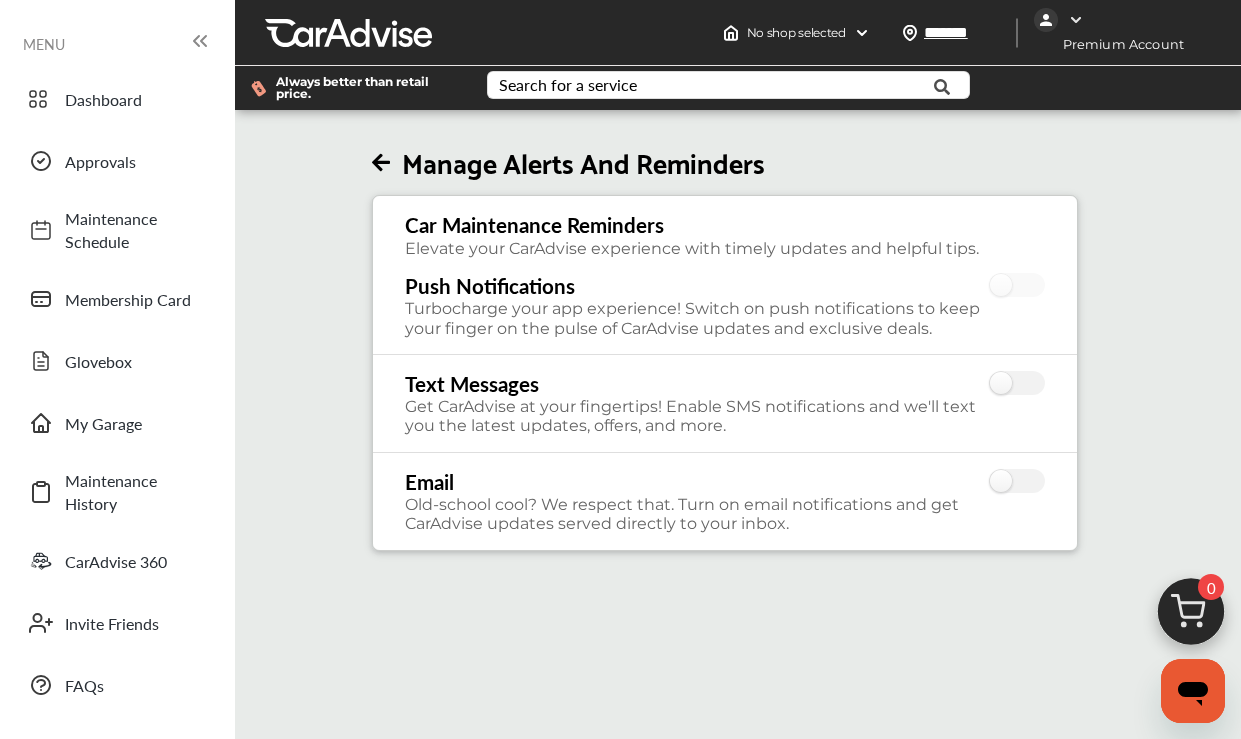 click at bounding box center [381, 163] 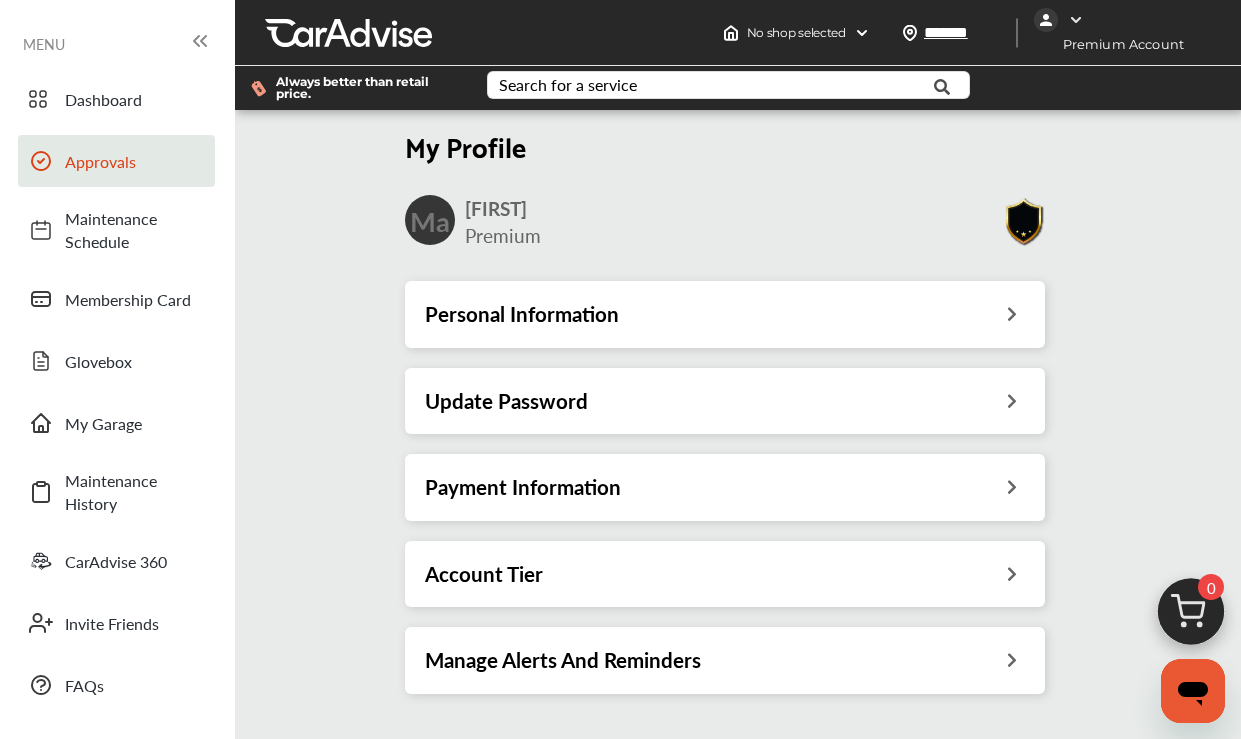 click on "Approvals" at bounding box center [135, 161] 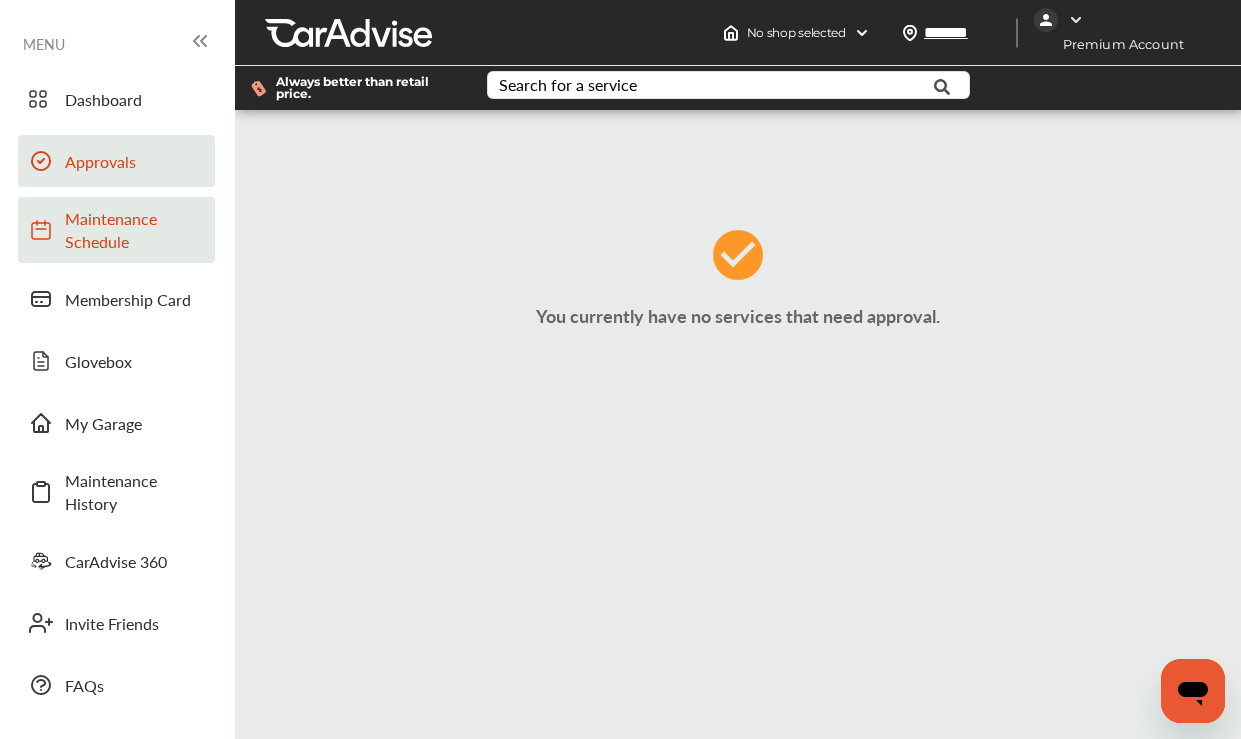 click on "Maintenance Schedule" at bounding box center (135, 230) 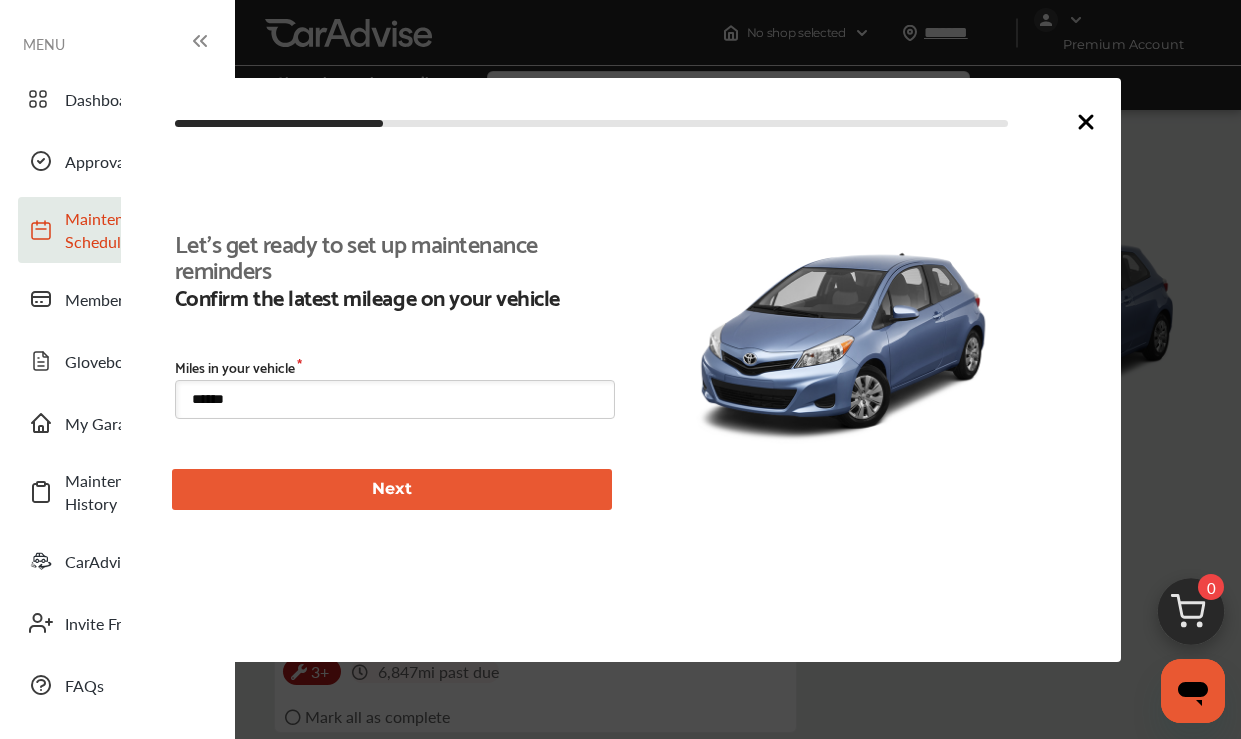 scroll, scrollTop: 356, scrollLeft: 0, axis: vertical 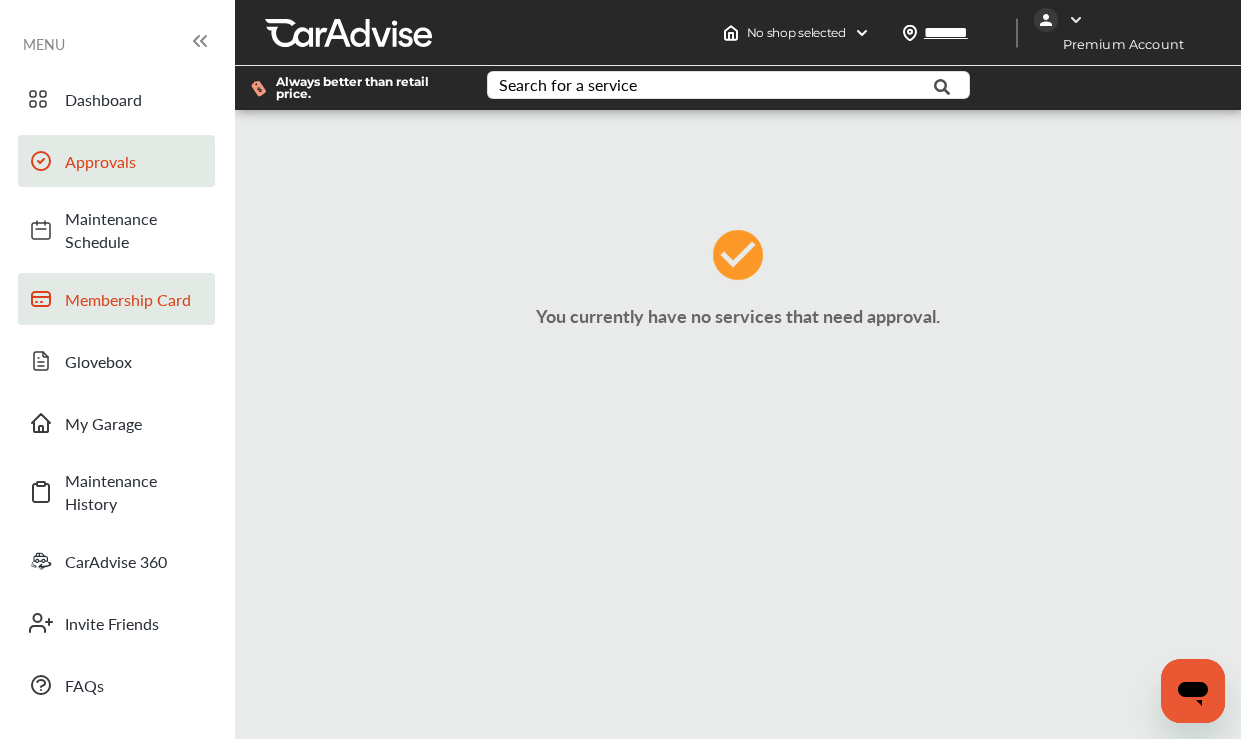 click on "Membership Card" at bounding box center (116, 299) 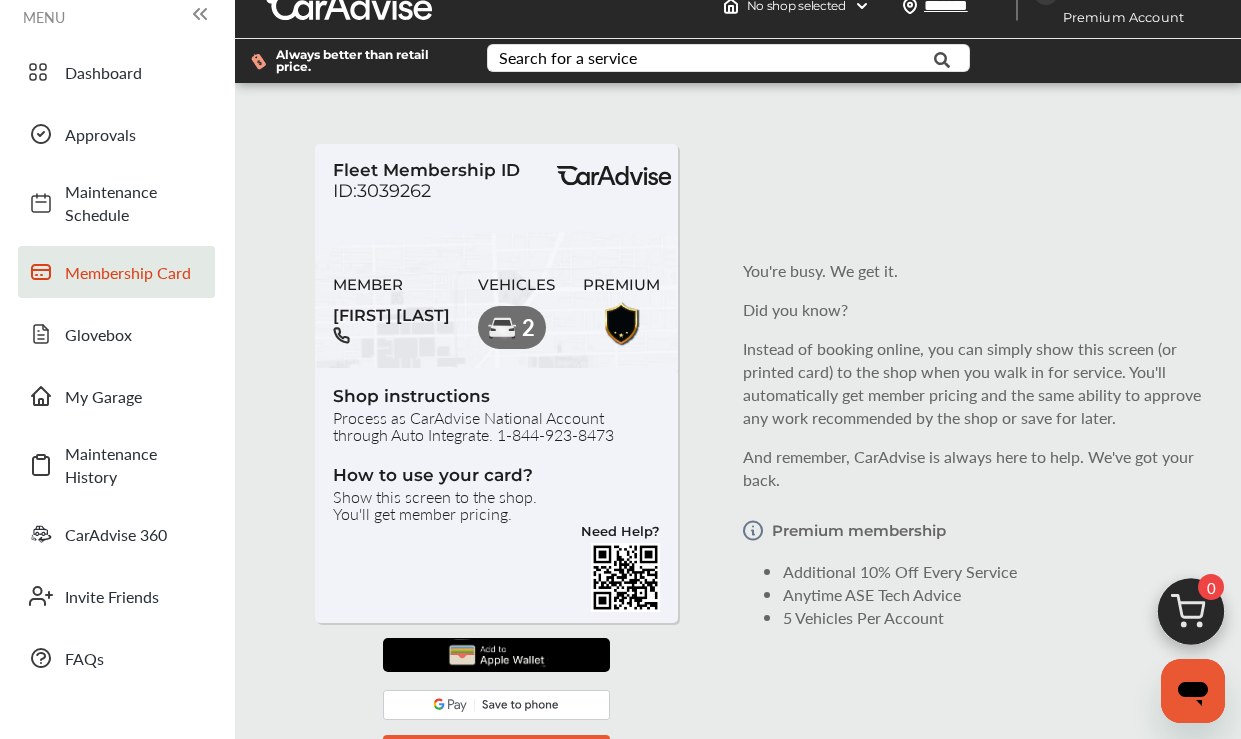 scroll, scrollTop: 159, scrollLeft: 0, axis: vertical 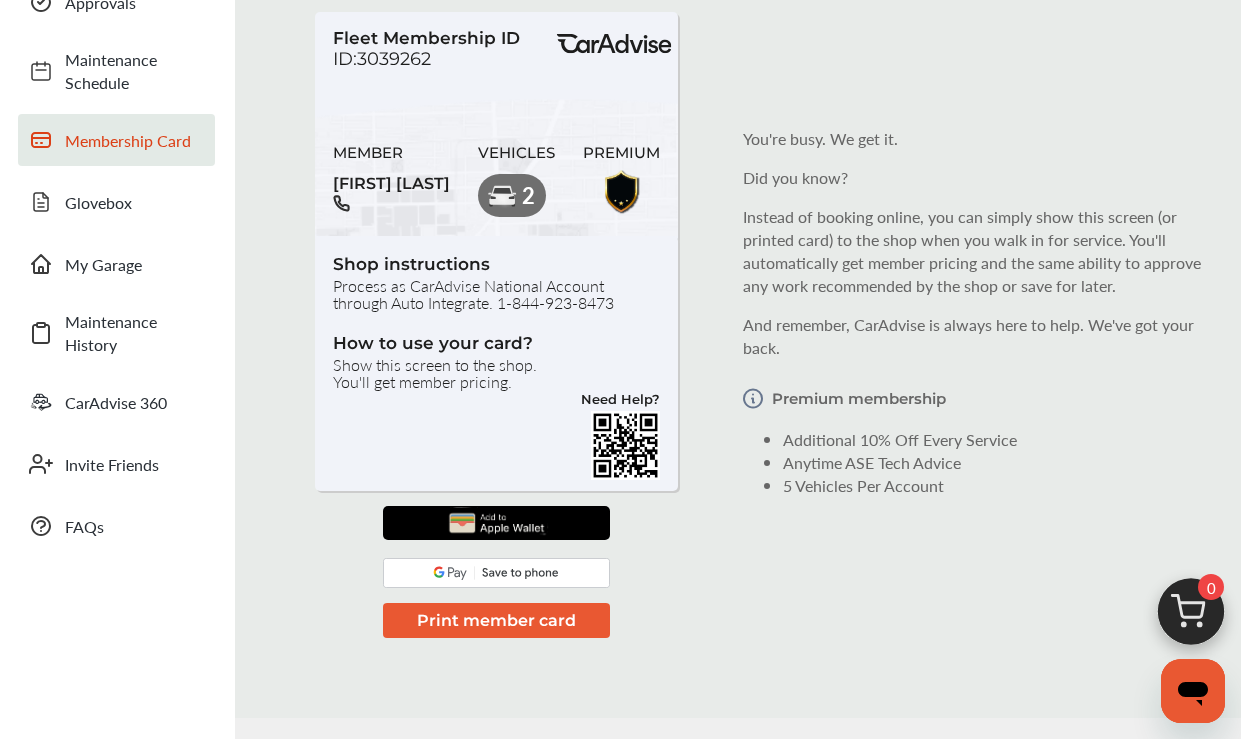click on "Fleet Membership ID ID:[NUMBER] MEMBER [FIRST] [LAST] VEHICLES 2 PREMIUM Shop instructions Process as CarAdvise National Account   through Auto Integrate. 1-844-923-8473 How to use your card? Show this screen to the shop. You'll get member pricing. Need Help? Print member card You're busy. We get it. Did you know? Instead of booking online, you can simply show this screen (or printed card) to the shop when you walk in for service. You'll automatically get member pricing and the same ability to approve any work recommended by the shop or save for later. And remember, CarAdvise is always here to help. We've got your back. Premium  membership  Additional 10% Off Every Service  Anytime ASE Tech Advice 5 Vehicles Per Account" at bounding box center [738, 334] 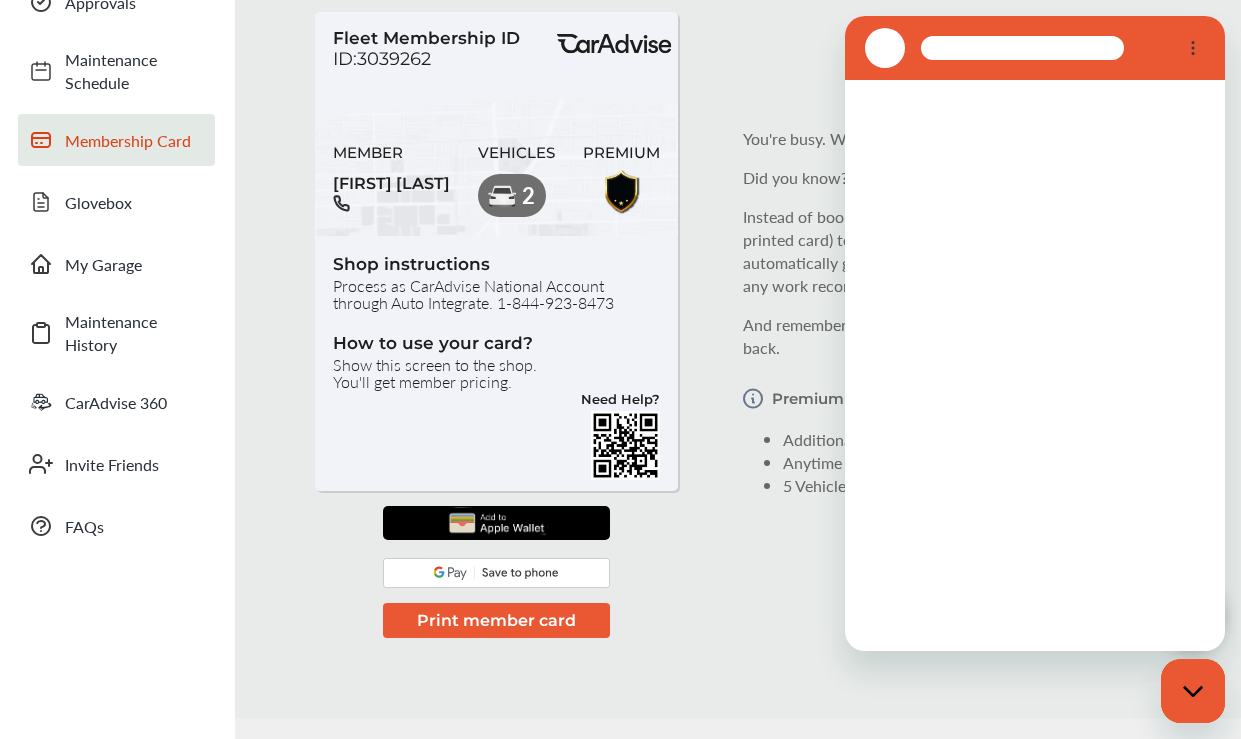 scroll, scrollTop: 0, scrollLeft: 0, axis: both 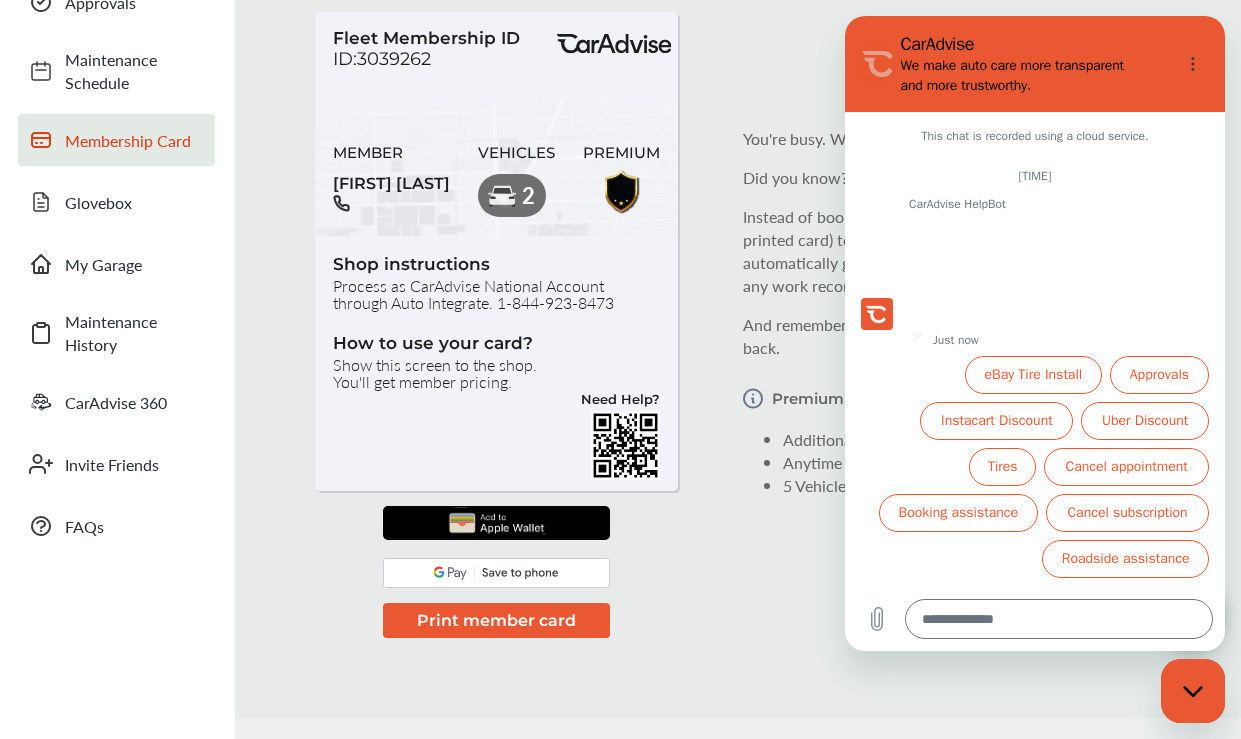 click at bounding box center [1193, 691] 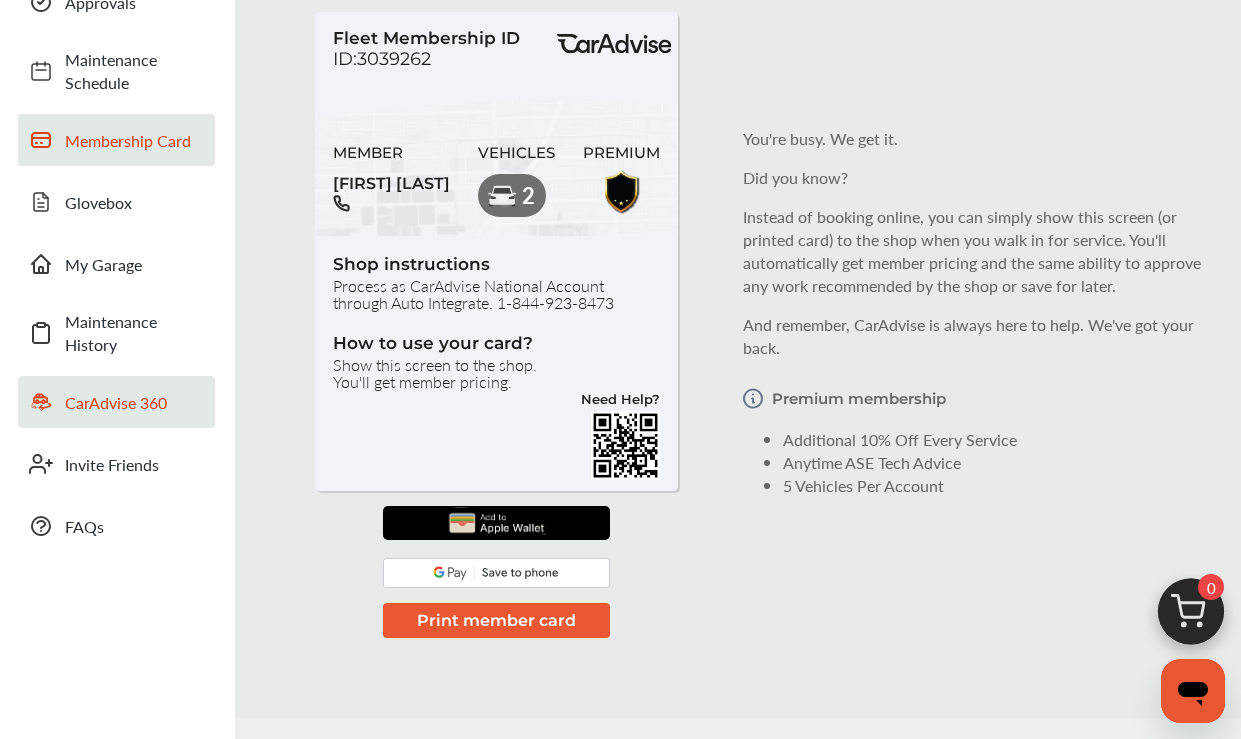 click on "CarAdvise 360" at bounding box center (116, 402) 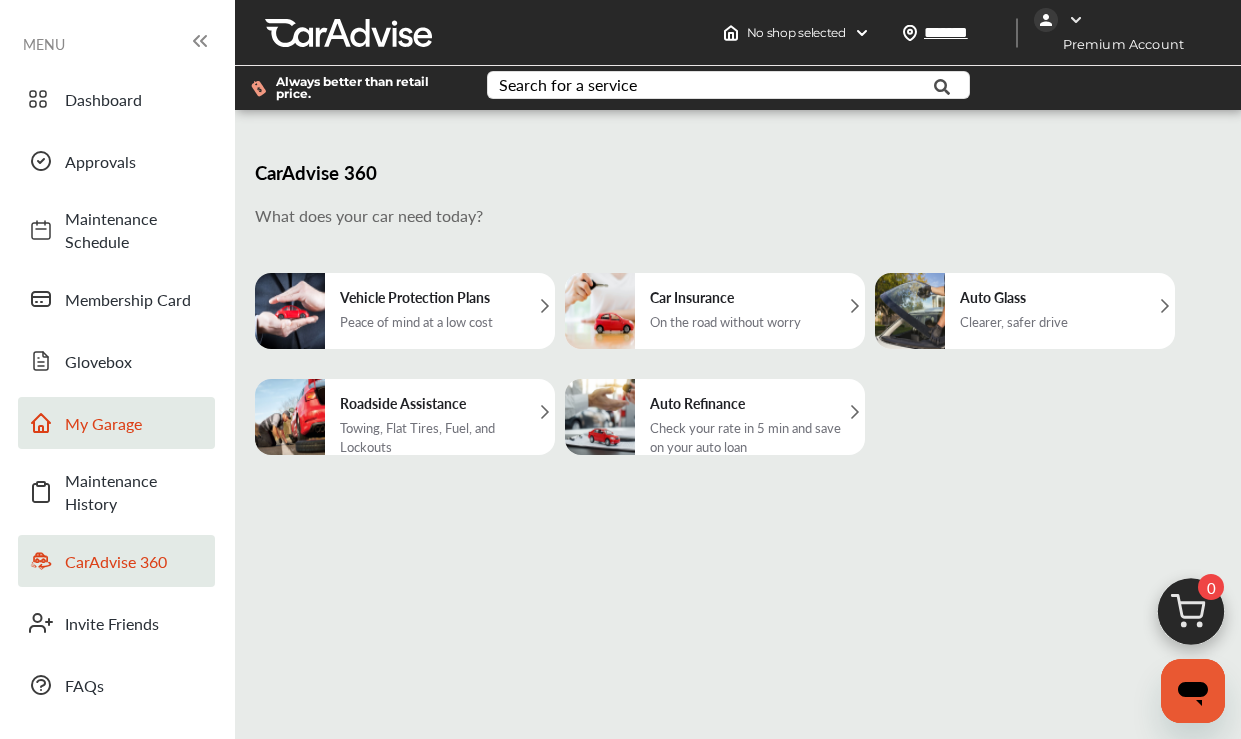 click on "My Garage" at bounding box center [135, 423] 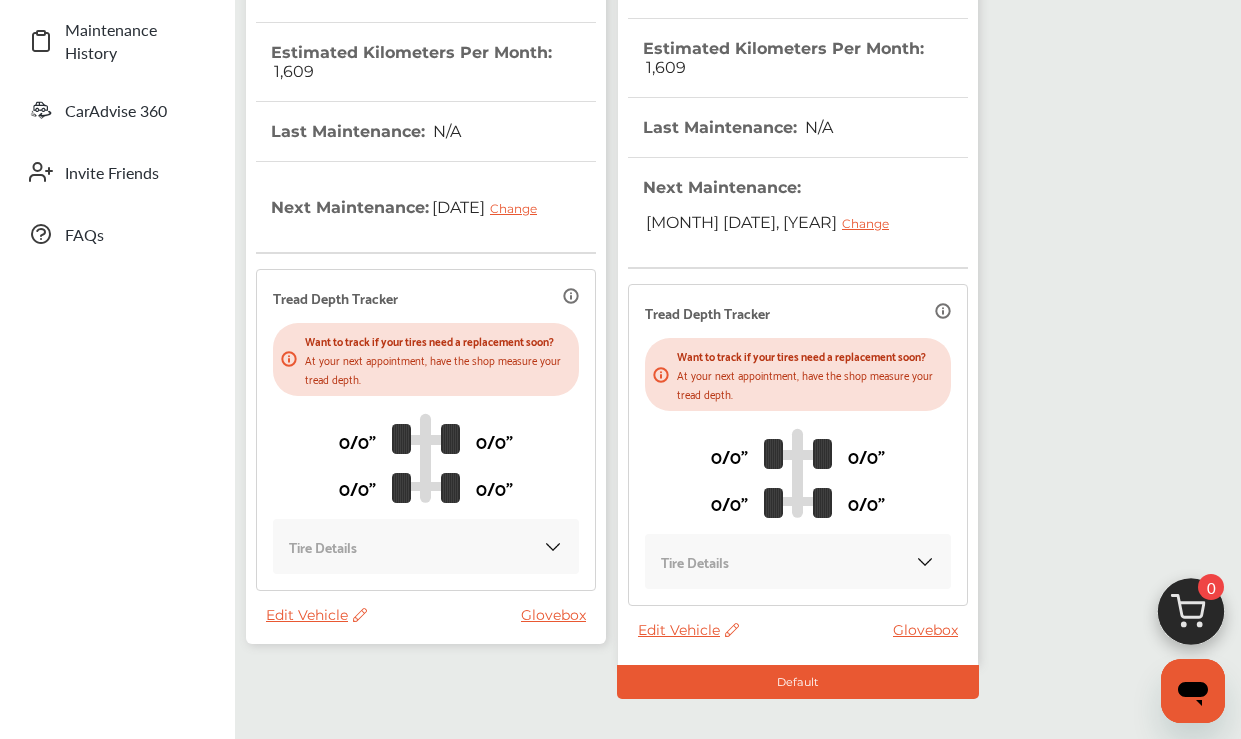 scroll, scrollTop: 454, scrollLeft: 0, axis: vertical 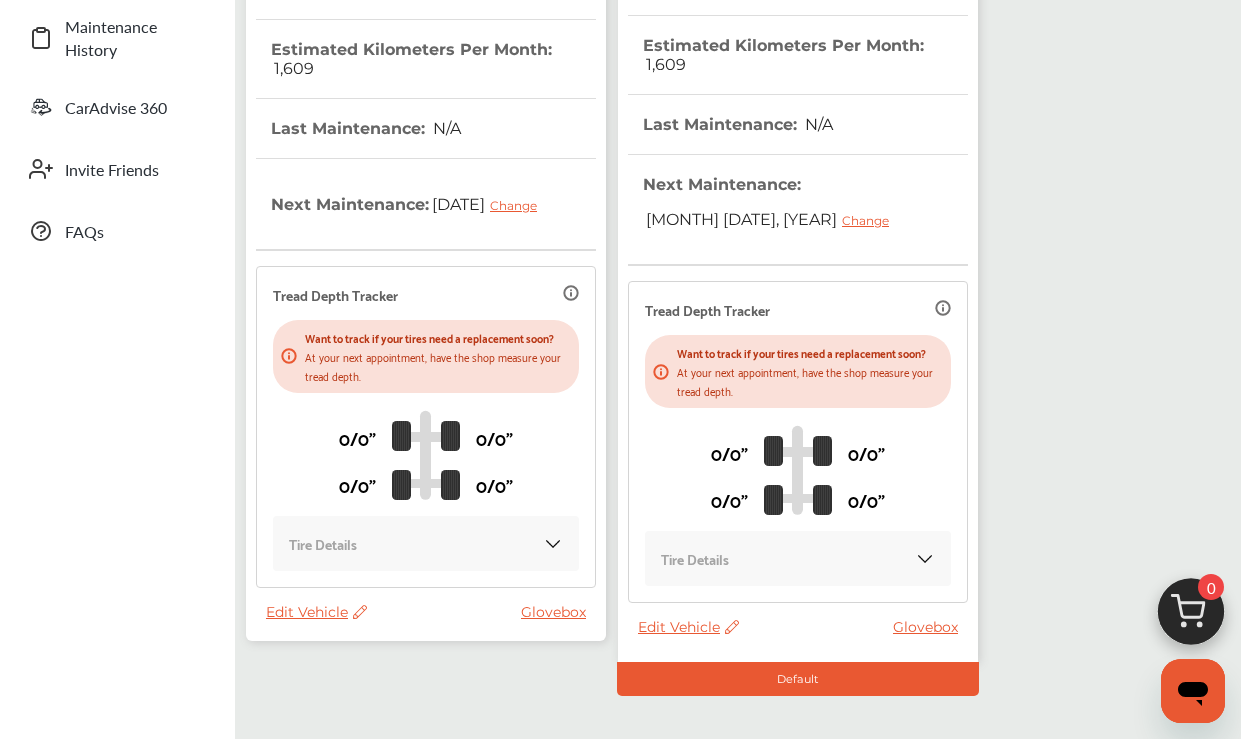 click on "Edit Vehicle" at bounding box center (316, 612) 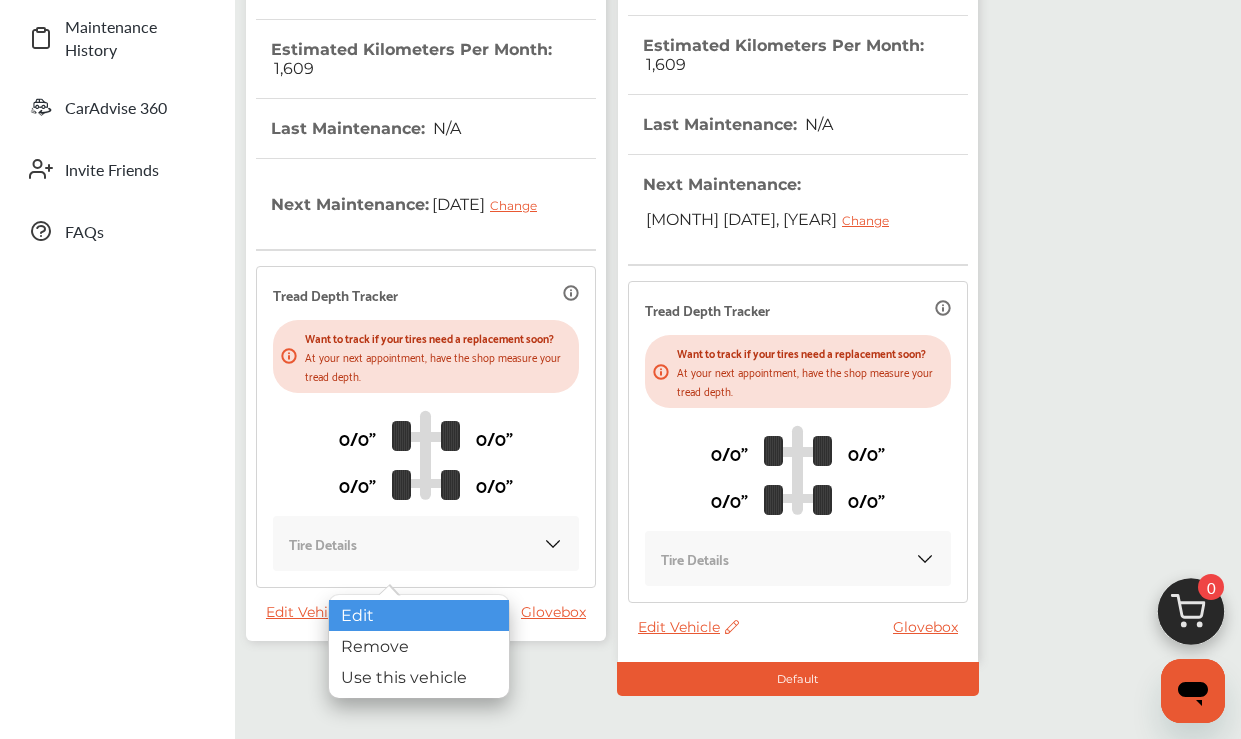 click on "Edit" at bounding box center (419, 615) 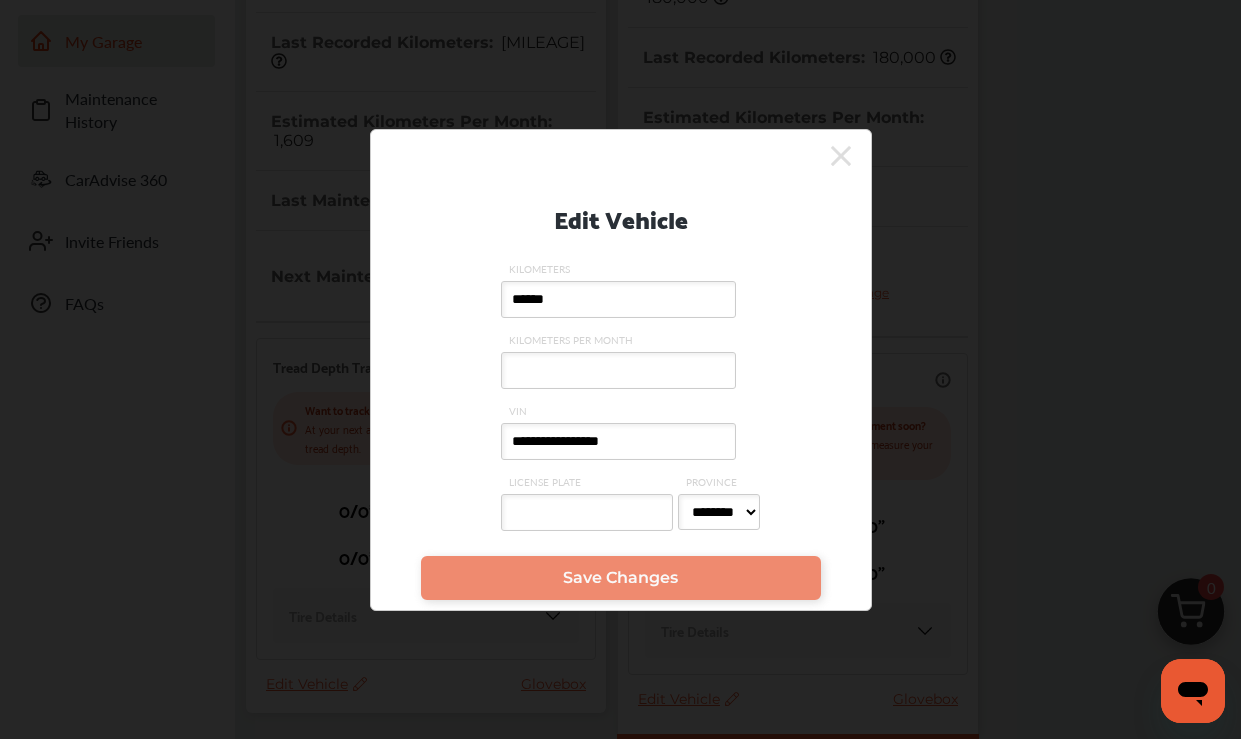 scroll, scrollTop: 348, scrollLeft: 0, axis: vertical 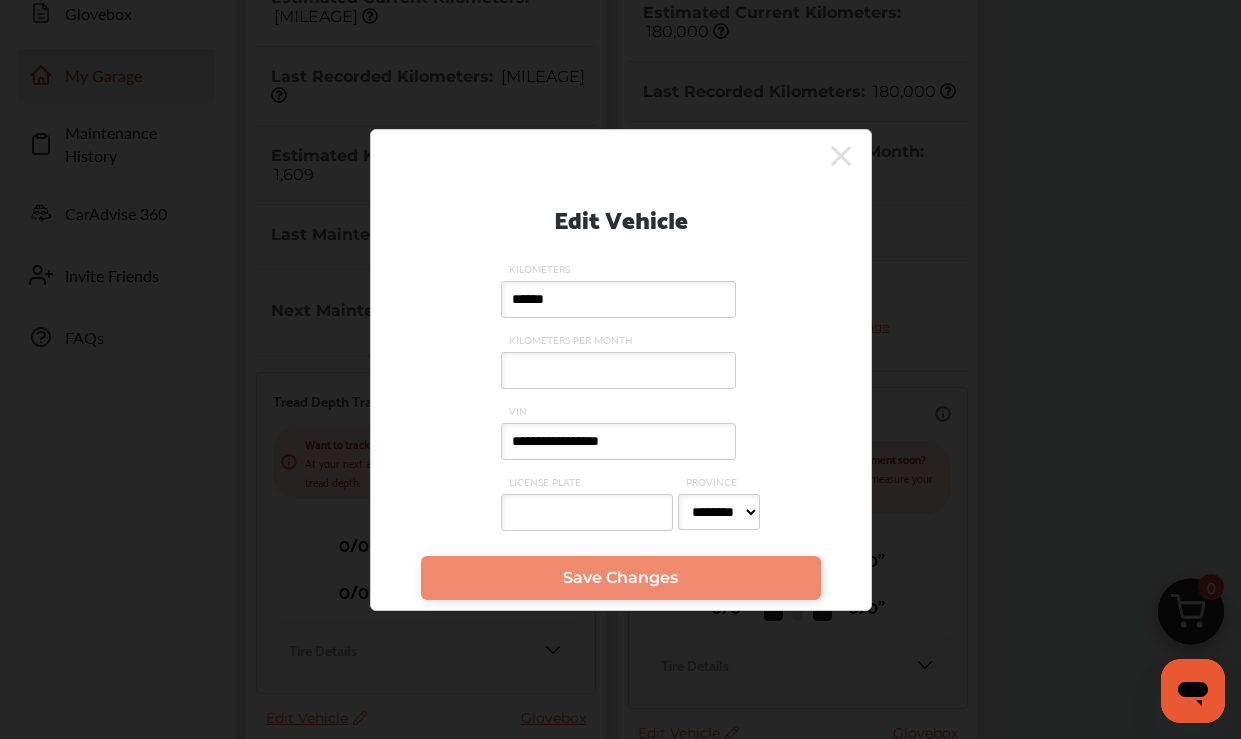 click 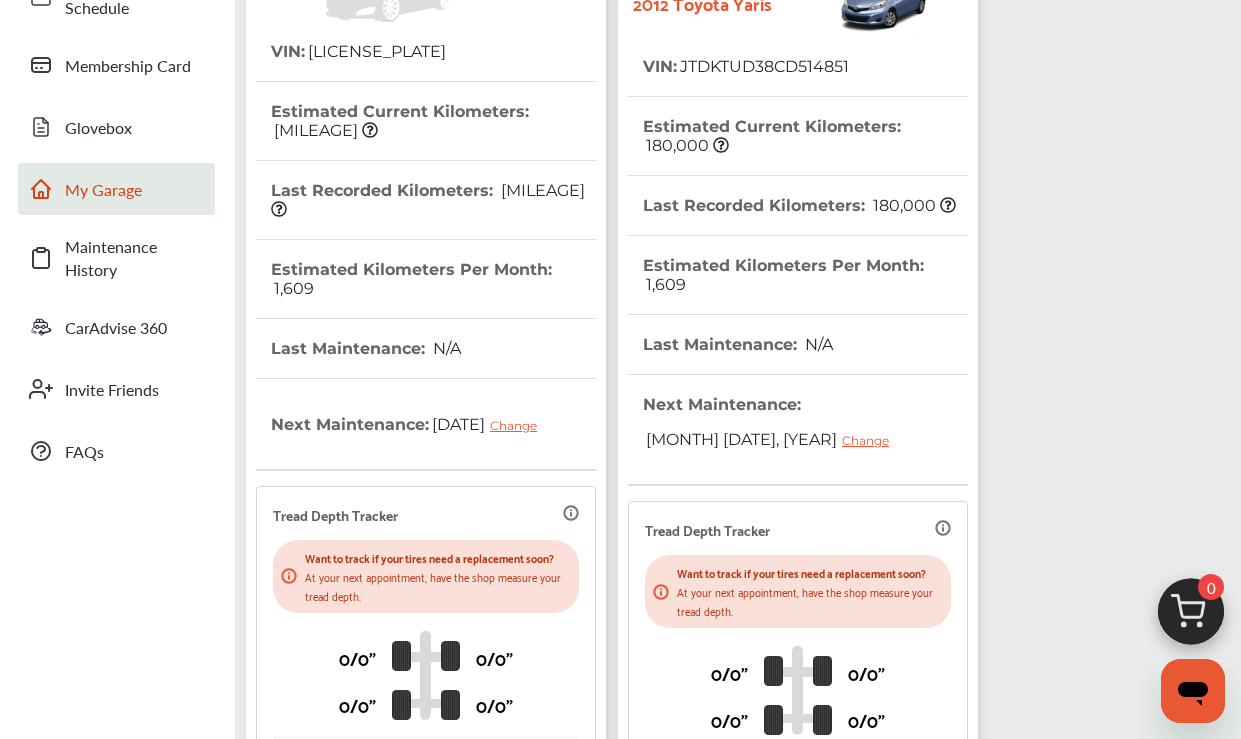 scroll, scrollTop: 232, scrollLeft: 0, axis: vertical 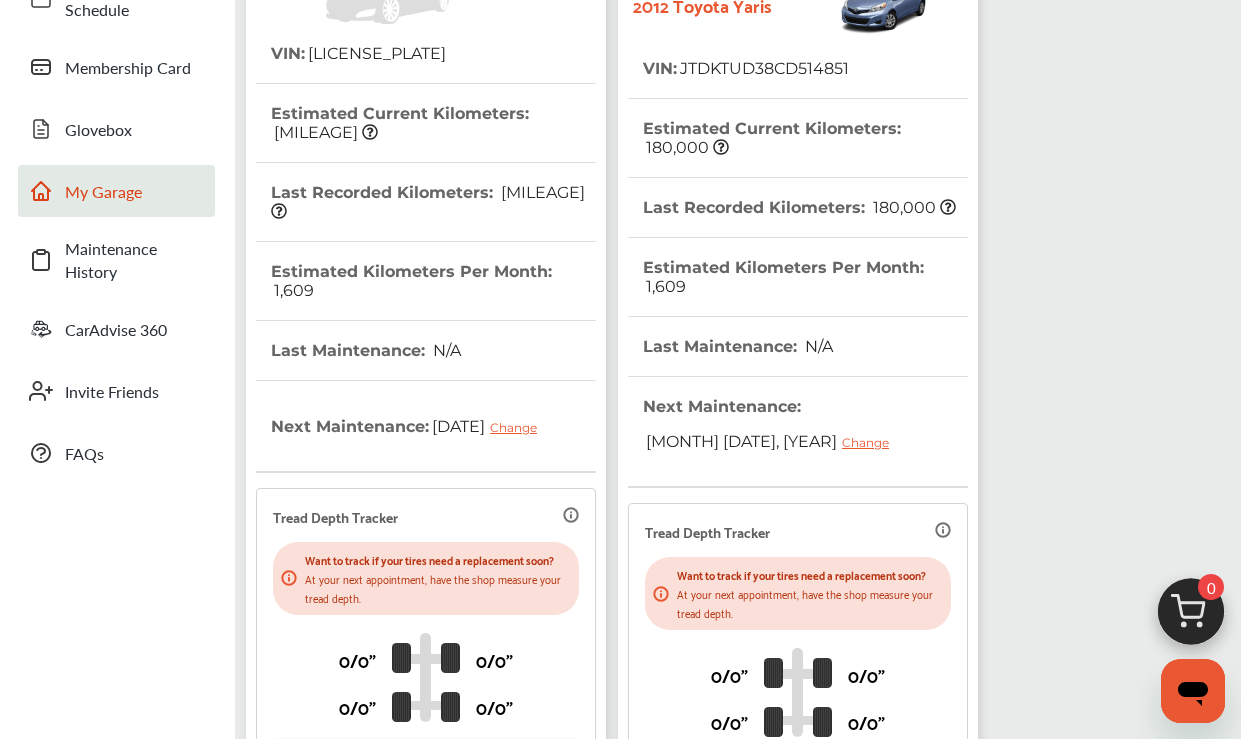 click on "[LICENSE_PLATE]" at bounding box center (375, 53) 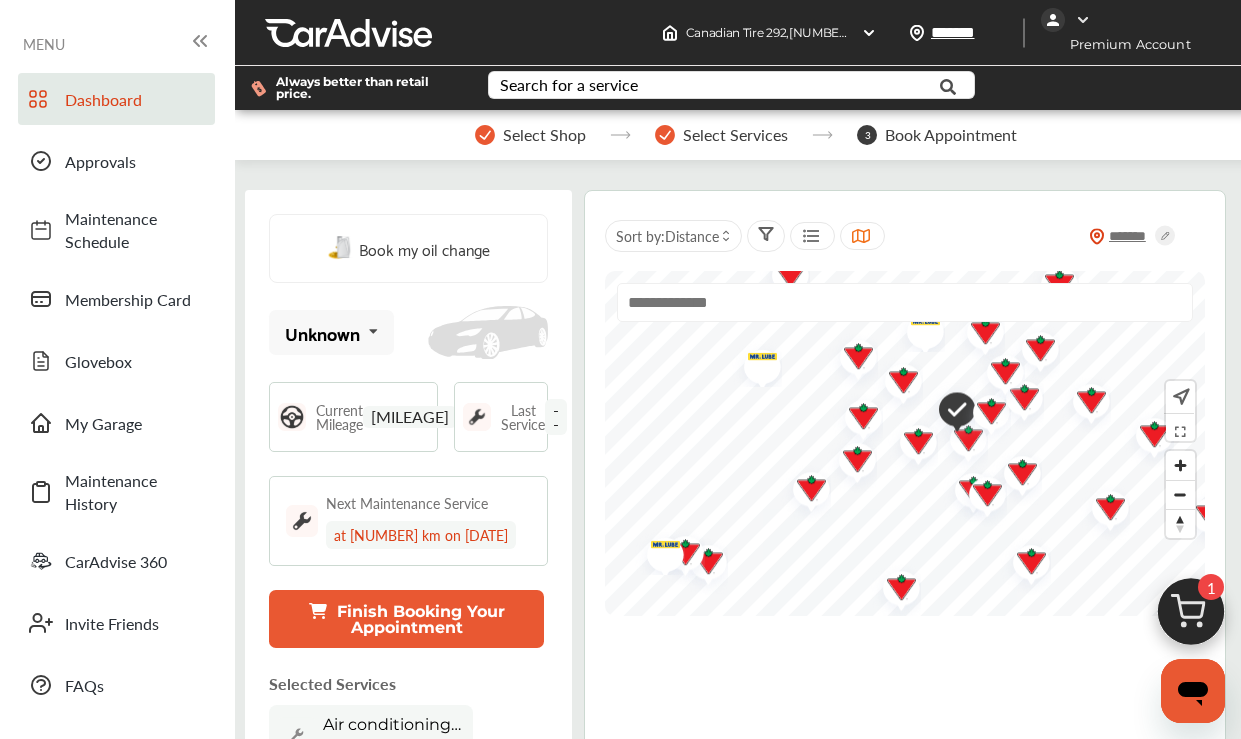 scroll, scrollTop: 0, scrollLeft: 0, axis: both 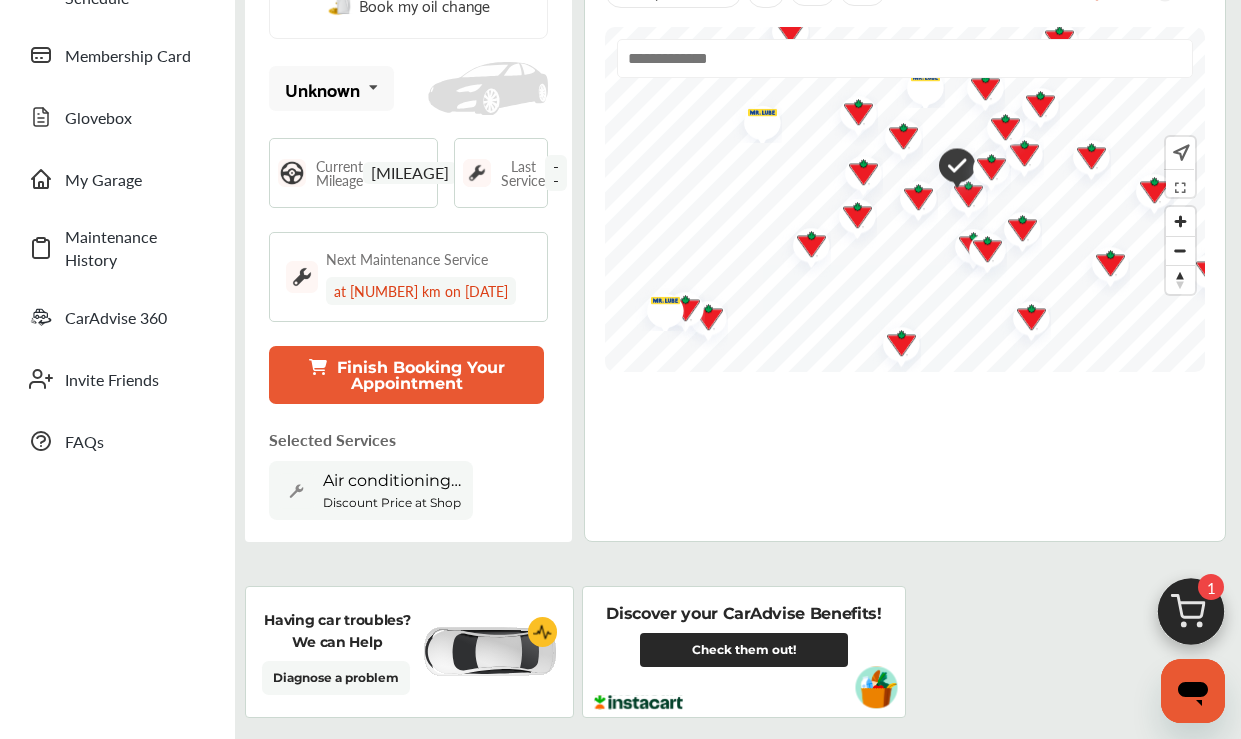 click at bounding box center [1191, 617] 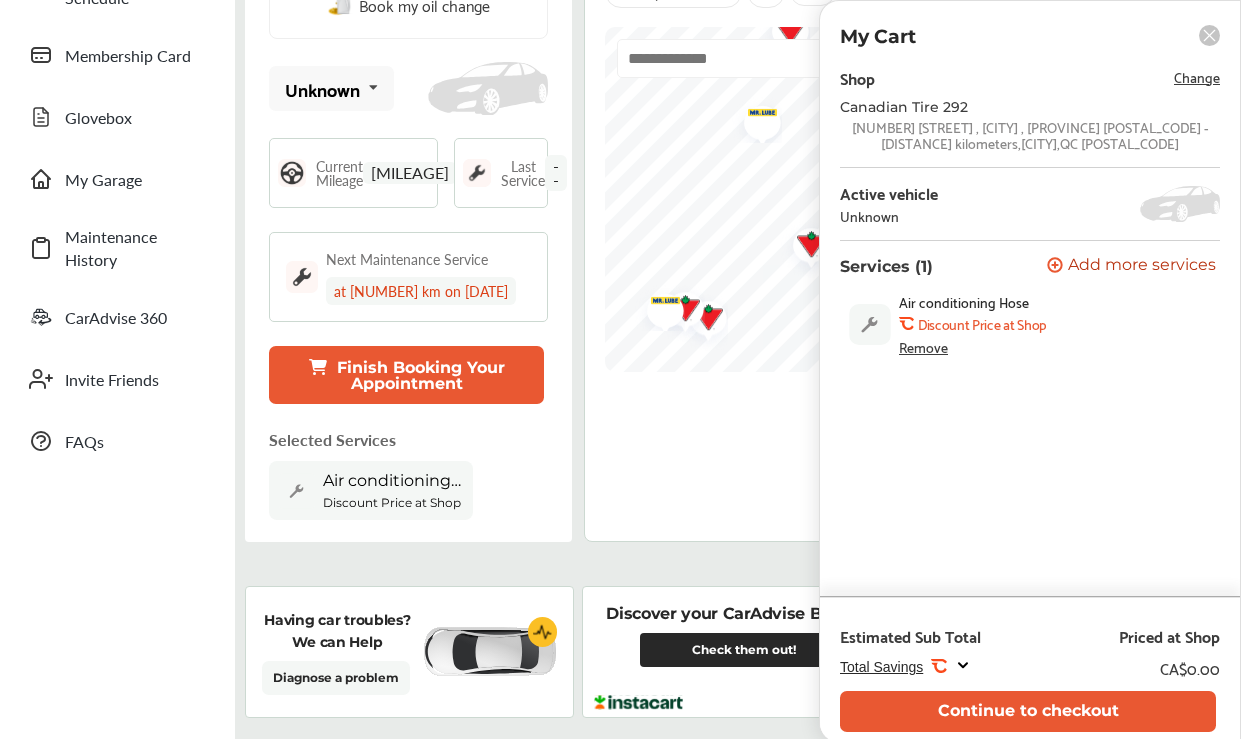 click on "Remove" at bounding box center [923, 347] 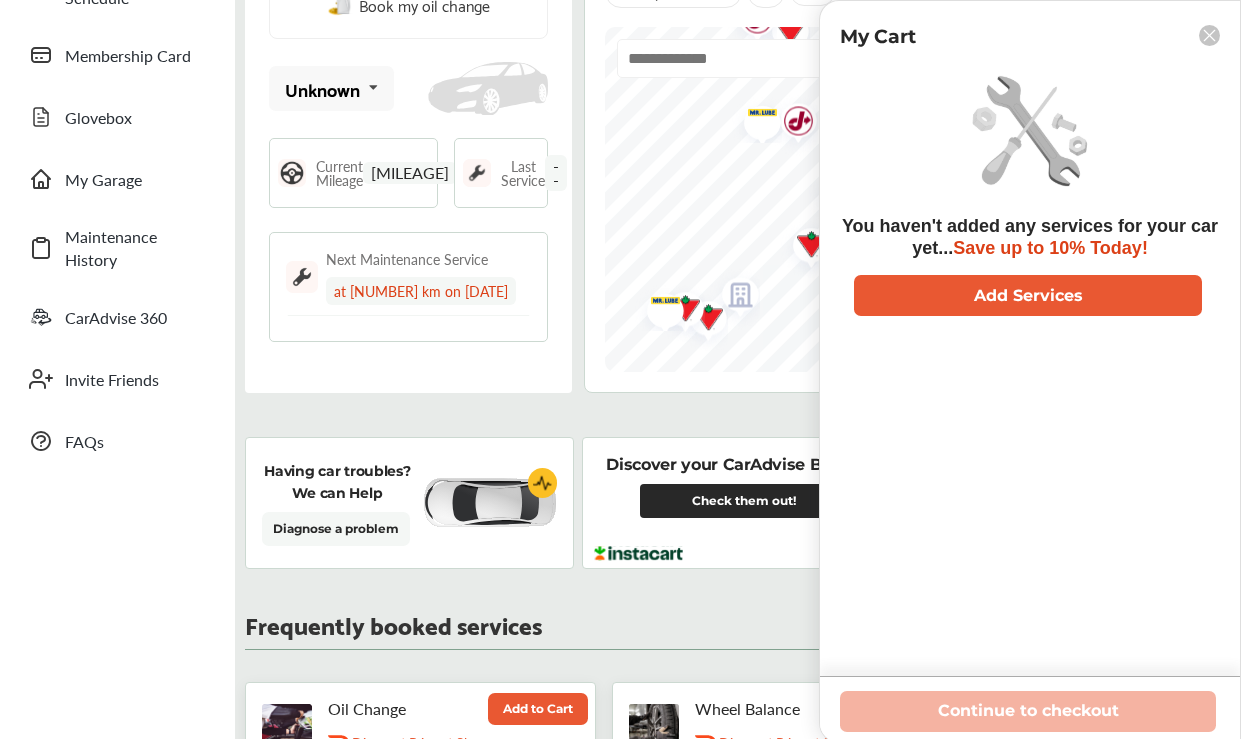 click 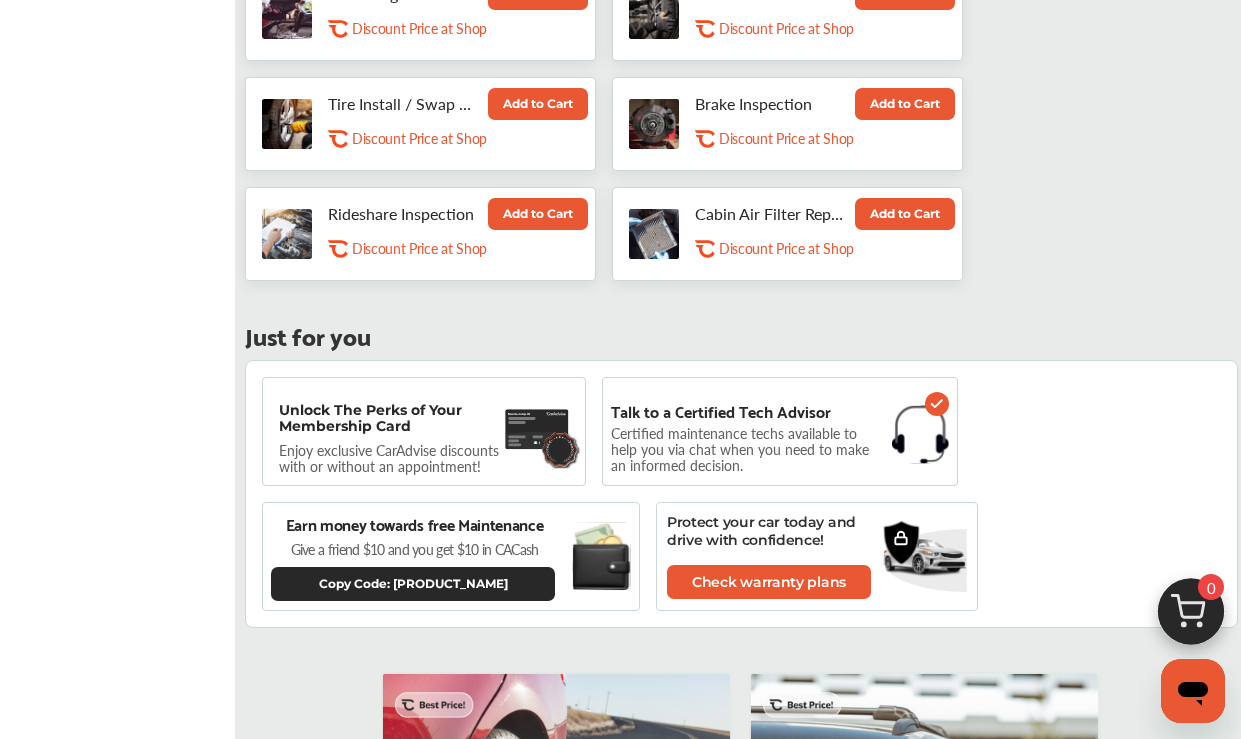 scroll, scrollTop: 987, scrollLeft: 0, axis: vertical 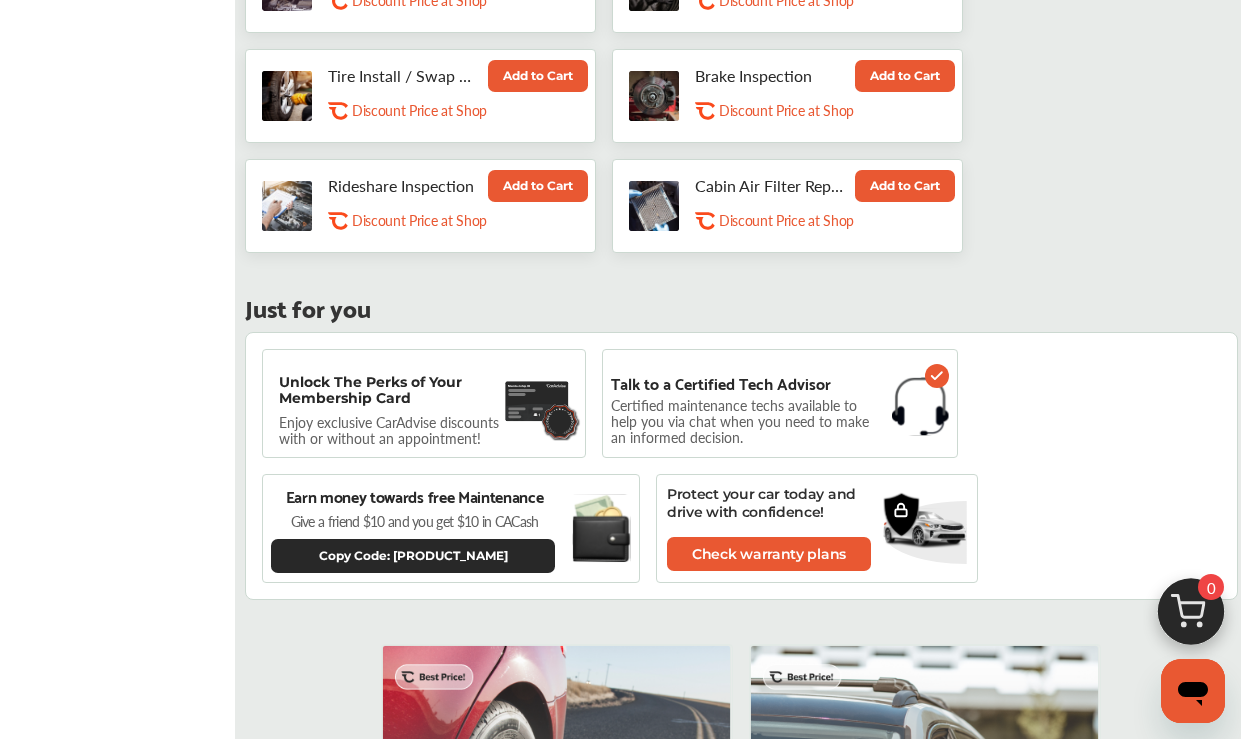 click on "Protect your car today and drive with confidence!" at bounding box center [777, 503] 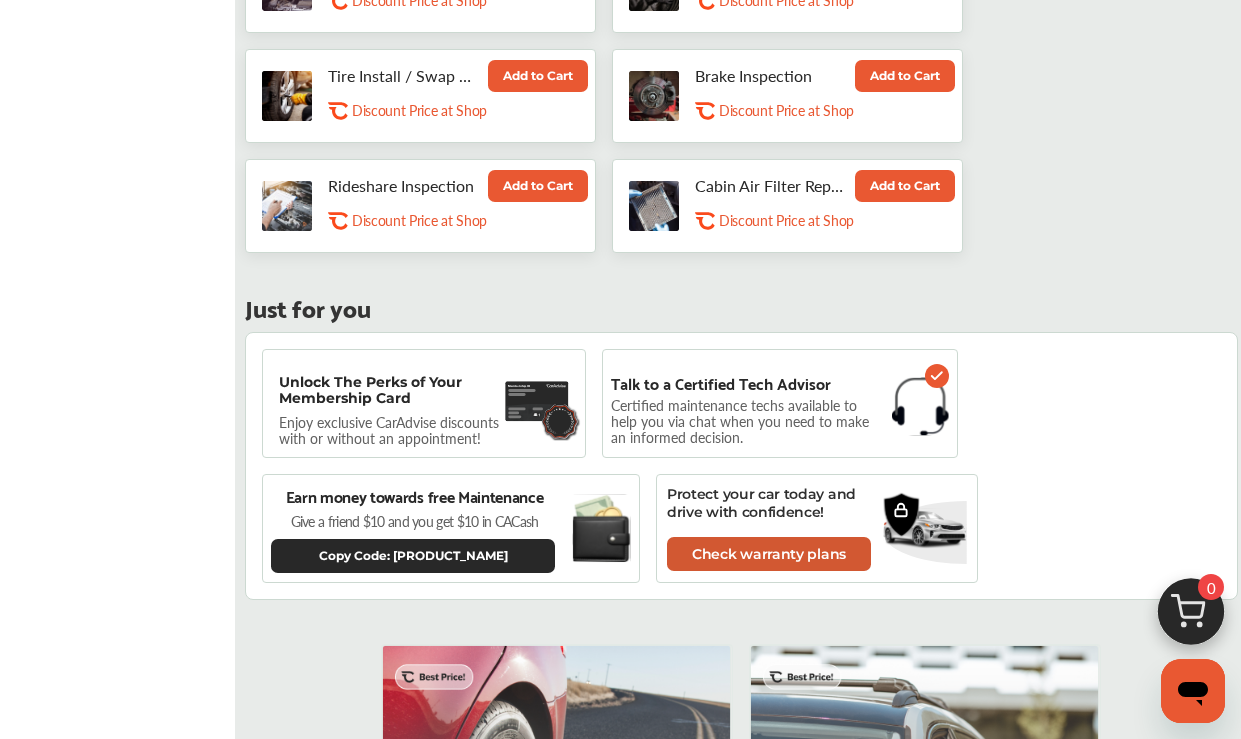 click on "Check warranty plans" at bounding box center [769, 554] 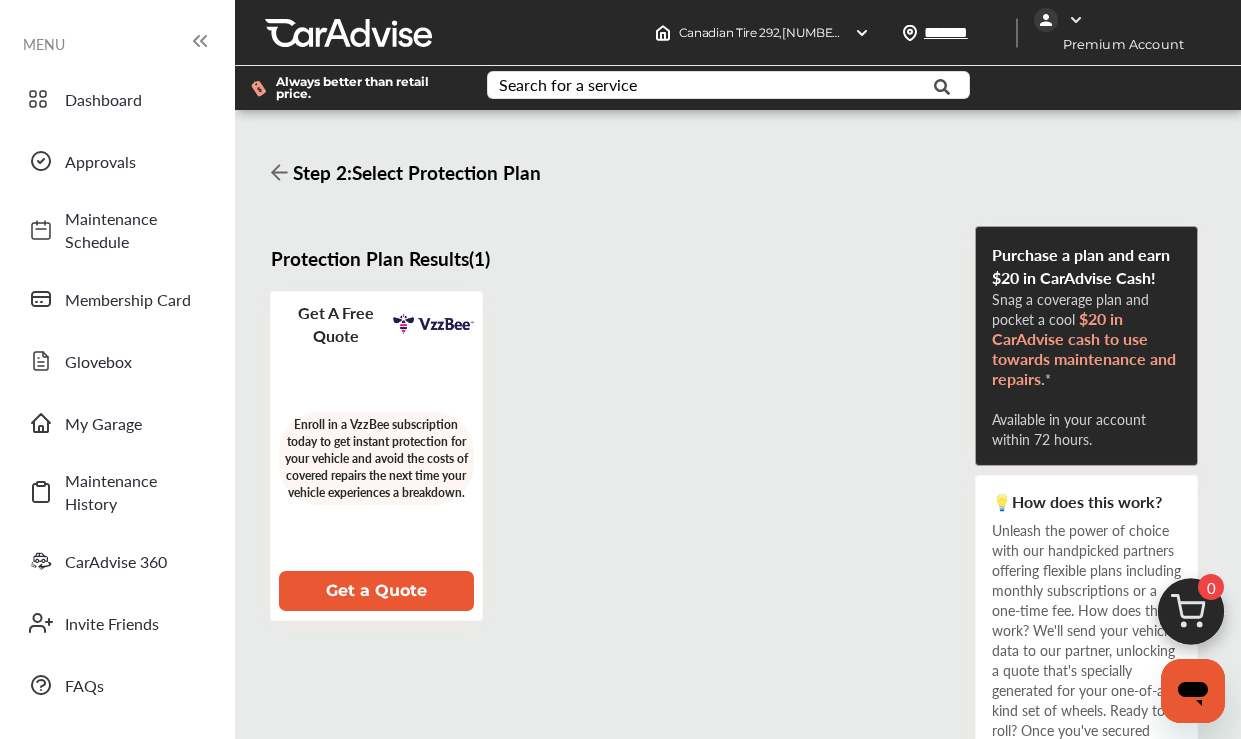 scroll, scrollTop: 0, scrollLeft: 0, axis: both 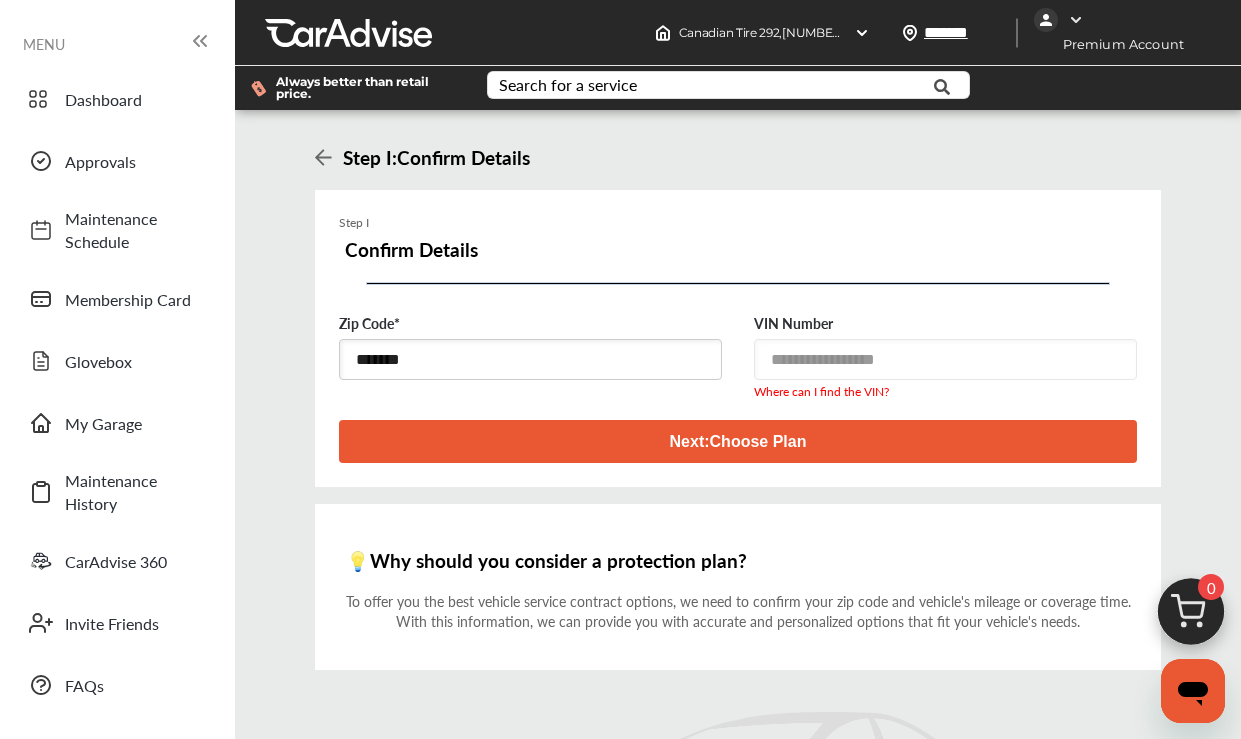 click on "Step I : Confirm Details Step I Confirm Details Zip Code * VIN Number Where can I find the VIN? Next : Choose Plan 💡 Why should you consider a protection plan? To offer you the best vehicle service contract options, we need to confirm your zip code and vehicle's mileage or coverage time. With this information, we can provide you with accurate and personalized options that fit your vehicle's needs. Where can I find the VIN? The VIN (Vehicle Identification Number) can be found on the dashboard, driver's side door jamb, or engine block, as well as in vehicle documents. Ok, Got It!" at bounding box center [738, 531] 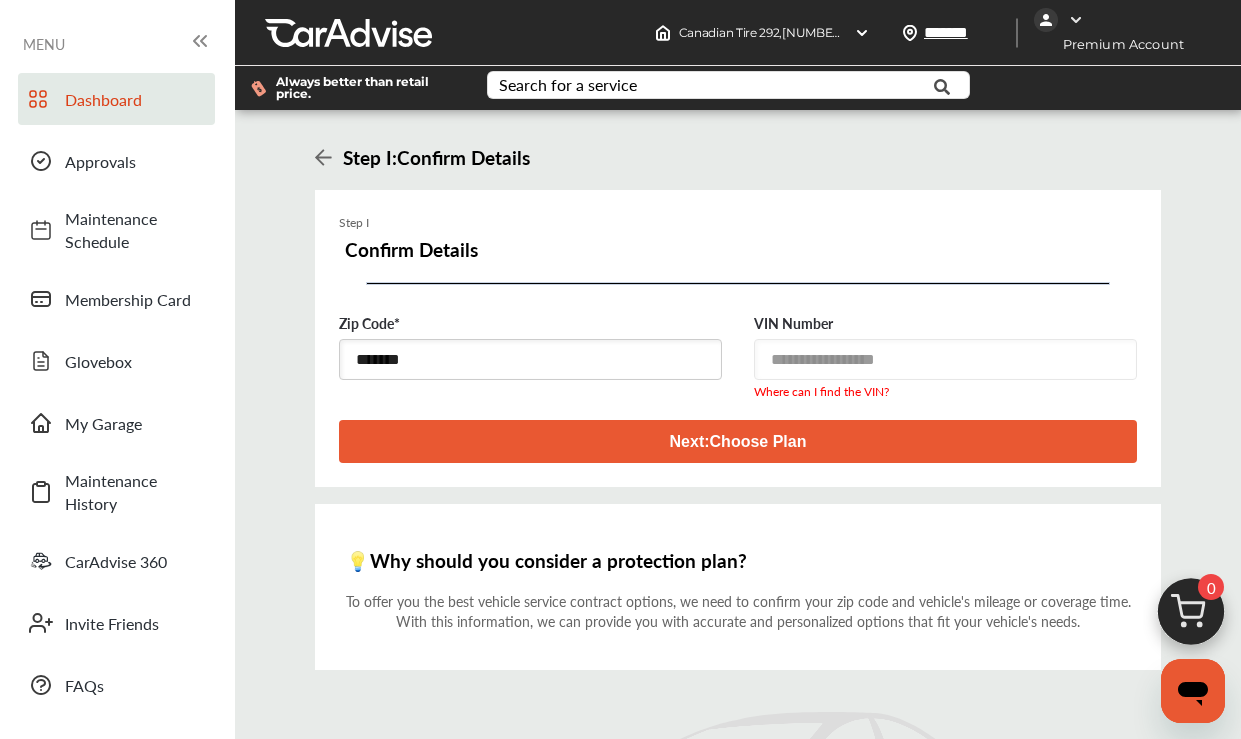 click on "Dashboard" at bounding box center (135, 99) 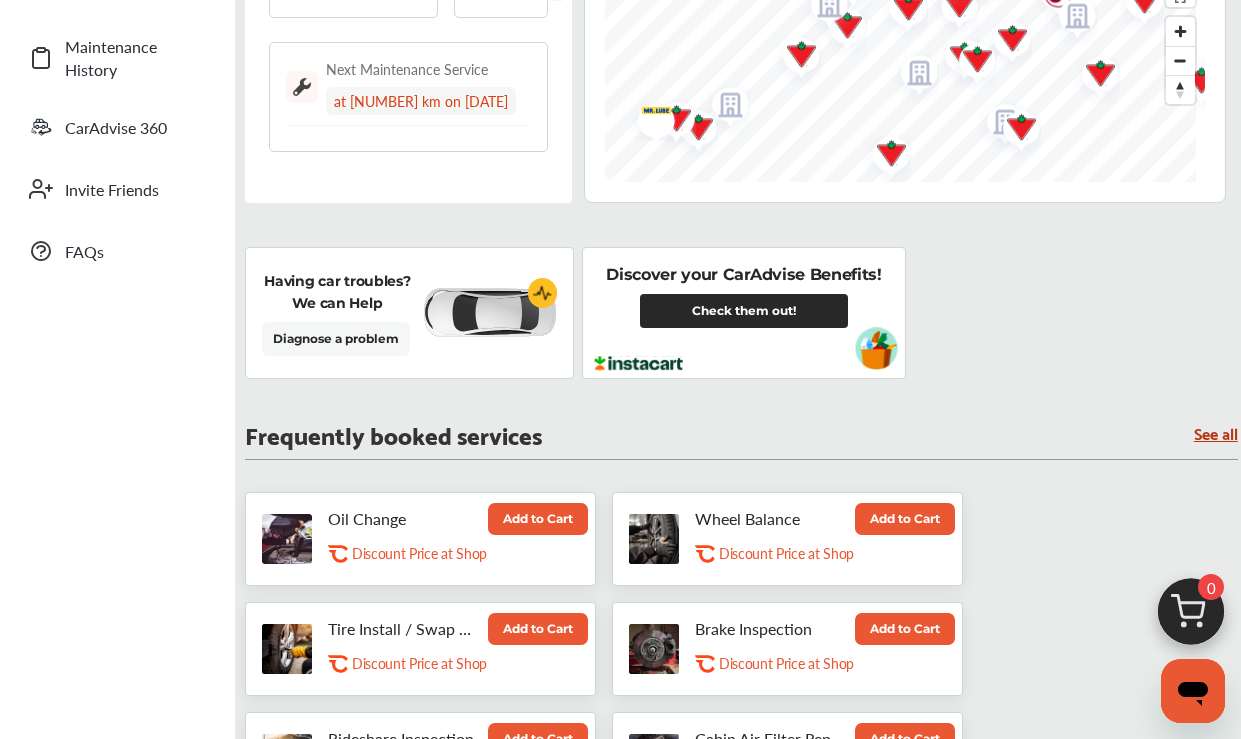 scroll, scrollTop: 468, scrollLeft: 0, axis: vertical 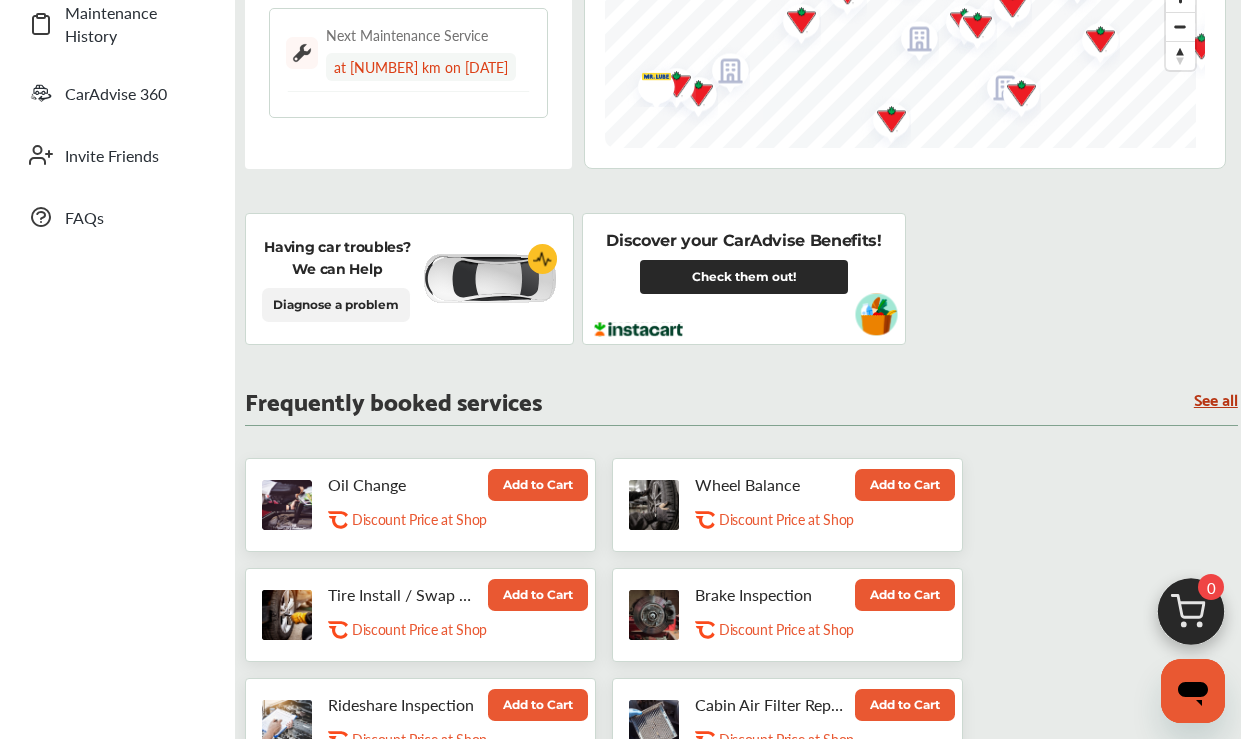 click on "Diagnose a problem" at bounding box center (336, 305) 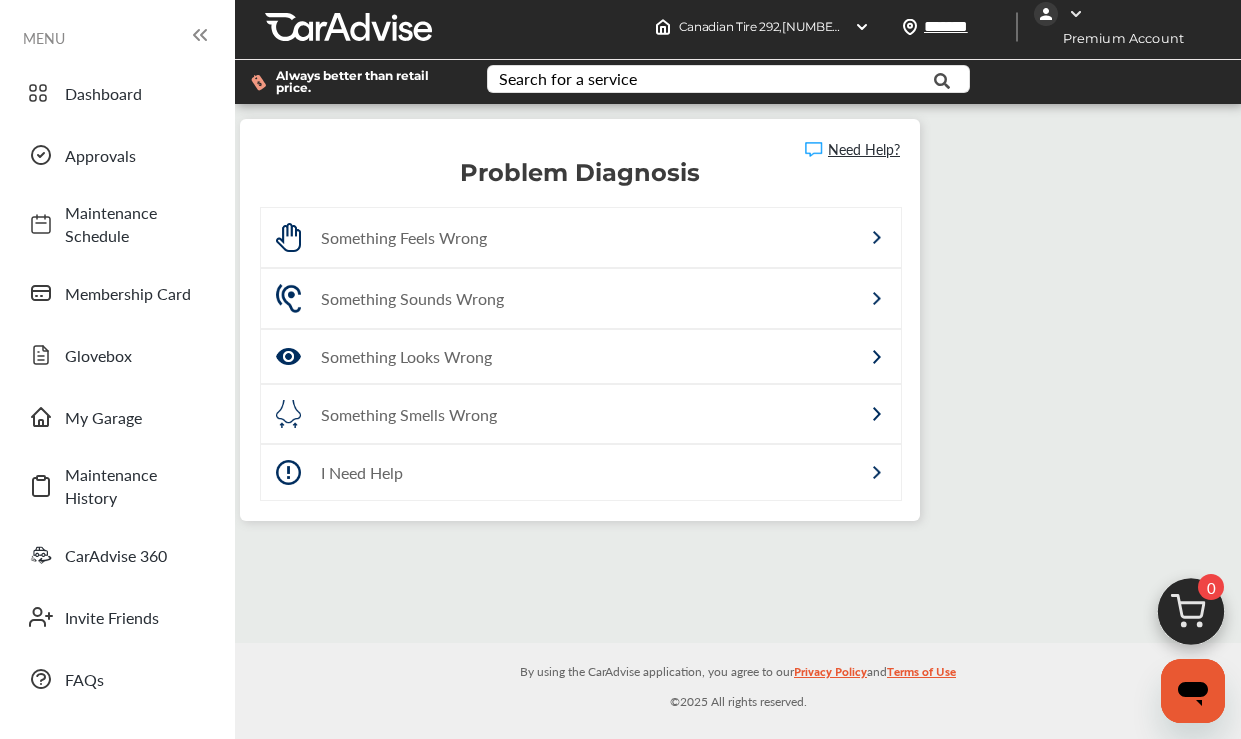 scroll, scrollTop: 0, scrollLeft: 0, axis: both 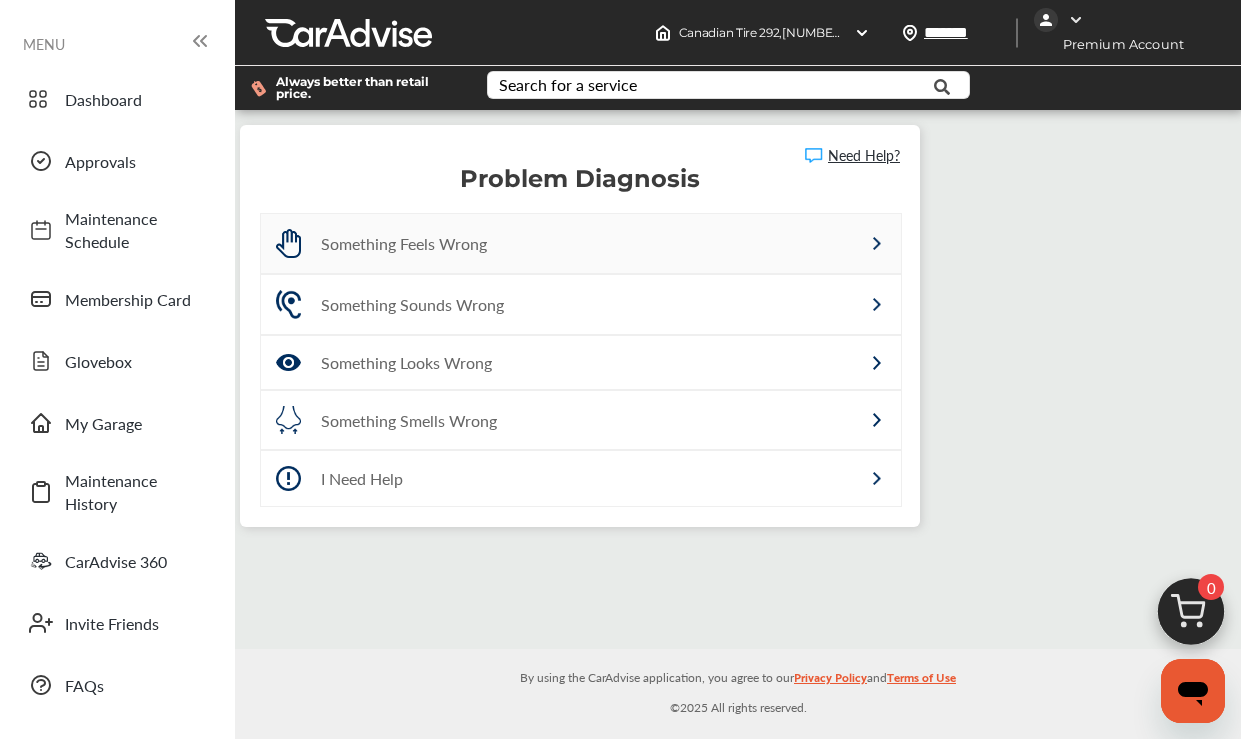 click on "Something Feels Wrong" at bounding box center [538, 243] 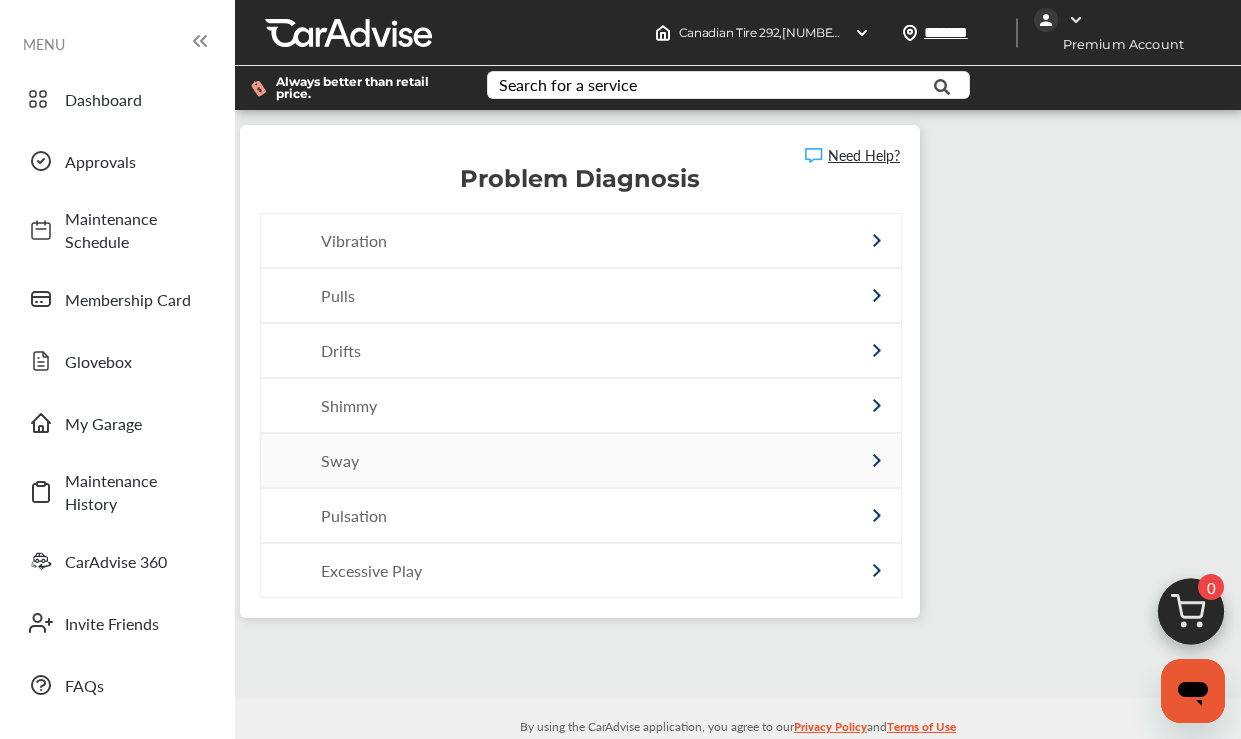 click on "Sway" at bounding box center [538, 460] 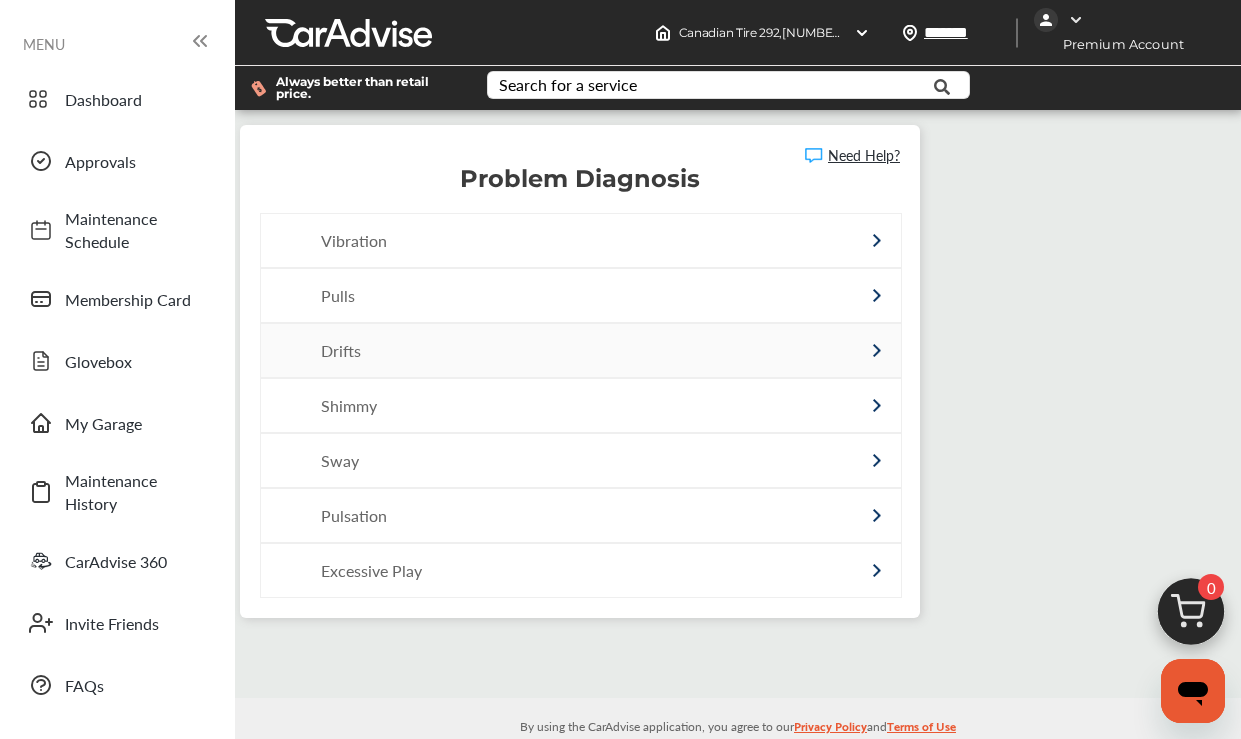 click on "Drifts" at bounding box center (538, 350) 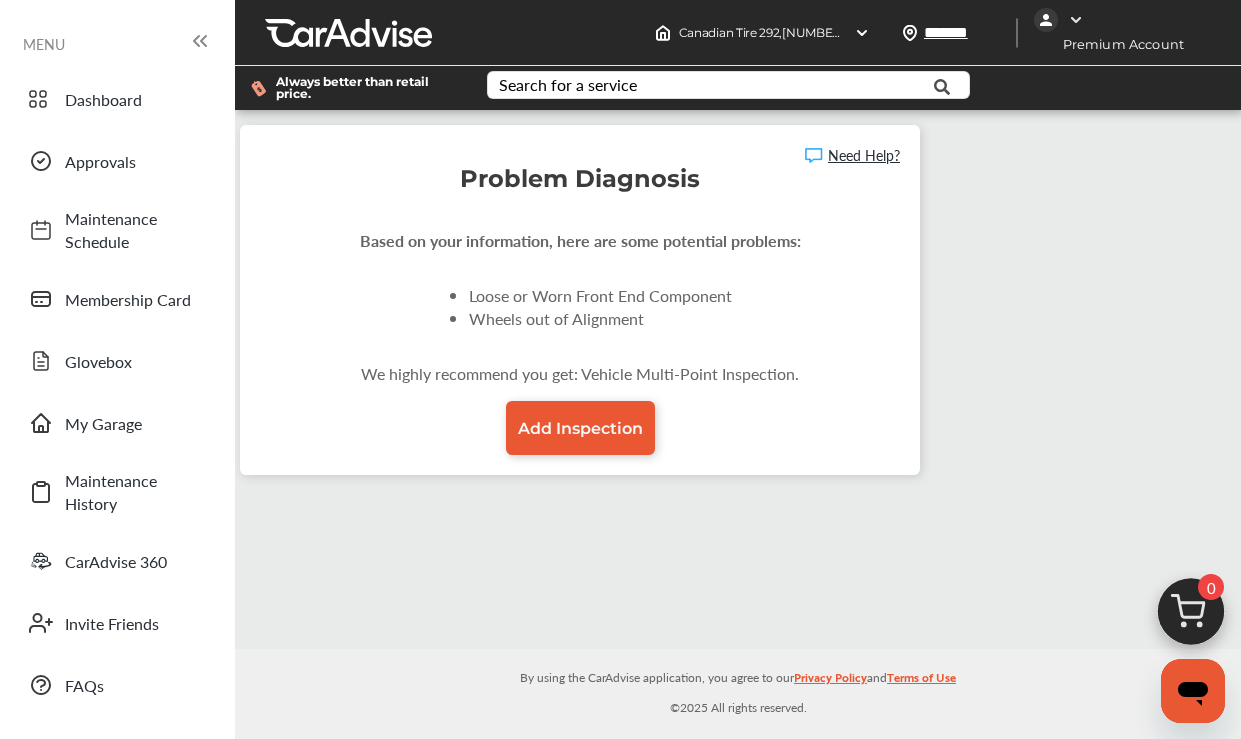 click on "Need Help?" at bounding box center [852, 155] 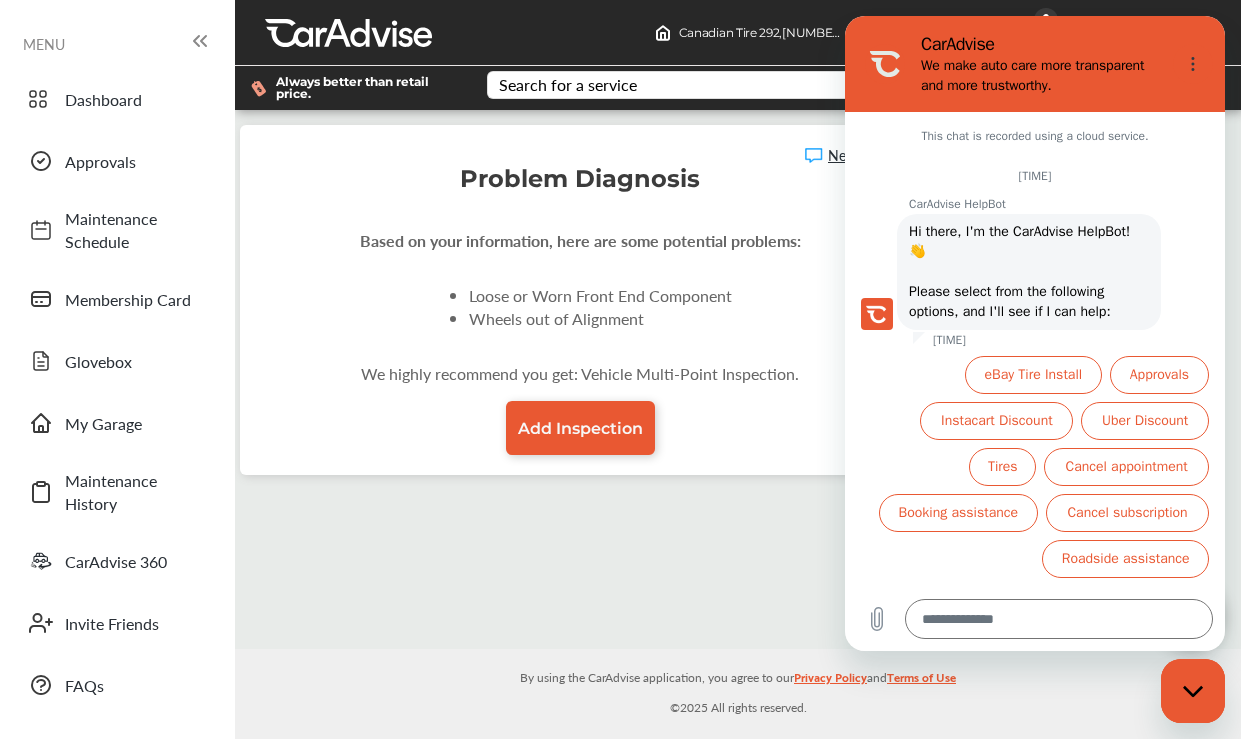 scroll, scrollTop: 0, scrollLeft: 0, axis: both 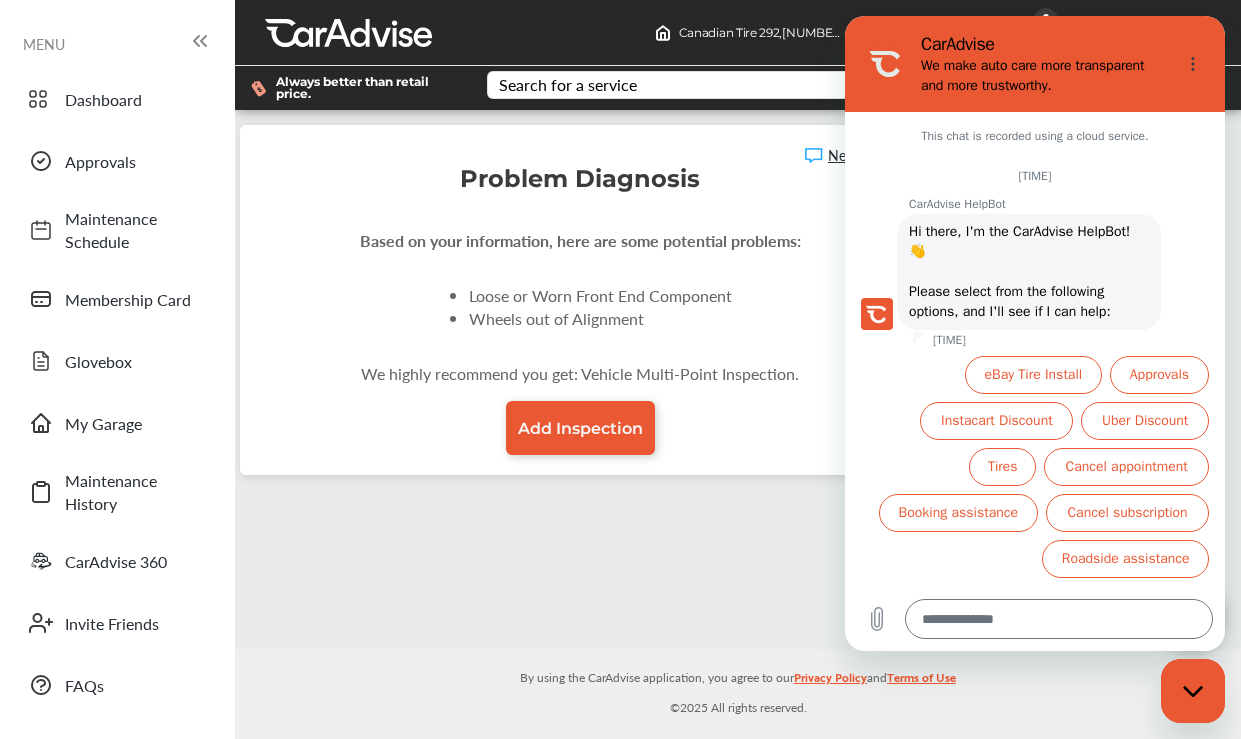 click at bounding box center [1193, 691] 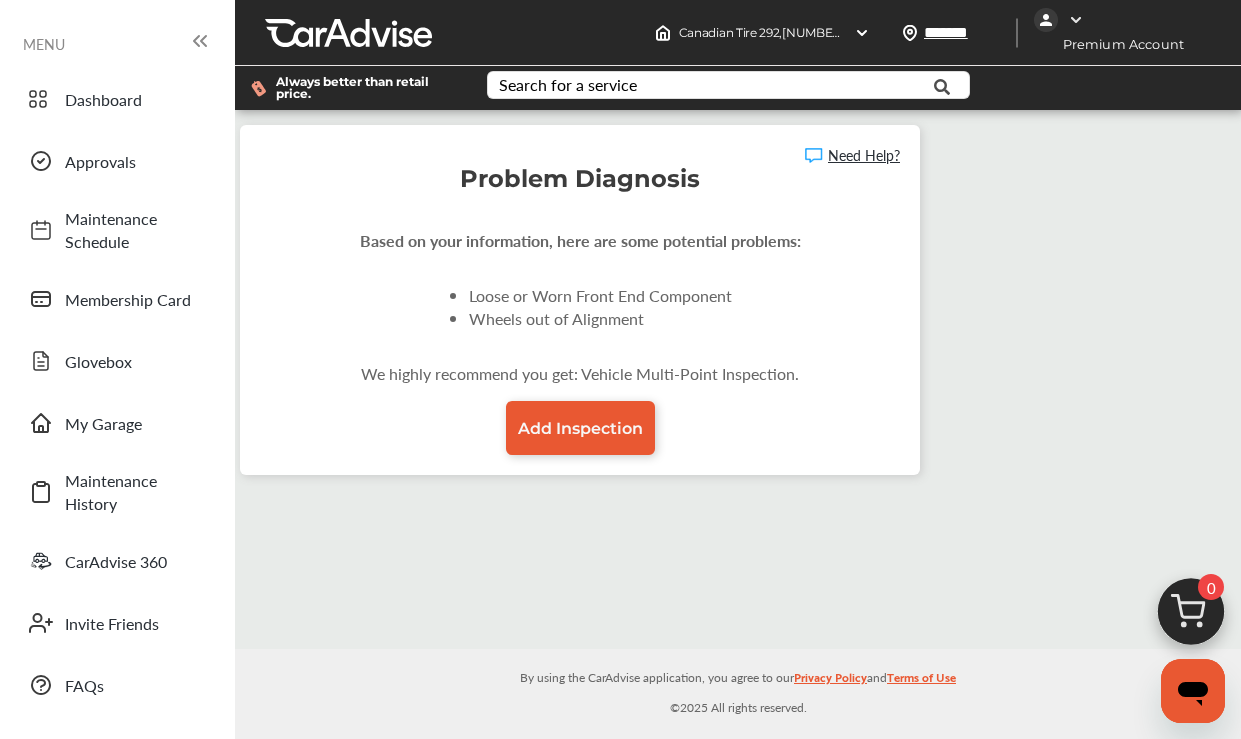 type on "*" 